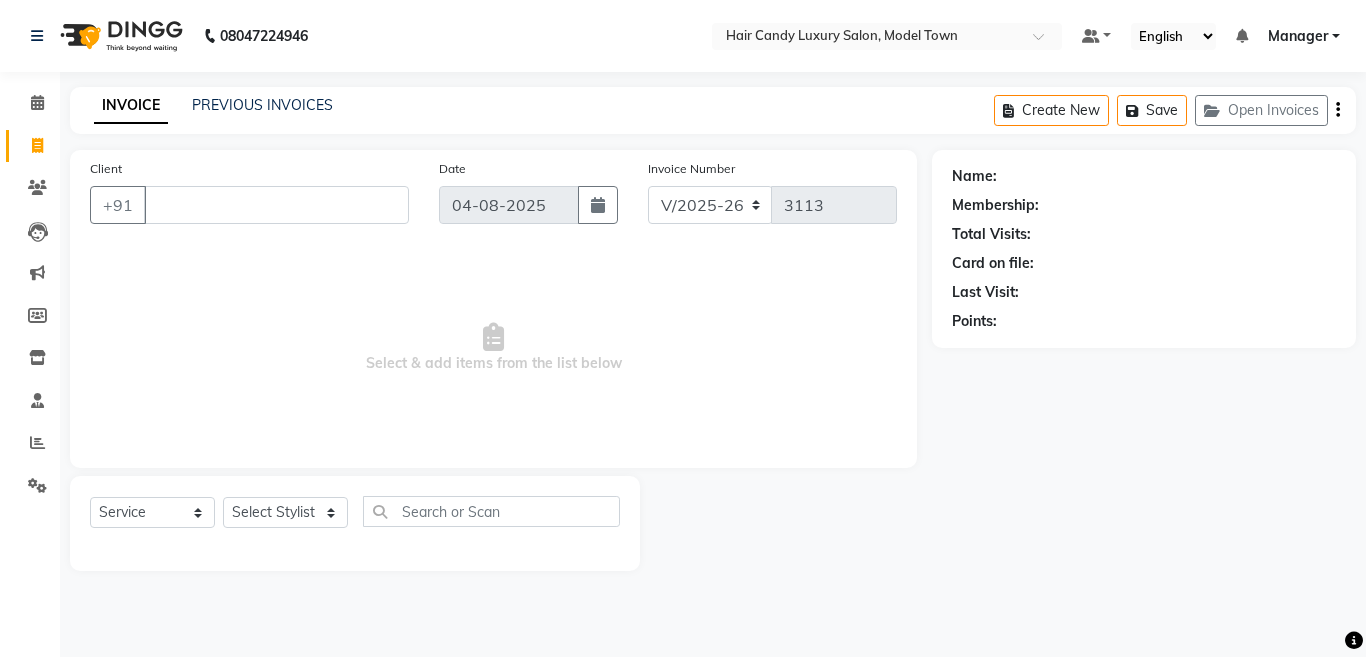 select on "4716" 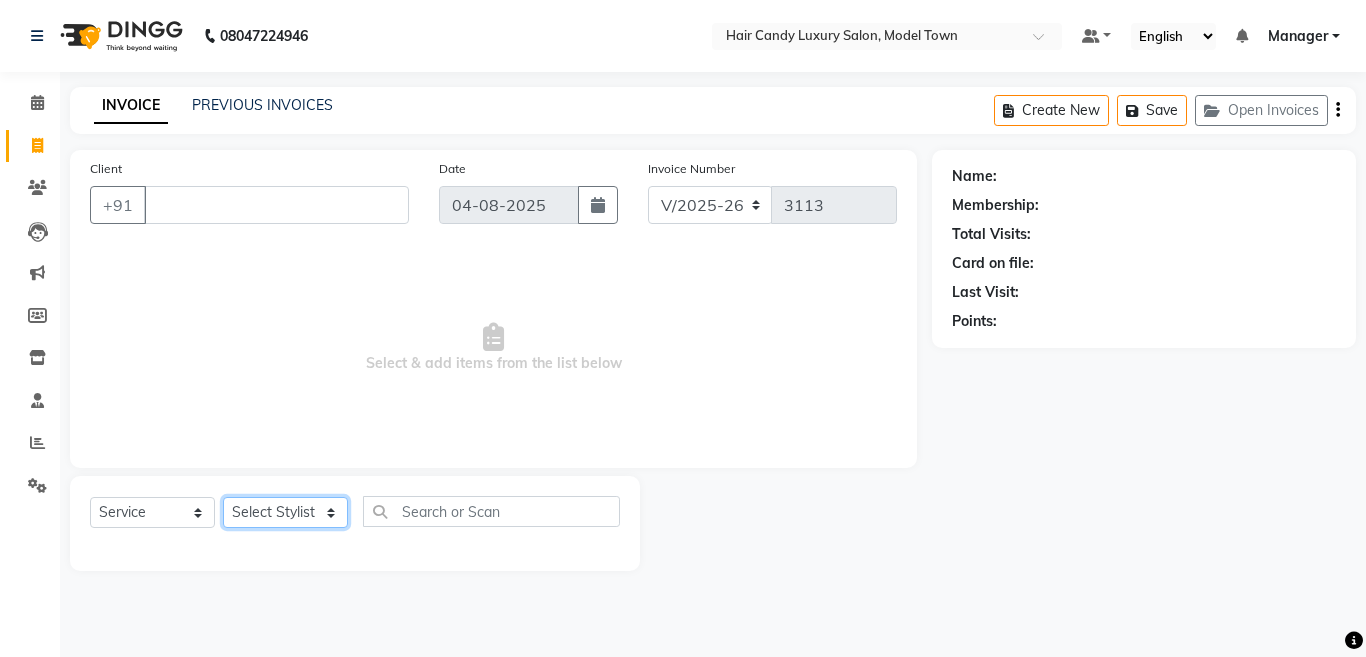 click on "Select Stylist [FIRST] [FIRST] [FIRST] [FIRST] (Rahul) Manager [FIRST] [FIRST] [FIRST] [FIRST] [FIRST] [FIRST] (Raju) RIYA [FIRST] [FIRST] stock manager [FIRST] [FIRST] [FIRST] Gupta [FIRST]kumar" 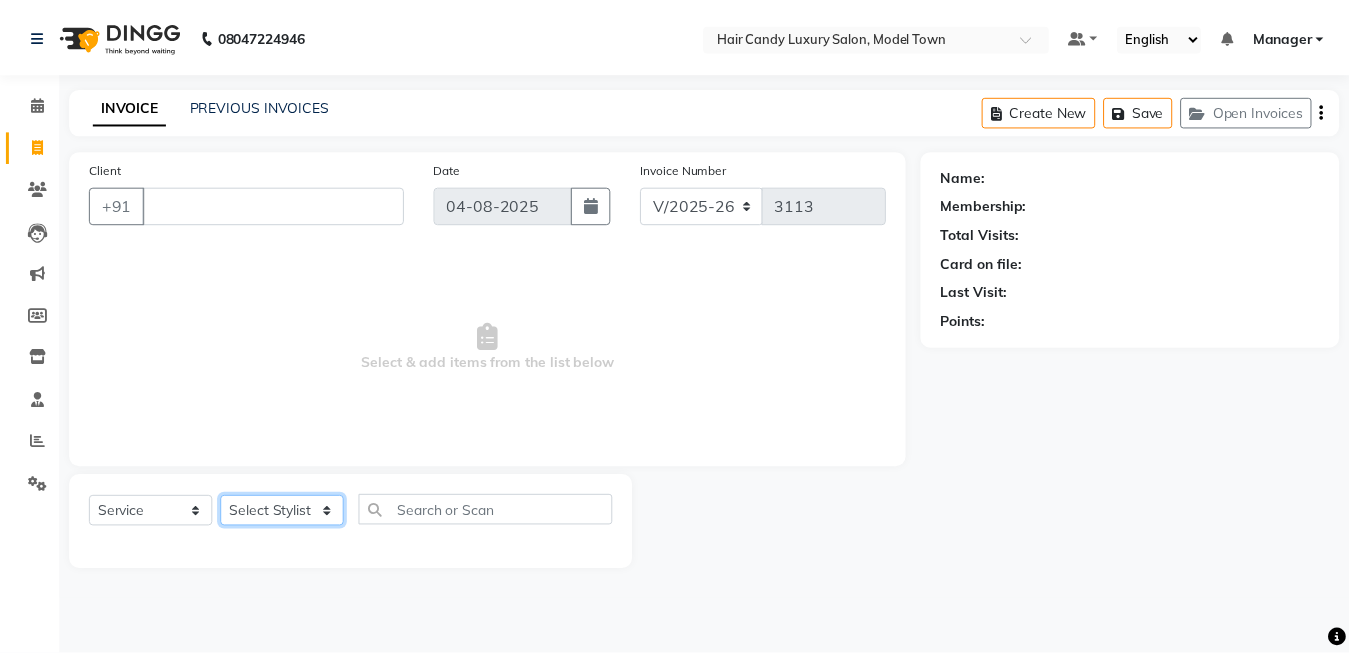 scroll, scrollTop: 0, scrollLeft: 0, axis: both 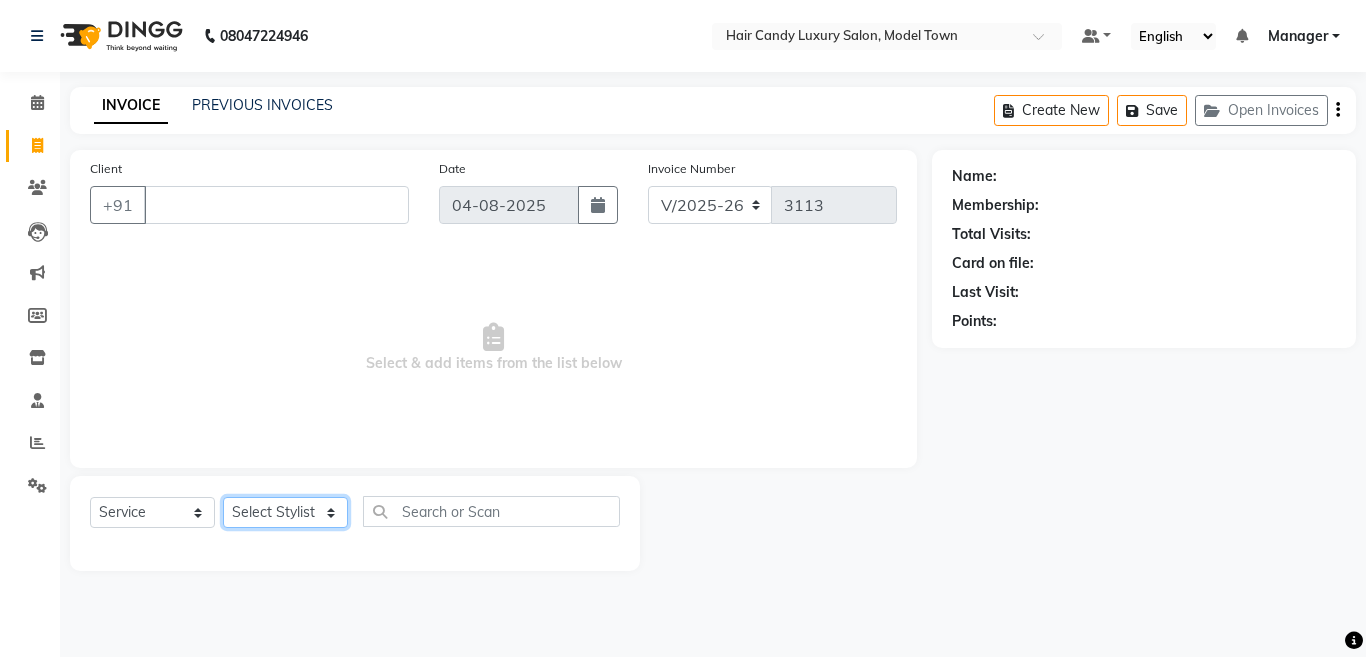 select on "34279" 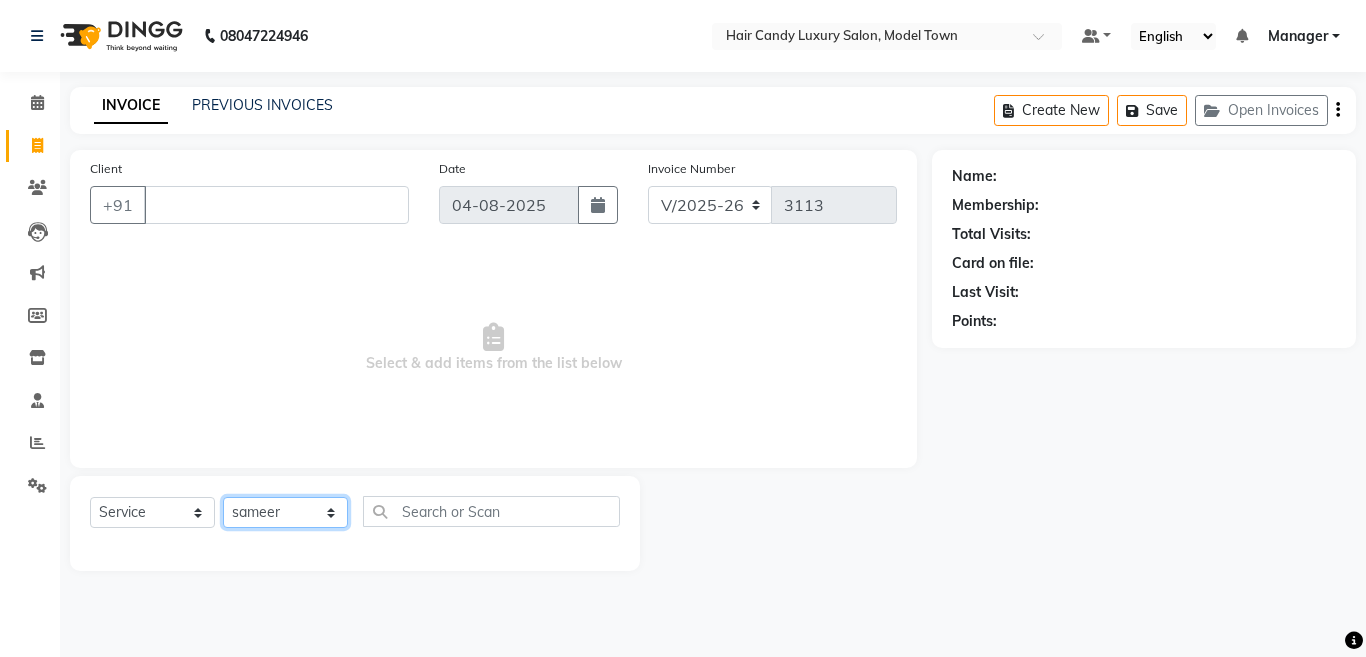 click on "Select Stylist [FIRST] [FIRST] [FIRST] [FIRST] (Rahul) Manager [FIRST] [FIRST] [FIRST] [FIRST] [FIRST] [FIRST] (Raju) RIYA [FIRST] [FIRST] stock manager [FIRST] [FIRST] [FIRST] Gupta [FIRST]kumar" 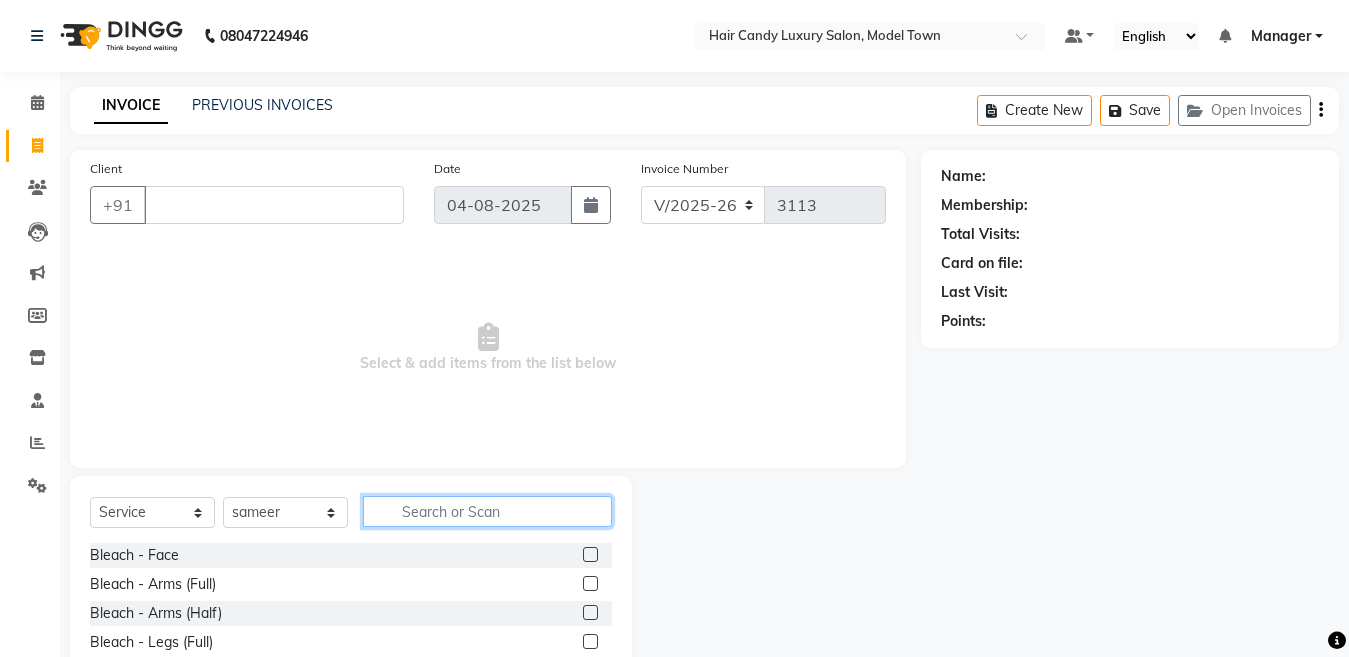 click 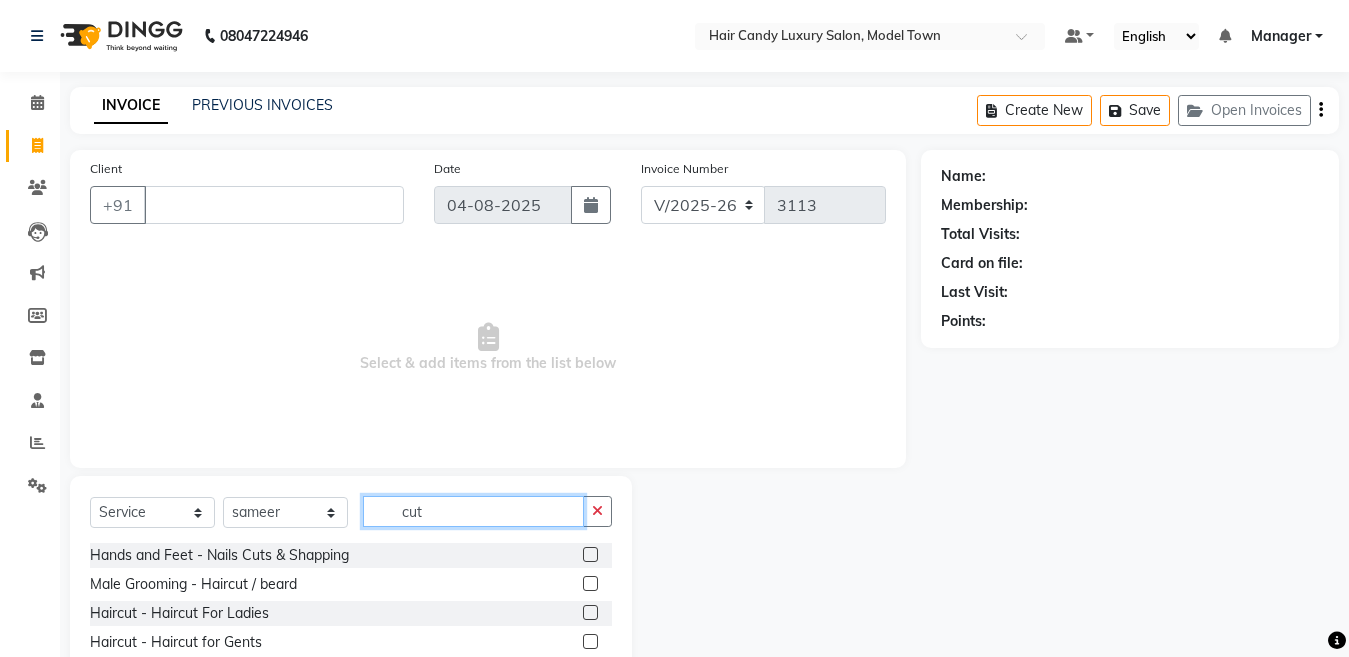scroll, scrollTop: 118, scrollLeft: 0, axis: vertical 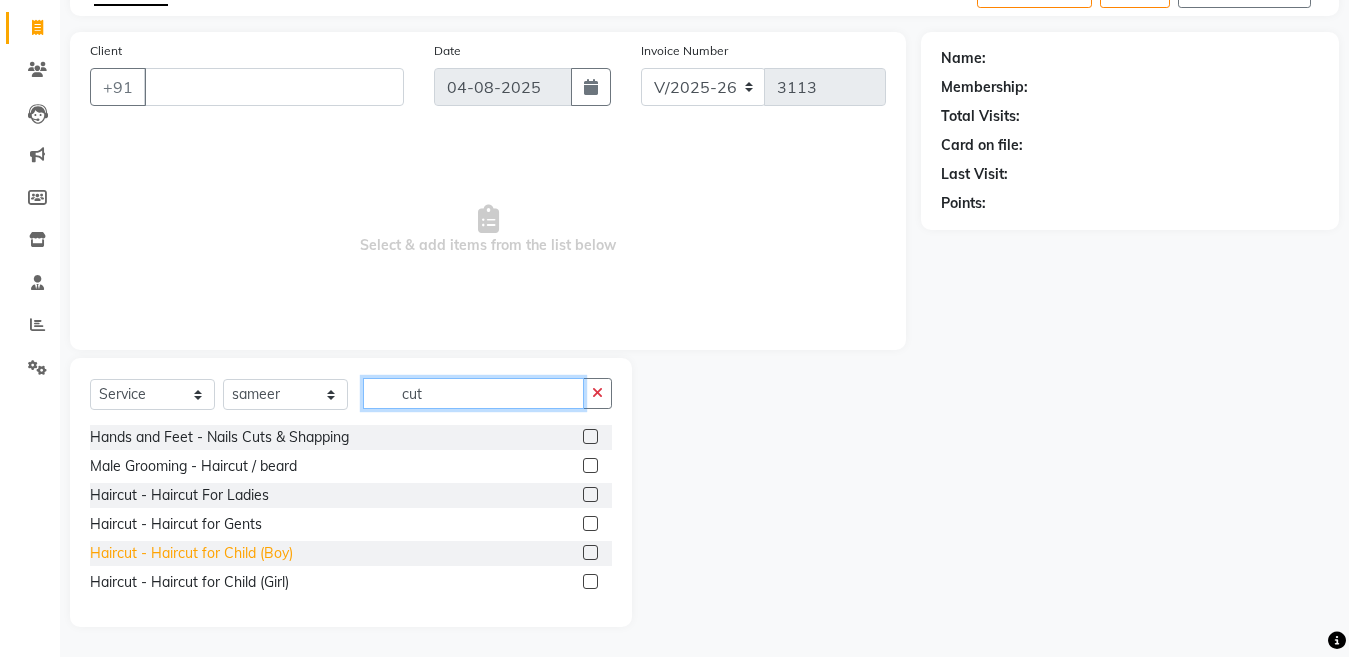 type on "cut" 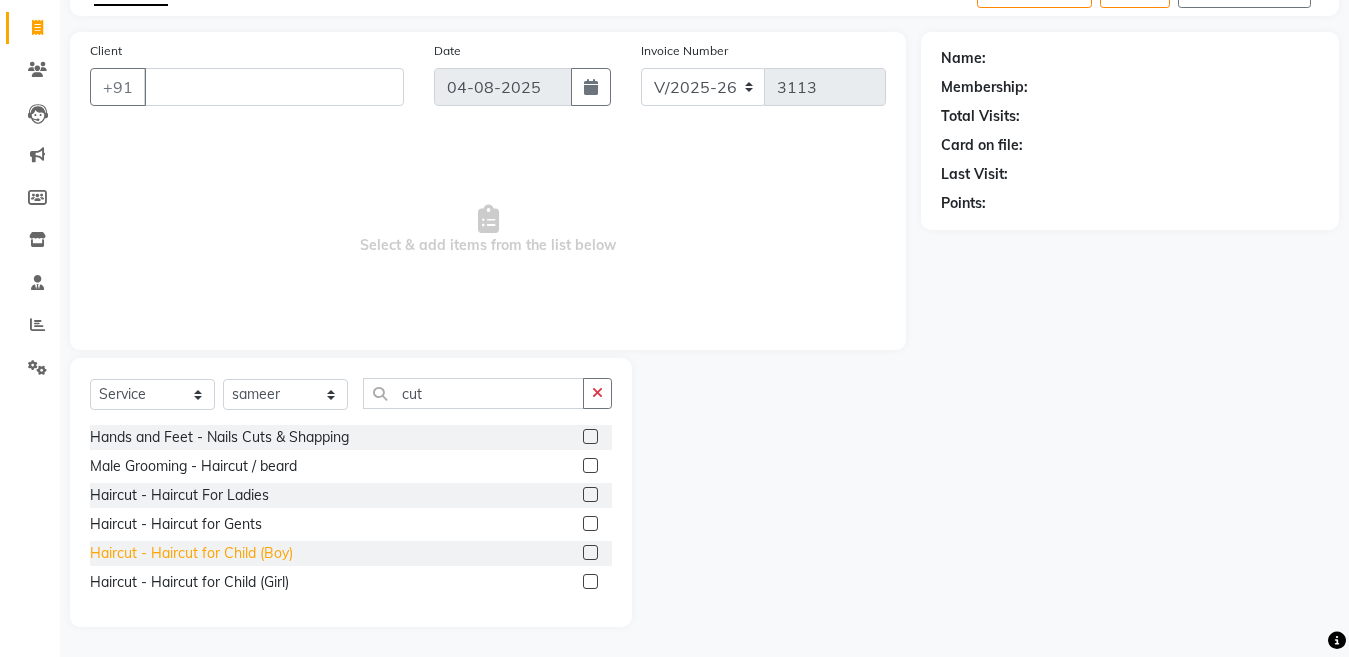 click on "Haircut - Haircut for Child (Boy)" 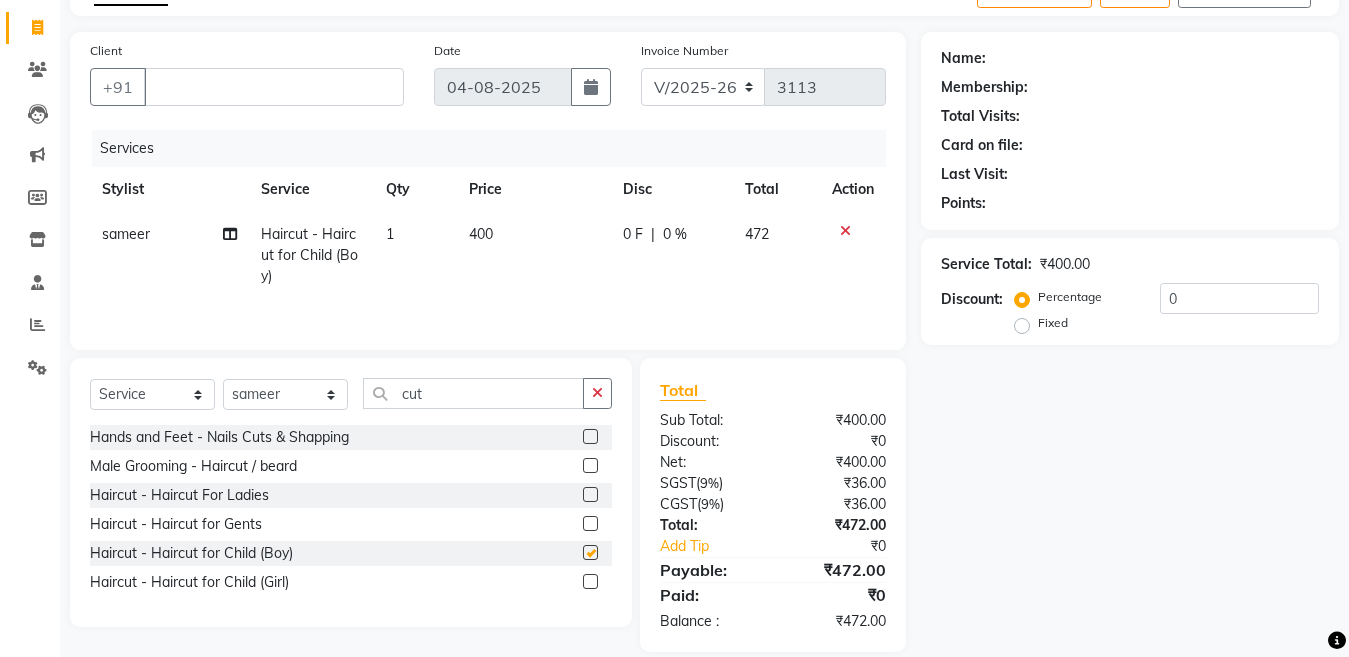 checkbox on "false" 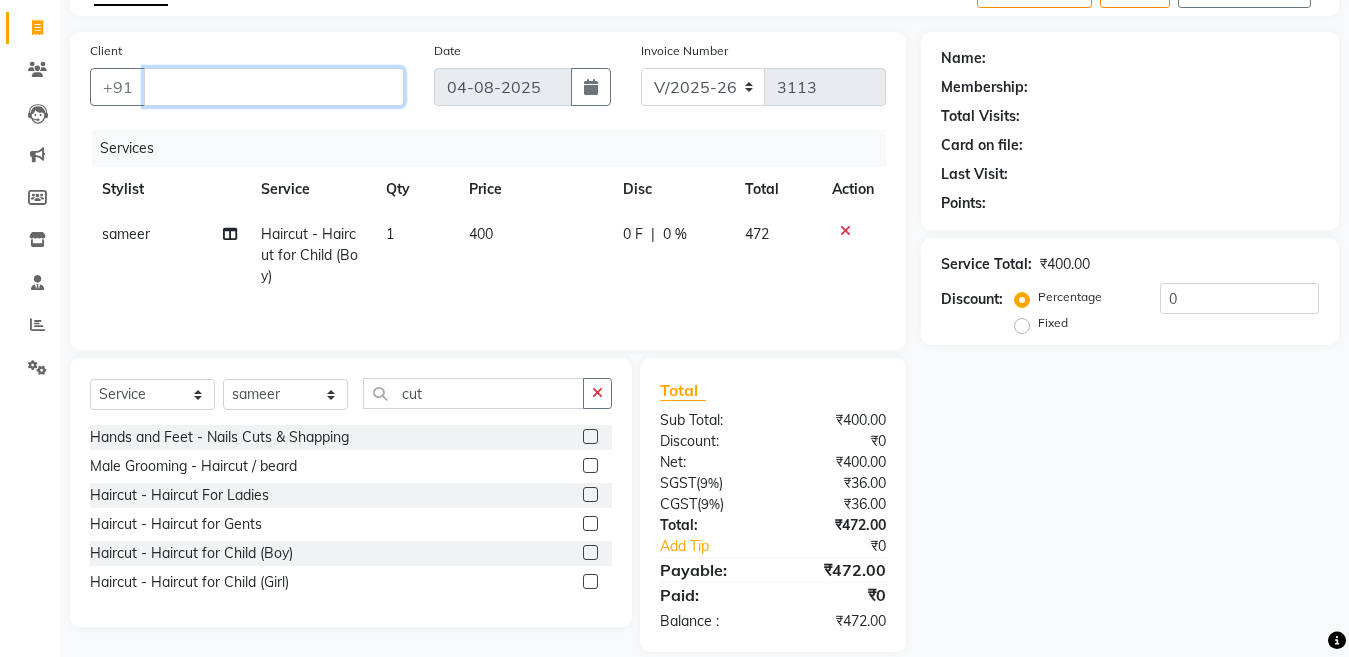 click on "Client" at bounding box center (274, 87) 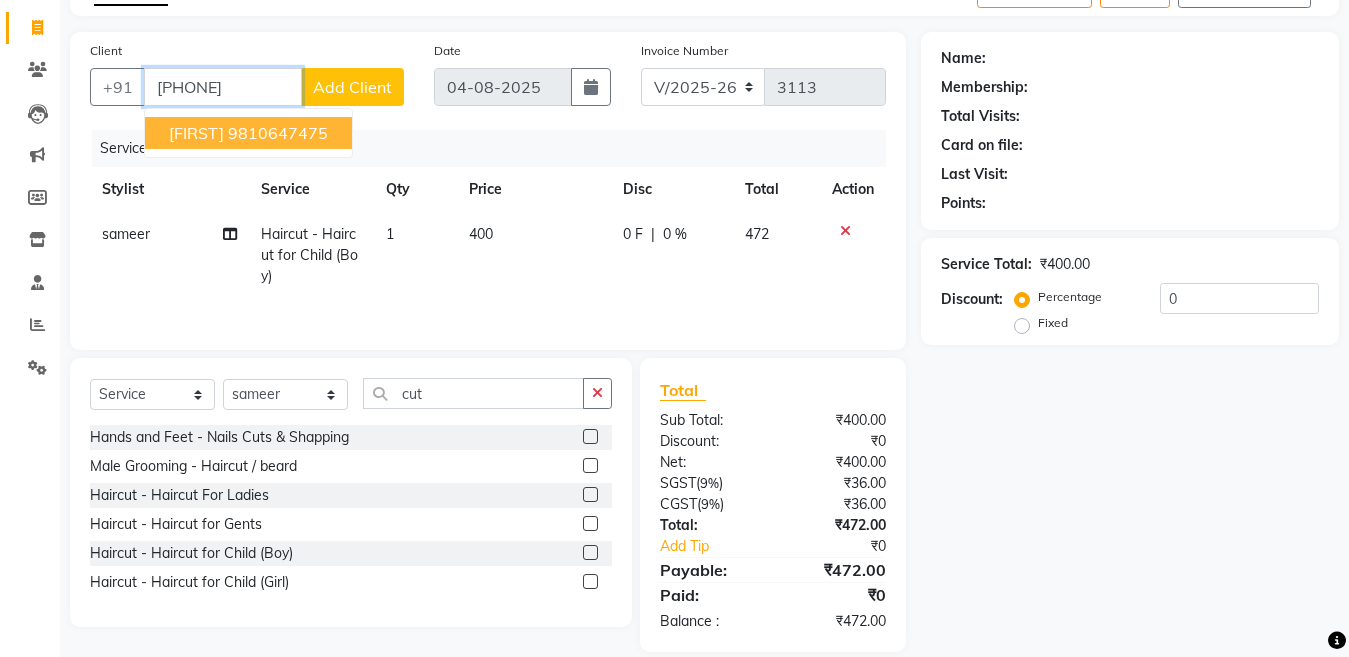 click on "[FIRST] [PHONE]" at bounding box center [248, 133] 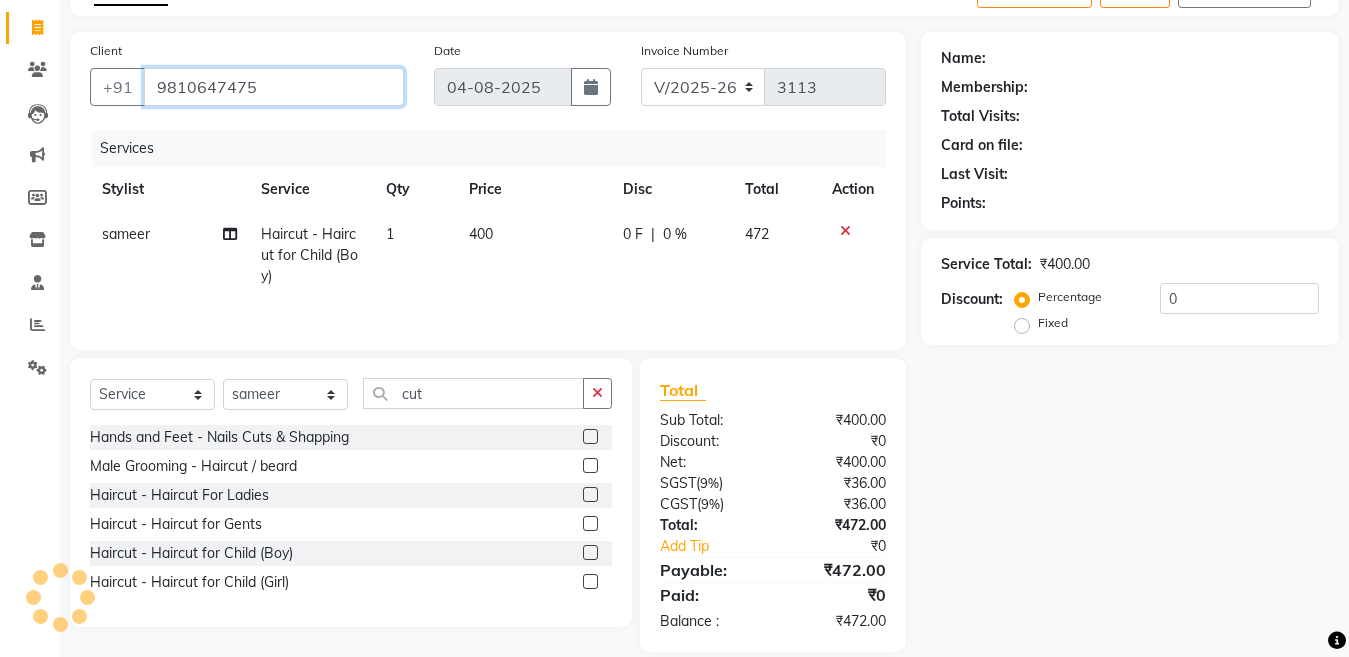 type on "9810647475" 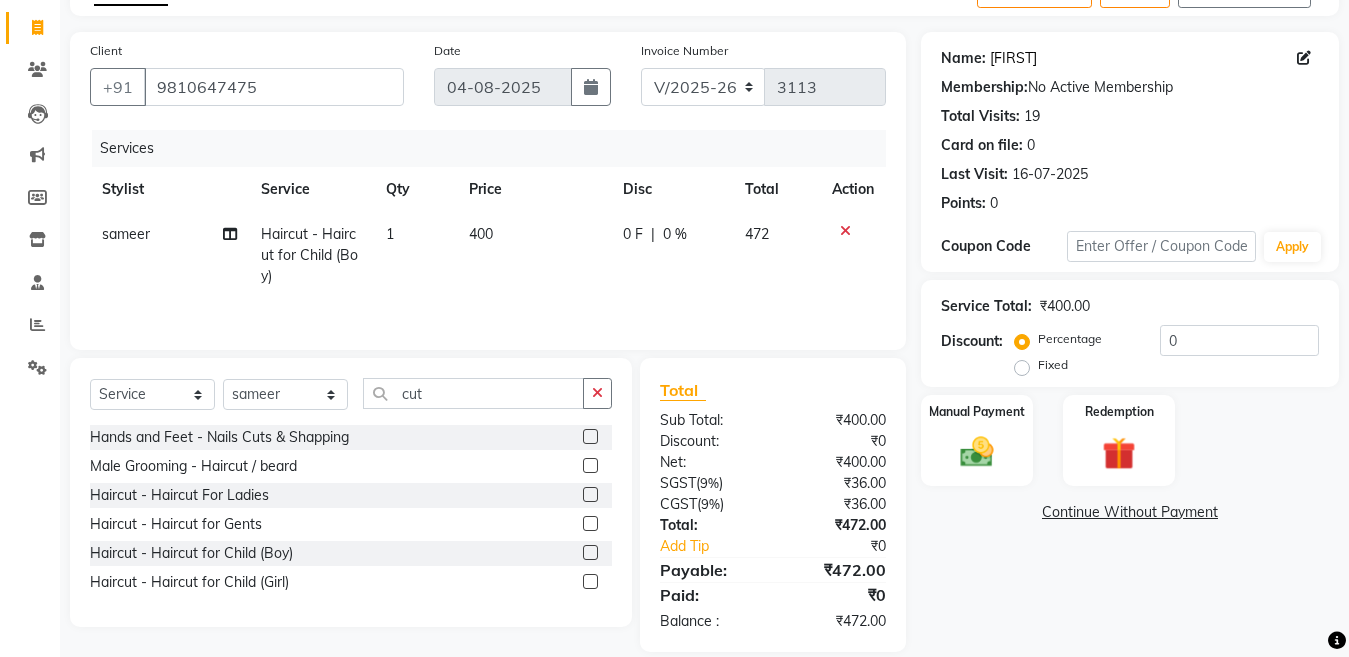 click on "[FIRST]" 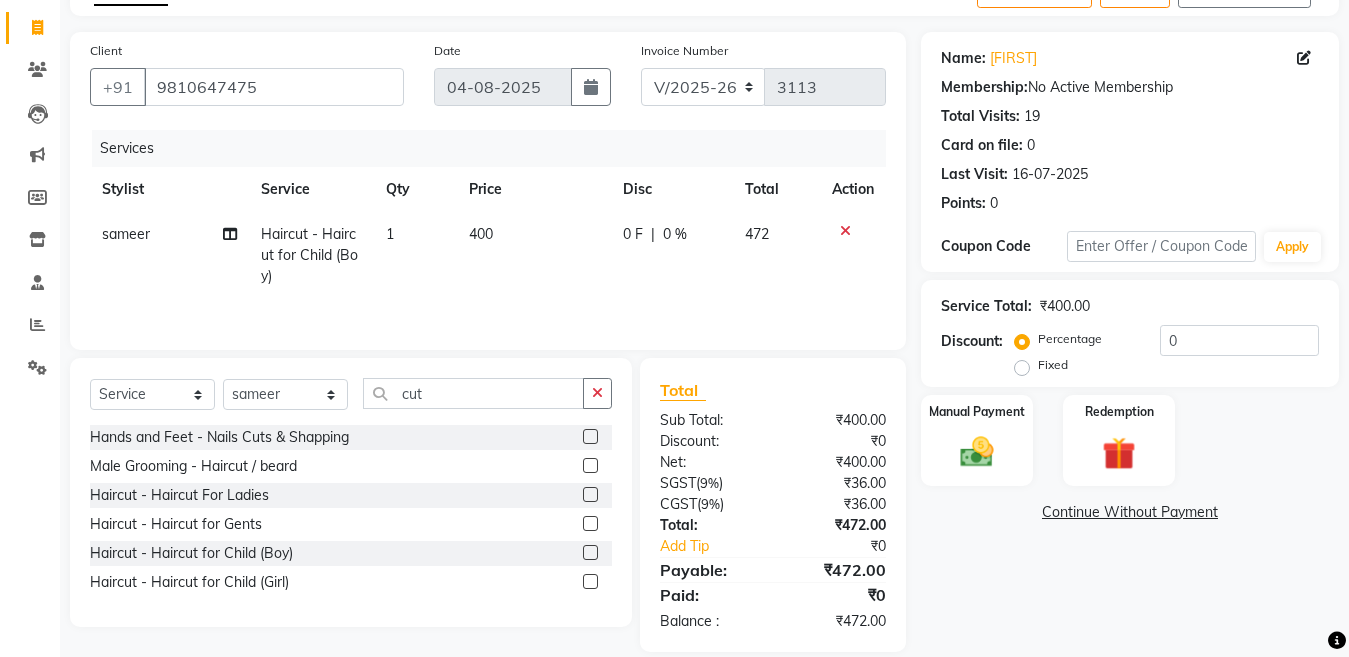 click on "1" 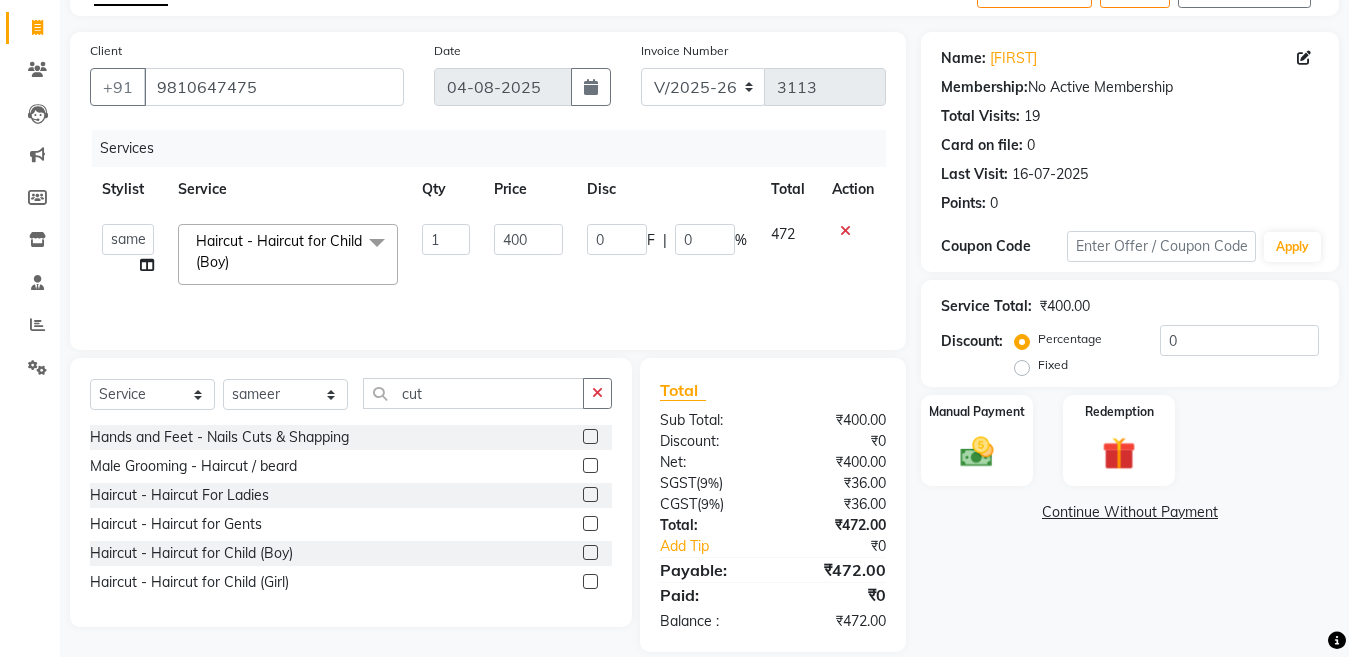 click on "1" 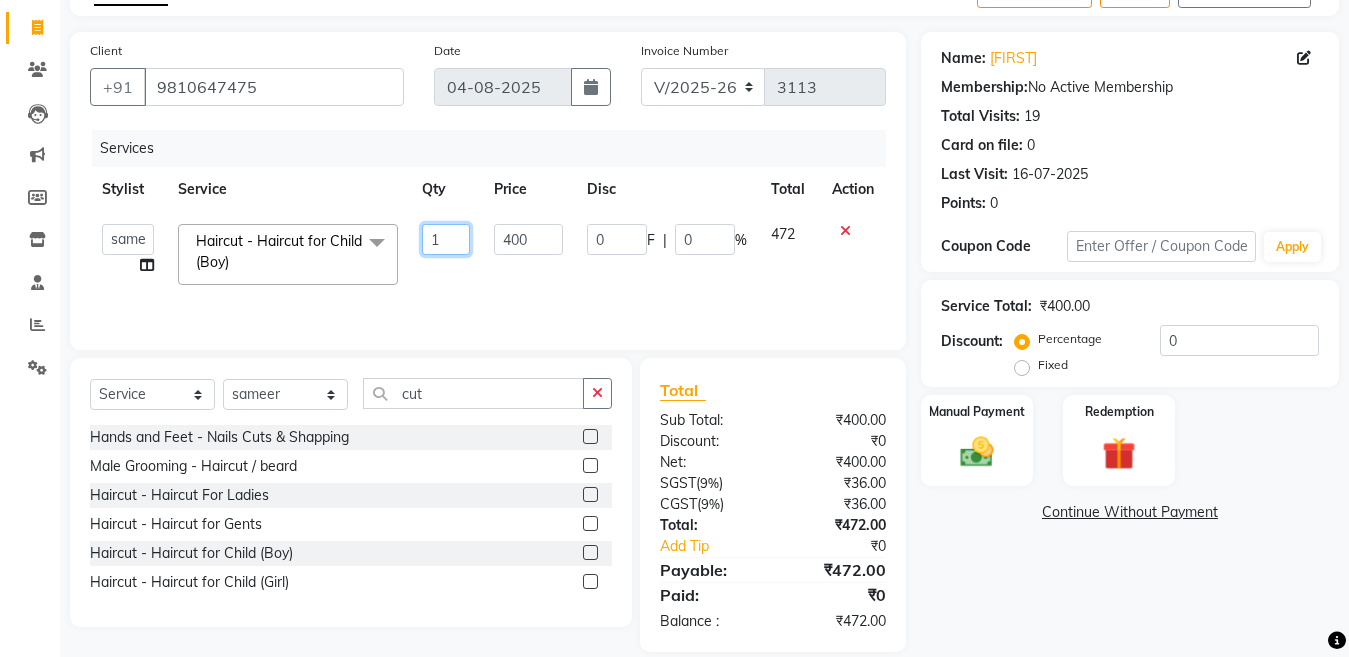 drag, startPoint x: 457, startPoint y: 251, endPoint x: 357, endPoint y: 252, distance: 100.005 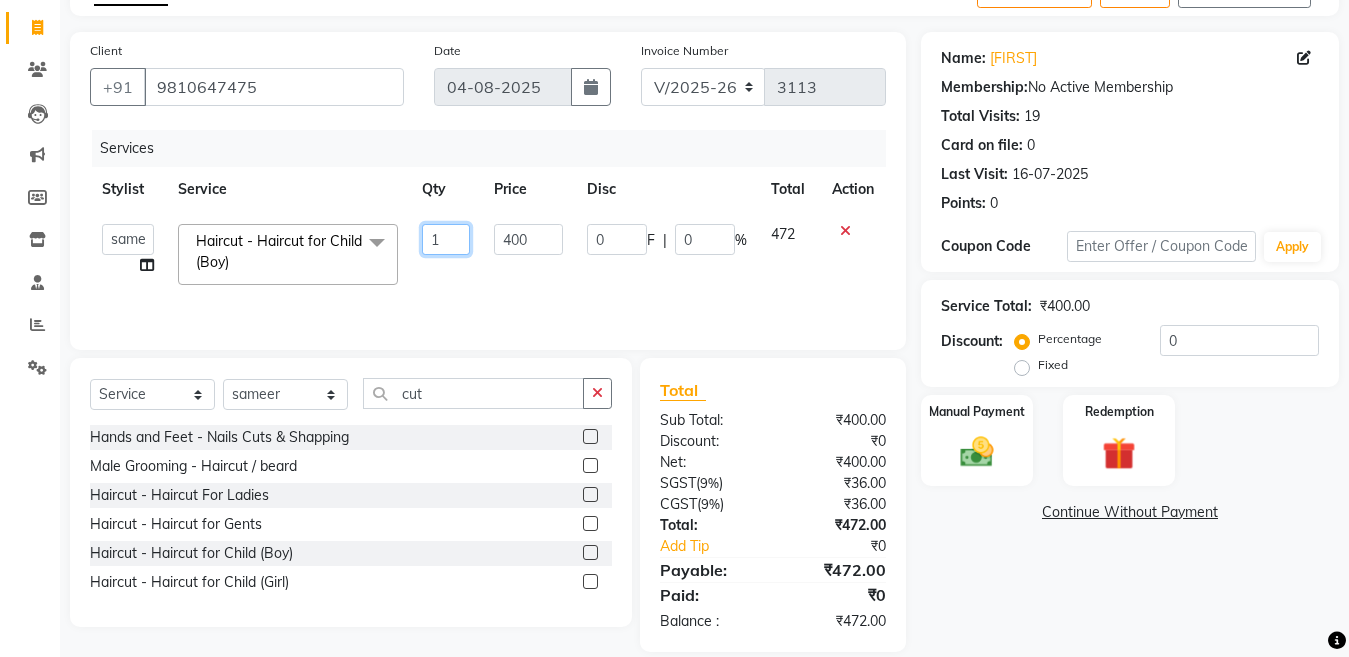 click on "[FIRST] [FIRST] [FIRST] [FIRST] (Rahul) Manager [FIRST] [FIRST] [FIRST] [FIRST] [FIRST] [FIRST] (Raju) RIYA [FIRST] [FIRST] stock manager [FIRST] [FIRST] [FIRST] Gupta [FIRST]kumar Haircut - Haircut for Child (Boy)  x Bleach - Face Bleach - Arms (Full) Bleach - Arms (Half) Bleach - Legs (Full) Bleach - Legs (Half) Bleach - Back (Full) Bleach - Back (Half) Bleach - Front (Full) Bleach - Front (Half) Bleach - Full Body Mango-Pedicure Detan - Face Detan - Arms (Full) Detan - Arms (Half) Detan - Legs (Full) Detan - Legs (Half) Detan - Back (Full) Detan - Back (Half) Detan - Front (Full) Detan - Front (Half) Detan - Full Body Facial - Face Massage Facial - Face Cleaning Facial - Face D-Tan Facial - Face Bleach Facial - Casmara Facial Facial - O3 Cleanup Facial - O3 Facial Facial - Skeyndor Cleanup Facial - Skeyndor Facial Facial - Face Mask Facial - Dermalogica Facial Facial - Dermalogica Clean up Hands and Feet - Express Menicure Hands and Feet - Express Pedicure Hands and Feet - Spa Menicure" 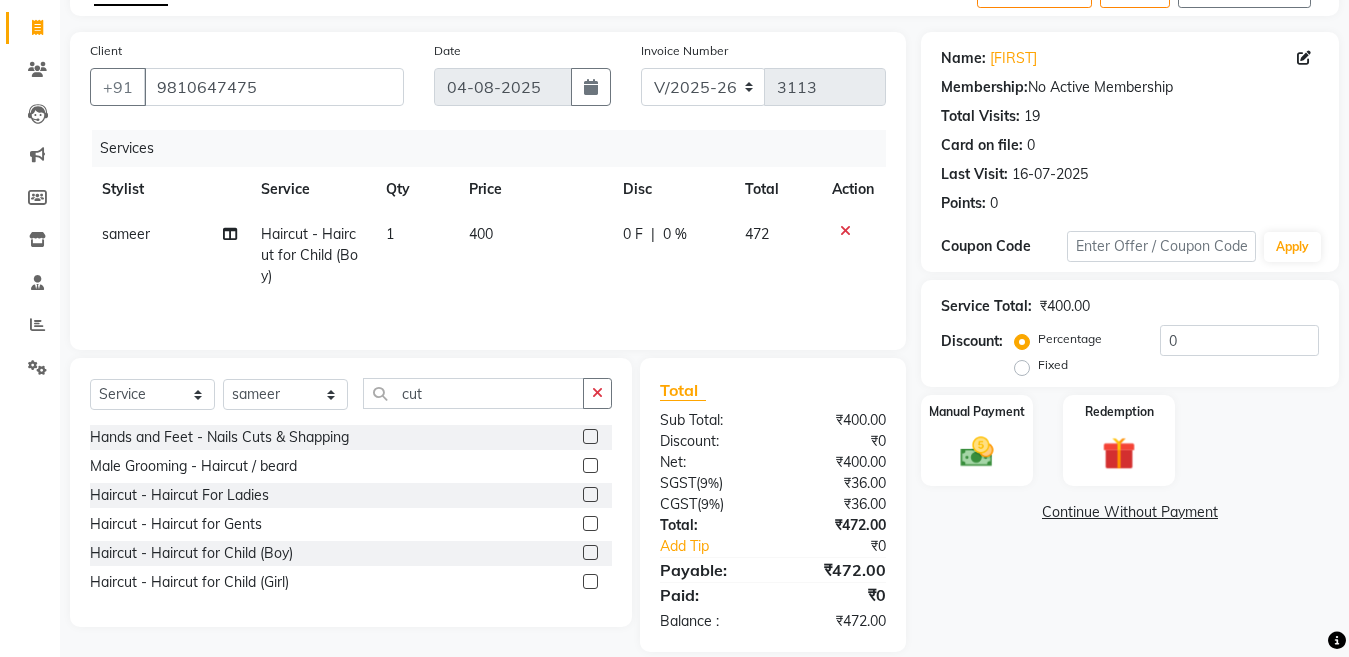click 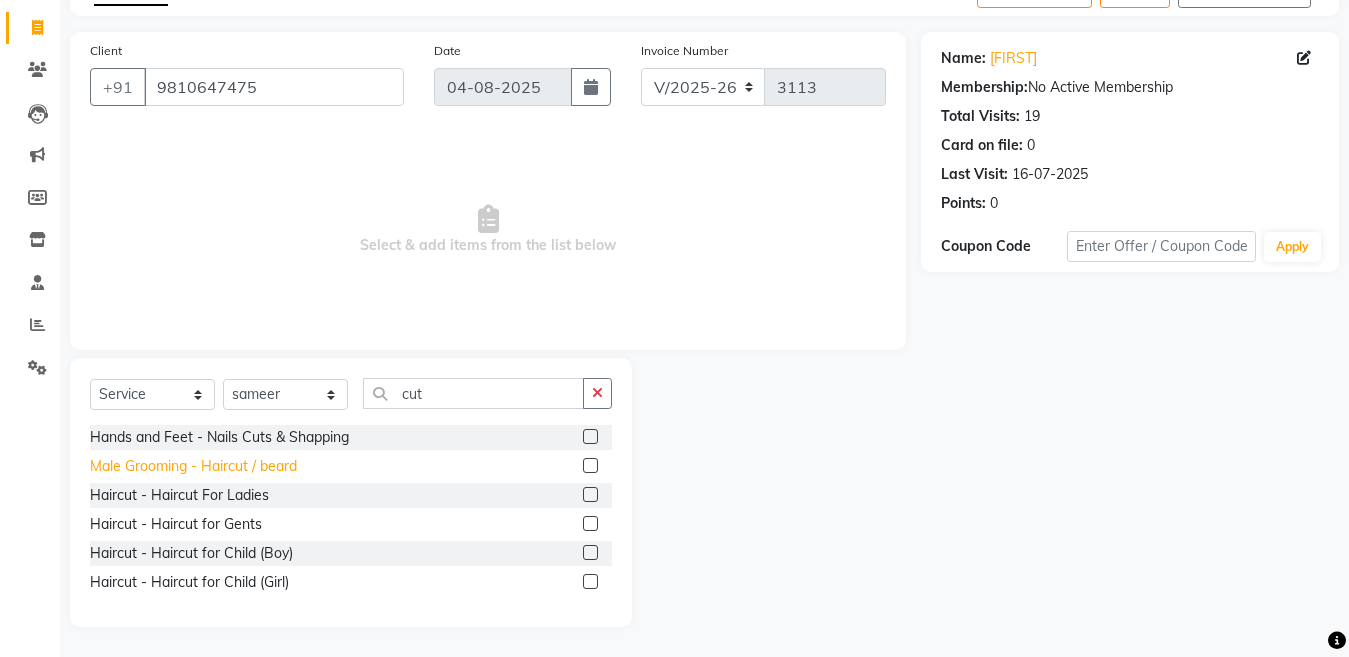 click on "Male Grooming - Haircut / beard" 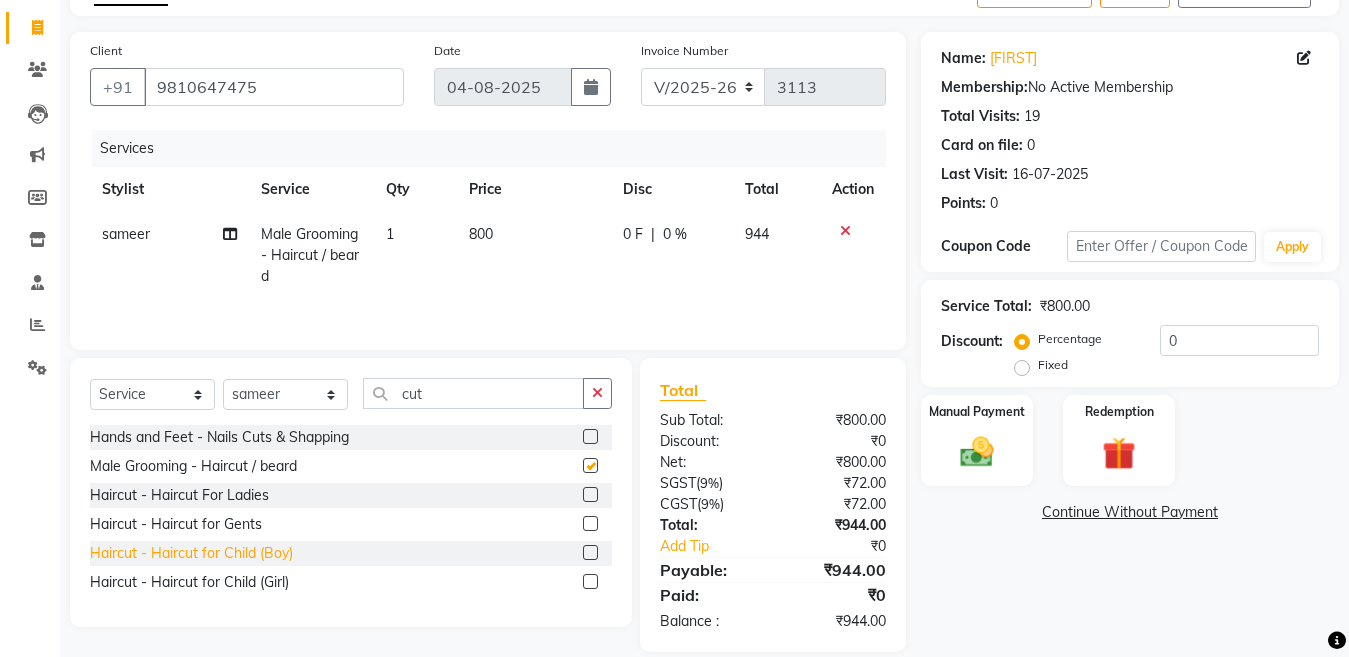 checkbox on "false" 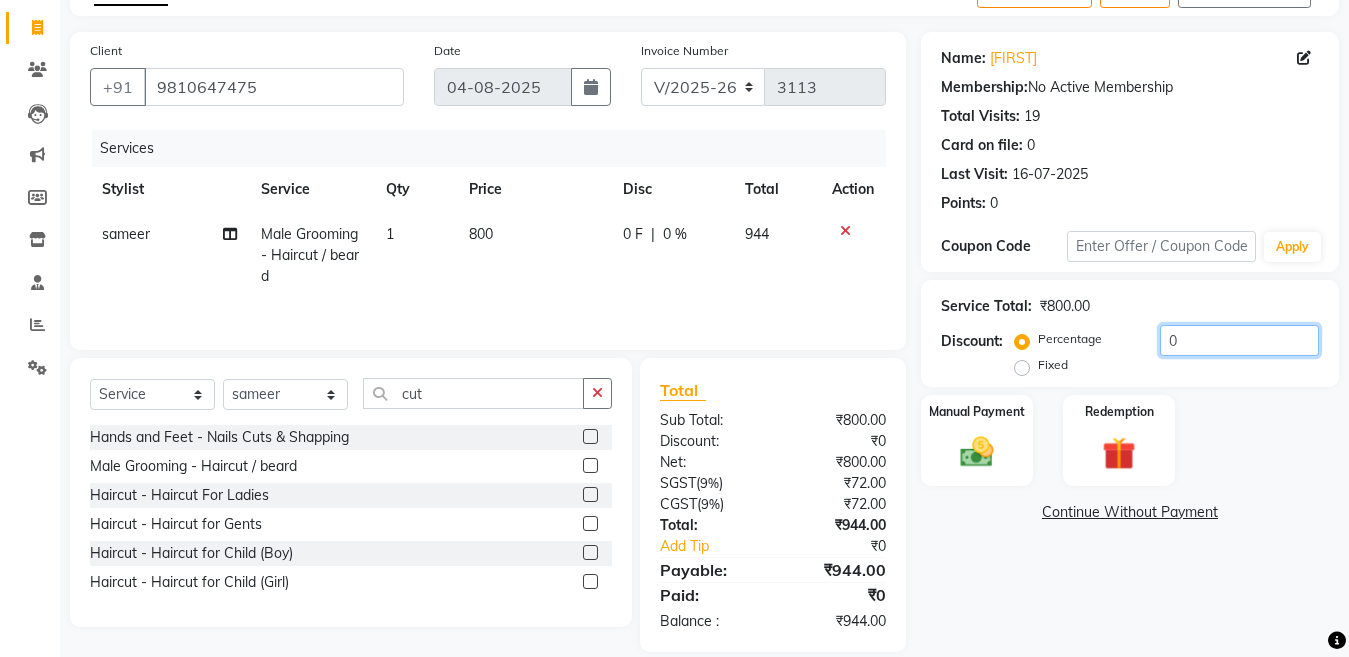 click on "0" 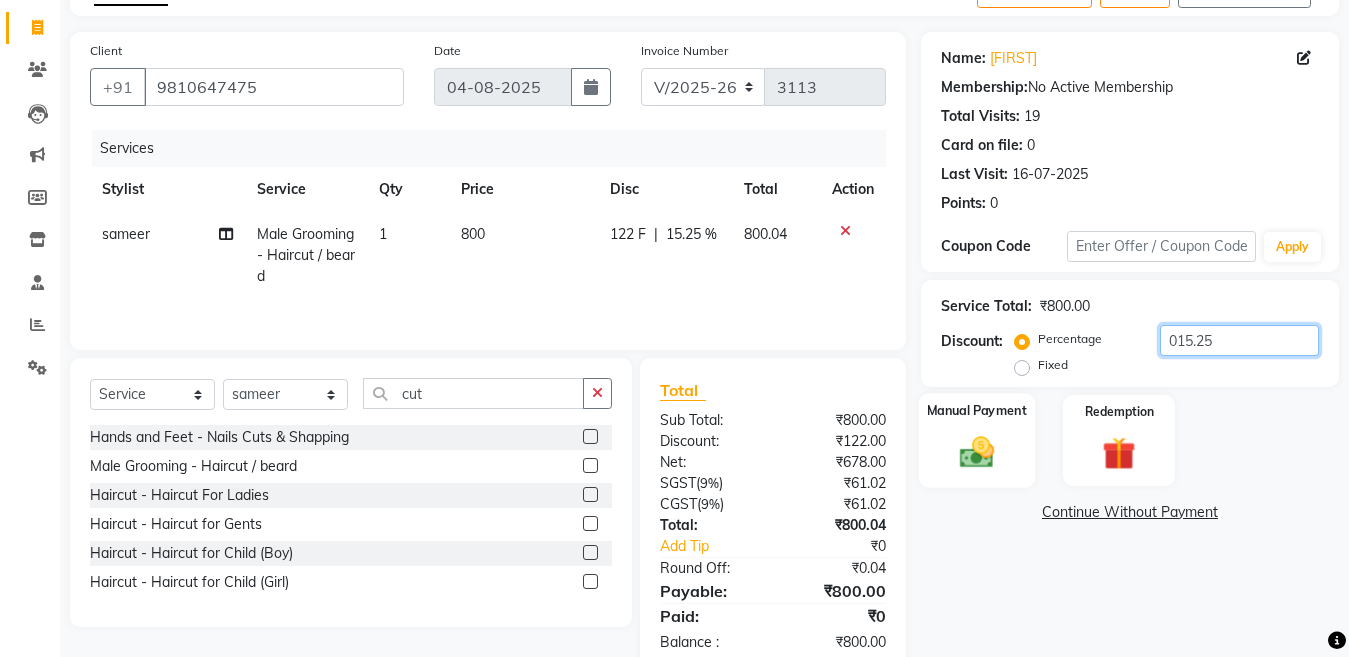 type on "015.25" 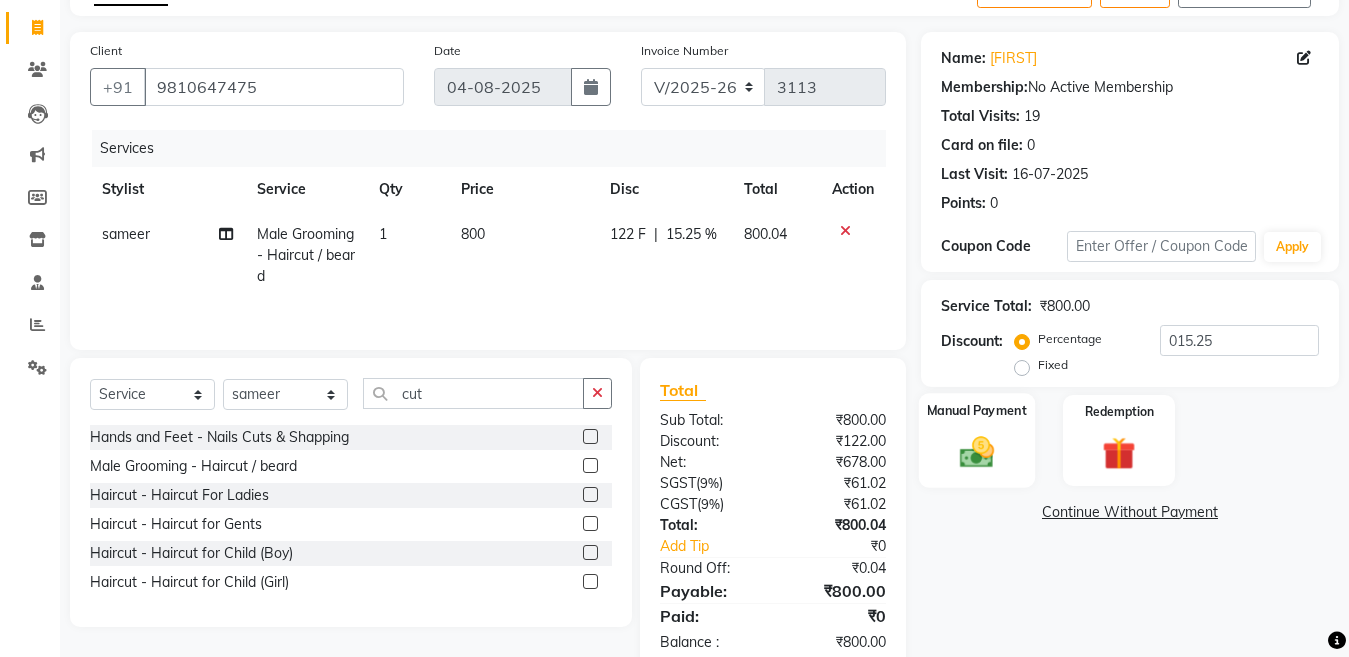 click 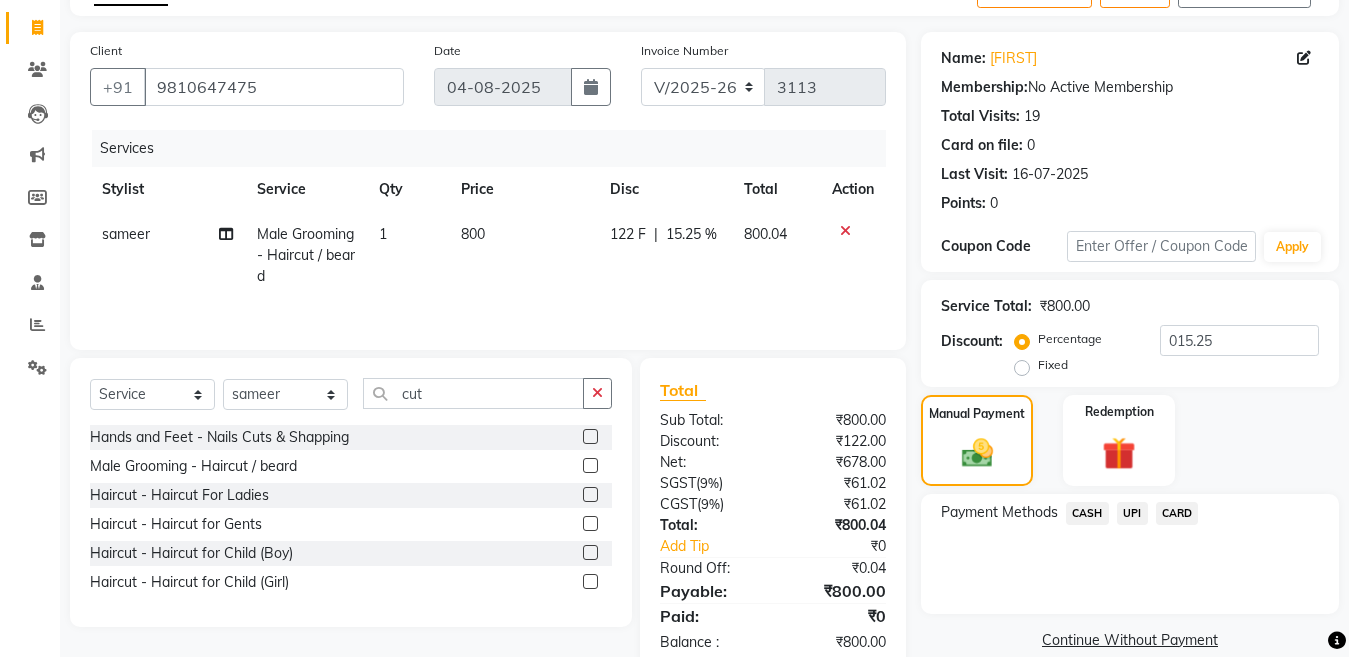 scroll, scrollTop: 166, scrollLeft: 0, axis: vertical 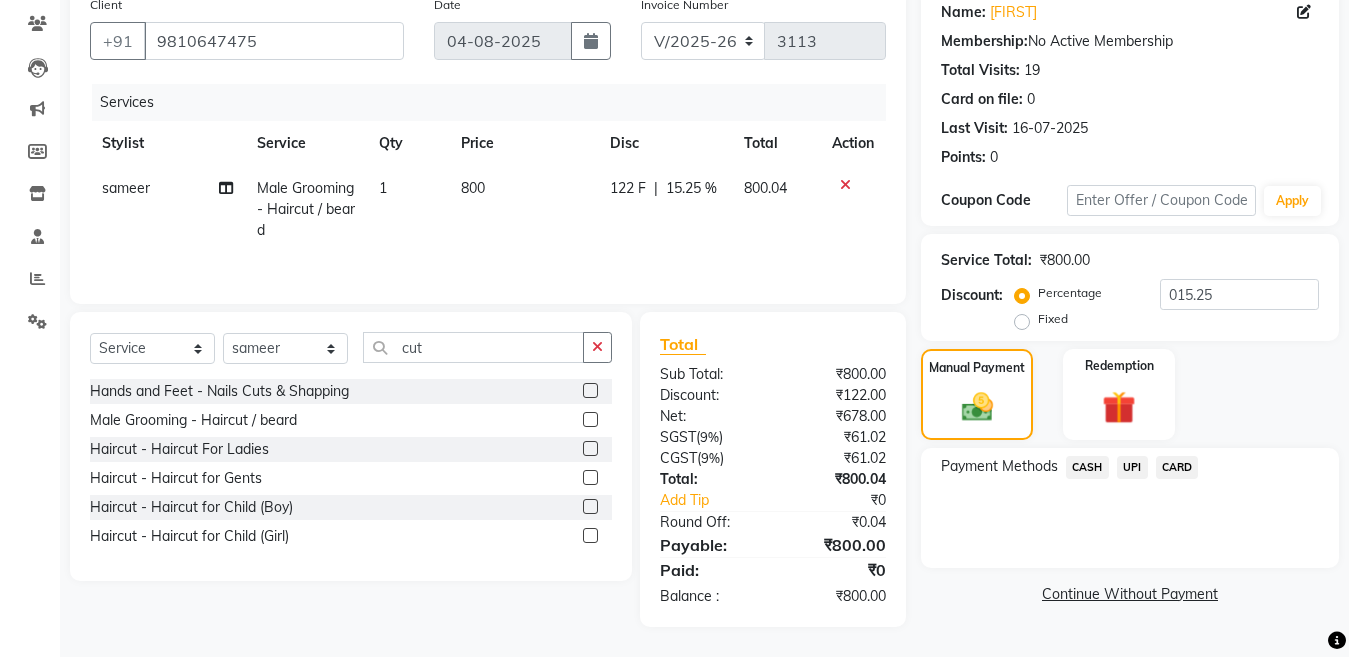 click on "CASH" 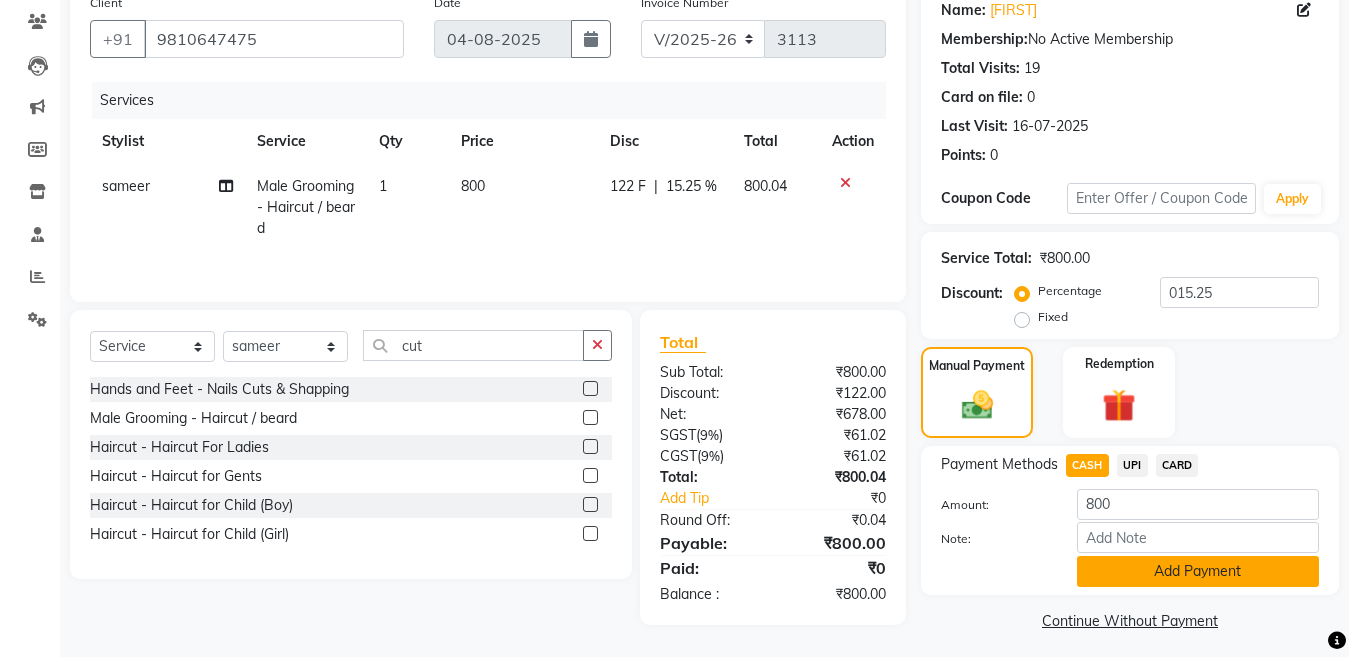 click on "Add Payment" 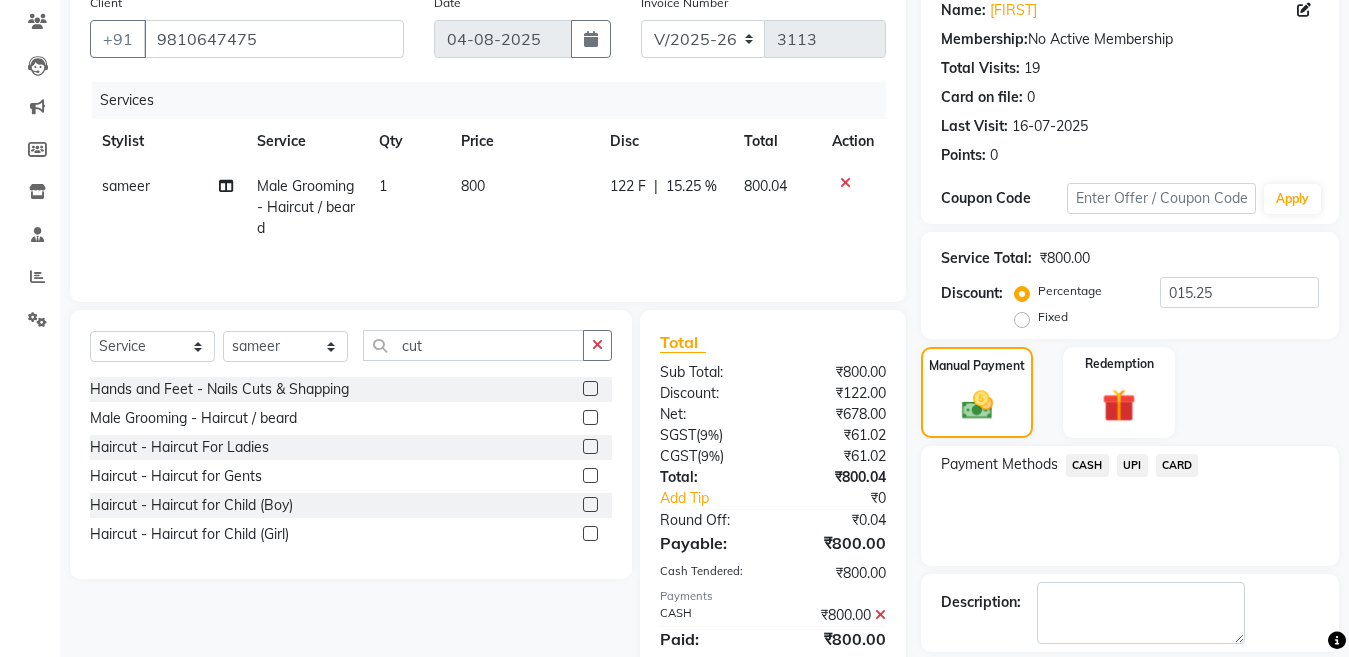scroll, scrollTop: 259, scrollLeft: 0, axis: vertical 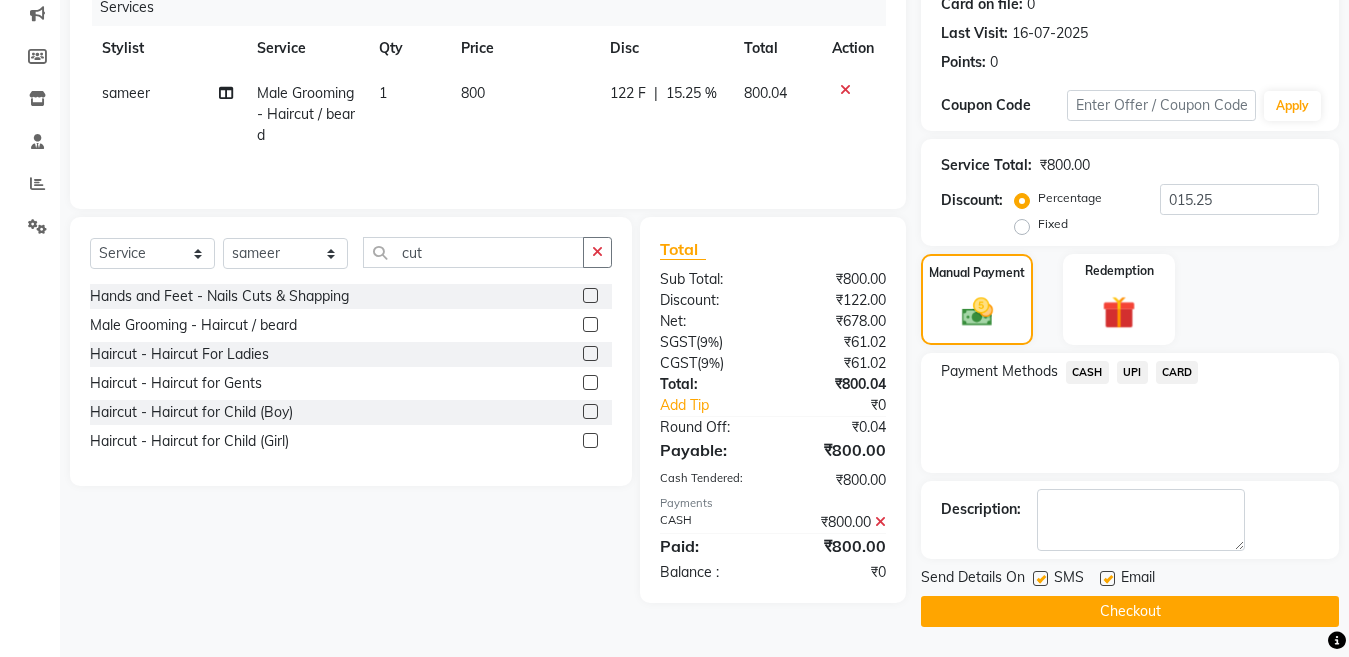 click 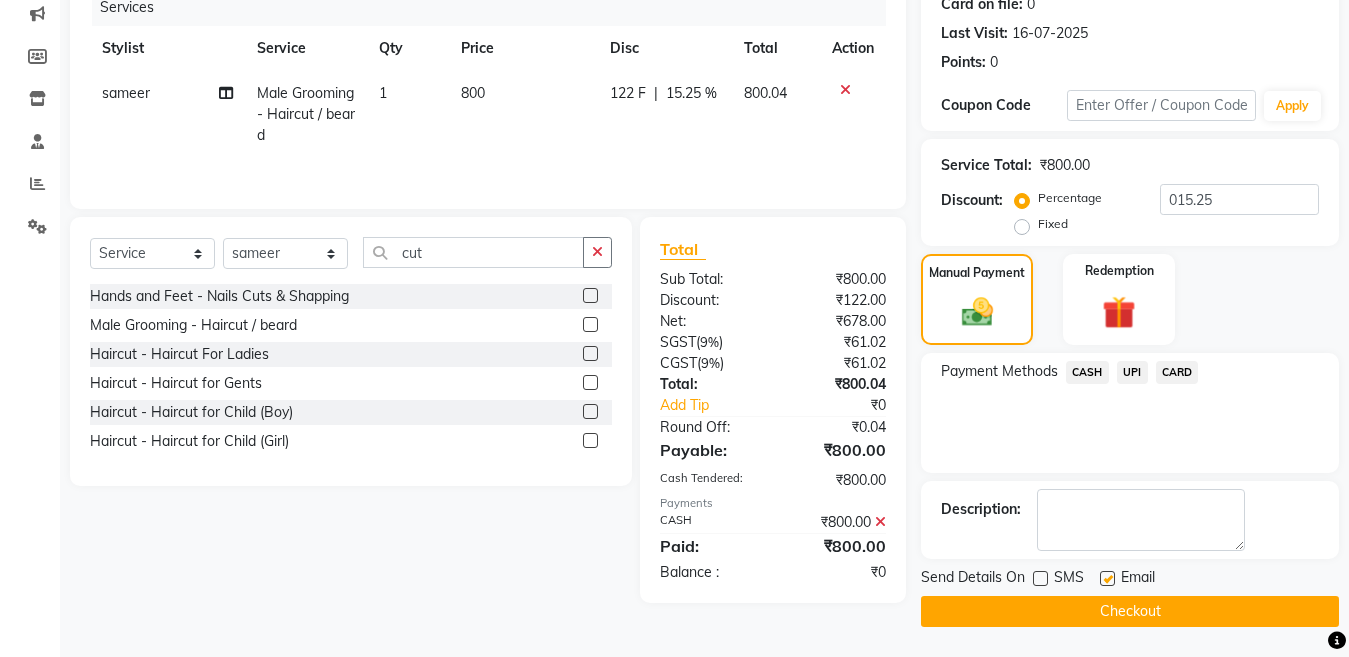 click on "Checkout" 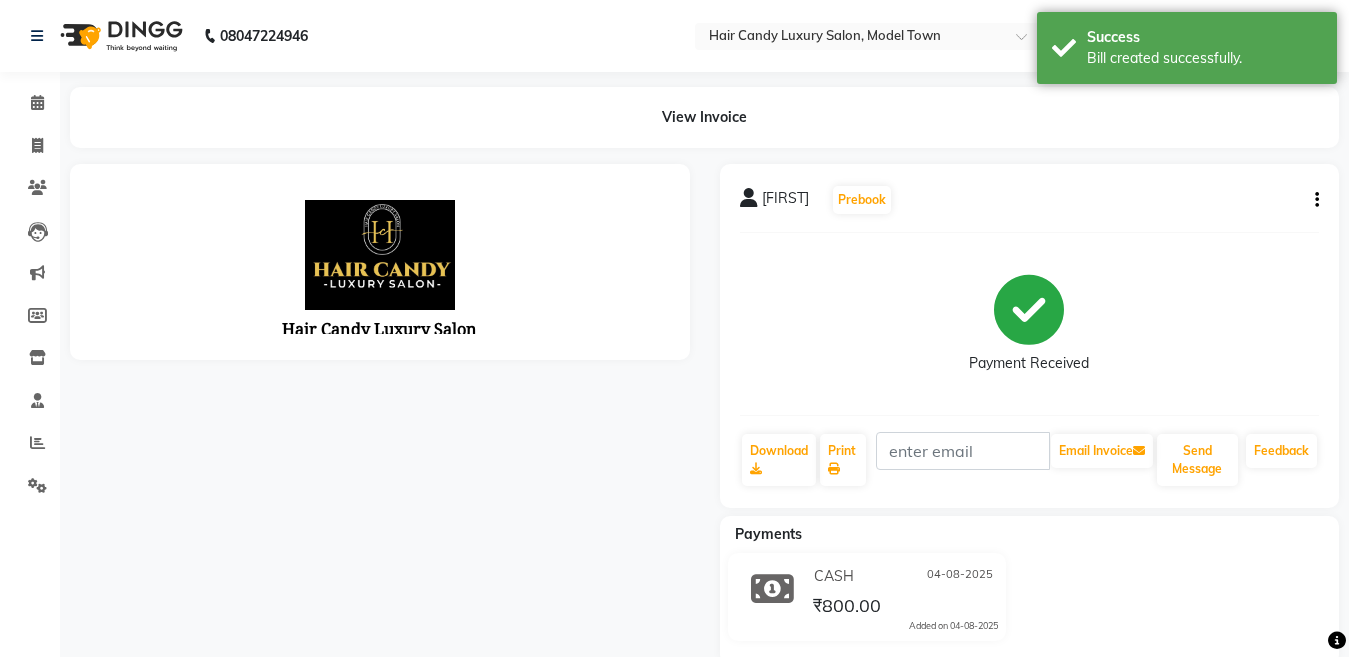 scroll, scrollTop: 0, scrollLeft: 0, axis: both 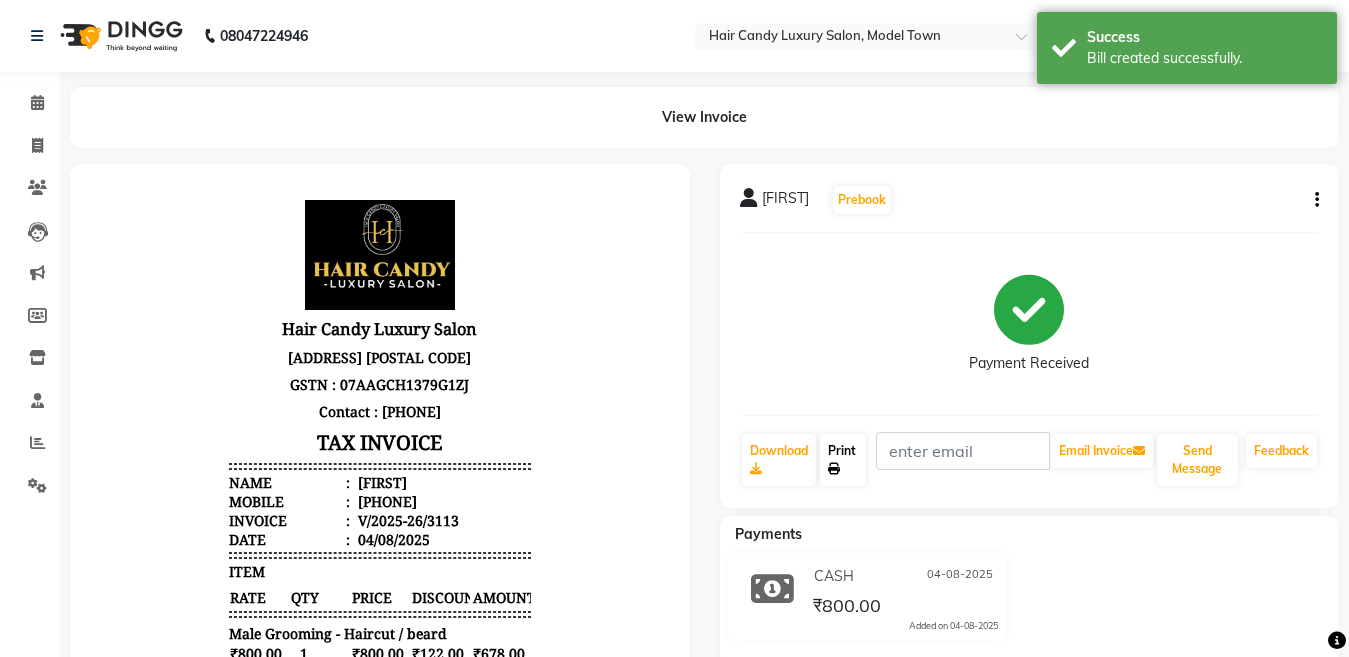 drag, startPoint x: 825, startPoint y: 432, endPoint x: 828, endPoint y: 469, distance: 37.12142 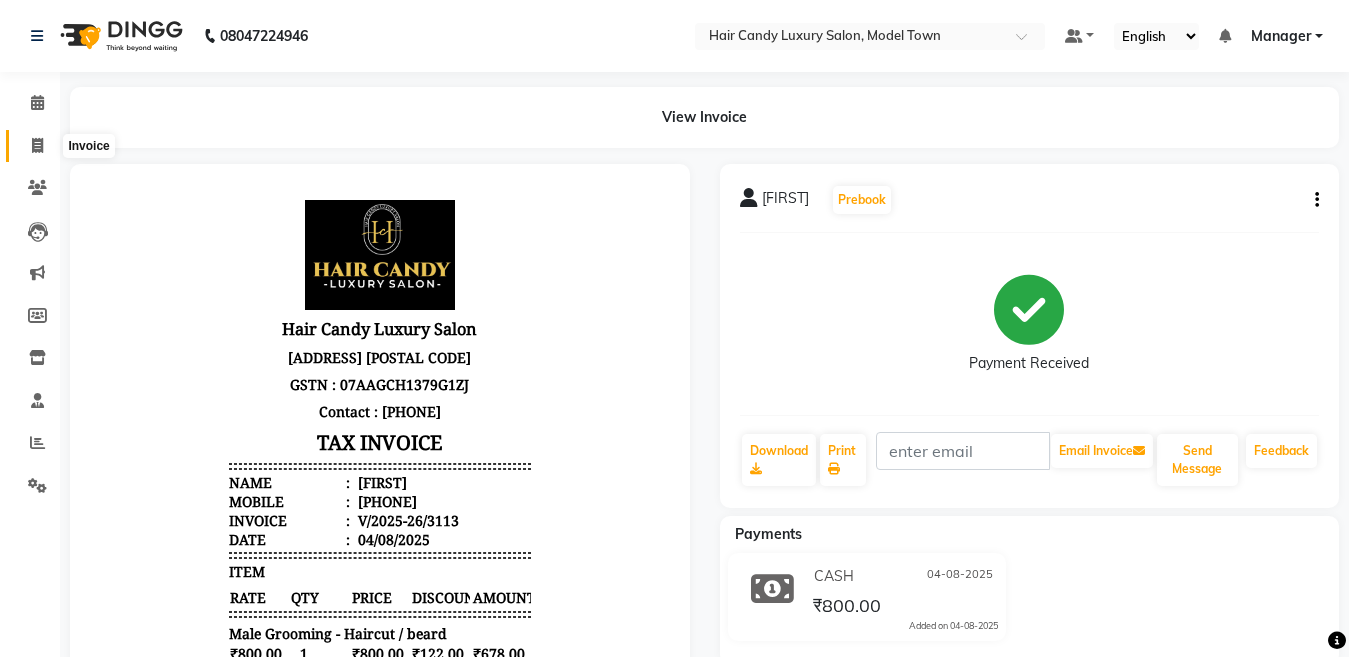 click 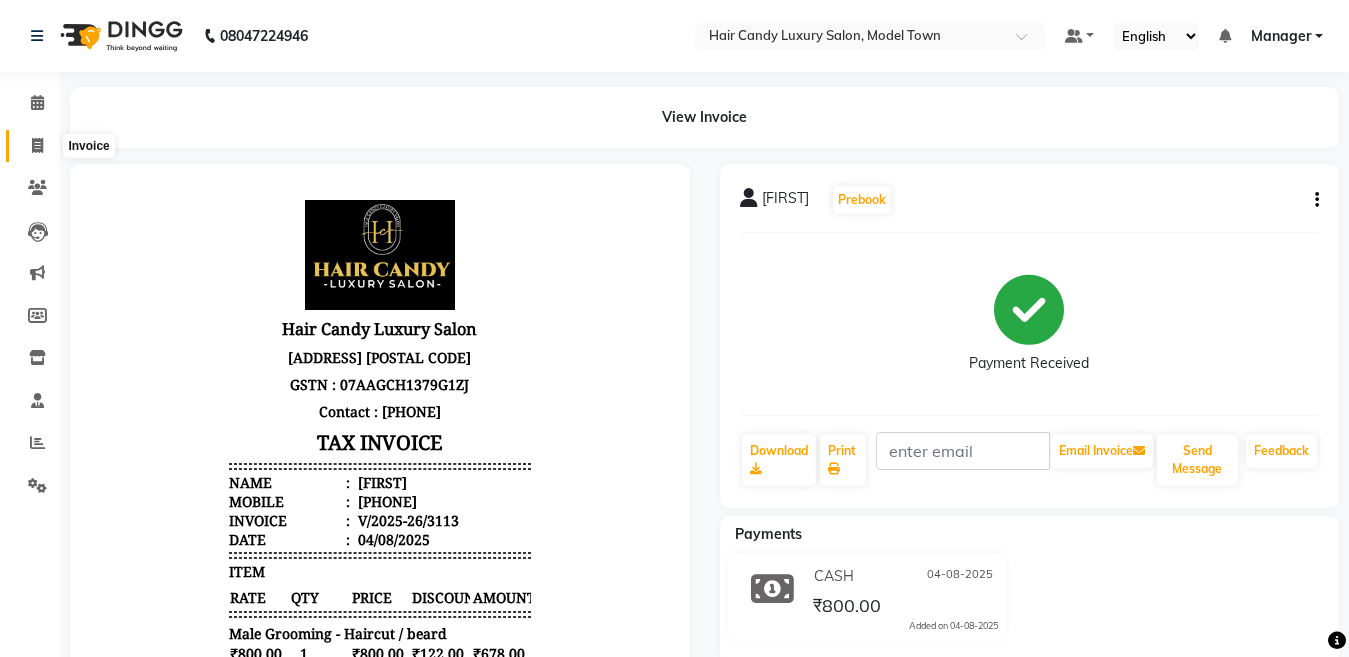 select on "service" 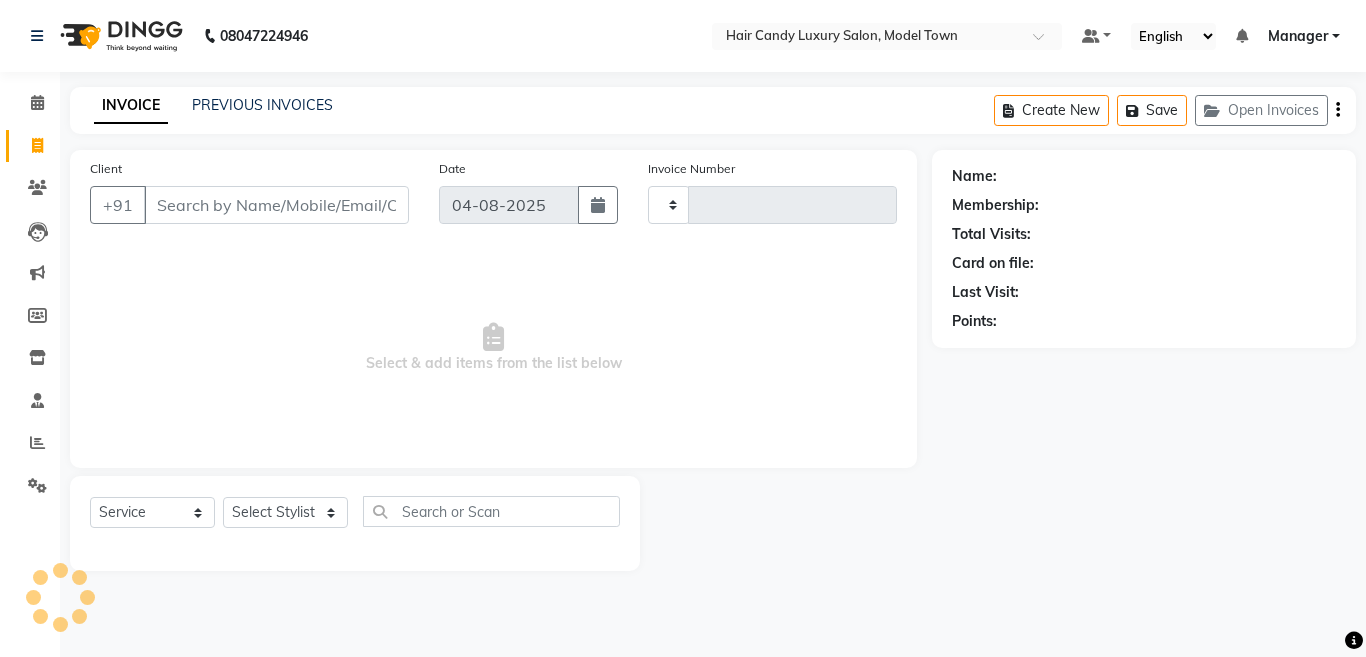 type on "3114" 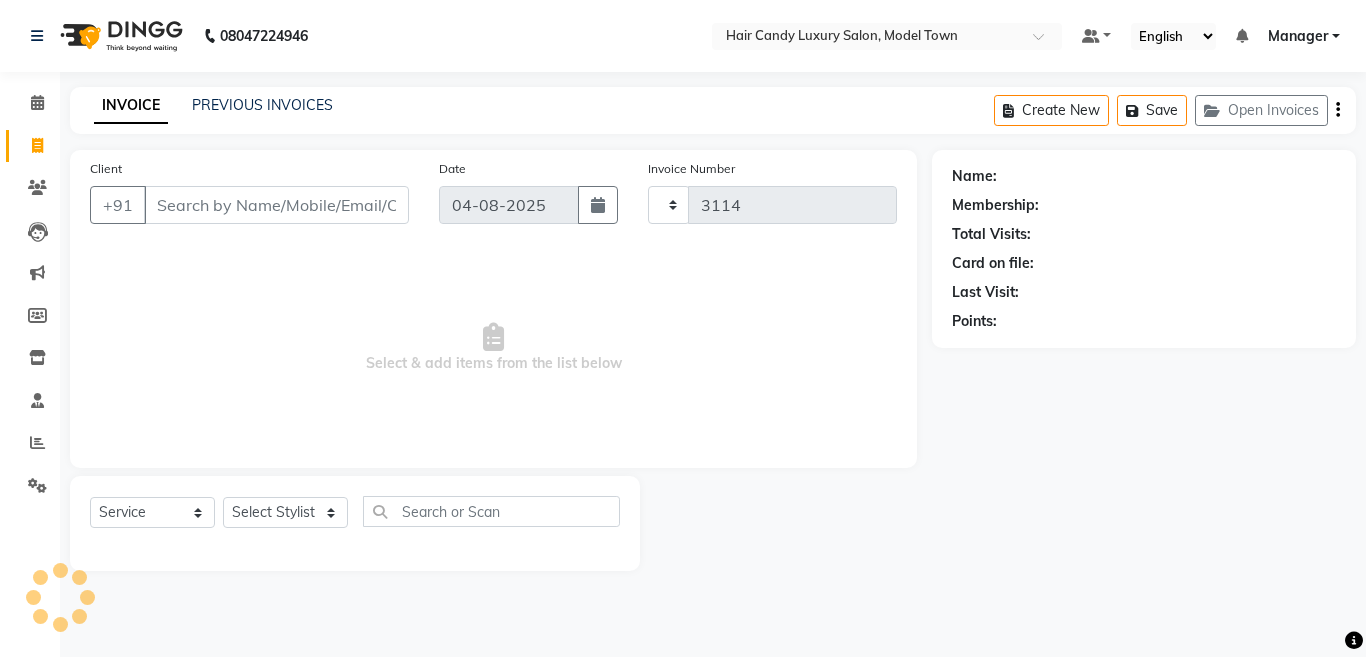 select on "4716" 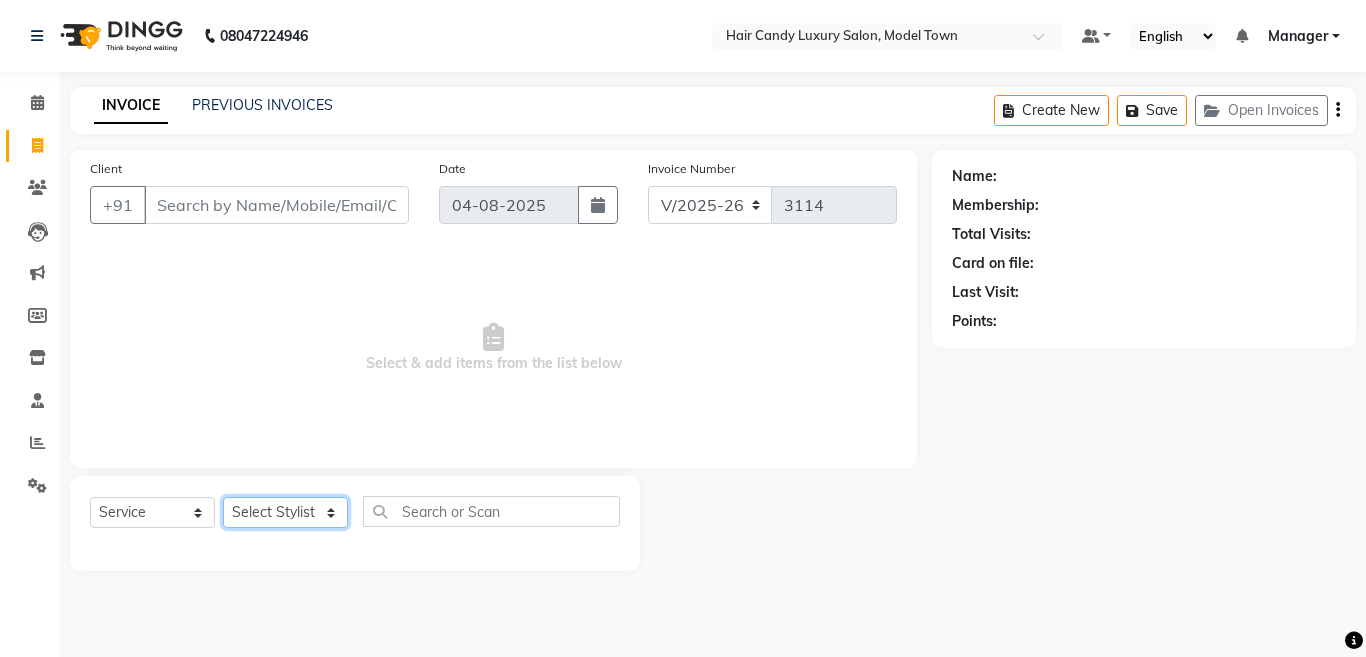 click on "Select Stylist [FIRST] [FIRST] [FIRST] [FIRST] (Rahul) Manager [FIRST] [FIRST] [FIRST] [FIRST] [FIRST] [FIRST] (Raju) RIYA [FIRST] [FIRST] stock manager [FIRST] [FIRST] [FIRST] Gupta [FIRST]kumar" 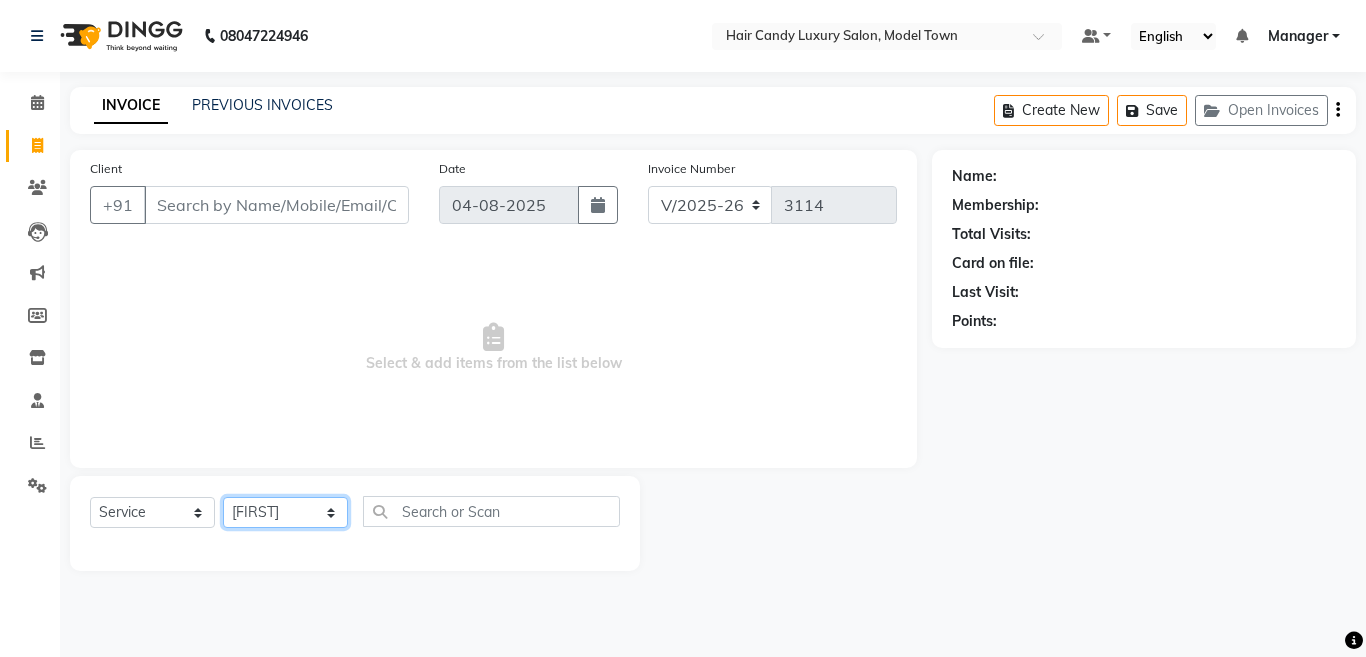 click on "Select Stylist [FIRST] [FIRST] [FIRST] [FIRST] (Rahul) Manager [FIRST] [FIRST] [FIRST] [FIRST] [FIRST] [FIRST] (Raju) RIYA [FIRST] [FIRST] stock manager [FIRST] [FIRST] [FIRST] Gupta [FIRST]kumar" 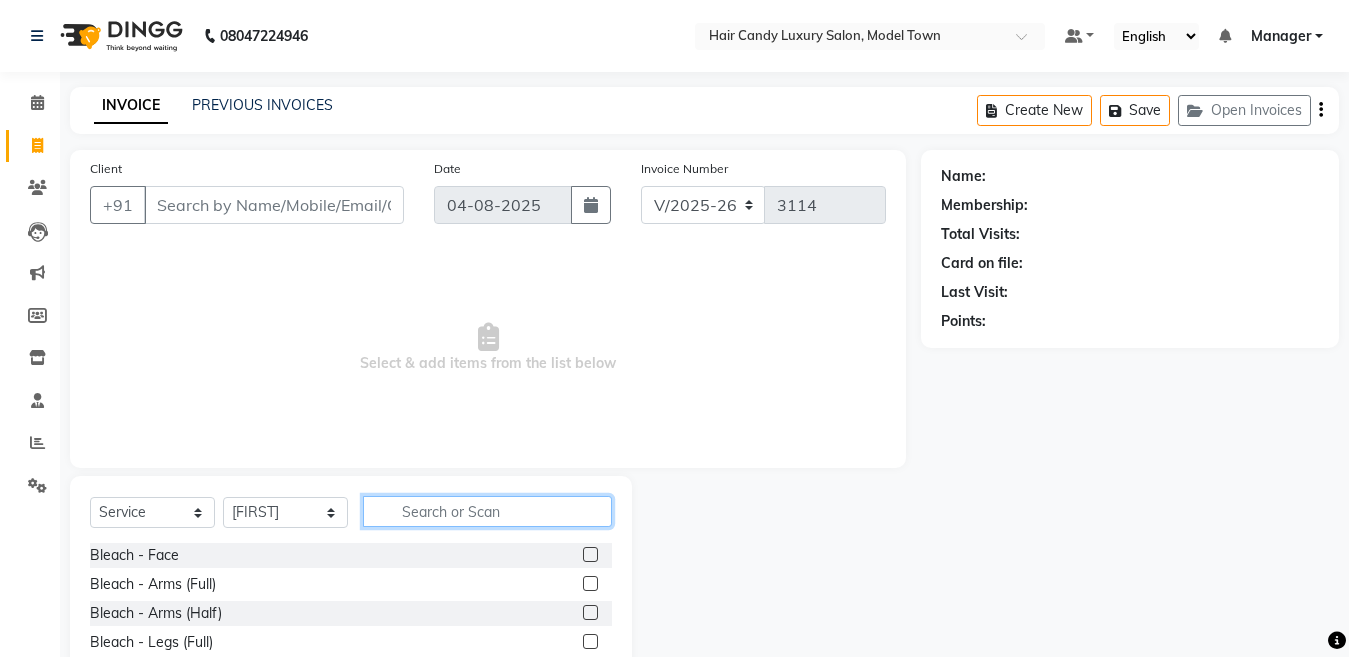 click 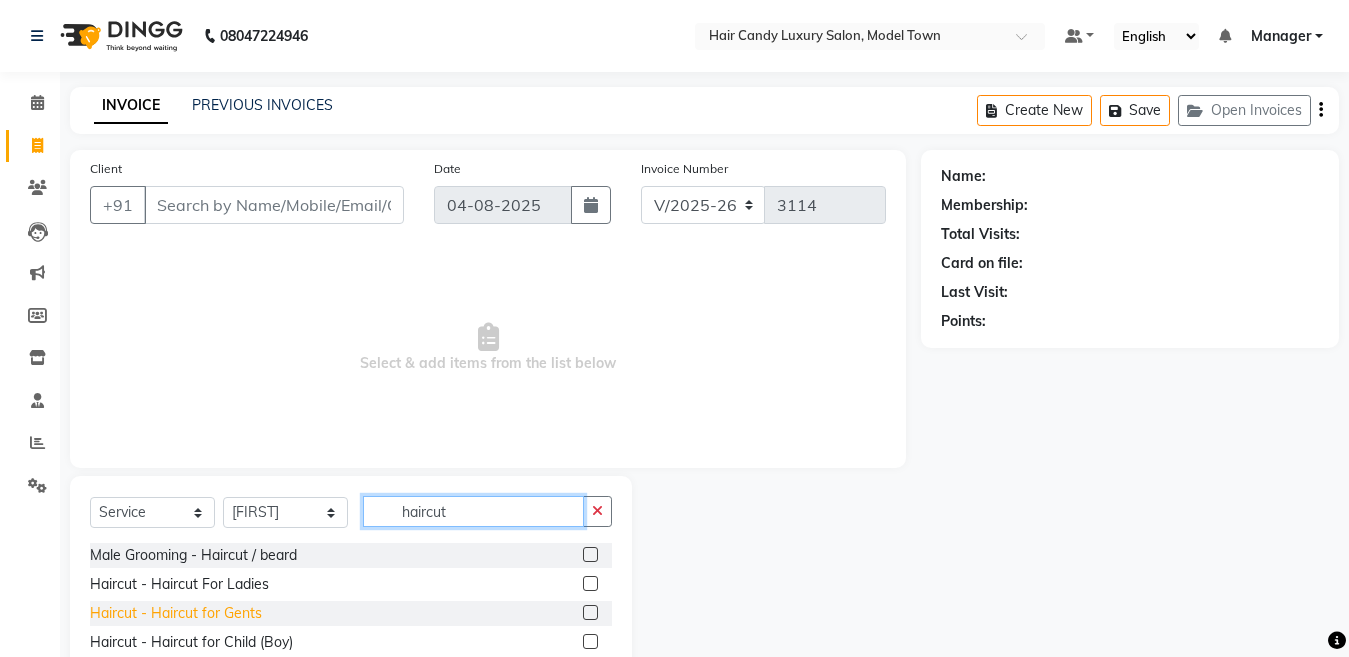 type on "haircut" 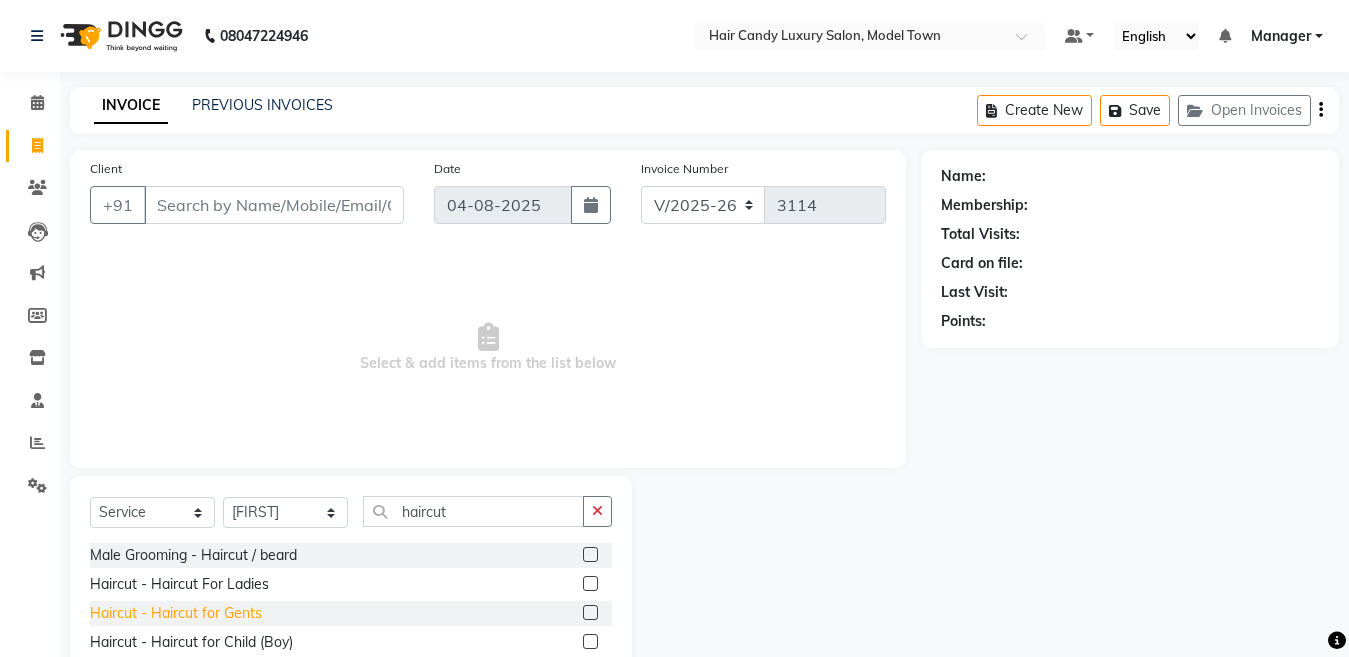 click on "Haircut - Haircut for Gents" 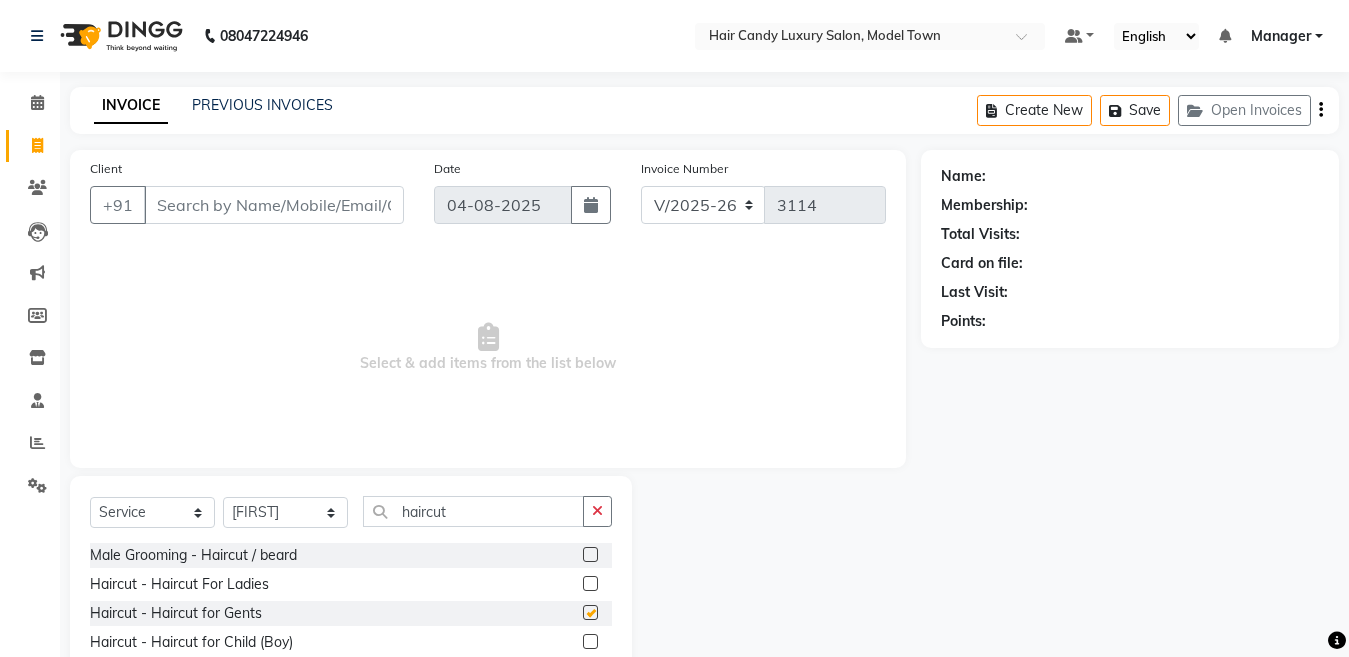 checkbox on "false" 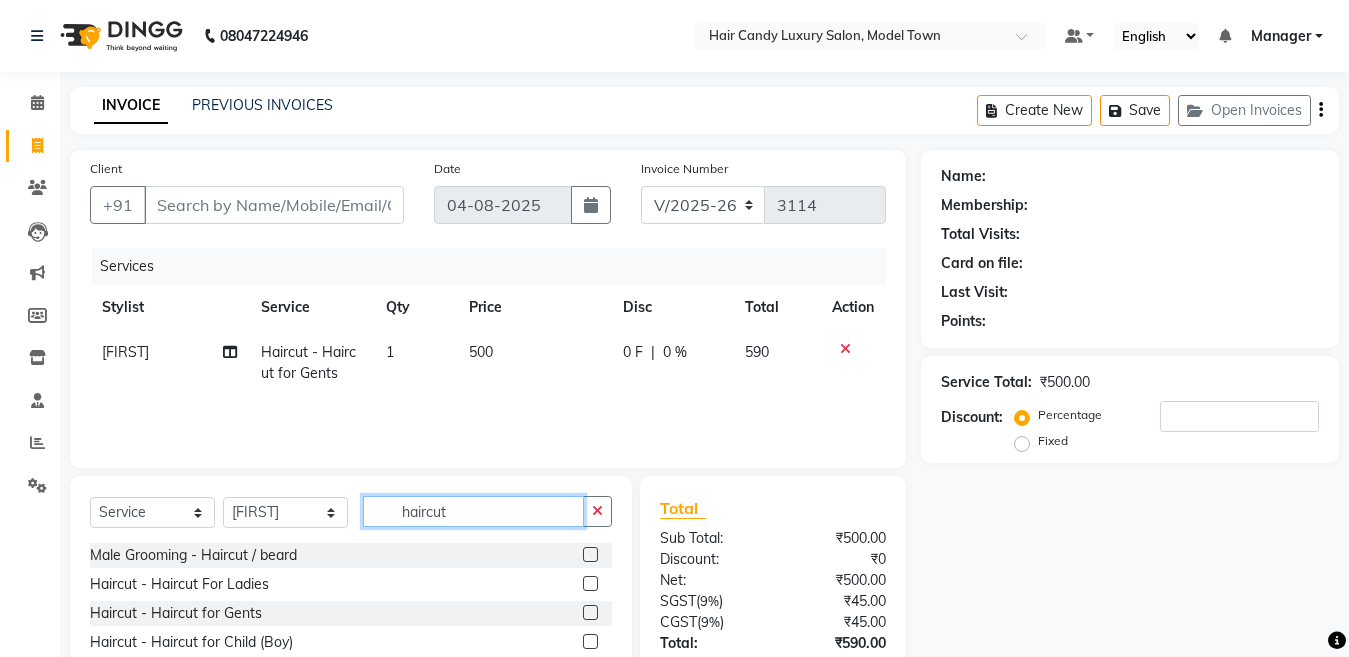 drag, startPoint x: 494, startPoint y: 511, endPoint x: 343, endPoint y: 513, distance: 151.01324 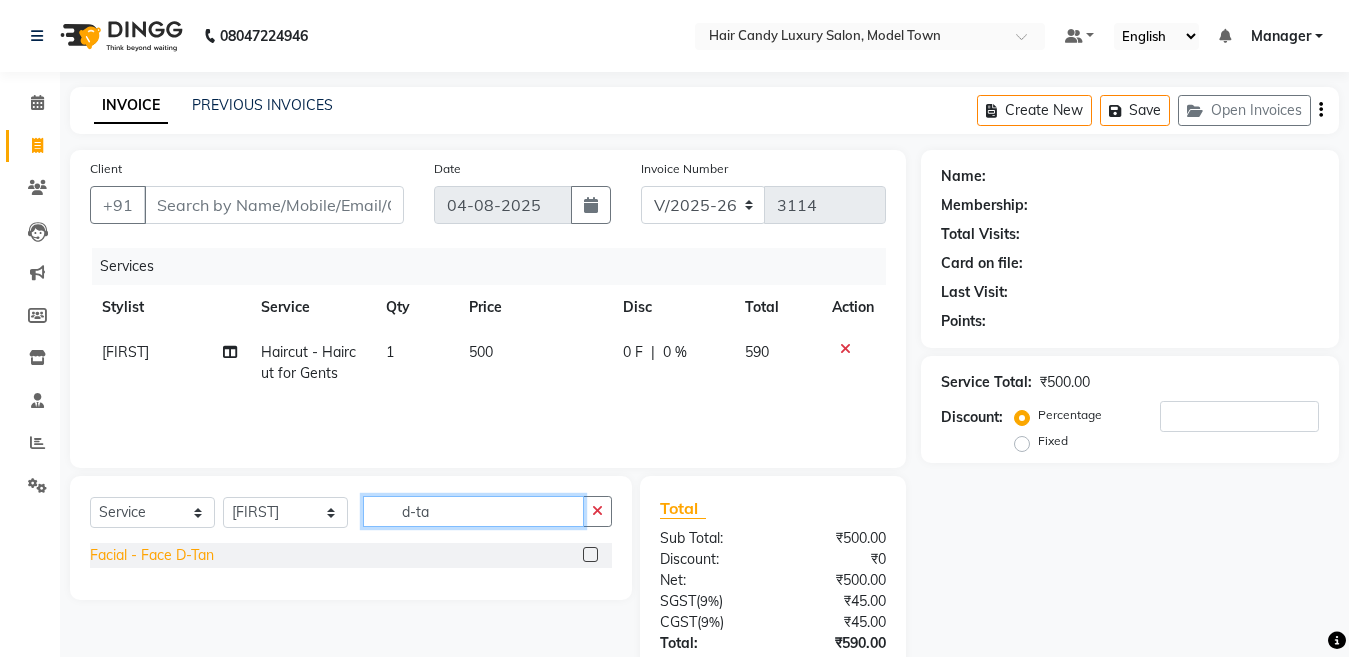 type on "d-ta" 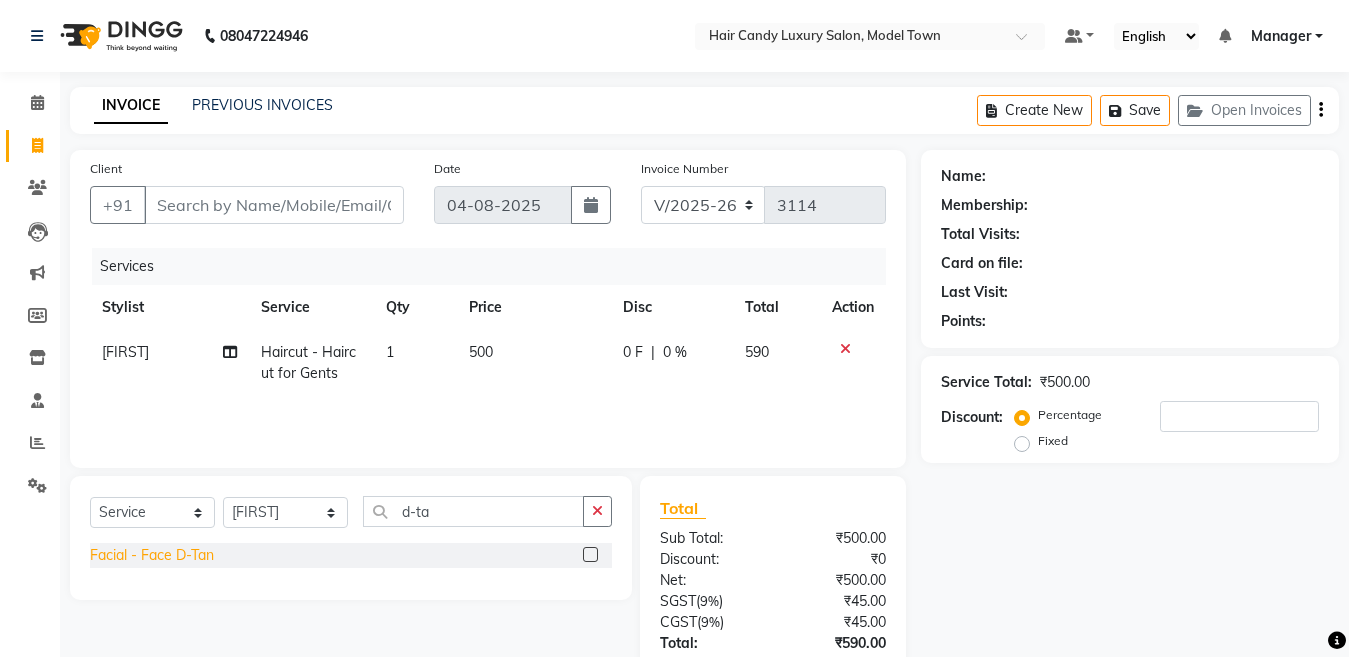 click on "Facial - Face D-Tan" 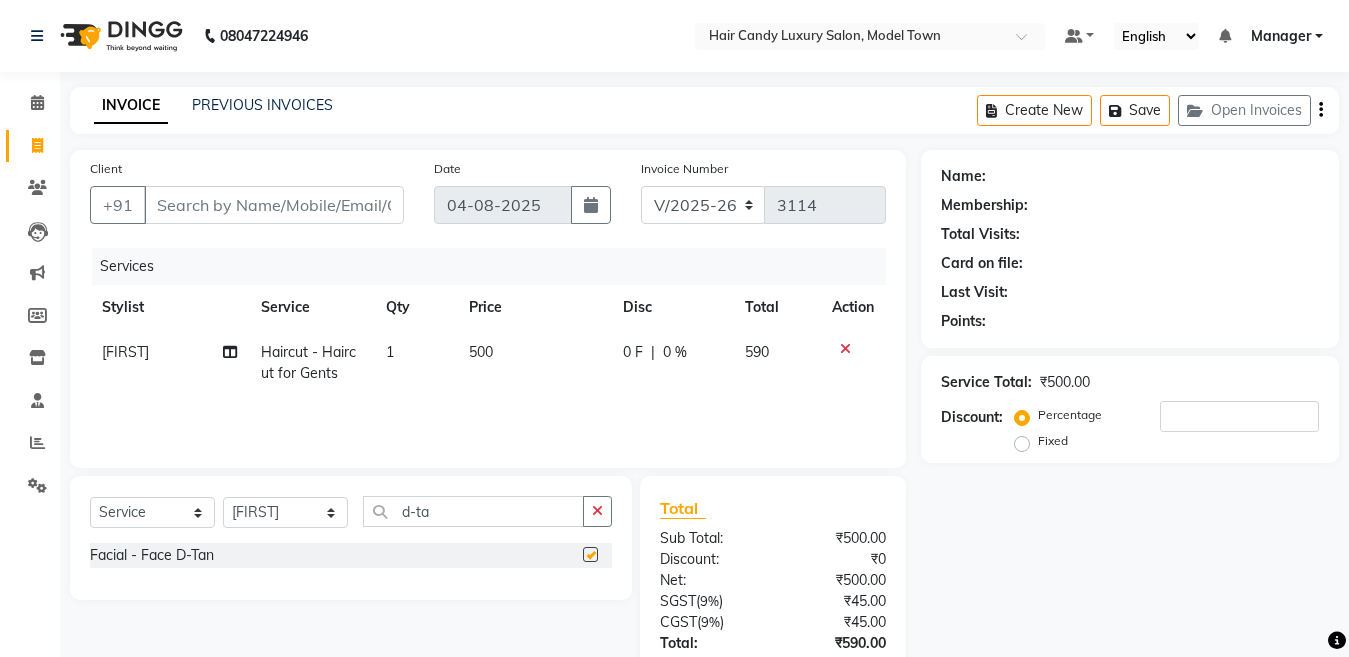 checkbox on "false" 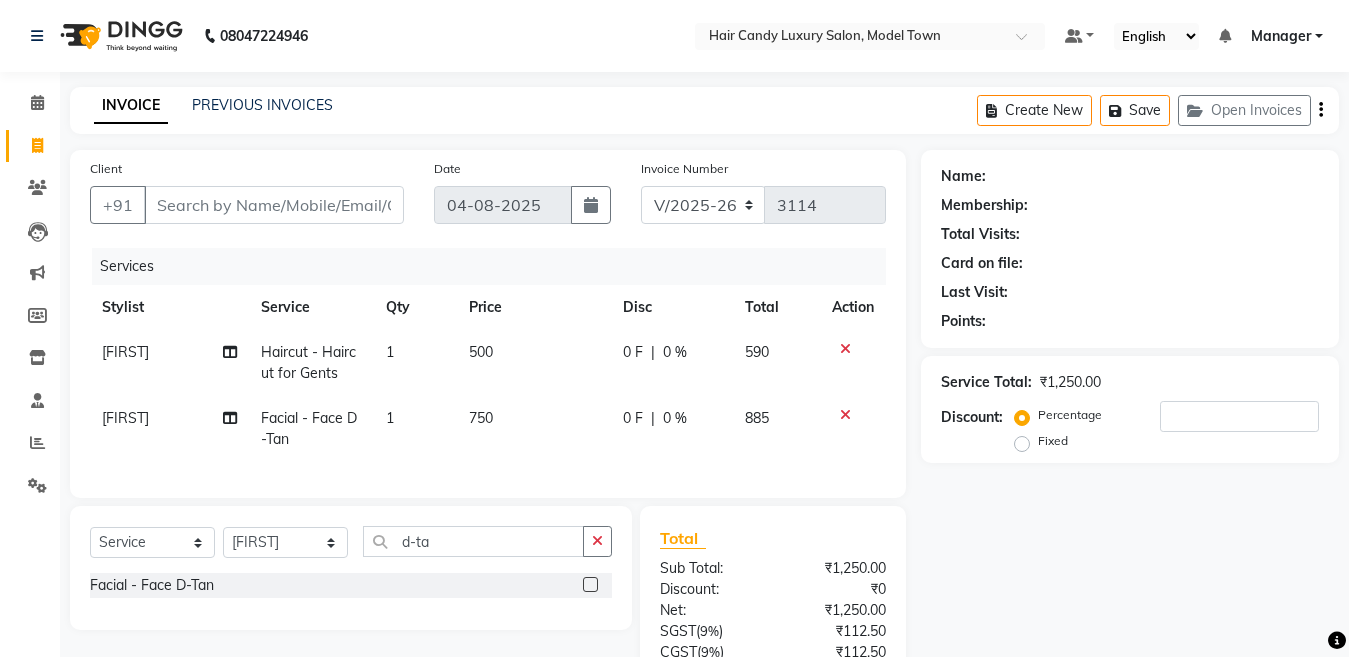 click on "750" 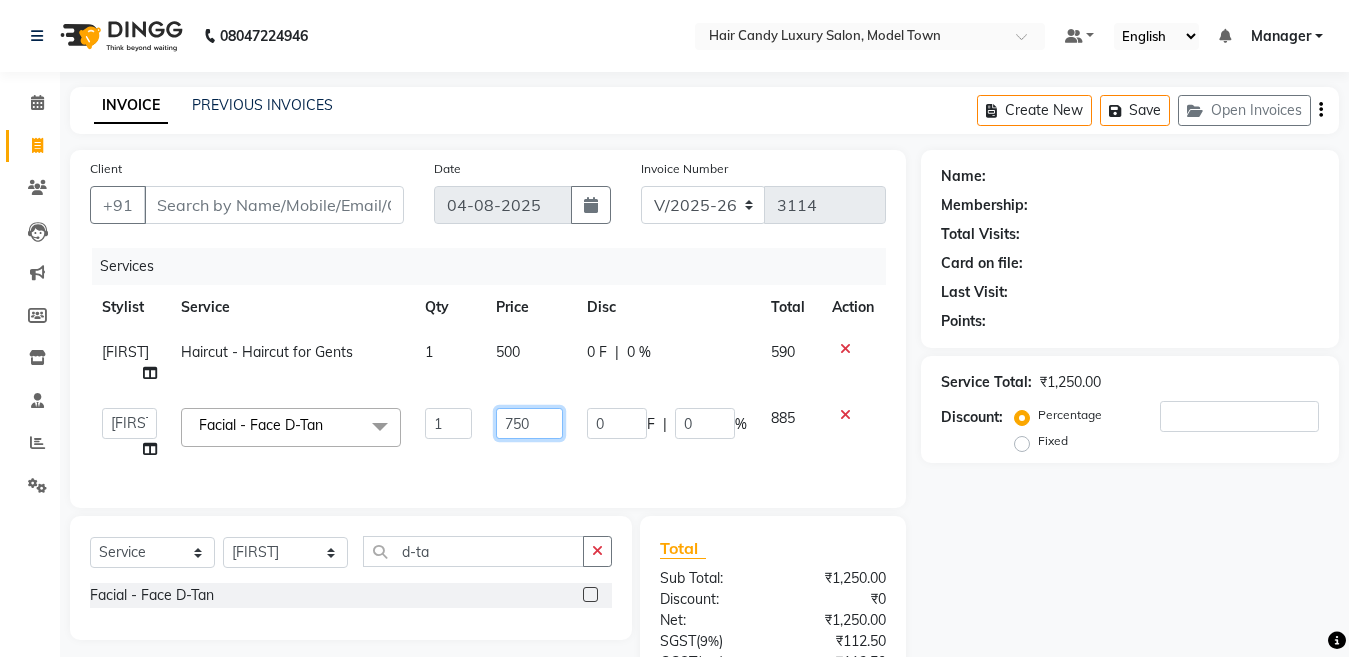 drag, startPoint x: 527, startPoint y: 421, endPoint x: 475, endPoint y: 421, distance: 52 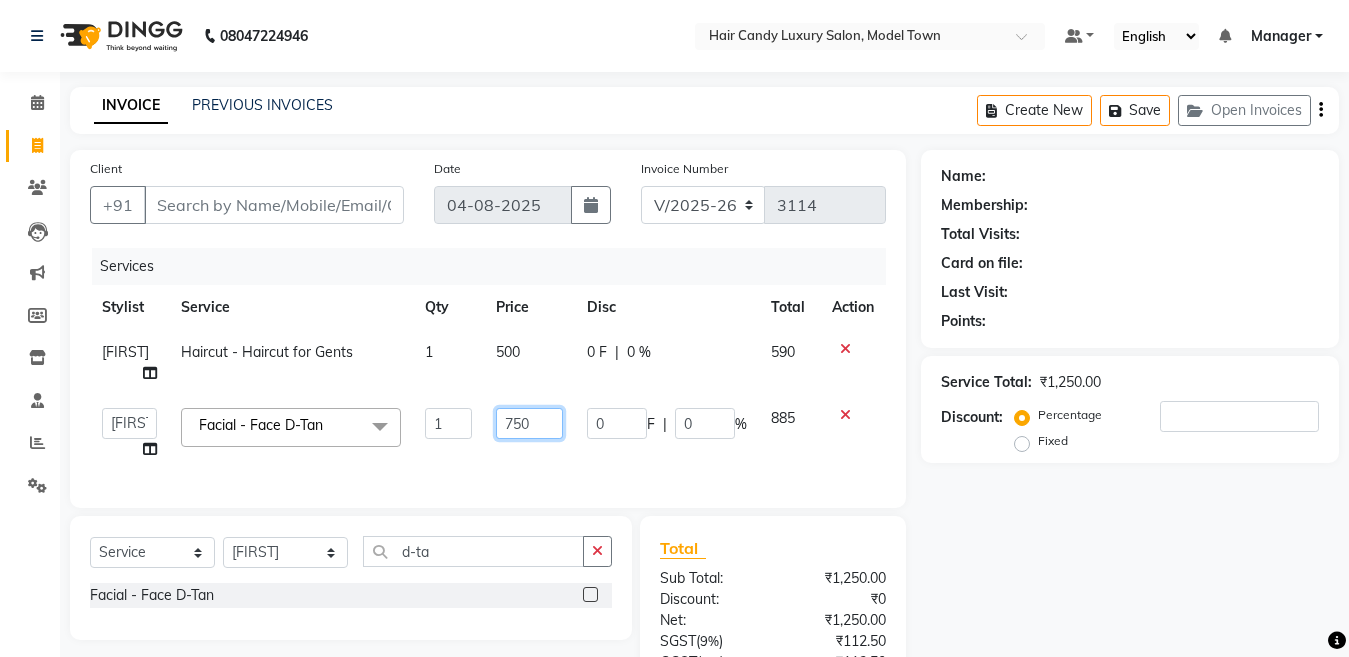 click on "[FIRST] [FIRST] [FIRST] [FIRST] (Rahul) Manager [FIRST] [FIRST] [FIRST] [FIRST] [FIRST] [FIRST] (Raju) RIYA [FIRST] [FIRST] stock manager [FIRST] [FIRST] [FIRST] Gupta [FIRST]kumar Facial - Face D-Tan  x Bleach - Face Bleach - Arms (Full) Bleach - Arms (Half) Bleach - Legs (Full) Bleach - Legs (Half) Bleach - Back (Full) Bleach - Back (Half) Bleach - Front (Full) Bleach - Front (Half) Bleach - Full Body Mango-Pedicure Detan - Face Detan - Arms (Full) Detan - Arms (Half) Detan - Legs (Full) Detan - Legs (Half) Detan - Back (Full) Detan - Back (Half) Detan - Front (Full) Detan - Front (Half) Detan - Full Body Facial - Face Massage Facial - Face Cleaning Facial - Face D-Tan Facial - Face Bleach Facial - Casmara Facial Facial - O3 Cleanup Facial - O3 Facial Facial - Skeyndor Cleanup Facial - Skeyndor Facial Facial - Face Mask Facial - Dermalogica Facial Facial - Dermalogica Clean up Hands and Feet - Express Menicure Hands and Feet - Express Pedicure Hands and Feet - Paraffin Menicure 1 750 0" 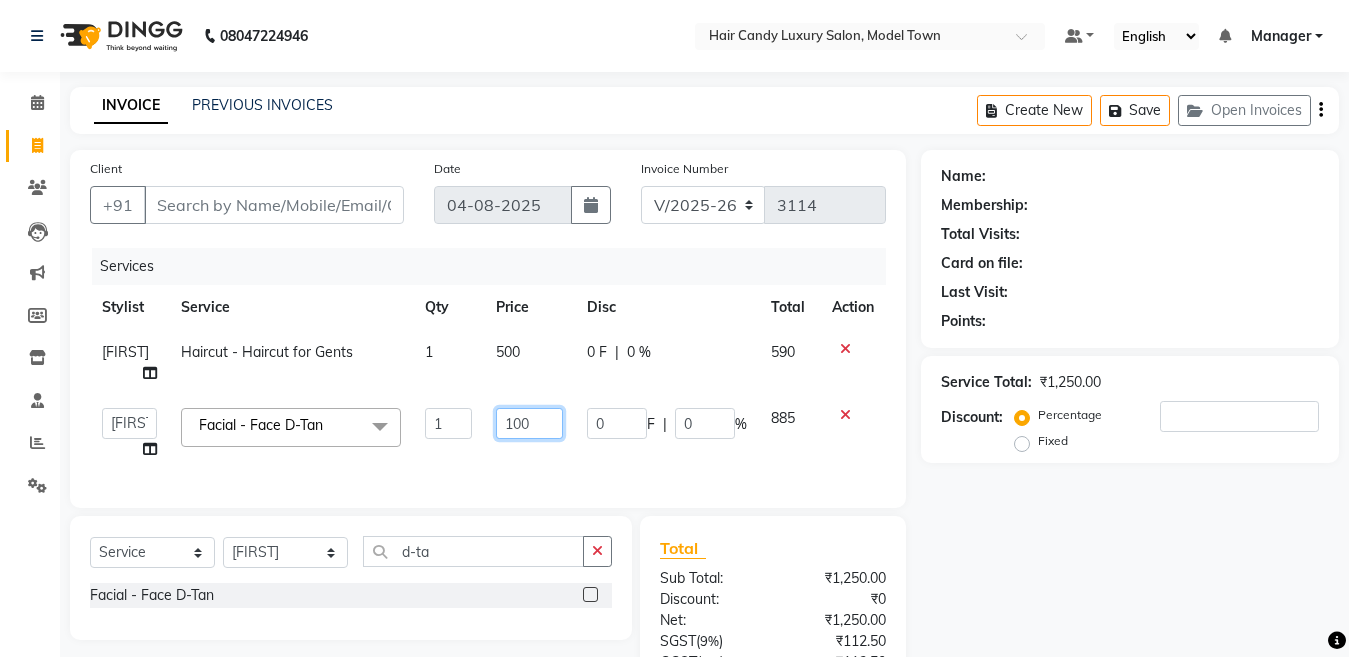 type on "1000" 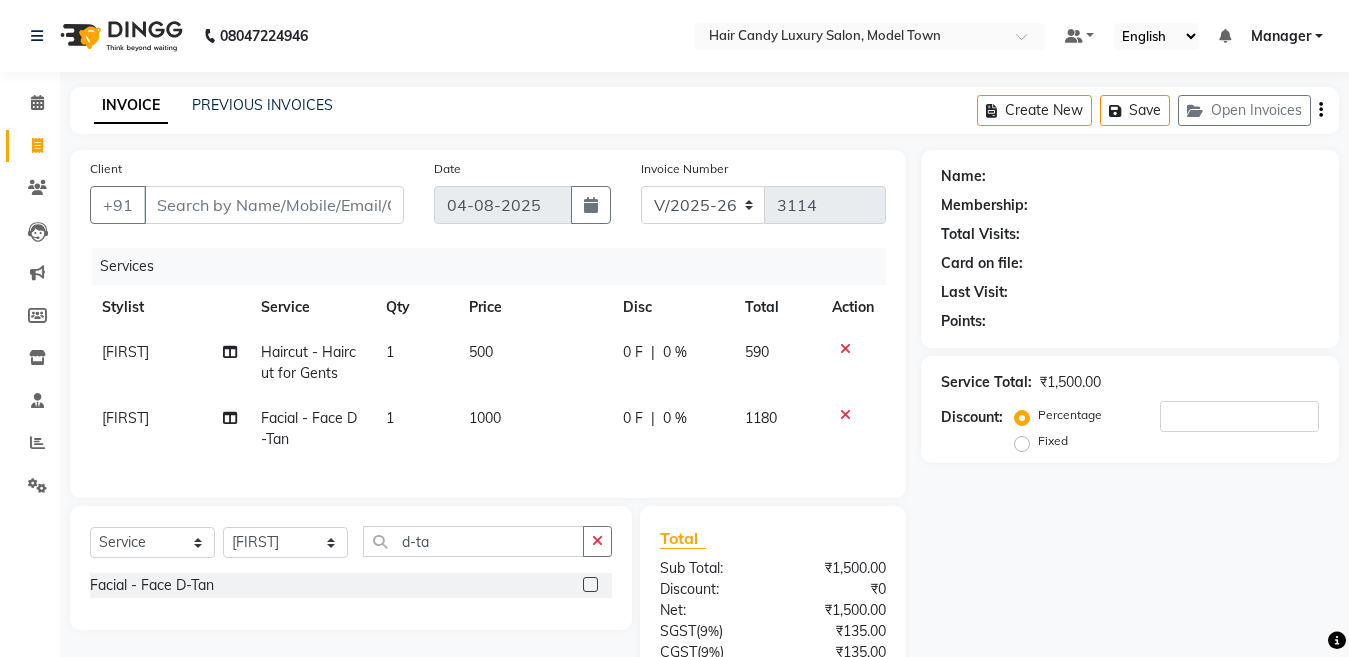 drag, startPoint x: 1039, startPoint y: 559, endPoint x: 1030, endPoint y: 571, distance: 15 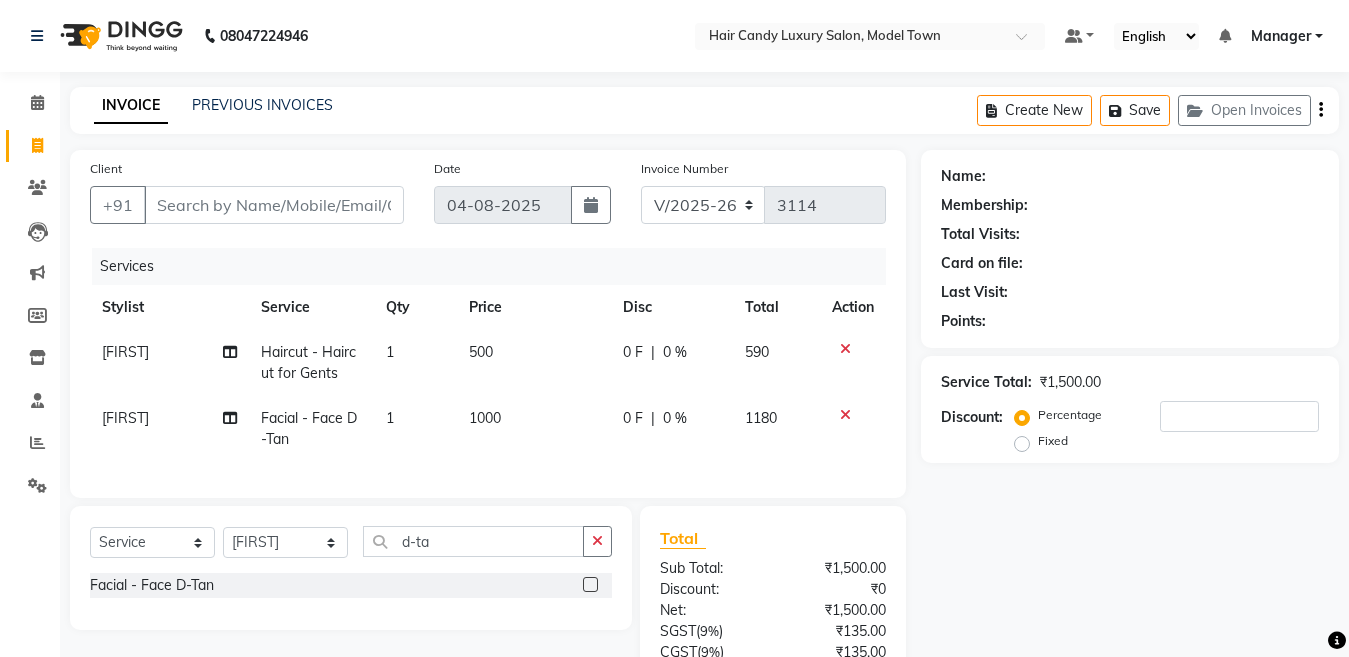 click on "Name: Membership: Total Visits: Card on file: Last Visit:  Points:  Service Total:  ₹1,500.00  Discount:  Percentage   Fixed" 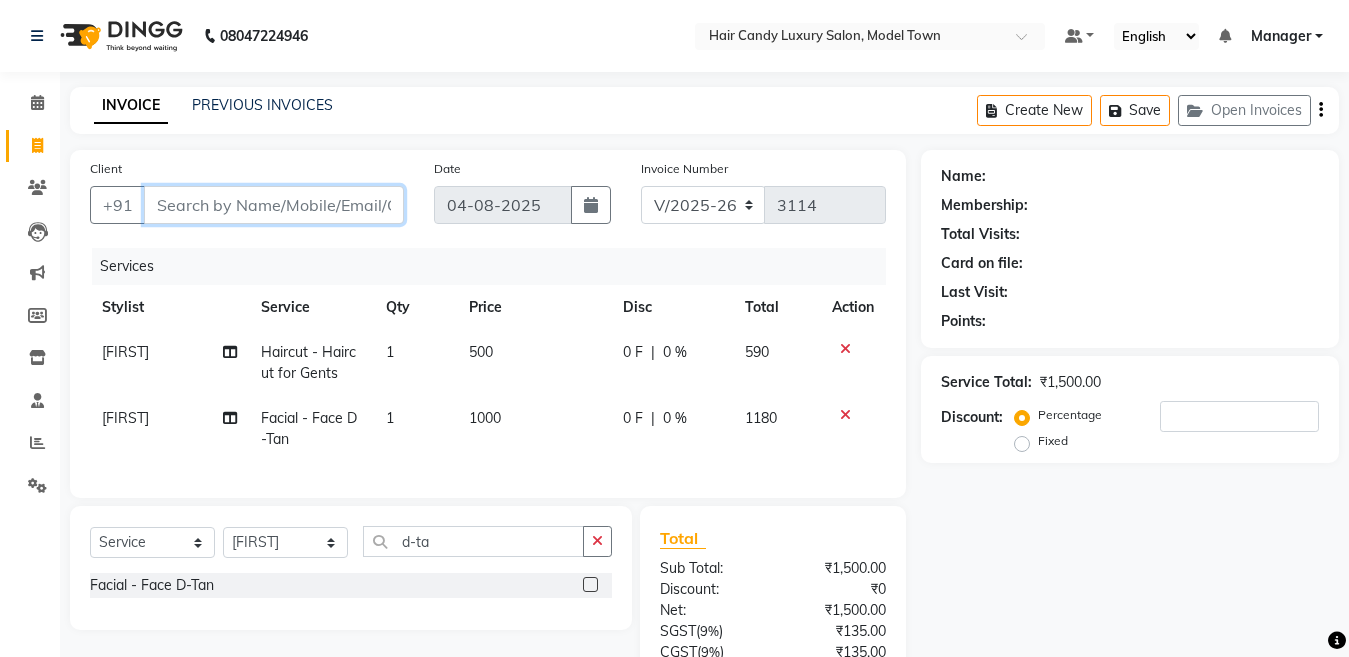 click on "Client" at bounding box center [274, 205] 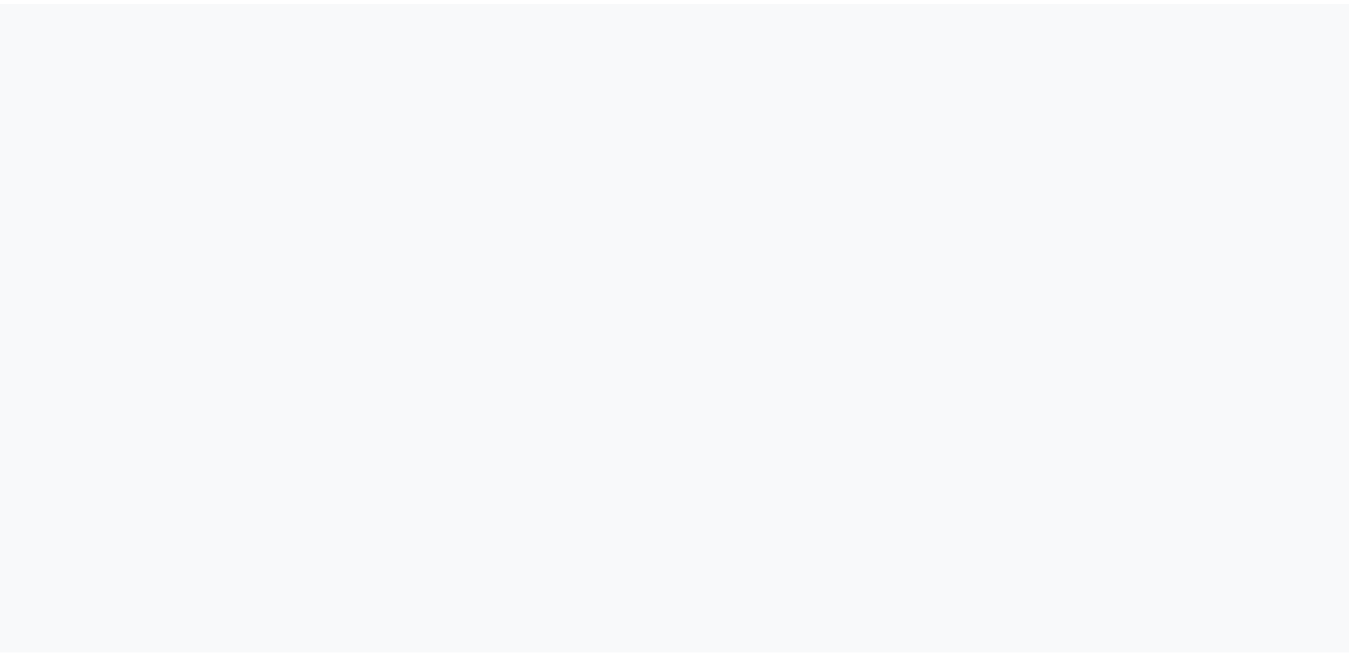 scroll, scrollTop: 0, scrollLeft: 0, axis: both 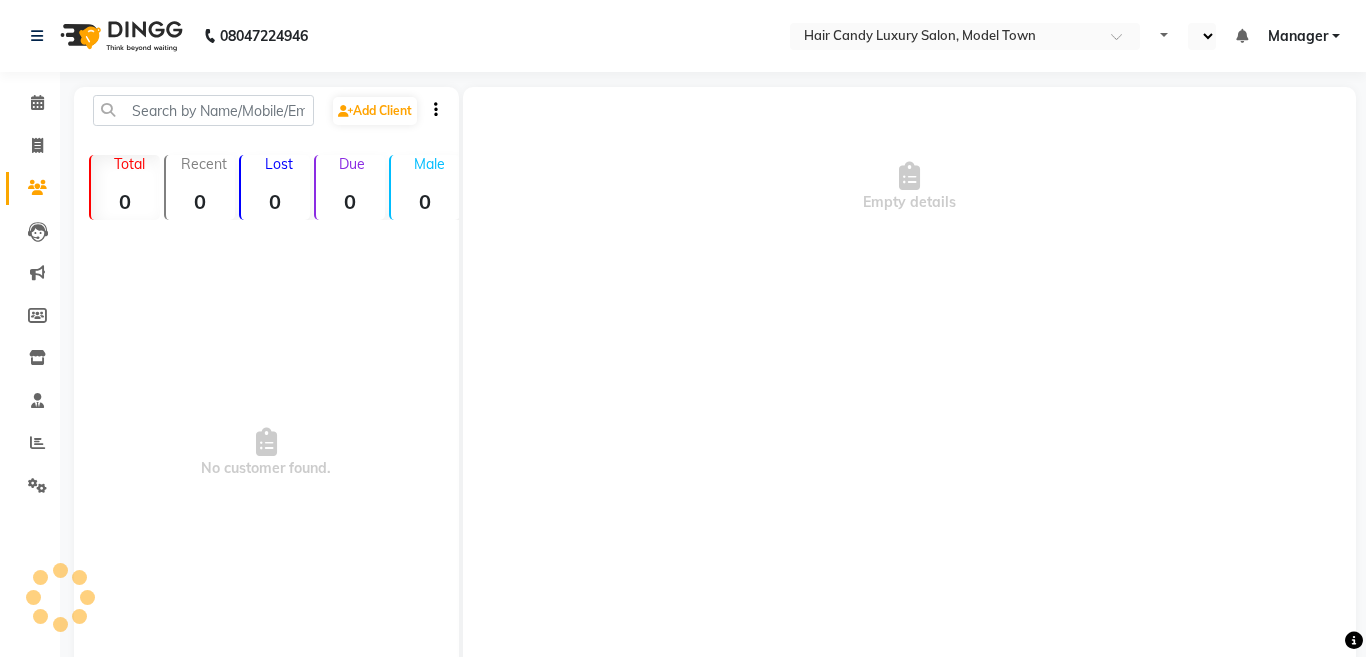 select on "en" 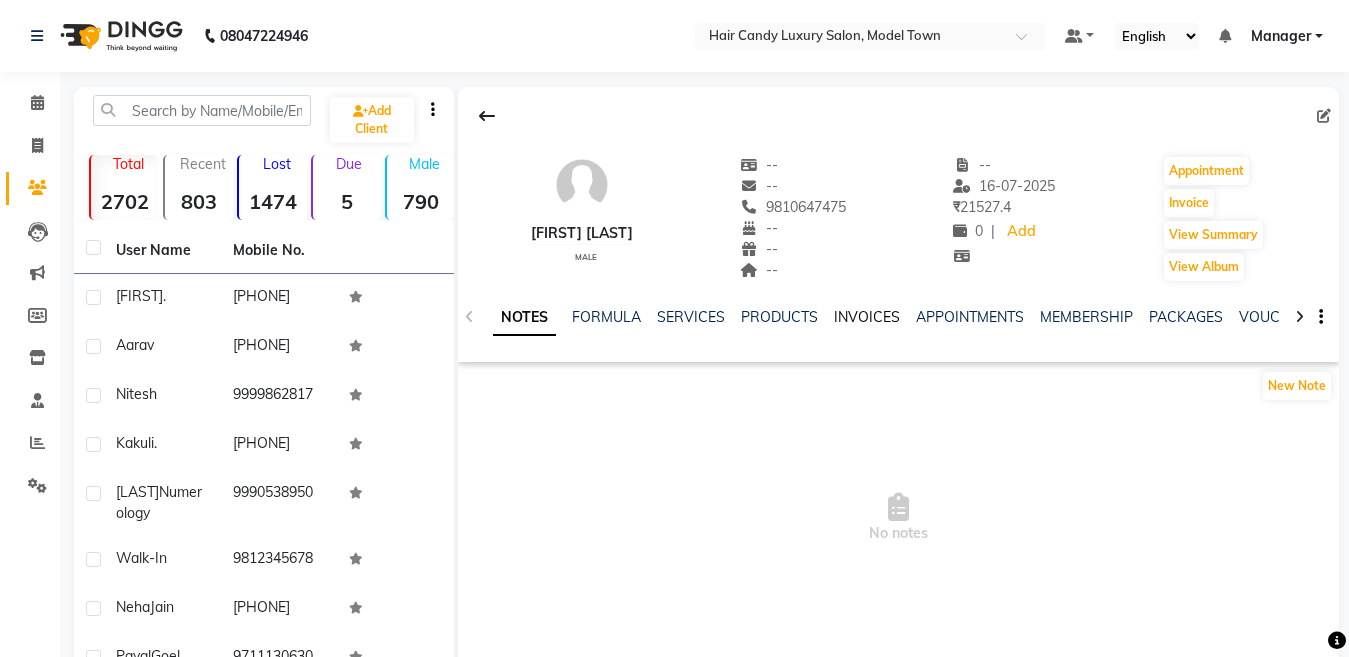 click on "INVOICES" 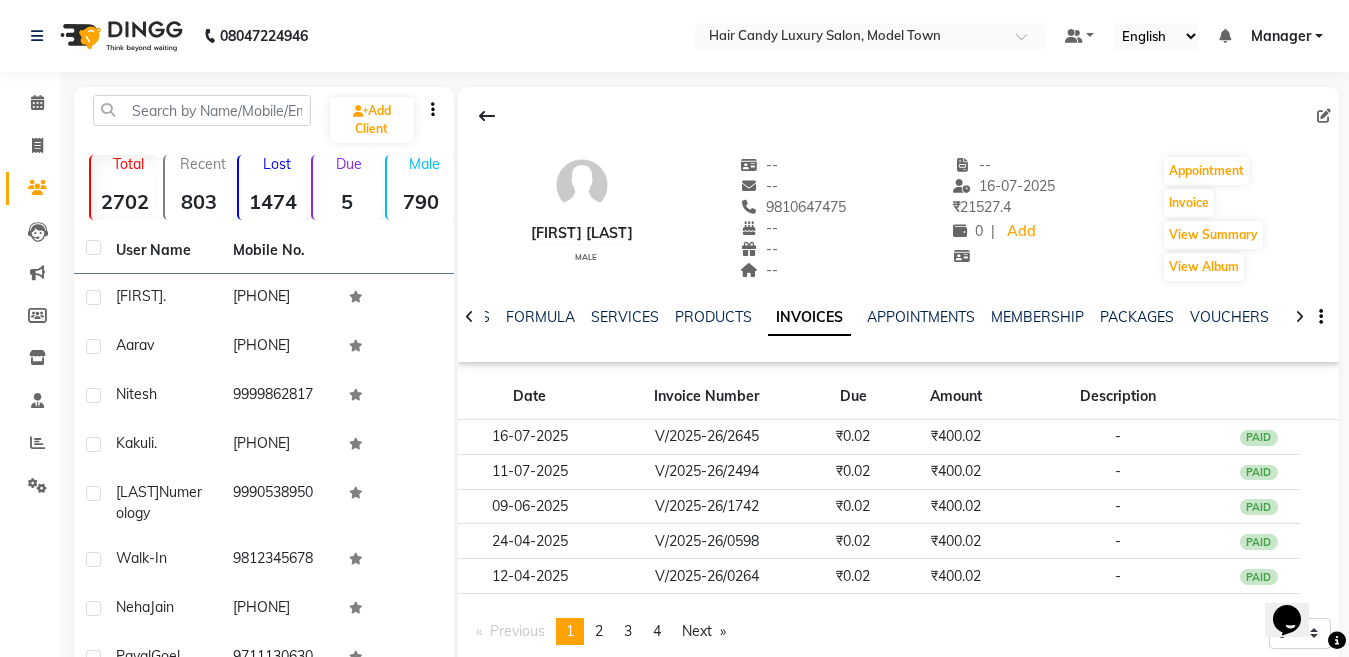 scroll, scrollTop: 0, scrollLeft: 0, axis: both 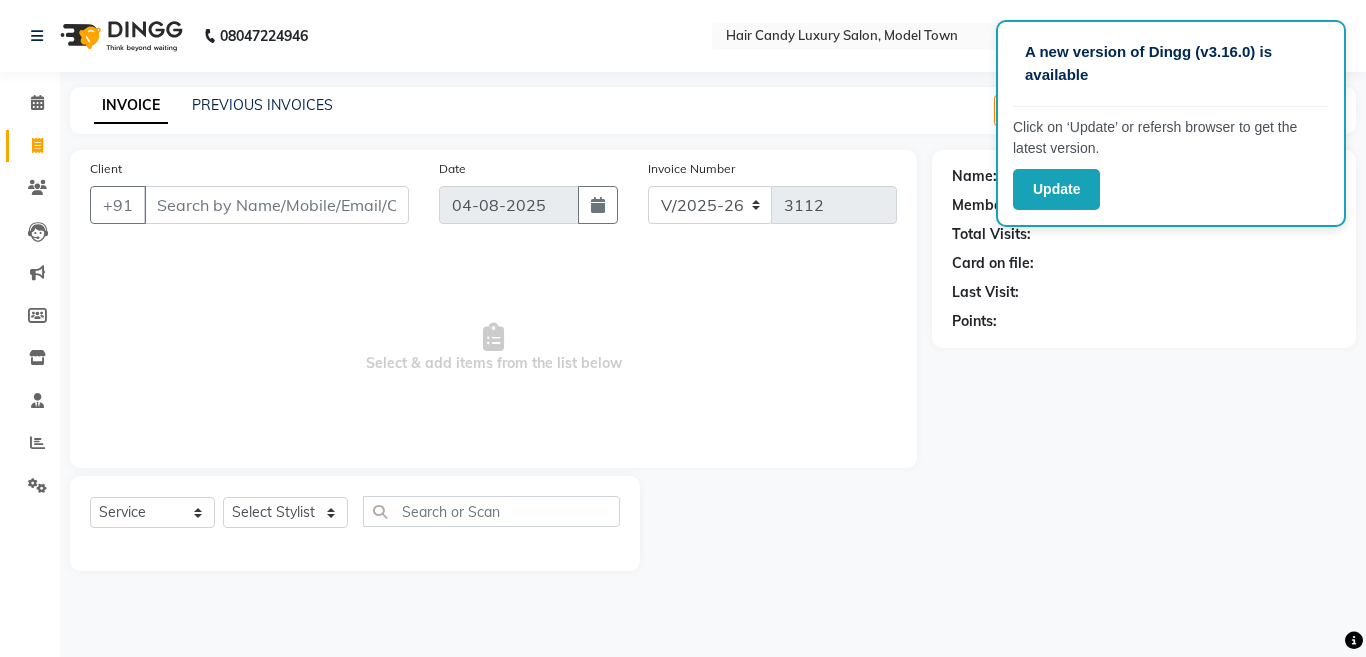 select on "4716" 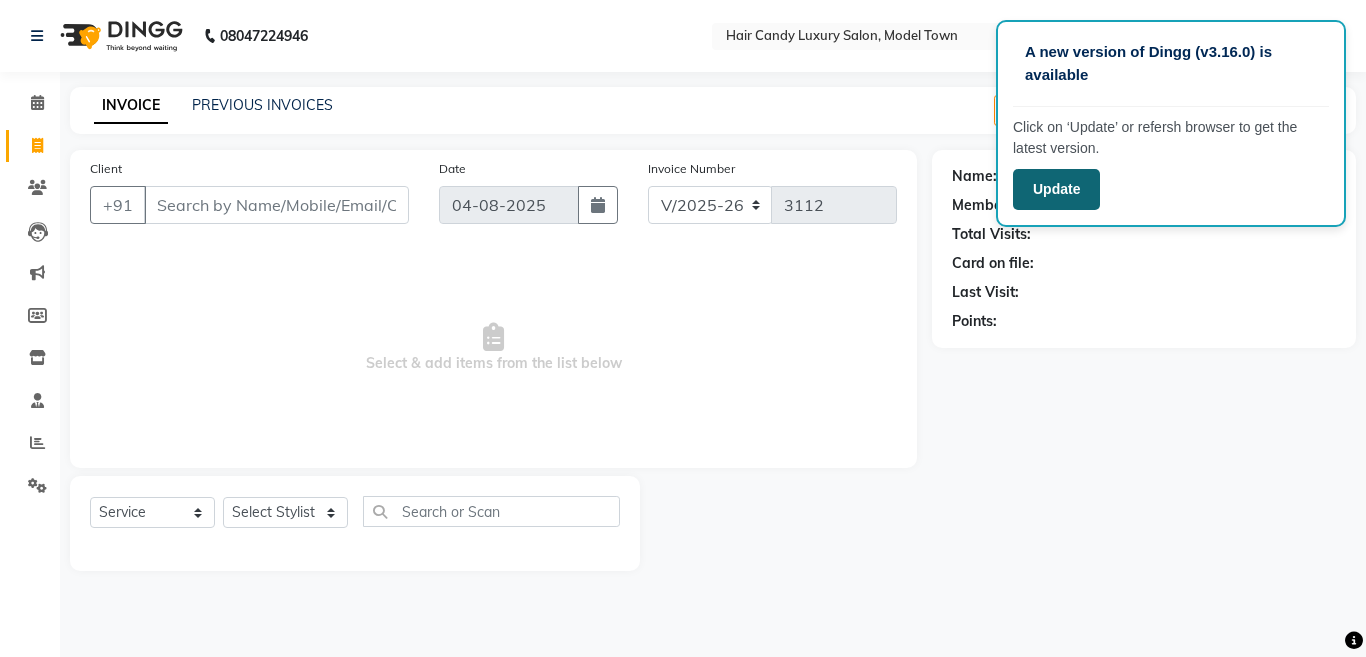 click on "Update" 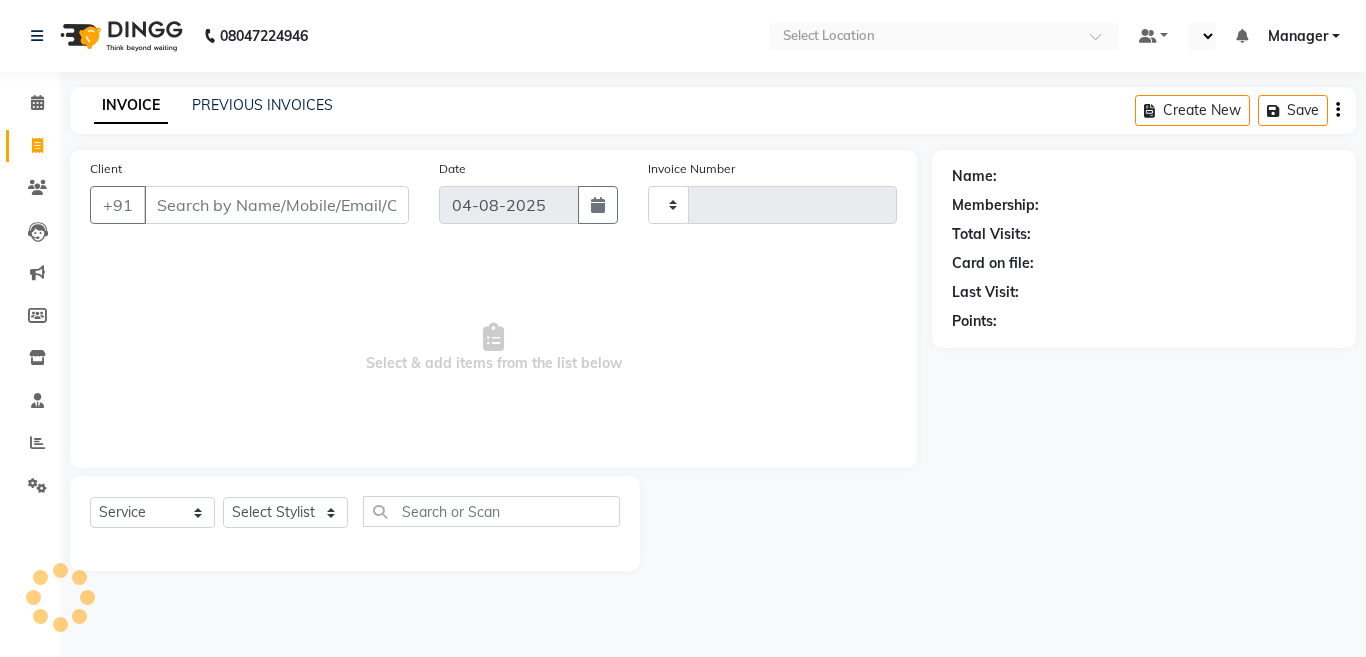 select on "service" 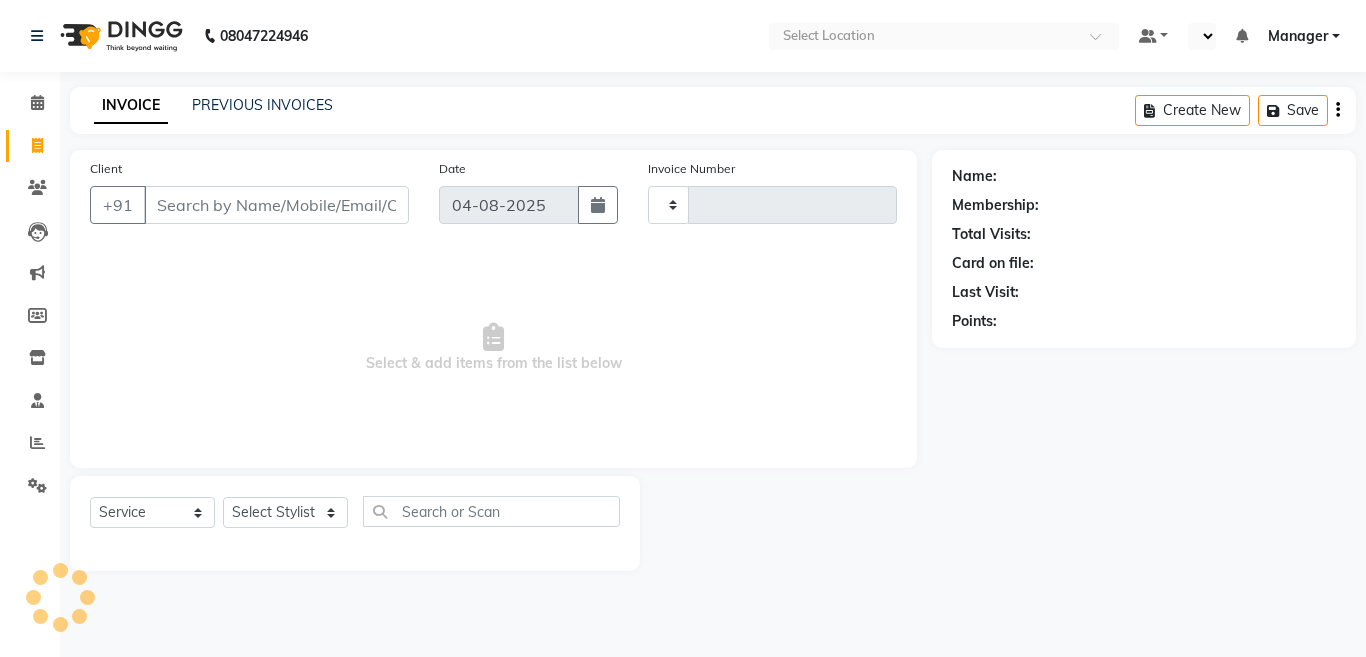 type on "3114" 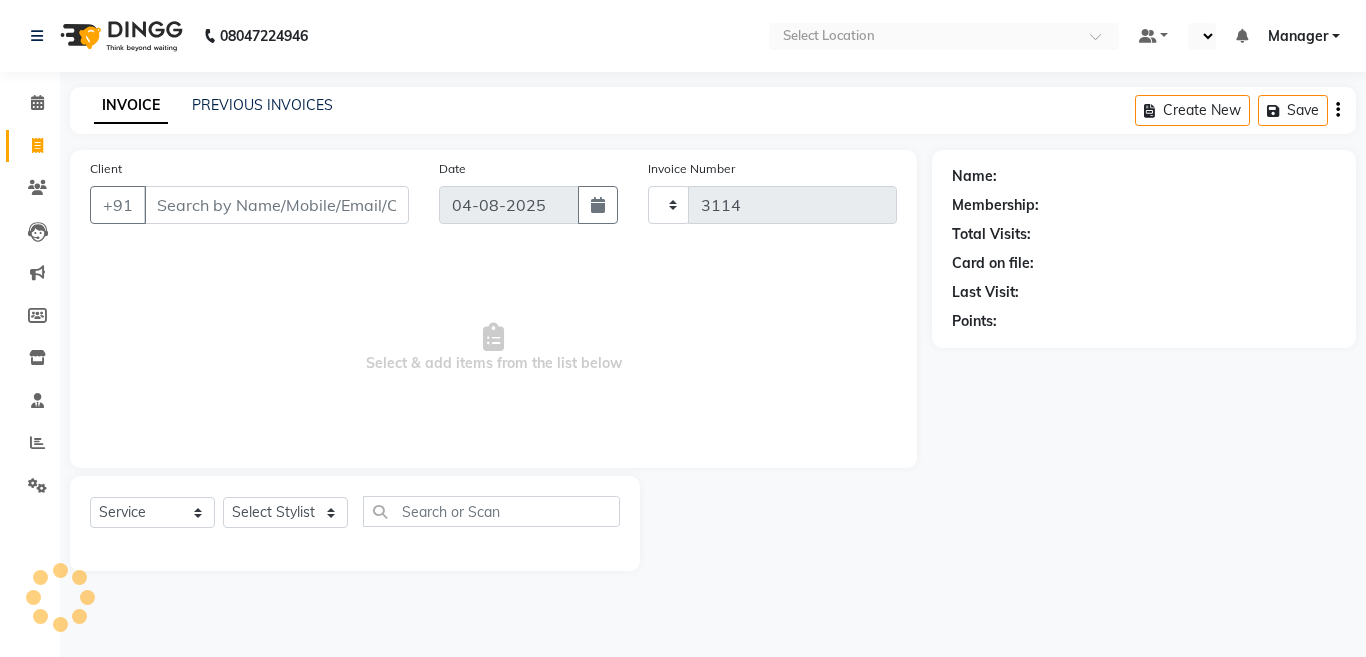 scroll, scrollTop: 0, scrollLeft: 0, axis: both 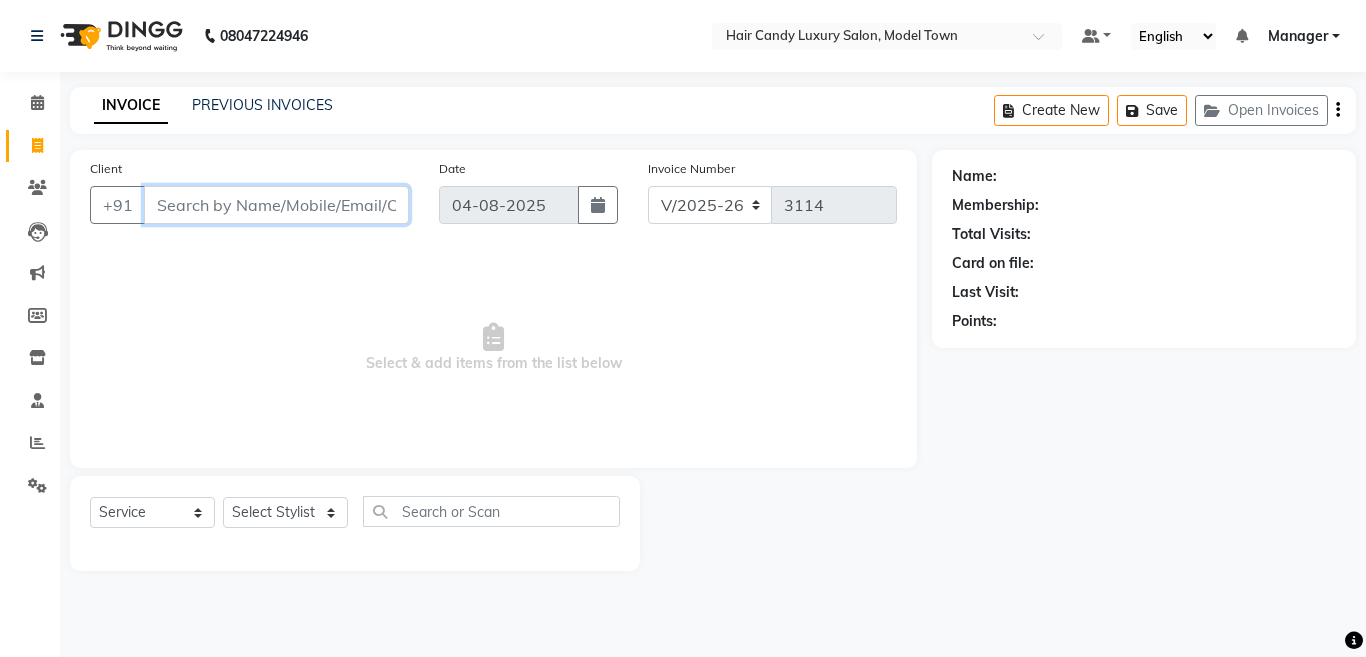 click on "Client" at bounding box center (276, 205) 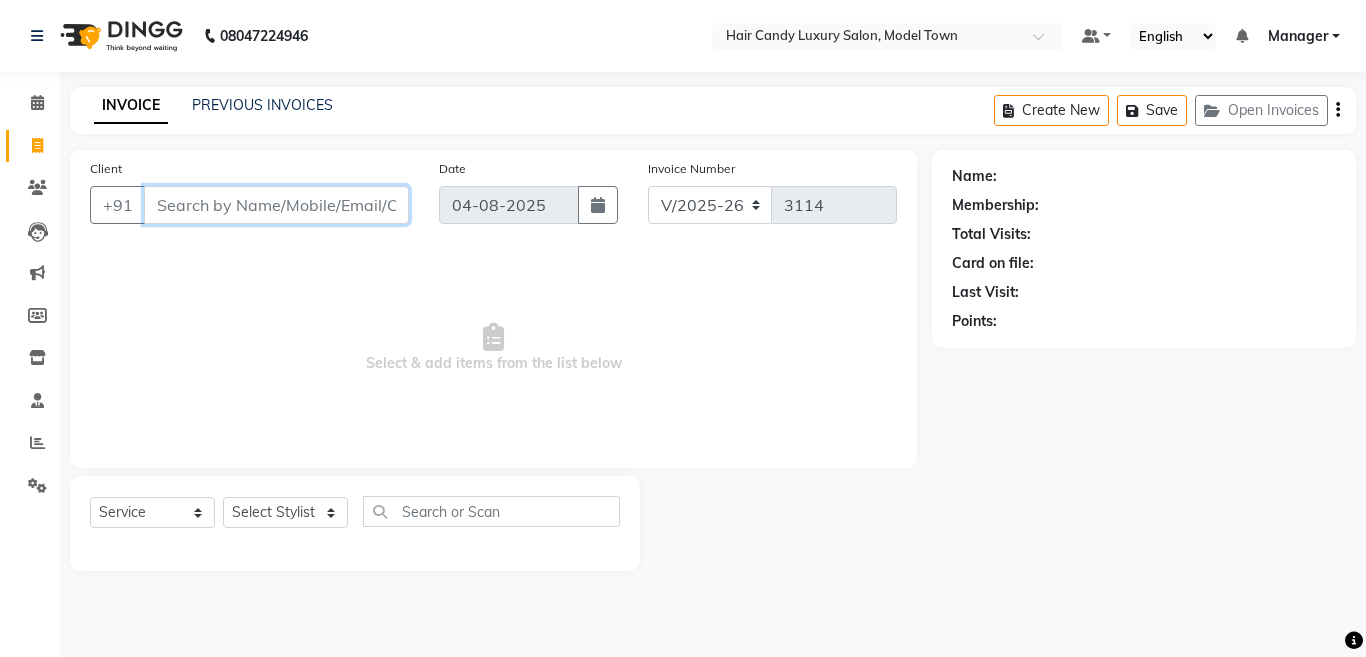 click on "Client" at bounding box center [276, 205] 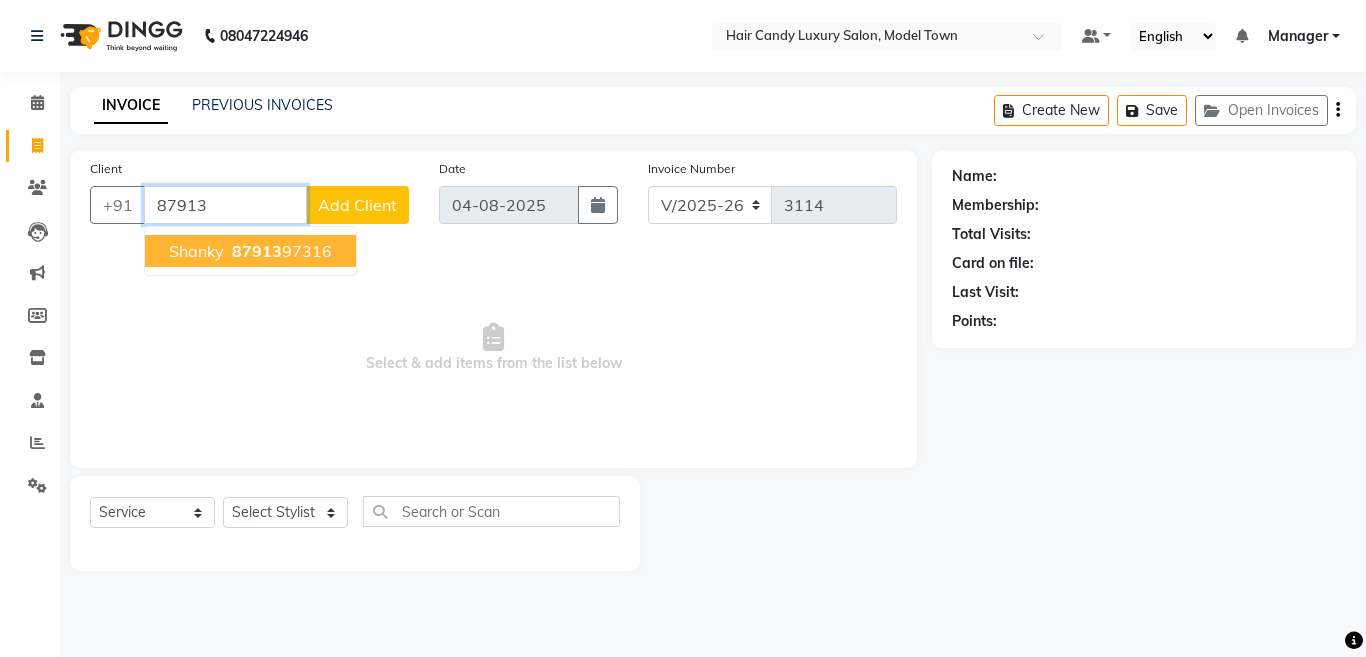 click on "87913" at bounding box center [257, 251] 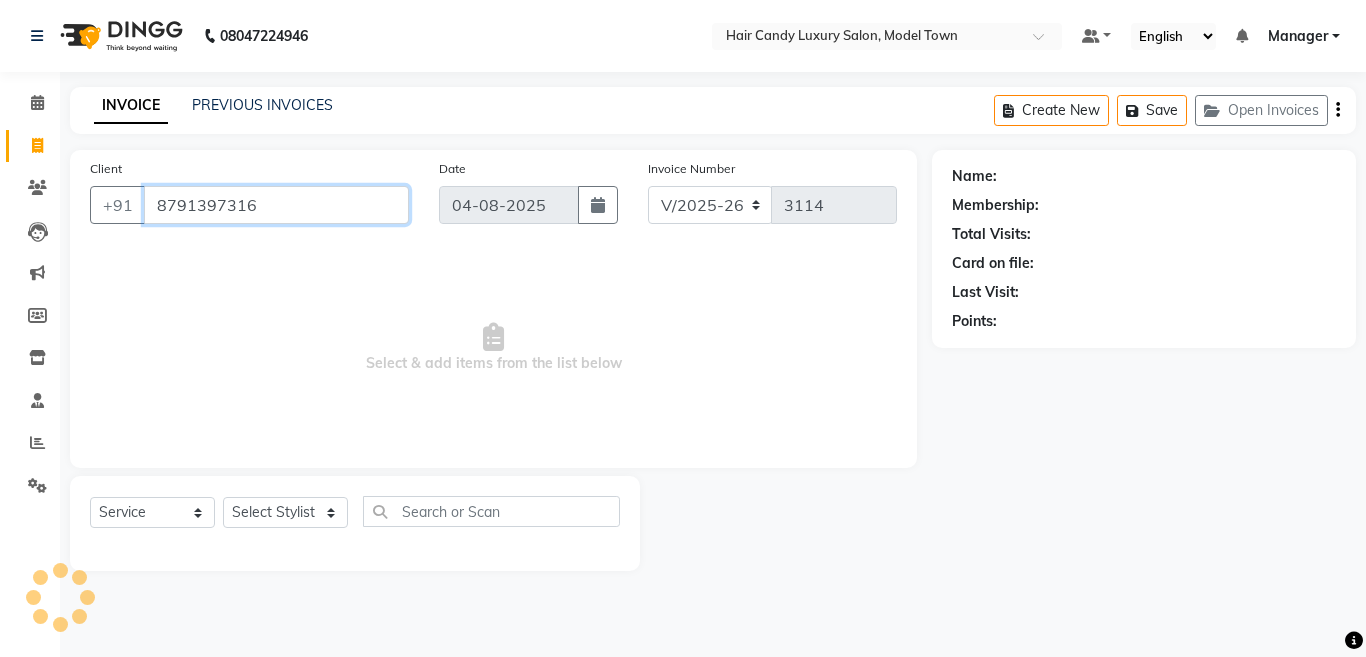 type on "8791397316" 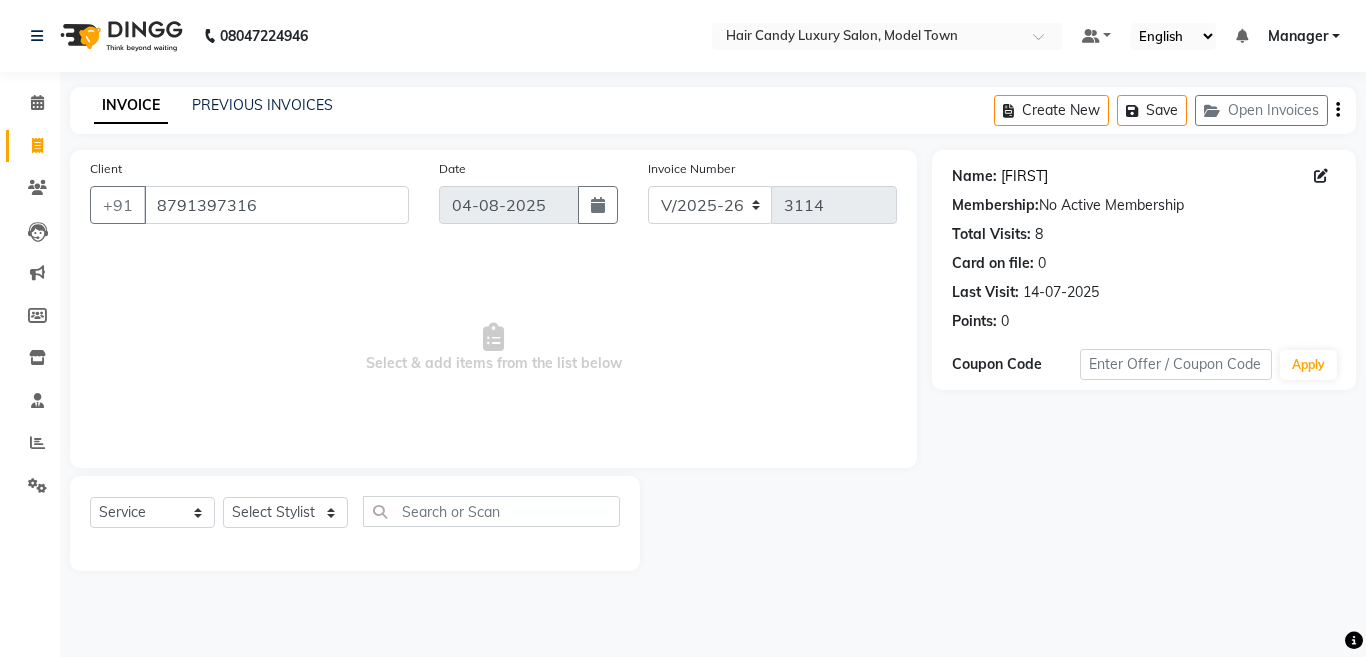 click on "Shanky" 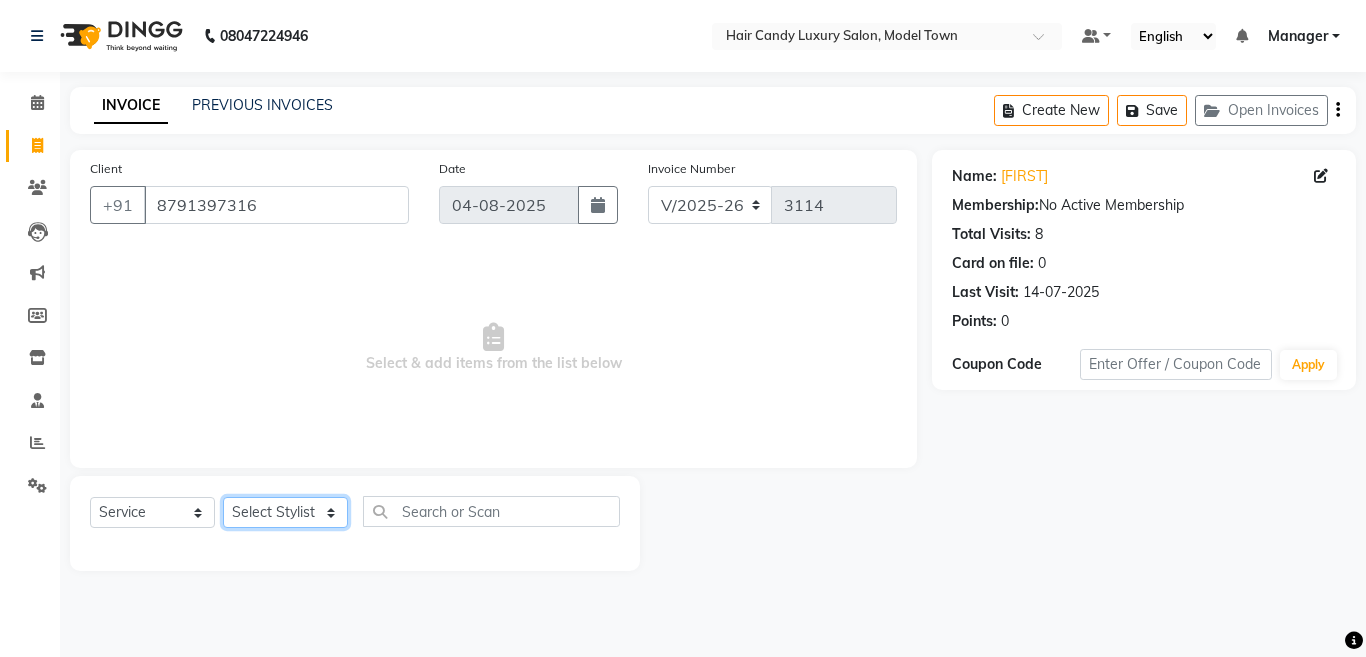 click on "Select Stylist Aakib Anas Anuradha Izhar Laiq (Rahul) Manager Neeraj parul Pawan Prakash Rajni Ranjay (Raju) RIYA Saleem sameer  stock manager surrender Vijay Gupta Vijay kumar" 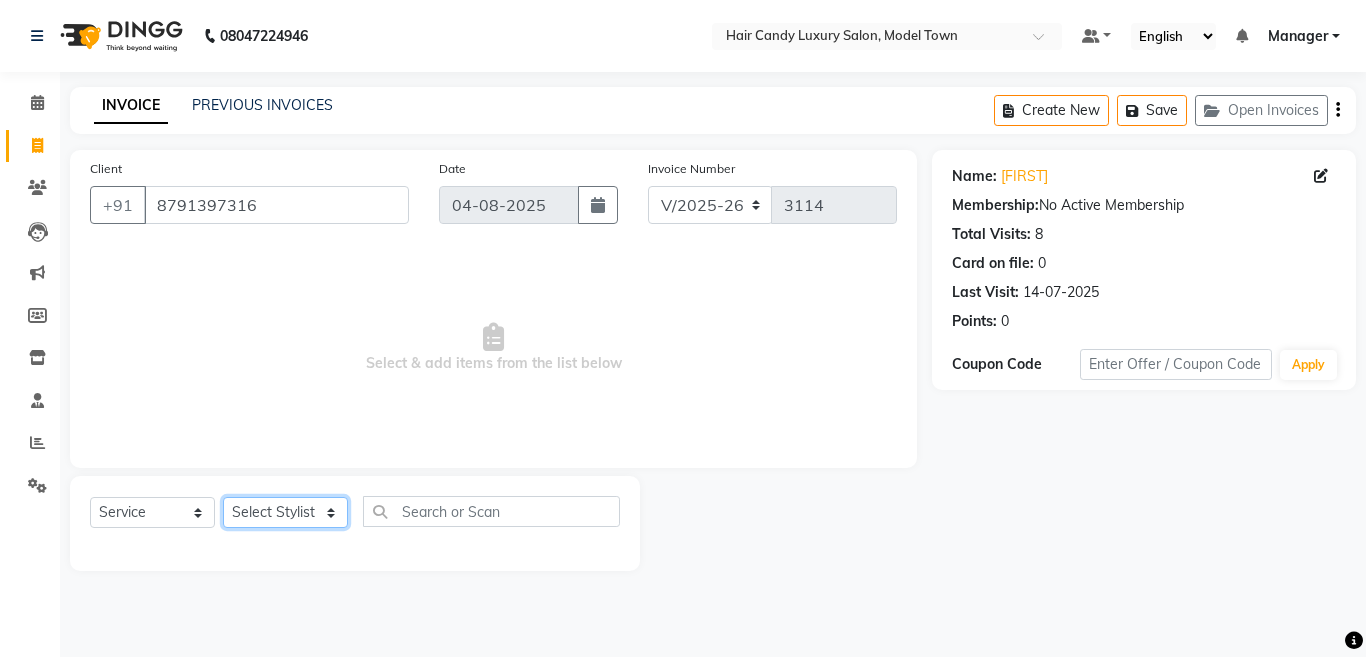 select on "27996" 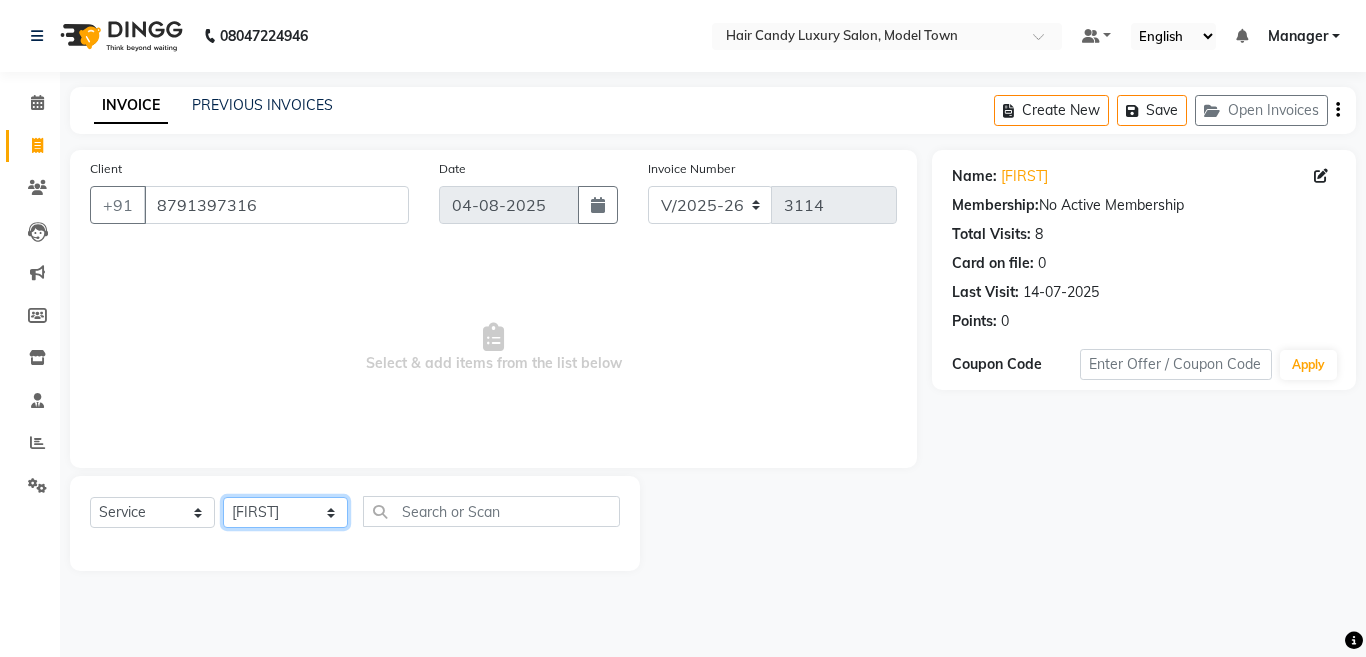 click on "Select Stylist Aakib Anas Anuradha Izhar Laiq (Rahul) Manager Neeraj parul Pawan Prakash Rajni Ranjay (Raju) RIYA Saleem sameer  stock manager surrender Vijay Gupta Vijay kumar" 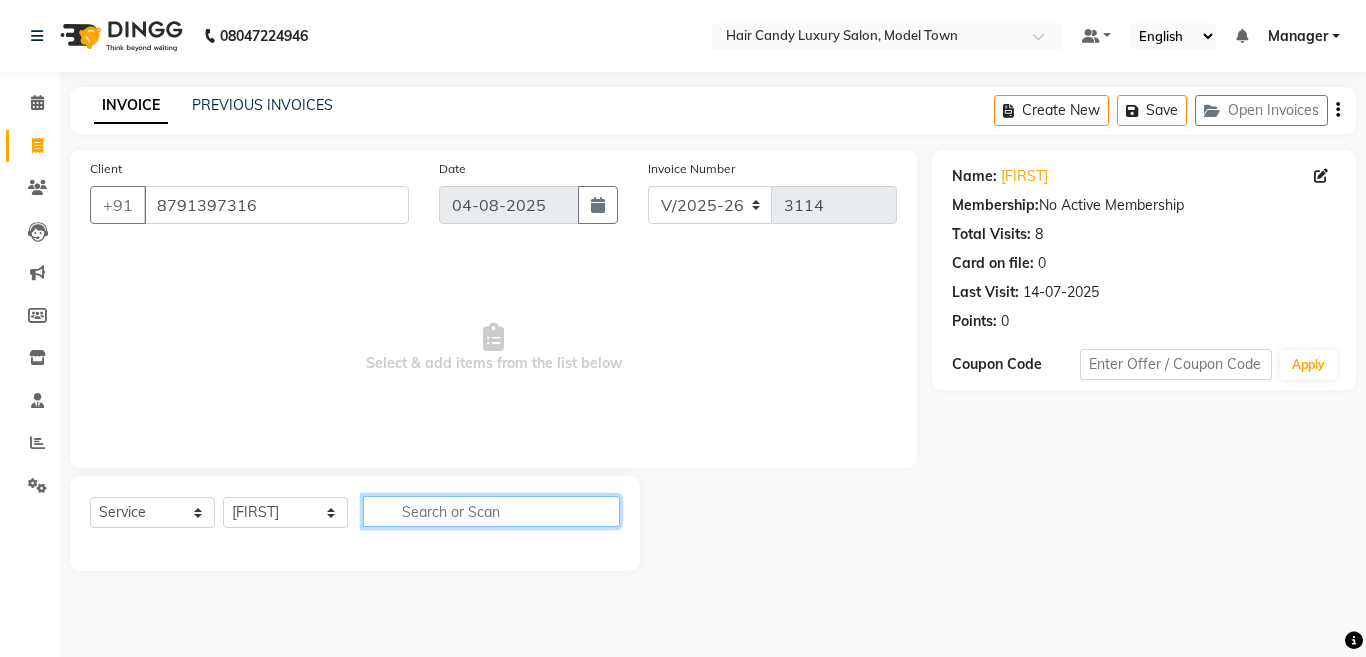 click 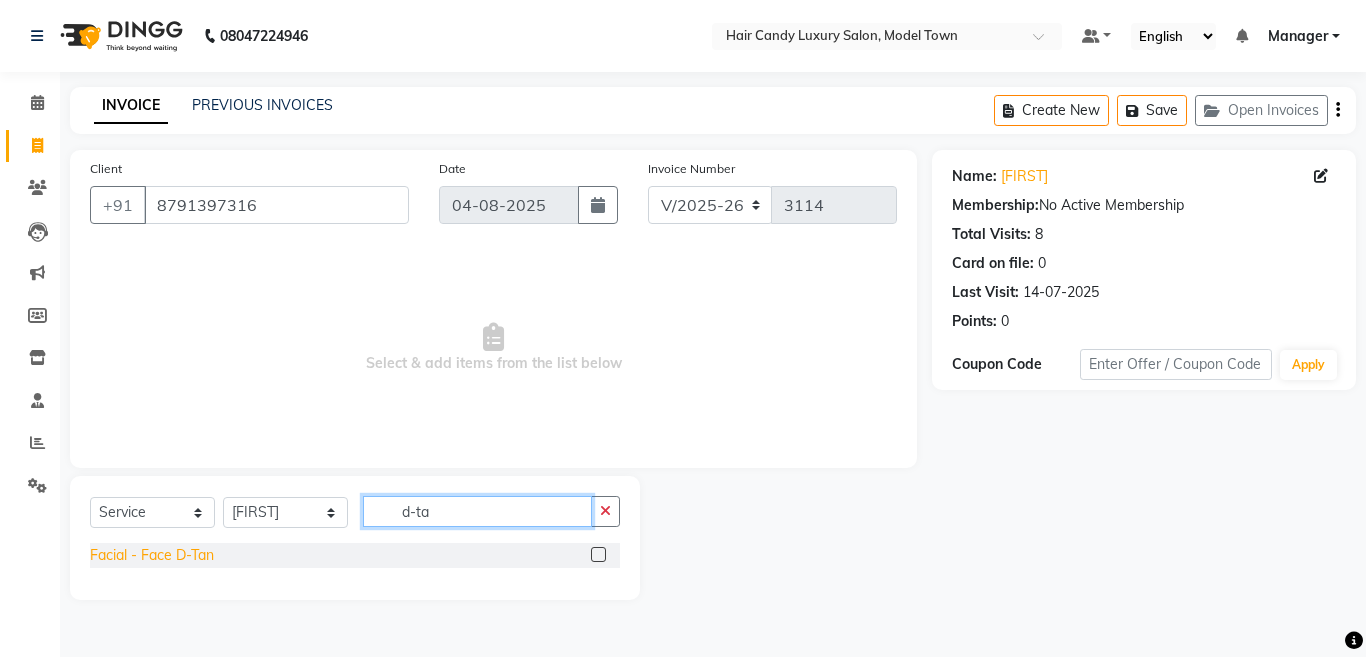 type on "d-ta" 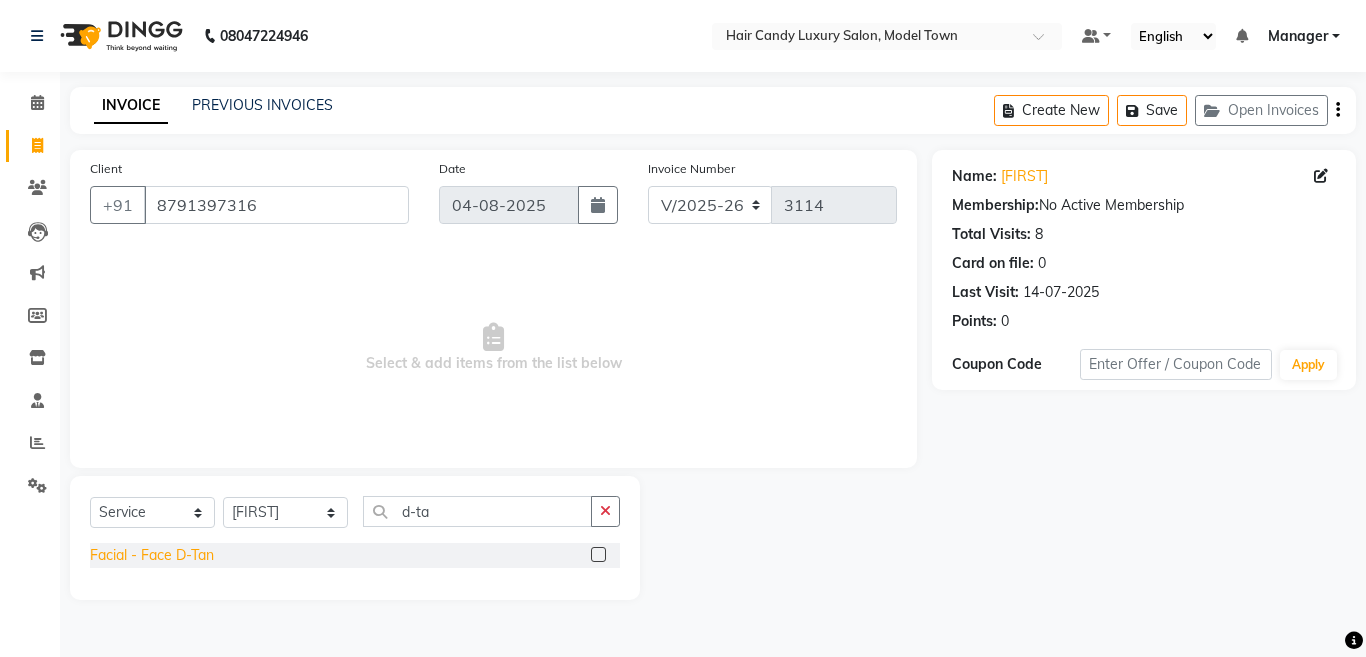 click on "Facial - Face D-Tan" 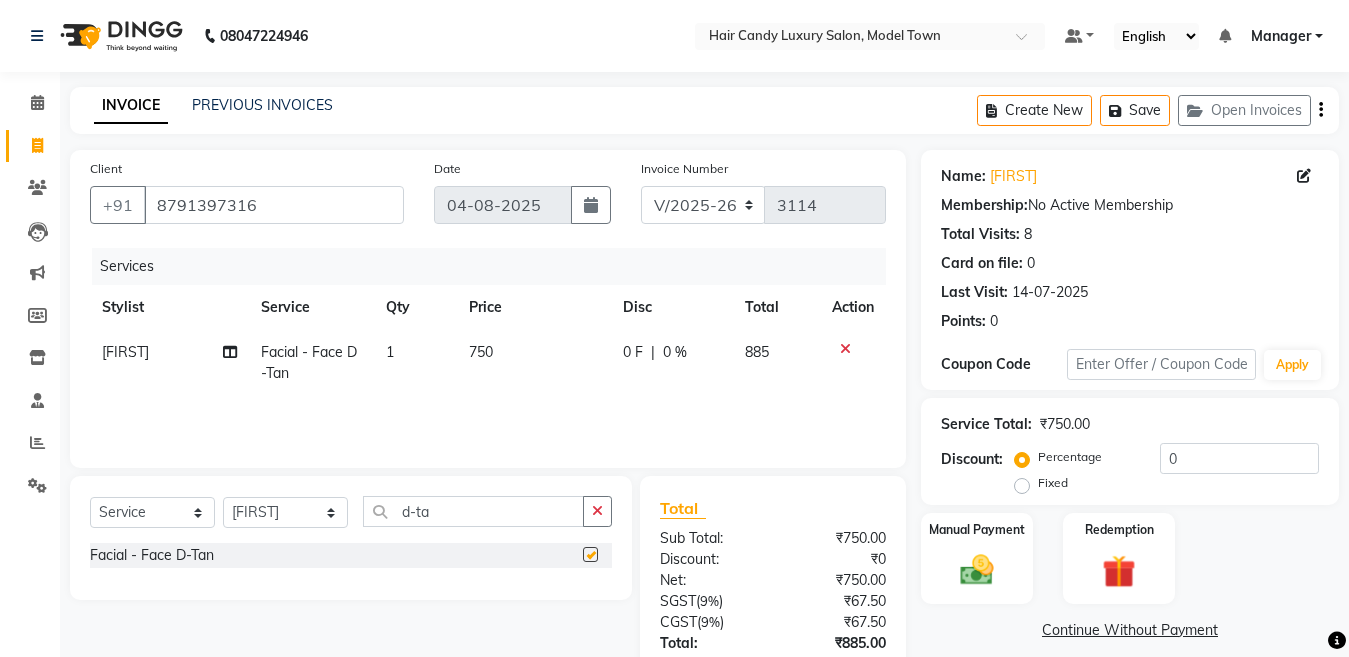 checkbox on "false" 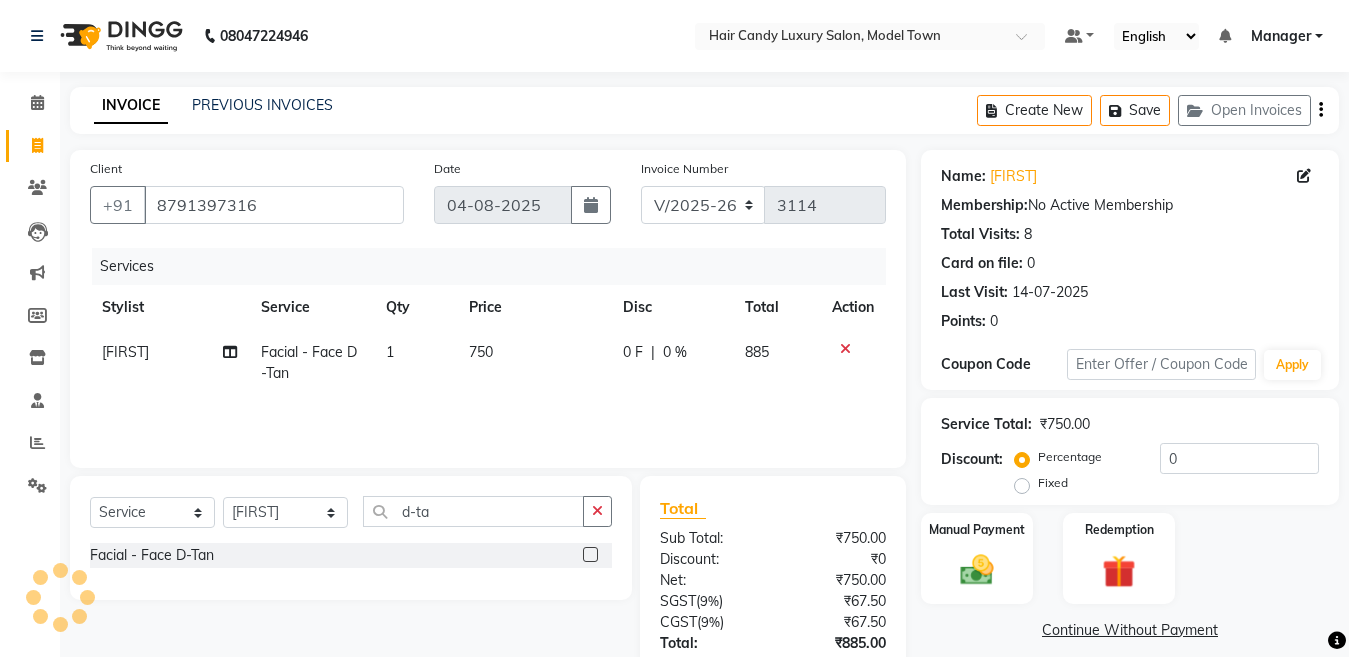 click on "750" 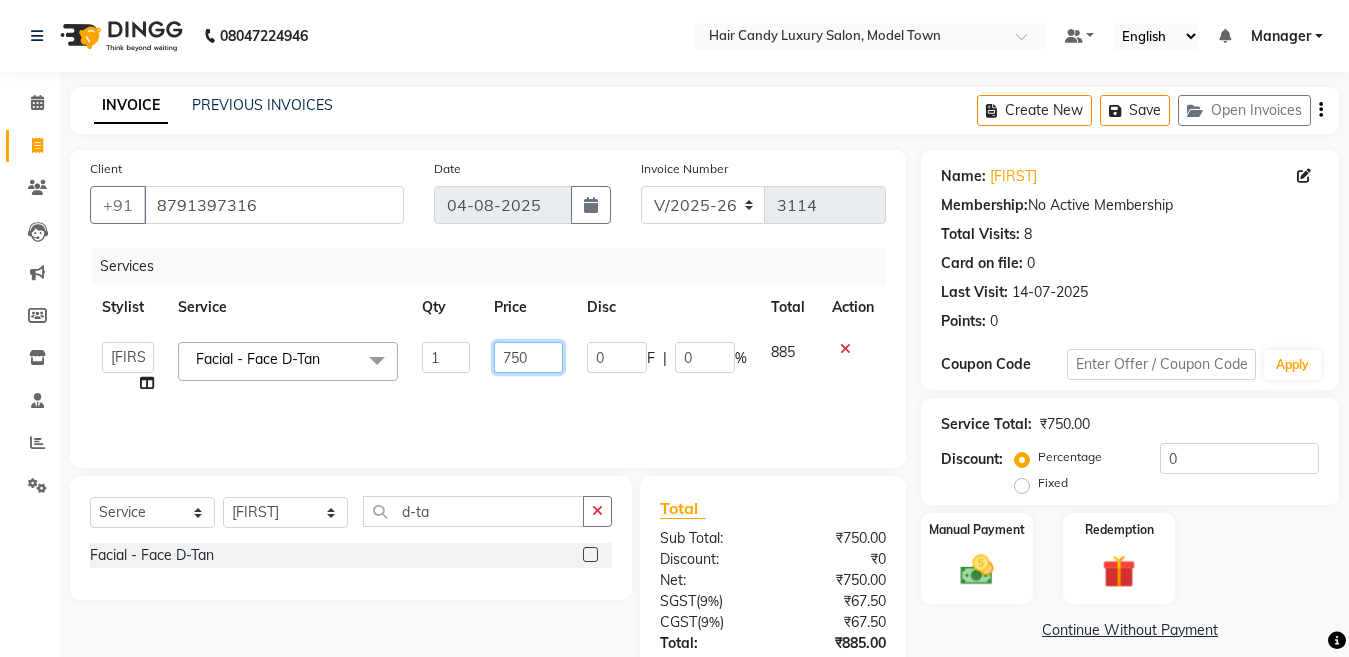 drag, startPoint x: 531, startPoint y: 362, endPoint x: 450, endPoint y: 360, distance: 81.02469 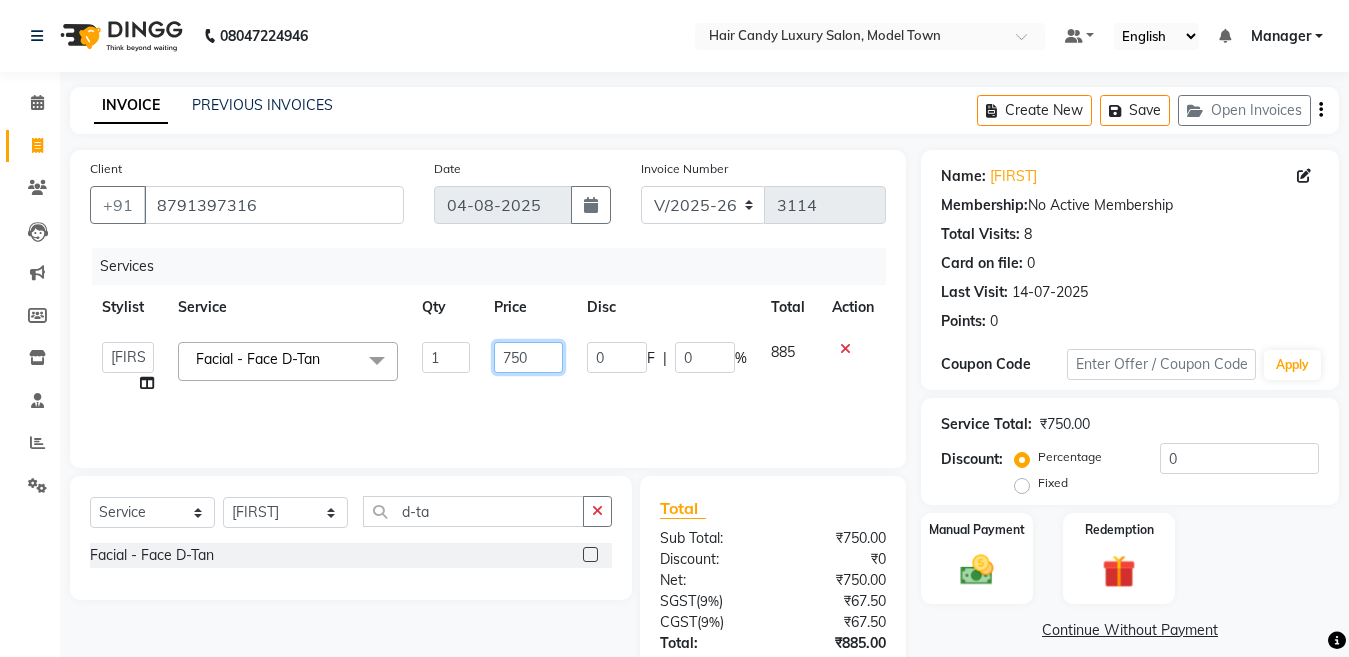 click on "Aakib   Anas   Anuradha   Izhar   Laiq (Rahul)   Manager   Neeraj   parul   Pawan   Prakash   Rajni   Ranjay (Raju)   RIYA   Saleem   sameer    stock manager   surrender   Vijay Gupta   Vijay kumar  Facial - Face D-Tan  x Bleach - Face Bleach - Arms (Full) Bleach - Arms (Half) Bleach - Legs (Full) Bleach - Legs (Half) Bleach - Back (Full) Bleach - Back (Half) Bleach - Front (Full) Bleach - Front (Half) Bleach - Full Body Mango-Pedicure Detan - Face Detan - Arms (Full) Detan - Arms (Half) Detan - Legs (Full) Detan - Legs (Half) Detan - Back (Full) Detan - Back (Half) Detan - Front (Full) Detan - Front (Half) Detan - Full Body Facial - Face Massage Facial - Face Cleaning Facial - Face D-Tan Facial - Face Bleach Facial - Casmara Facial Facial - O3 Cleanup Facial - O3 Facial Facial - Skeyndor Cleanup Facial - Skeyndor Facial Facial - Face Mask Facial - Dermalogica Facial Facial - Dermalogica Clean up Hands and Feet - Express Menicure Hands and Feet - Express Pedicure Hands and Feet - Paraffin Menicure 1 750 0" 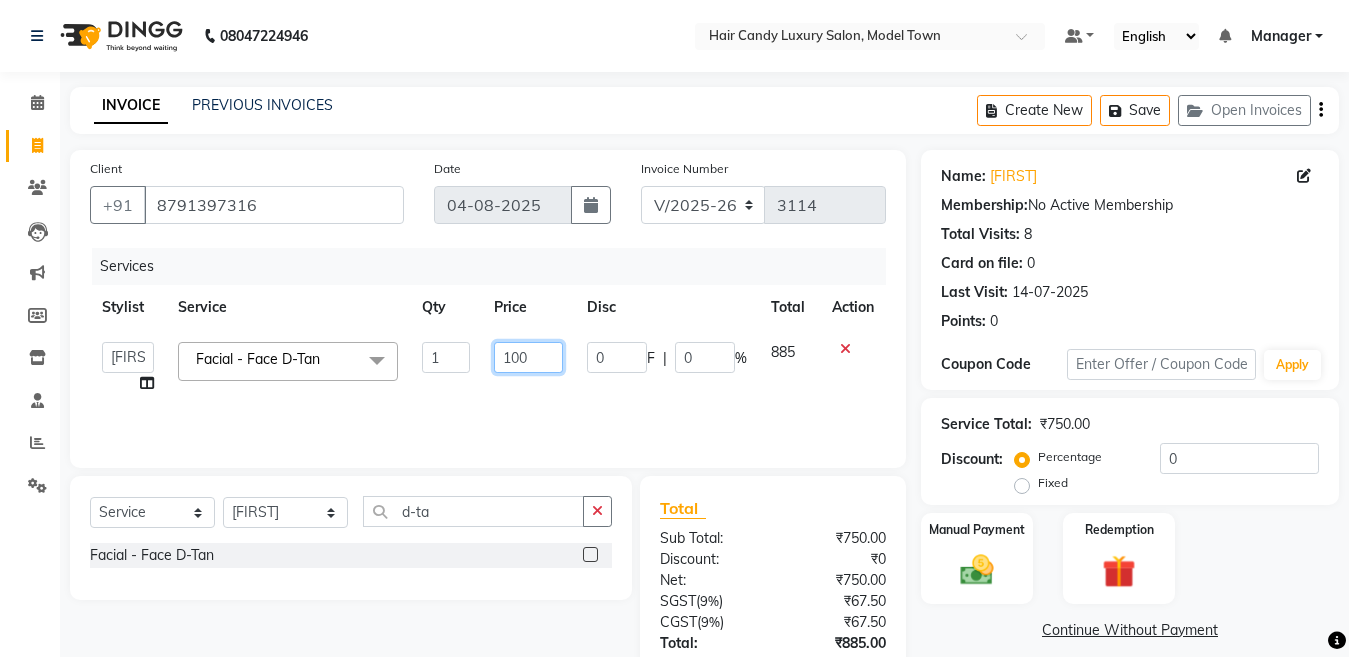 type on "1000" 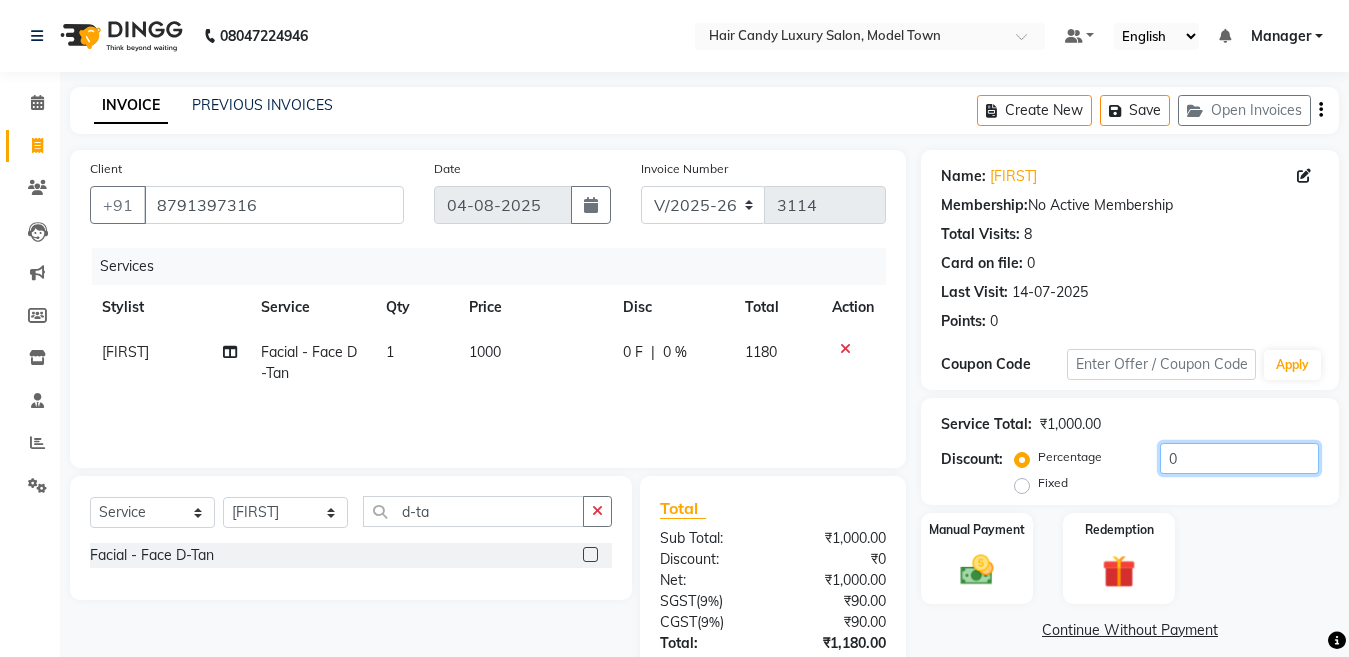 click on "0" 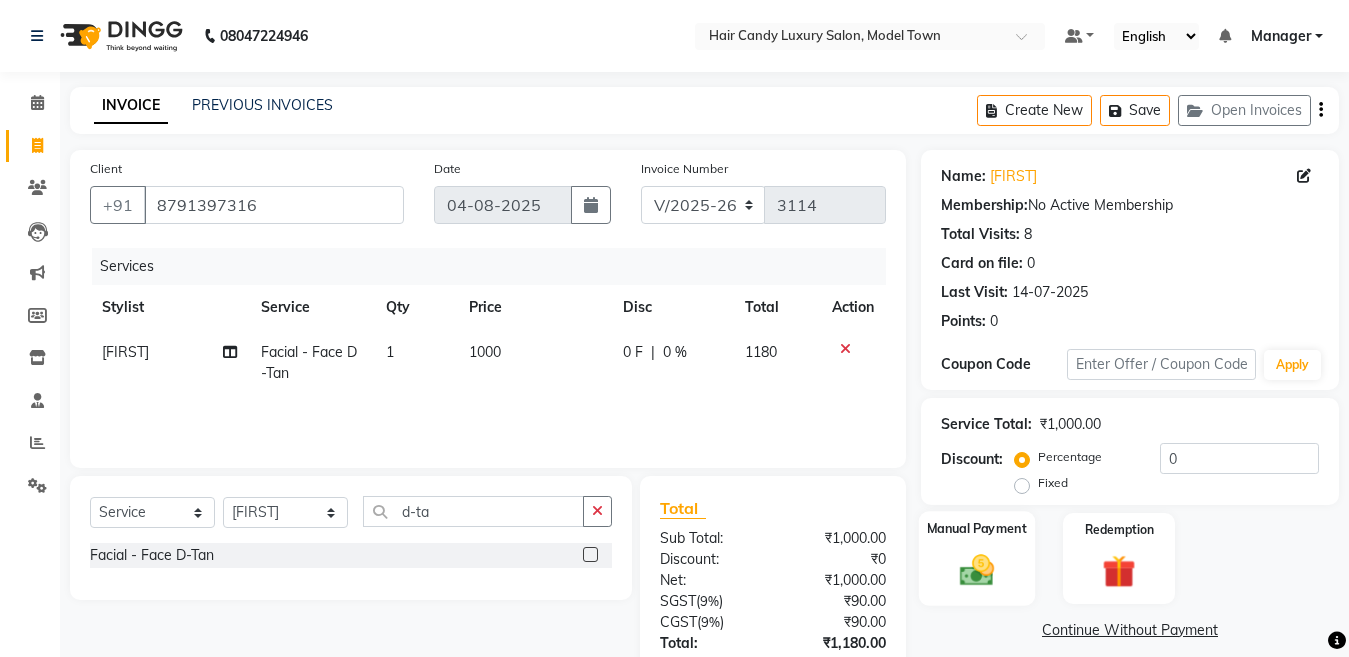click on "Manual Payment" 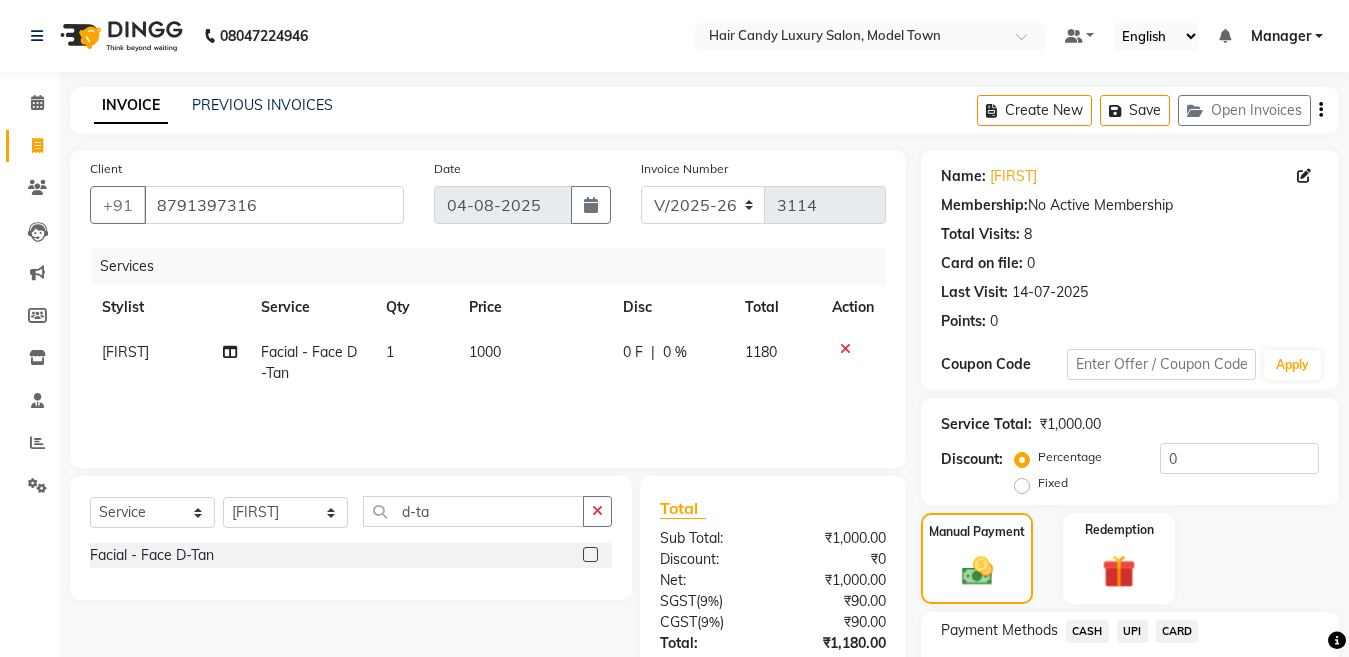 scroll, scrollTop: 146, scrollLeft: 0, axis: vertical 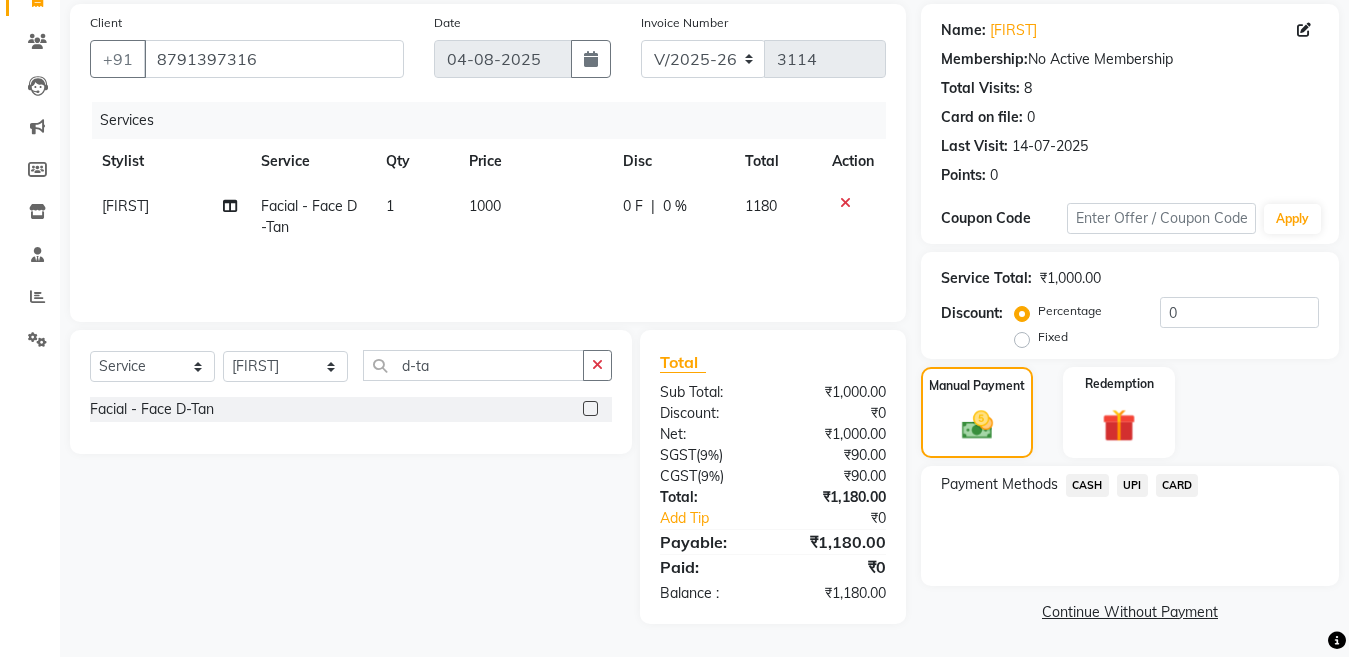 click on "UPI" 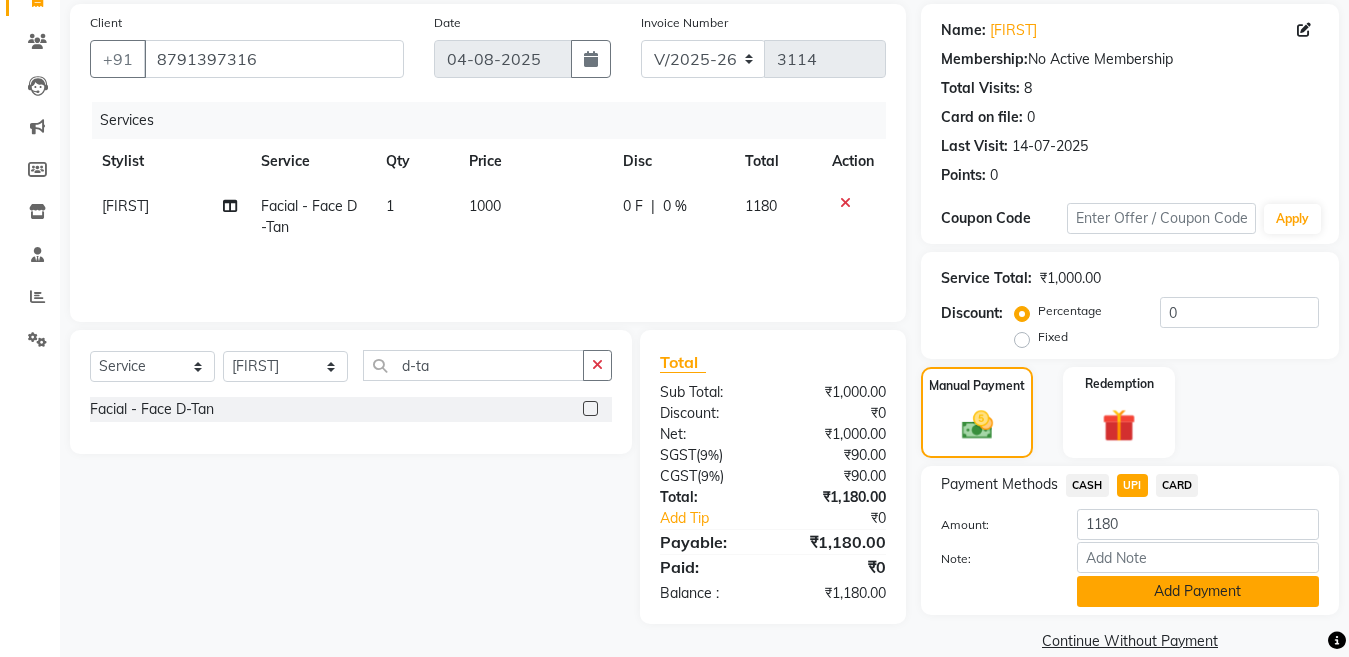 click on "Add Payment" 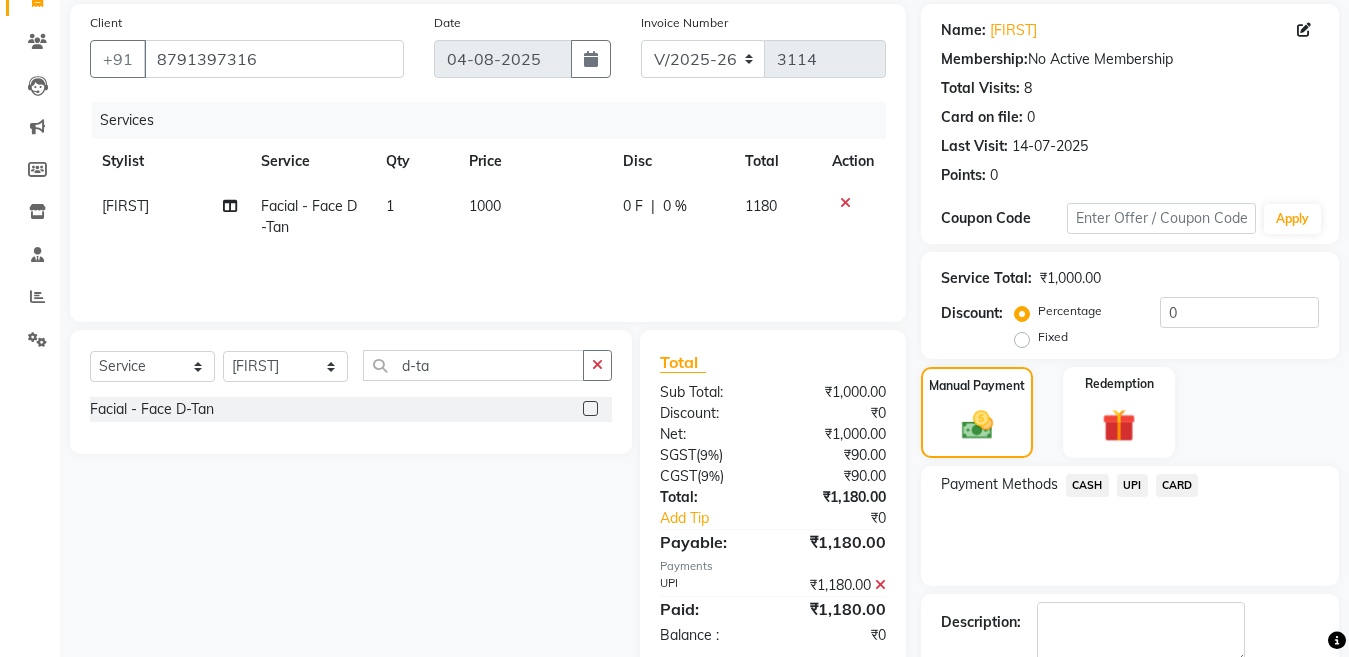 scroll, scrollTop: 259, scrollLeft: 0, axis: vertical 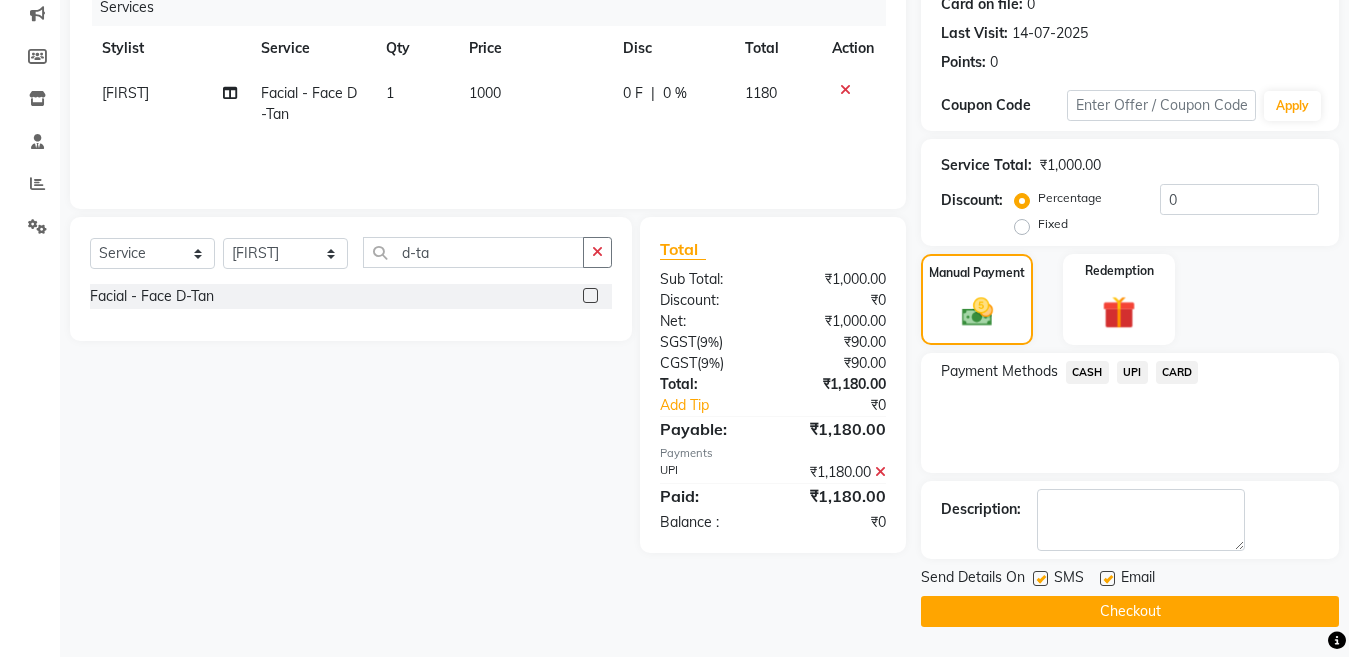 click on "Checkout" 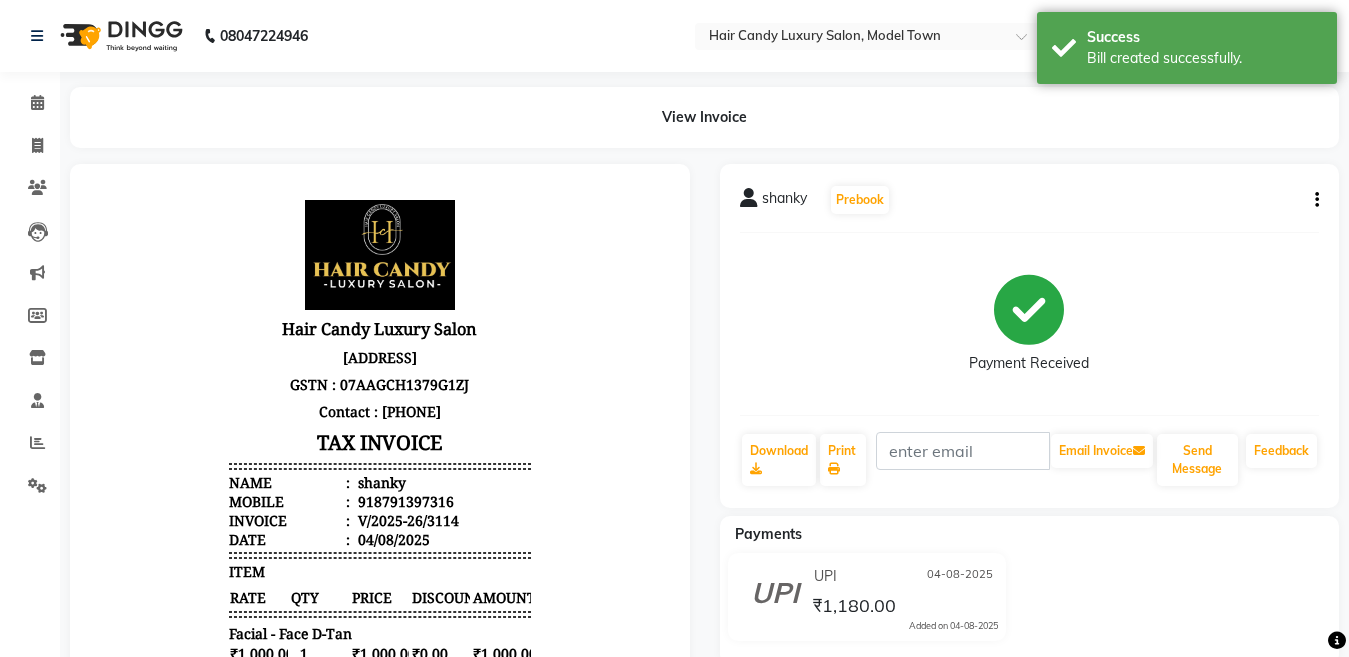 scroll, scrollTop: 0, scrollLeft: 0, axis: both 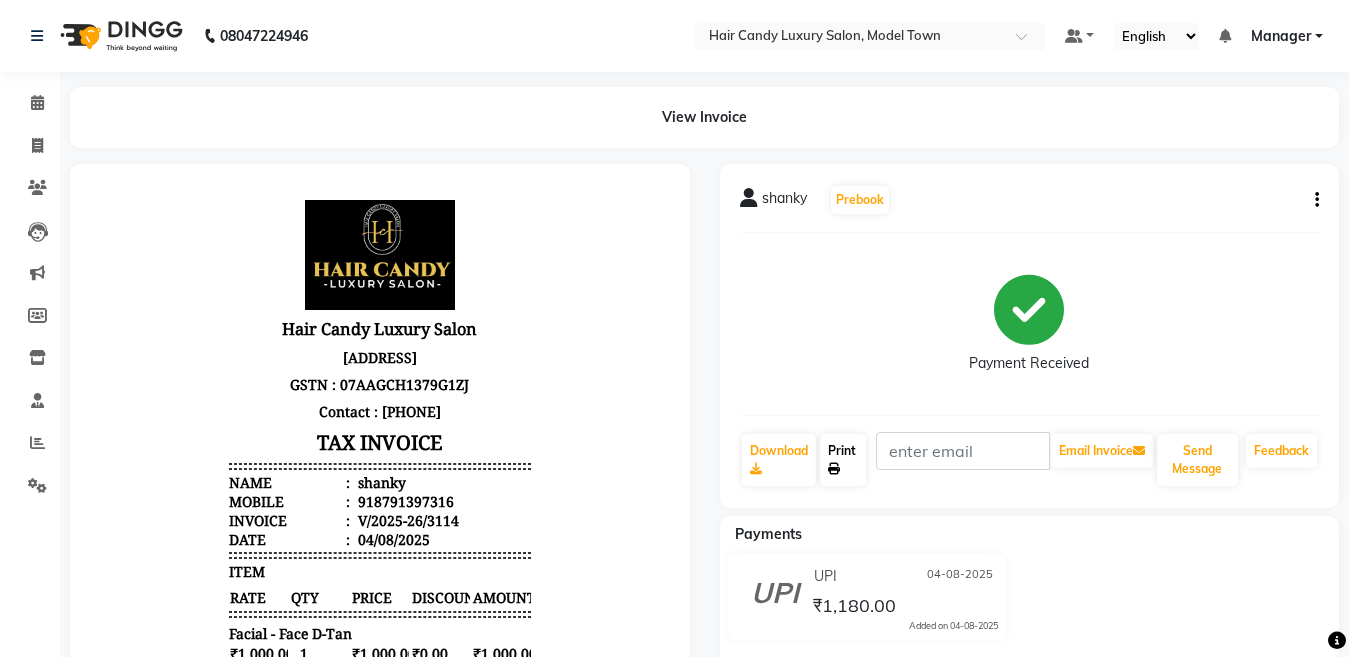 click on "Print" 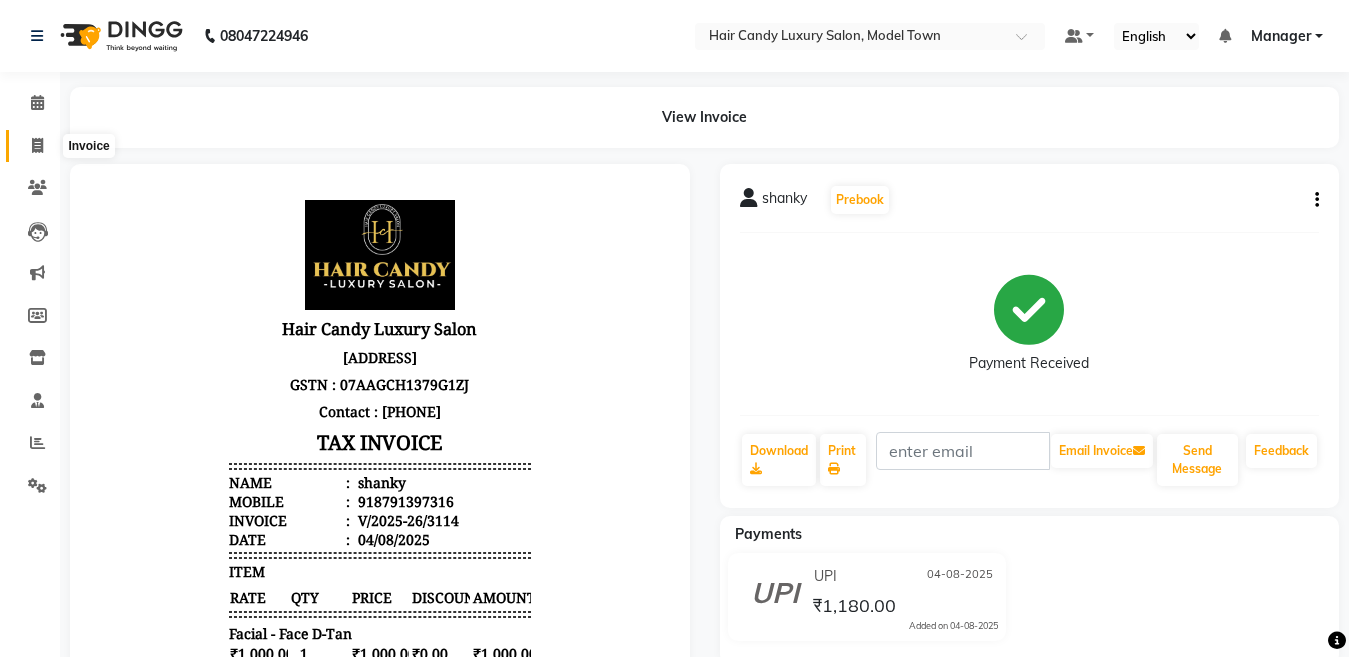 click 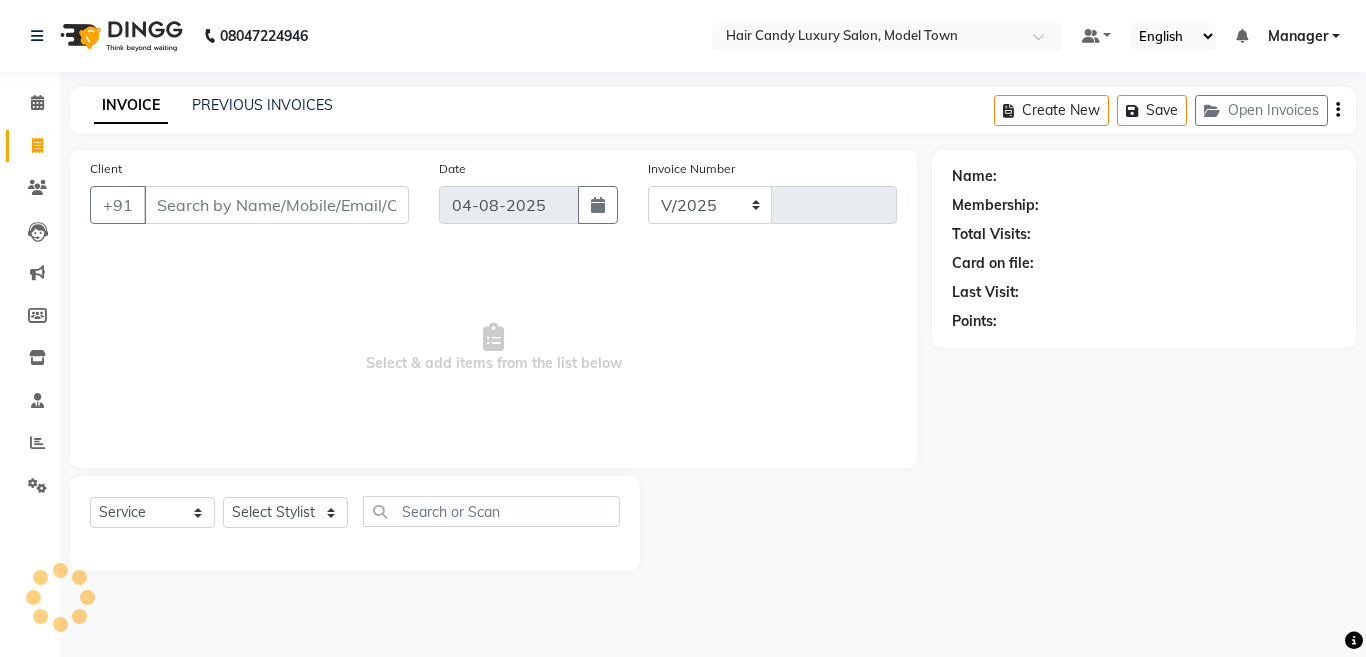 select on "4716" 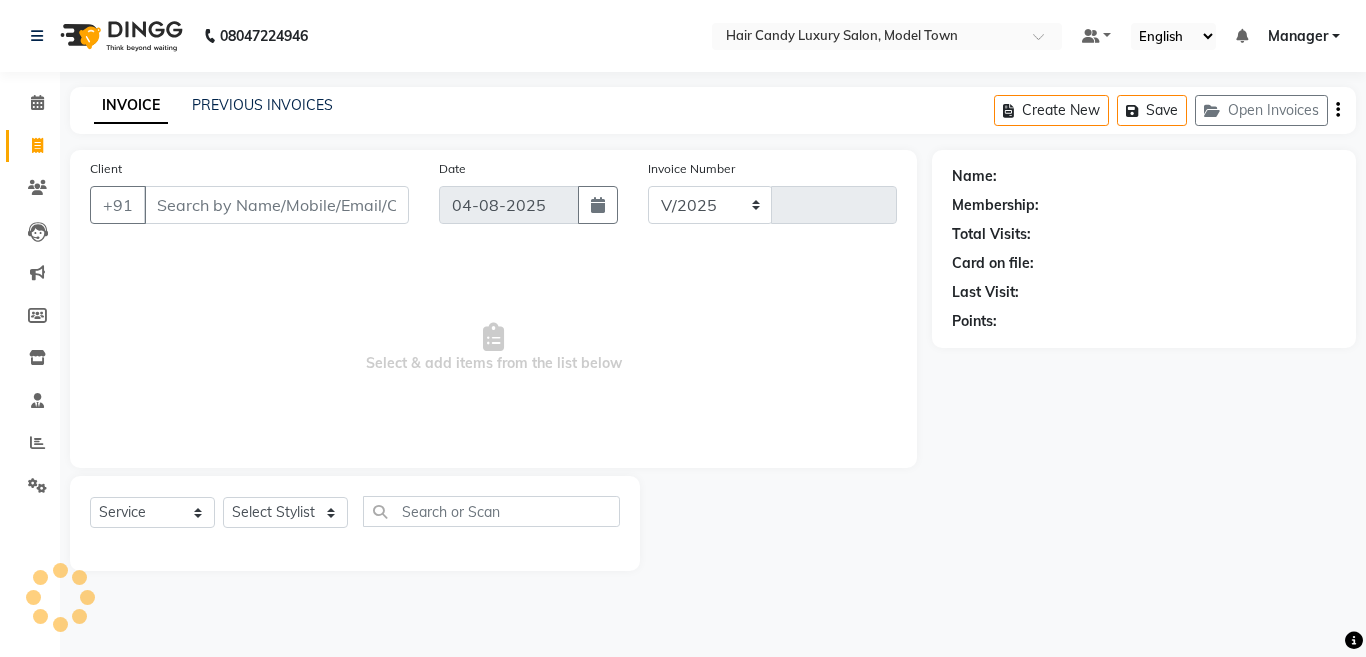 type on "3115" 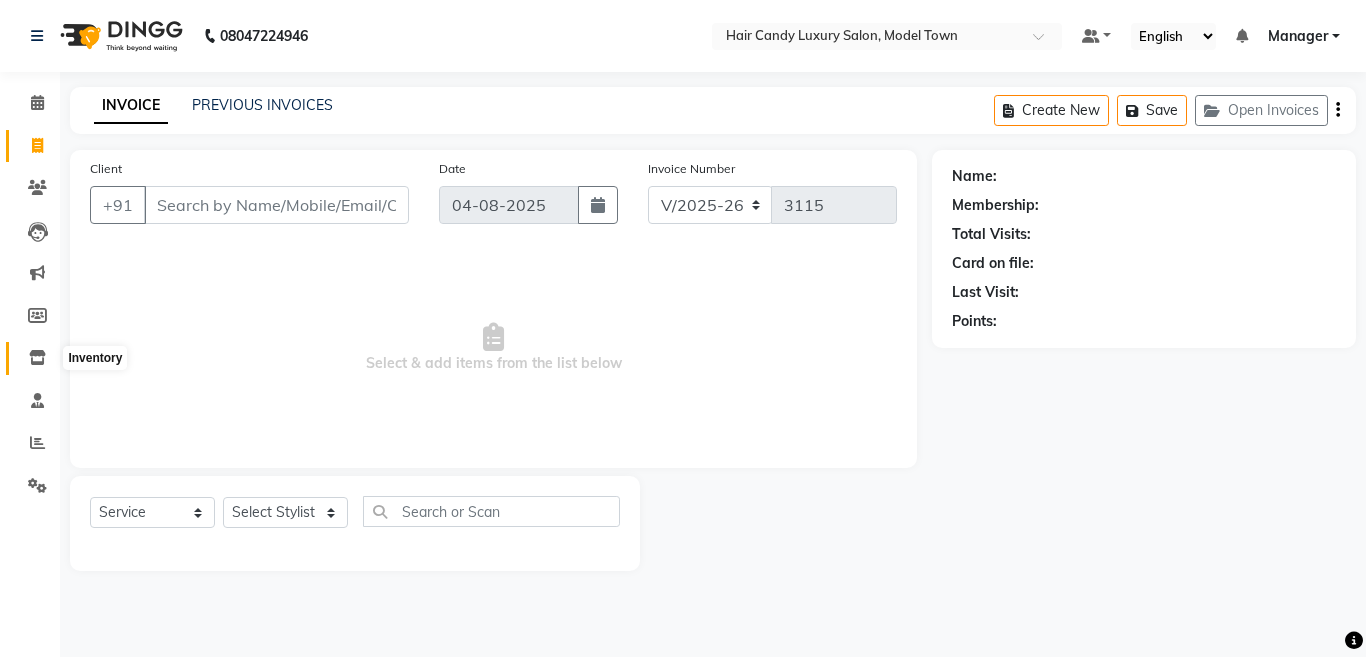 click 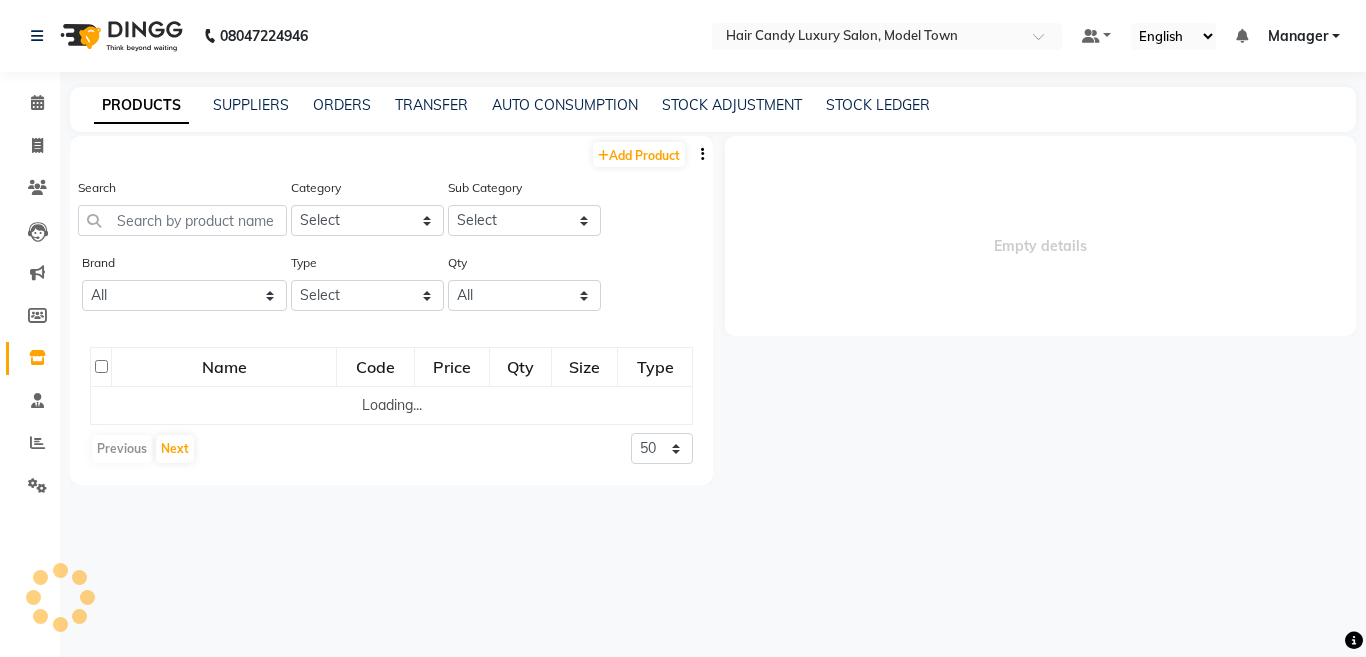 select 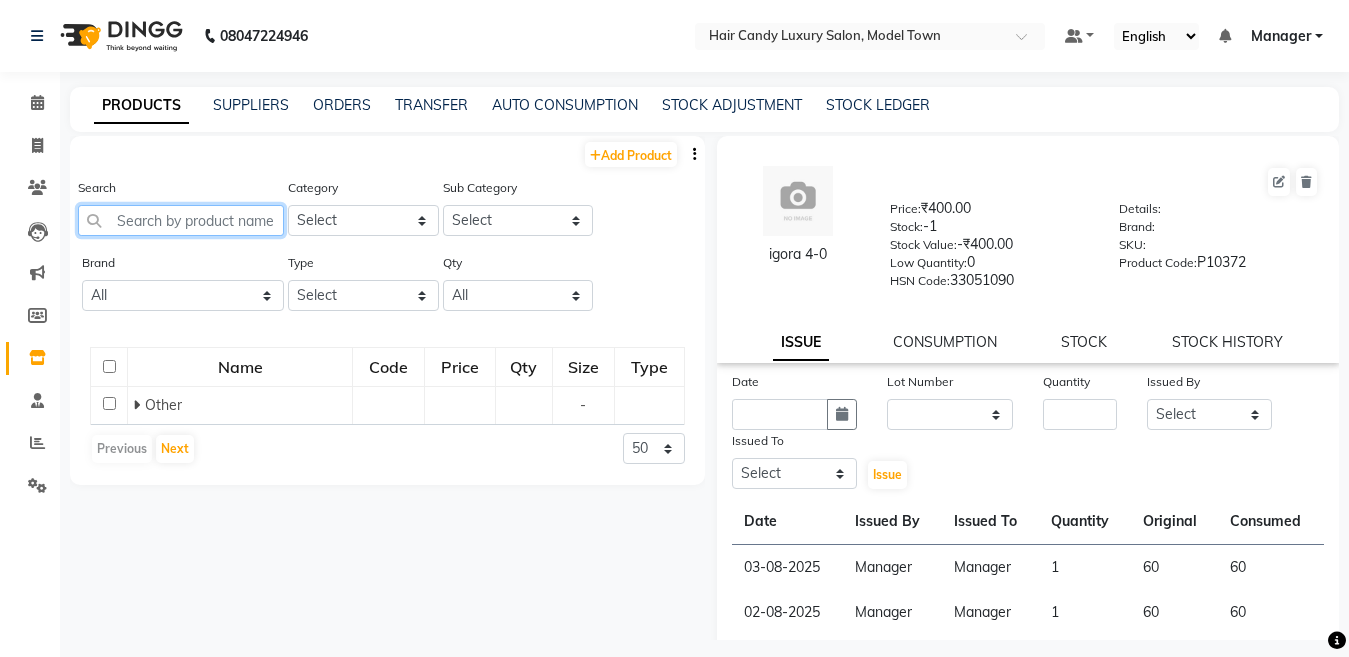 click 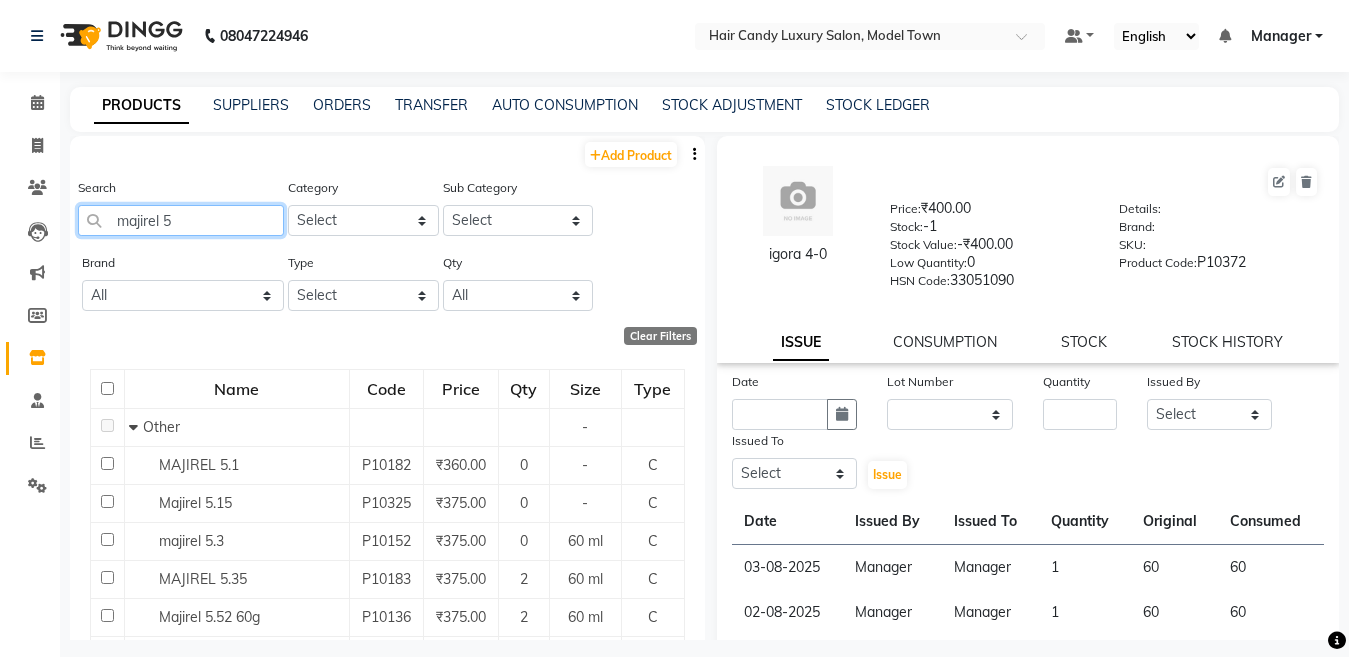 scroll, scrollTop: 13, scrollLeft: 0, axis: vertical 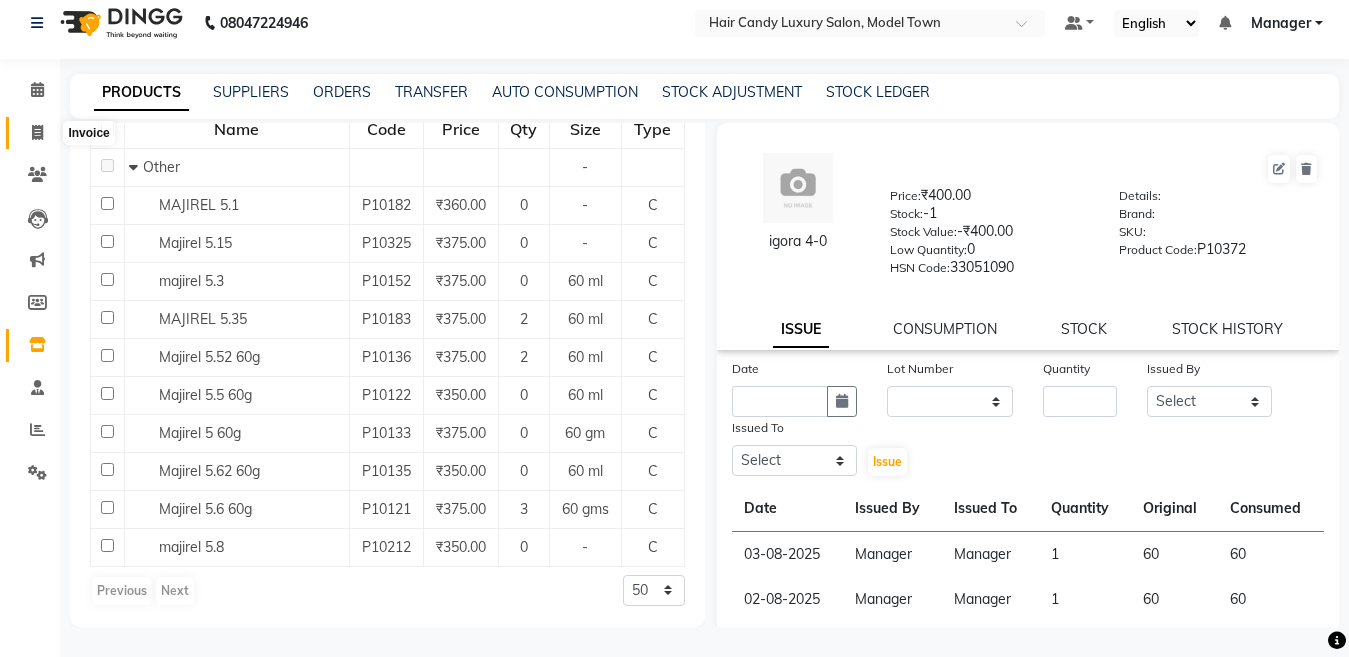 type on "majirel 5" 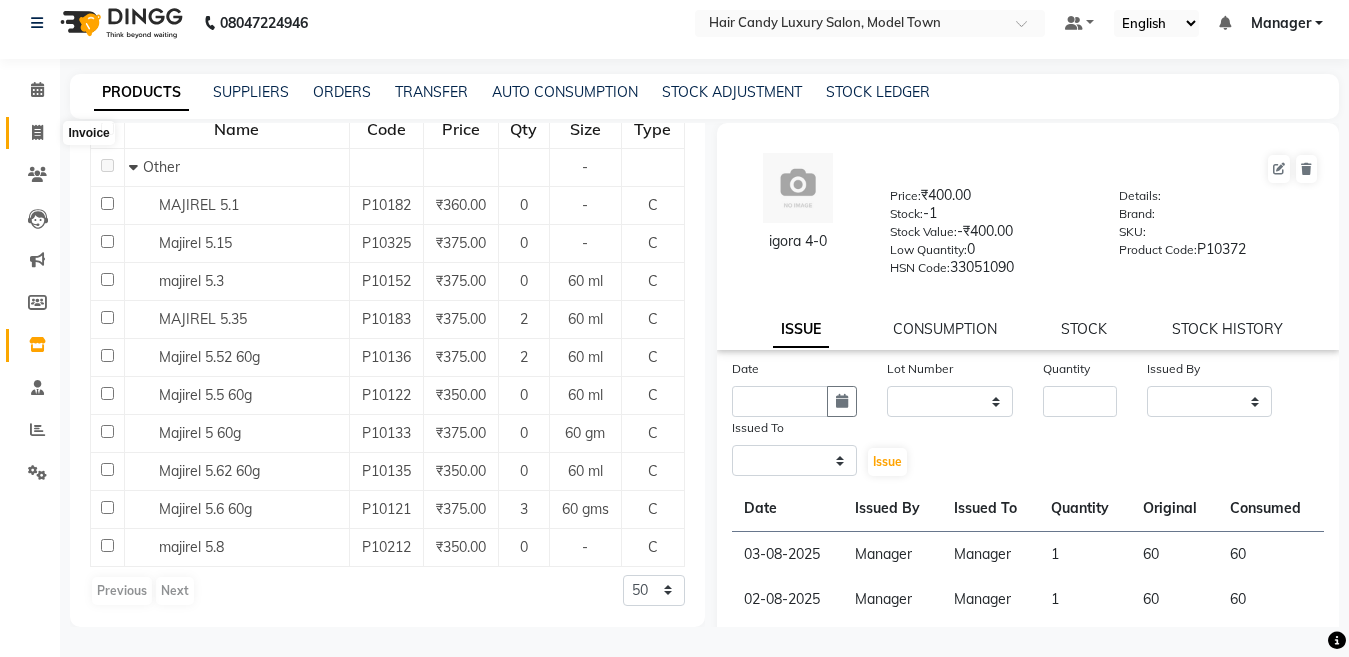 select on "service" 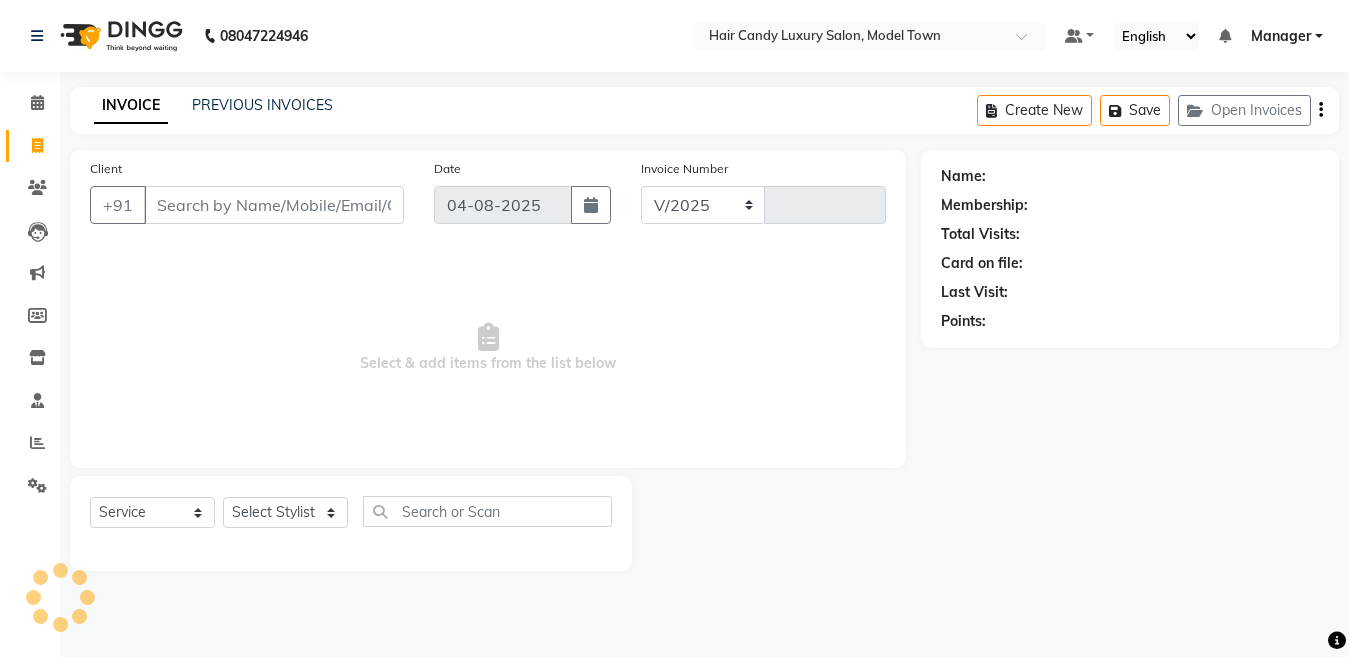 scroll, scrollTop: 0, scrollLeft: 0, axis: both 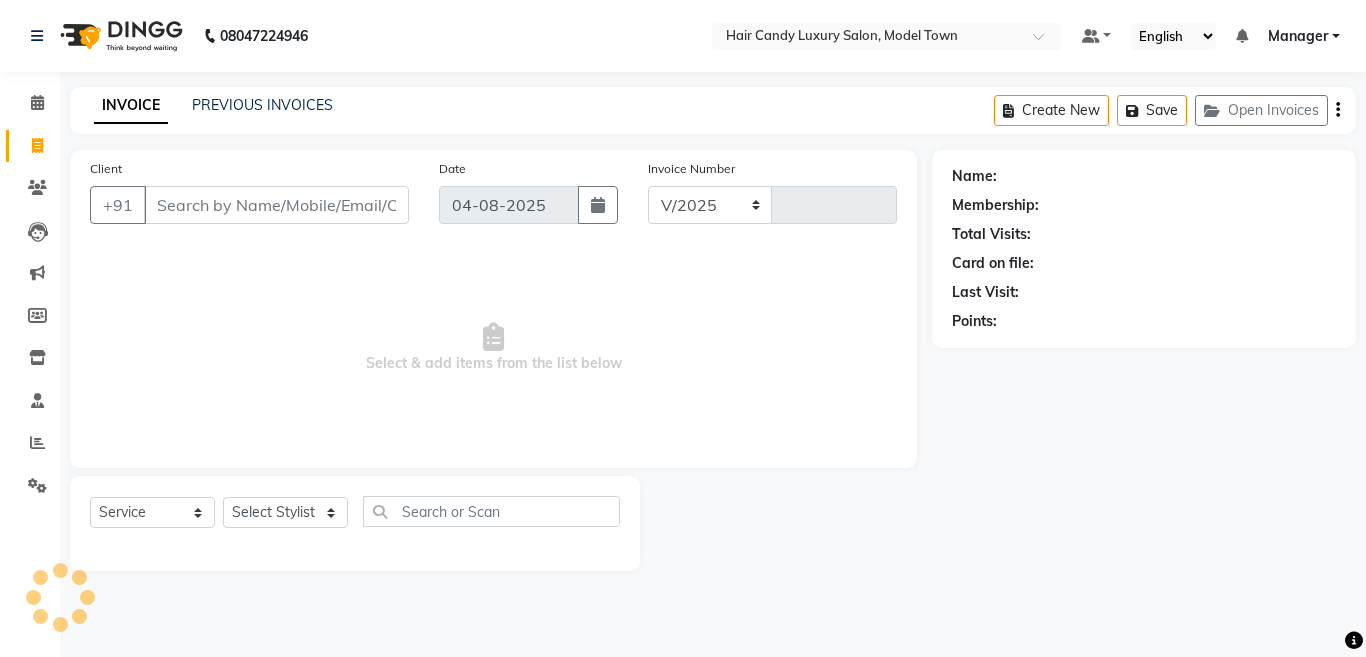 select on "4716" 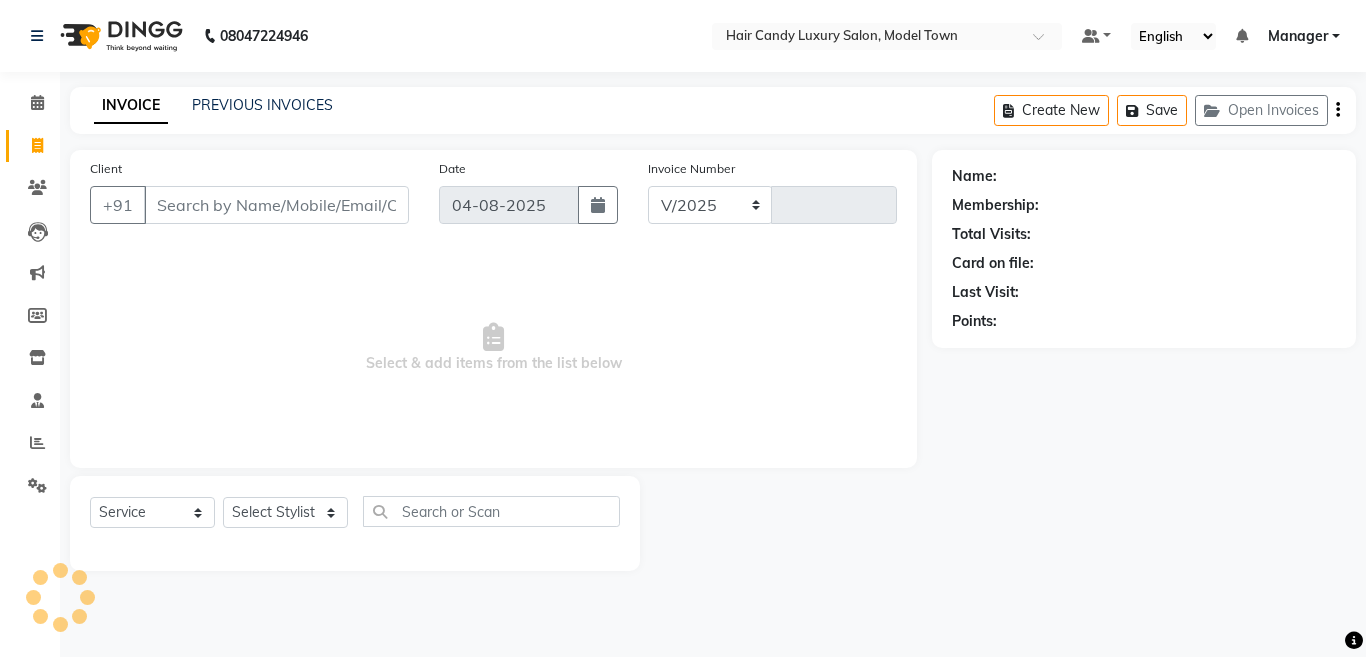 type on "3115" 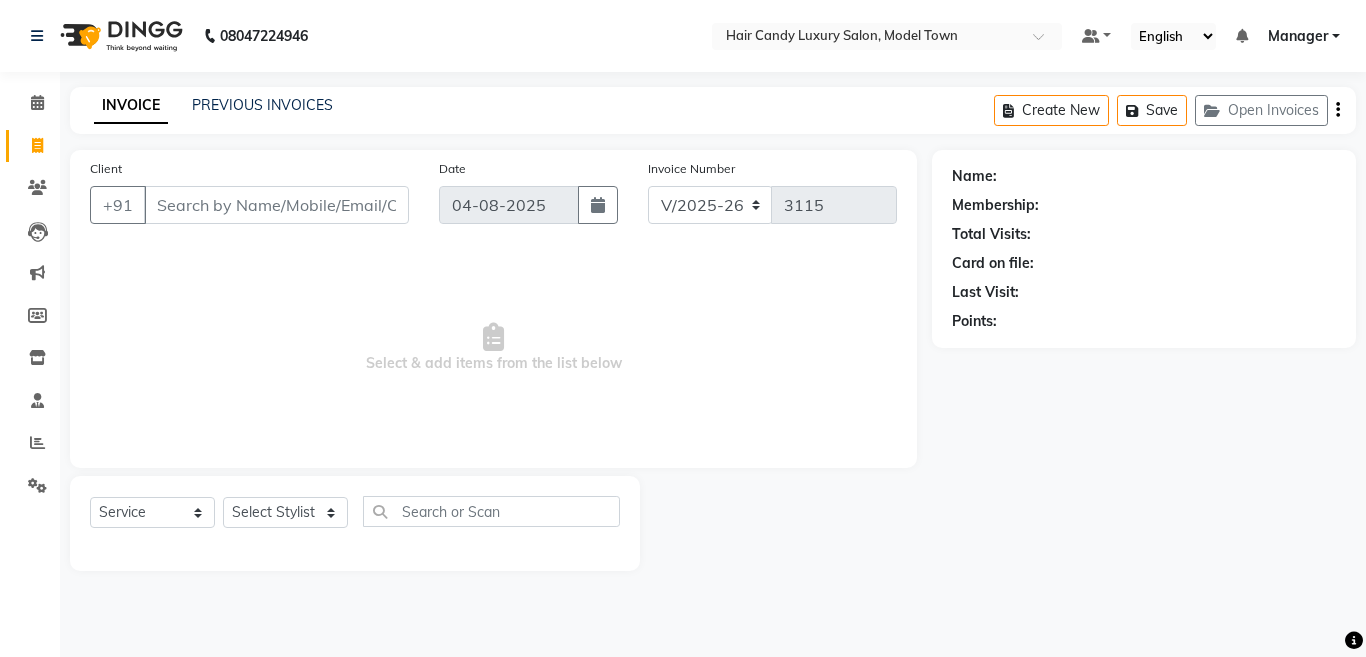 click on "Select  Service  Product  Membership  Package Voucher Prepaid Gift Card  Select Stylist Aakib Anas Anuradha Izhar Laiq (Rahul) Manager Neeraj parul Pawan Prakash Rajni Ranjay (Raju) RIYA Saleem sameer  stock manager surrender Vijay Gupta Vijay kumar" 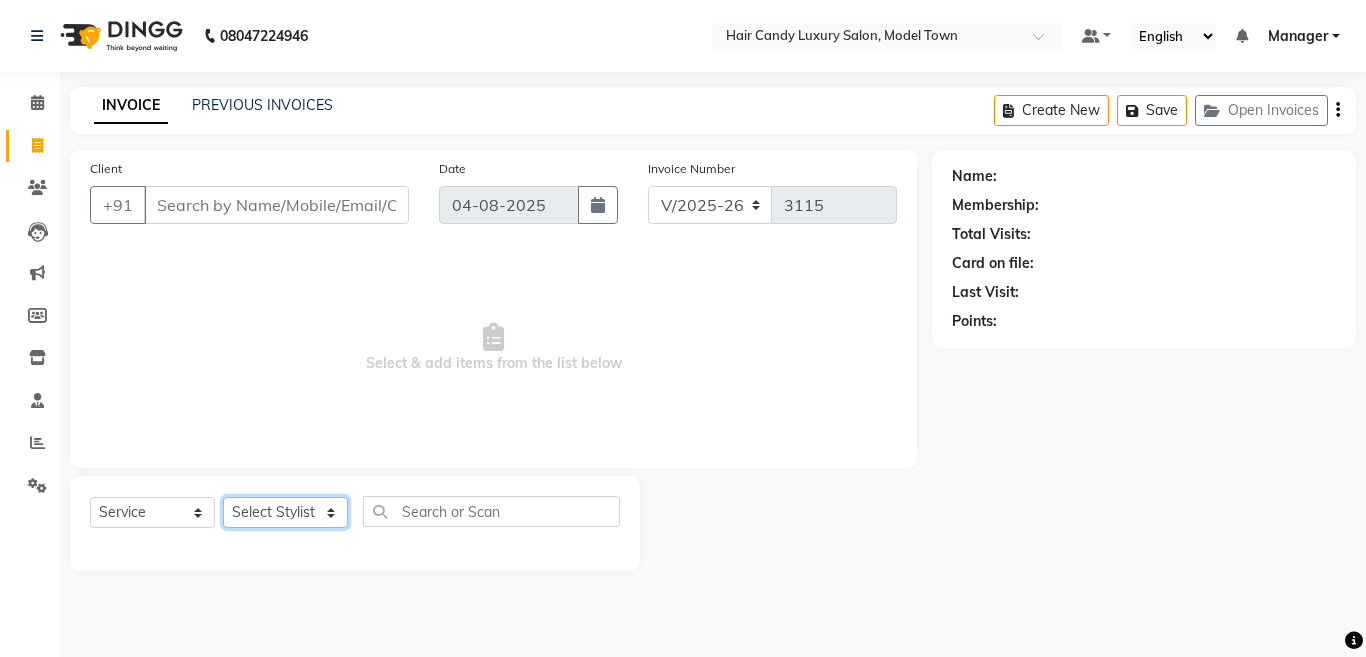 click on "Select Stylist [FIRST] [FIRST] [FIRST] [FIRST] (Rahul) Manager [FIRST] [FIRST] [FIRST] [FIRST] [FIRST] [FIRST] (Raju) RIYA [FIRST] [FIRST] stock manager [FIRST] [FIRST] [FIRST] Gupta [FIRST]kumar" 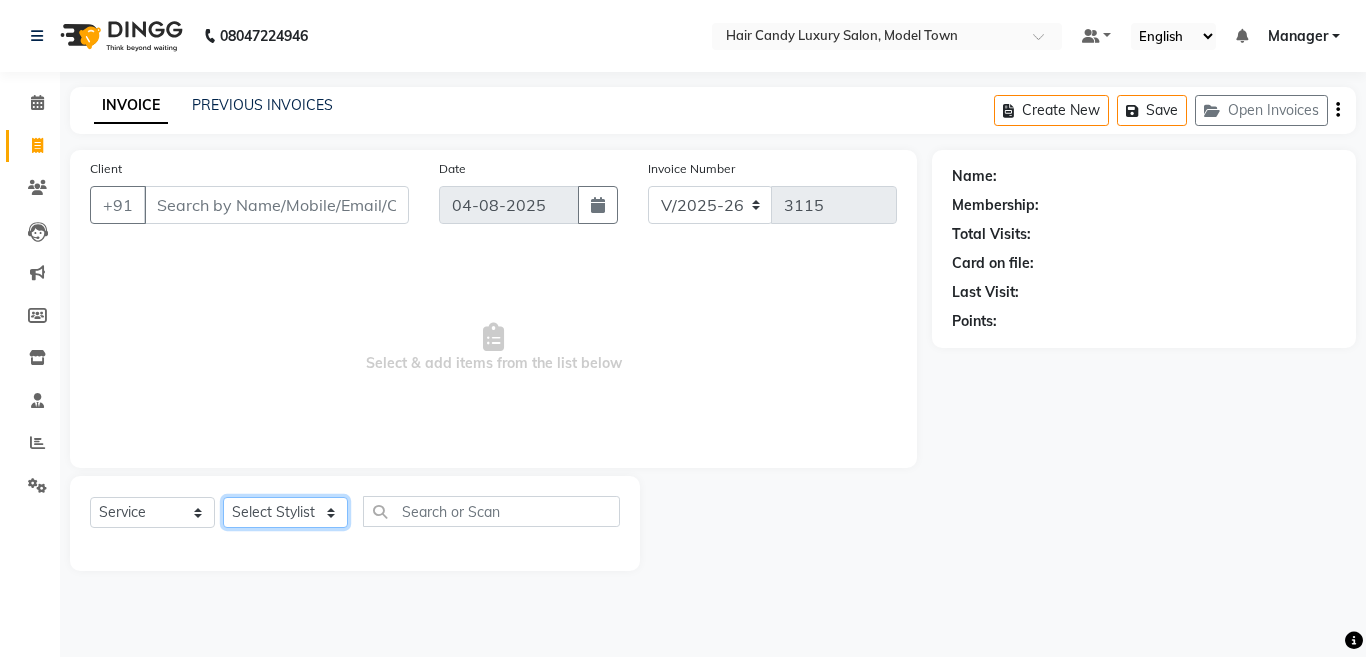 select on "28000" 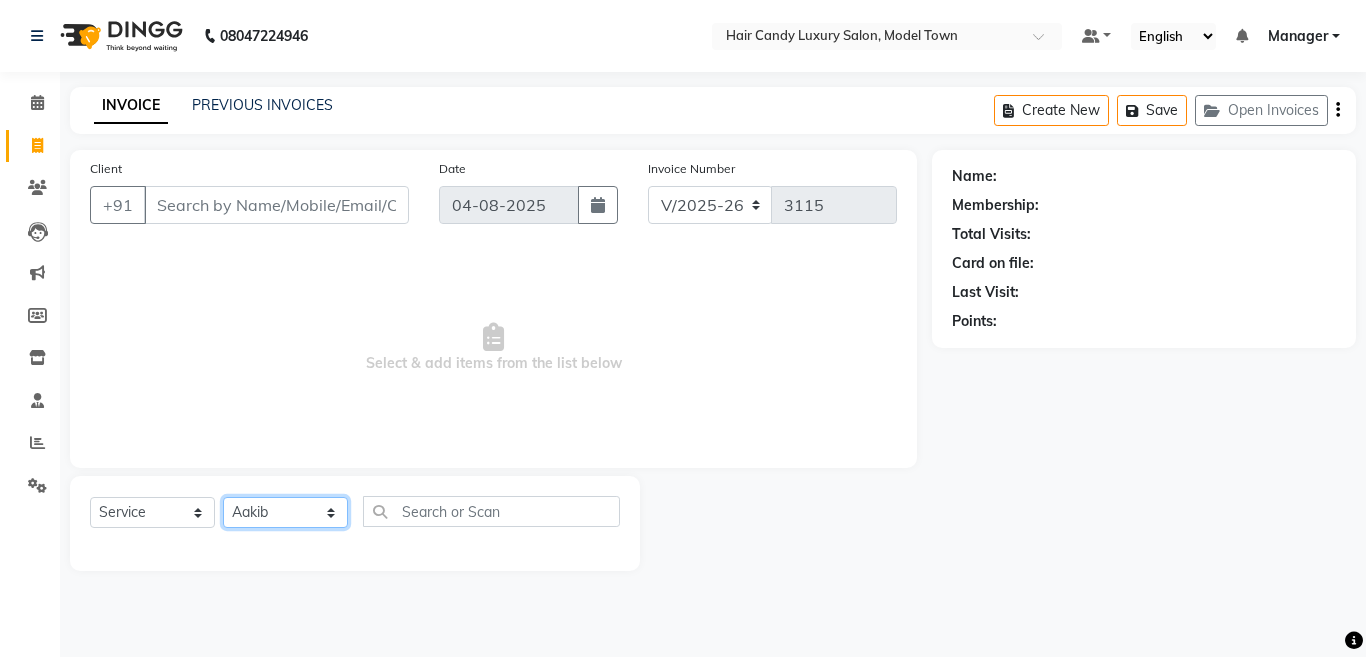 click on "Select Stylist [FIRST] [FIRST] [FIRST] [FIRST] (Rahul) Manager [FIRST] [FIRST] [FIRST] [FIRST] [FIRST] [FIRST] (Raju) RIYA [FIRST] [FIRST] stock manager [FIRST] [FIRST] [FIRST] Gupta [FIRST]kumar" 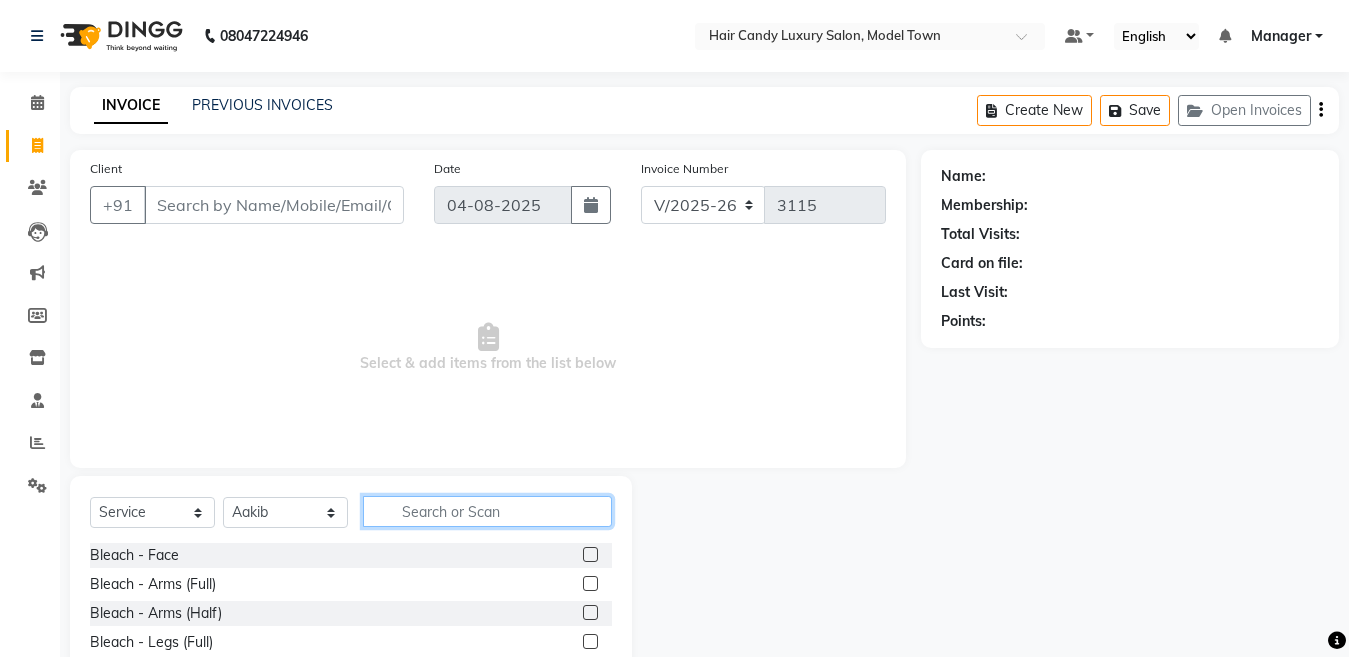 click 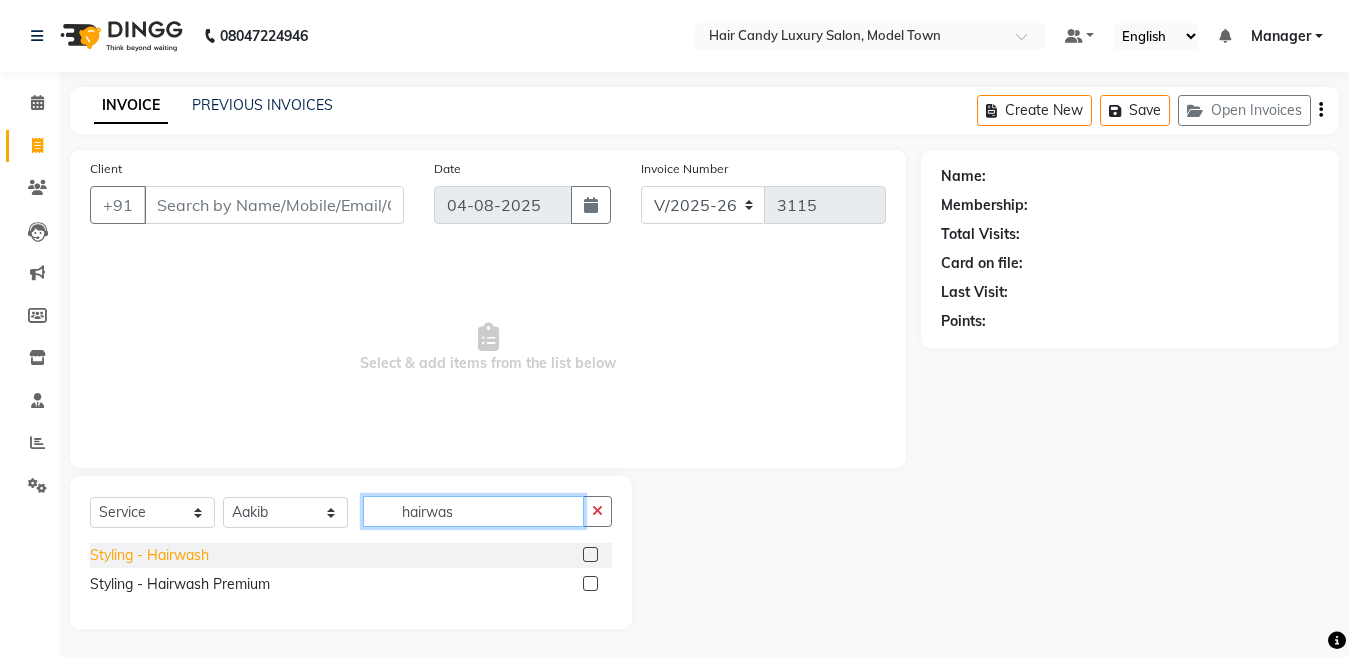 type on "hairwas" 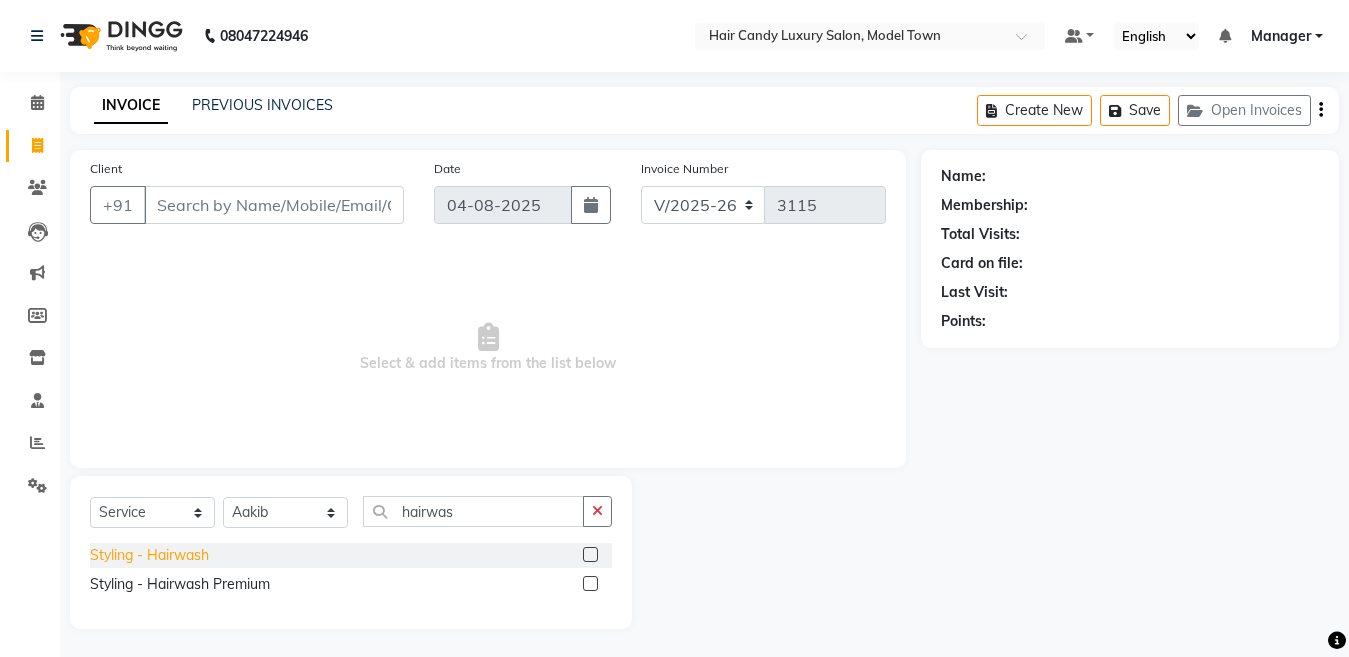 click on "Styling - Hairwash" 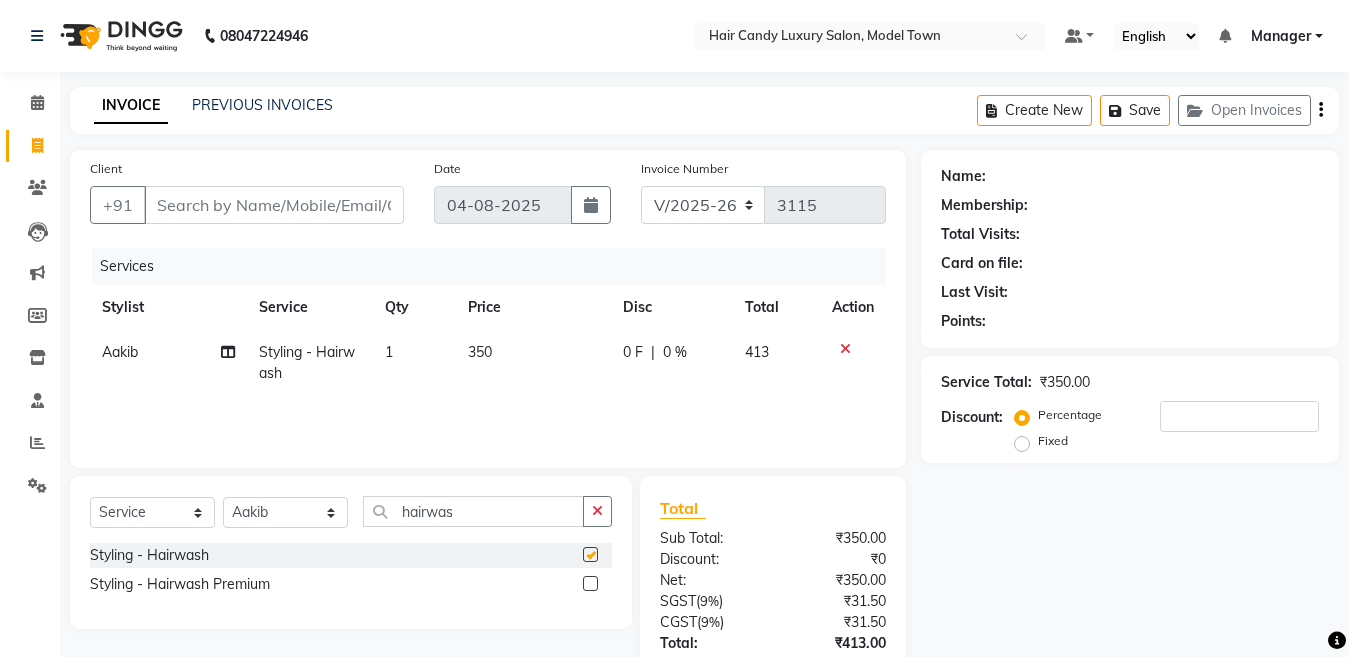 checkbox on "false" 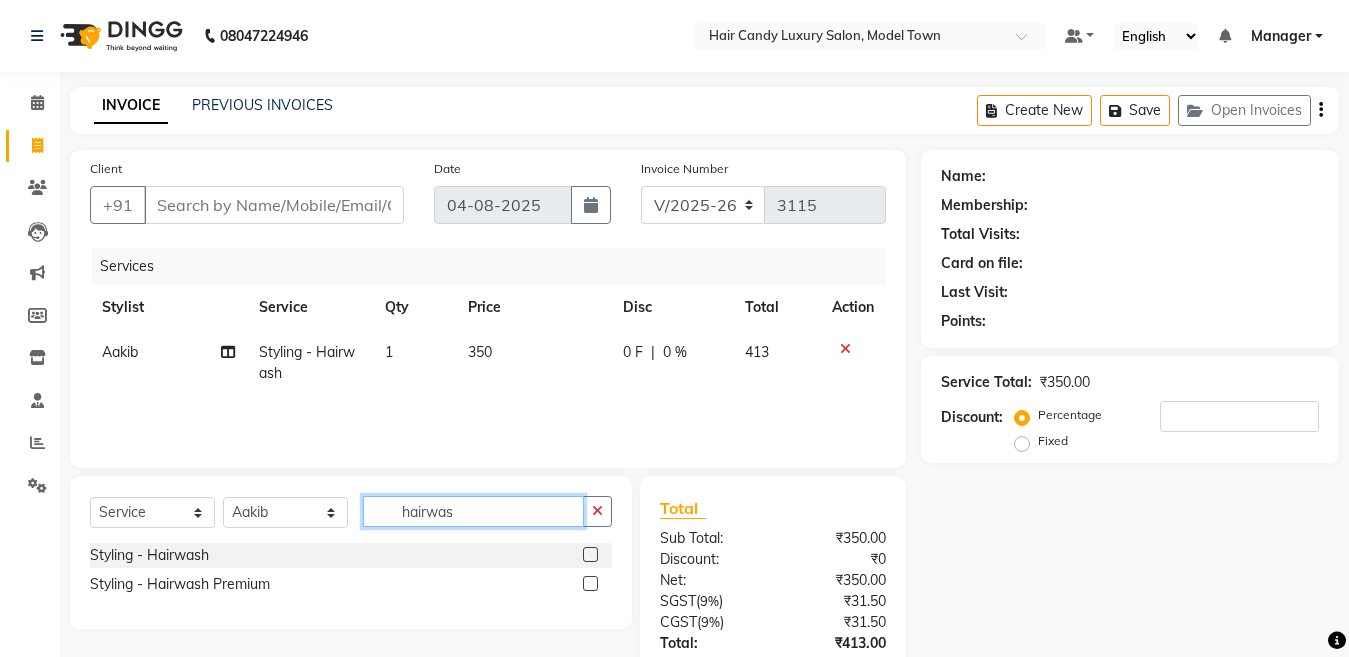 drag, startPoint x: 530, startPoint y: 507, endPoint x: 0, endPoint y: 454, distance: 532.64343 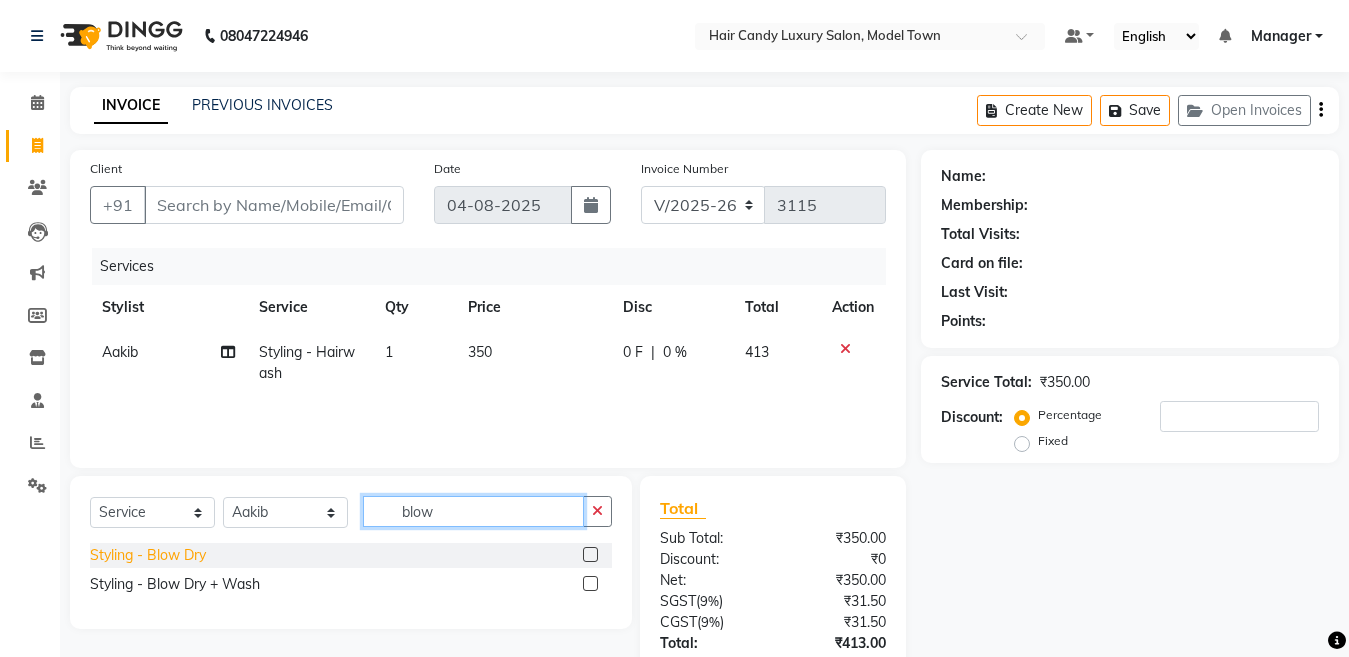 type on "blow" 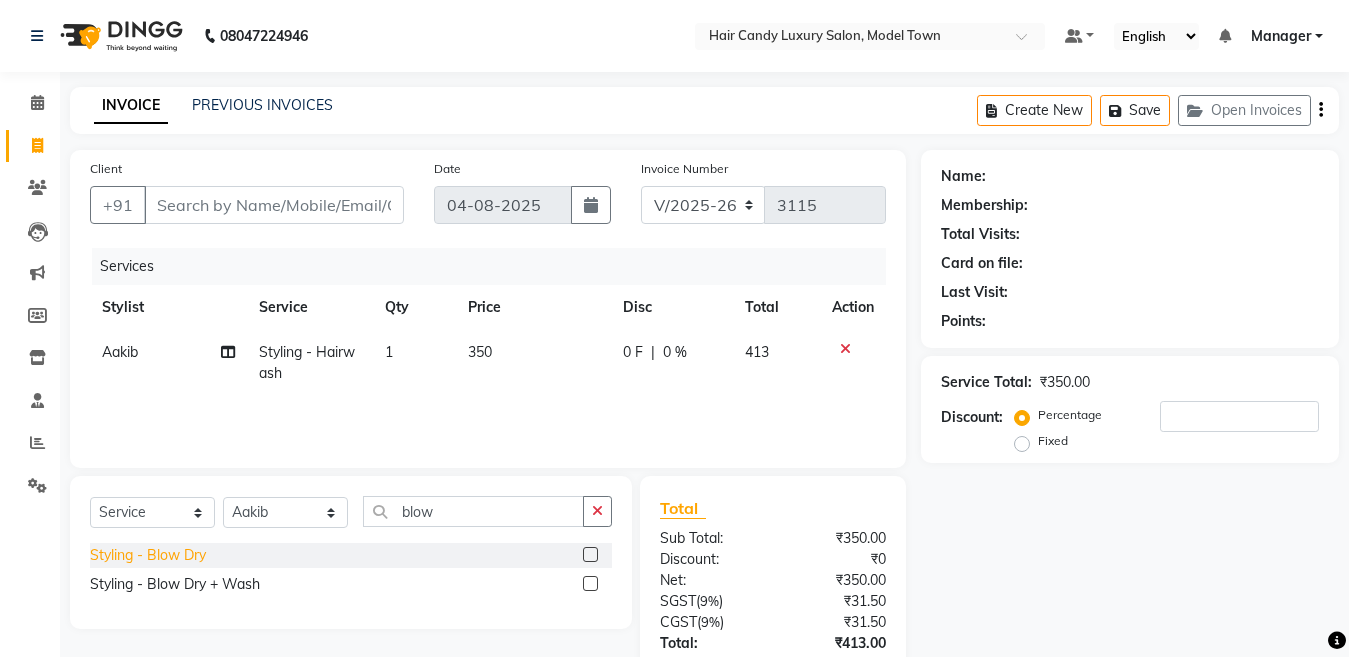 click on "Styling - Blow Dry" 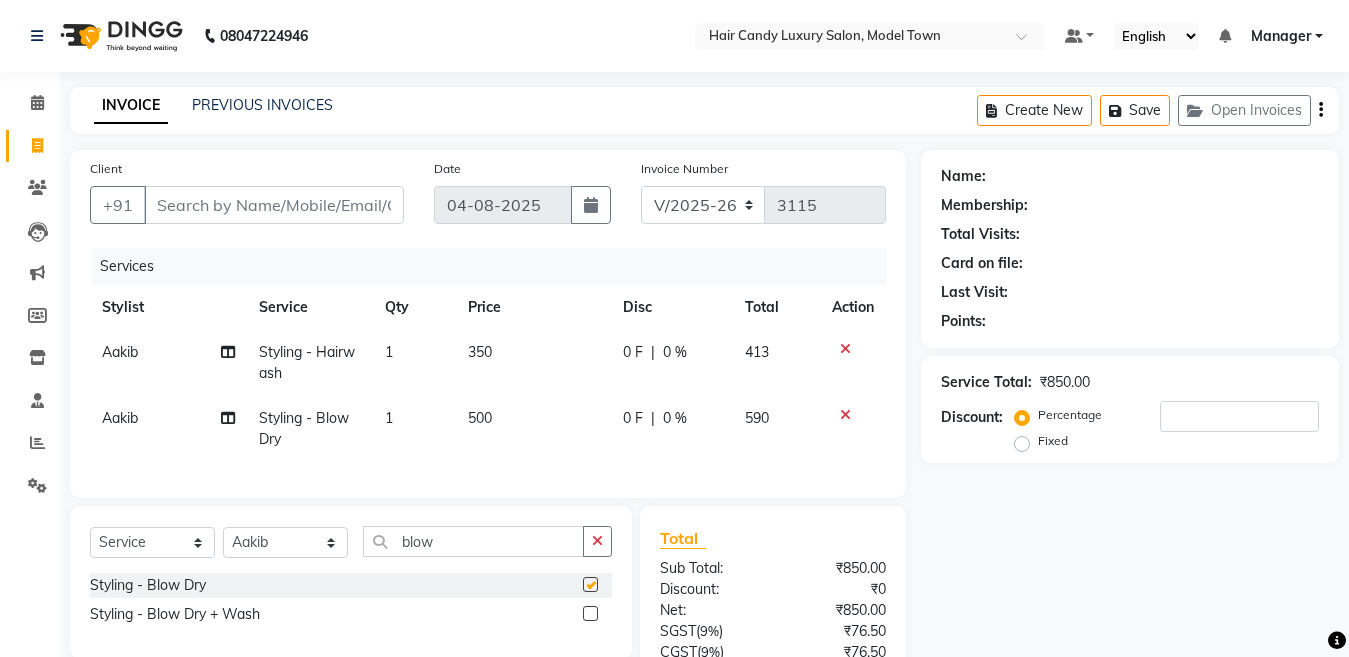 checkbox on "false" 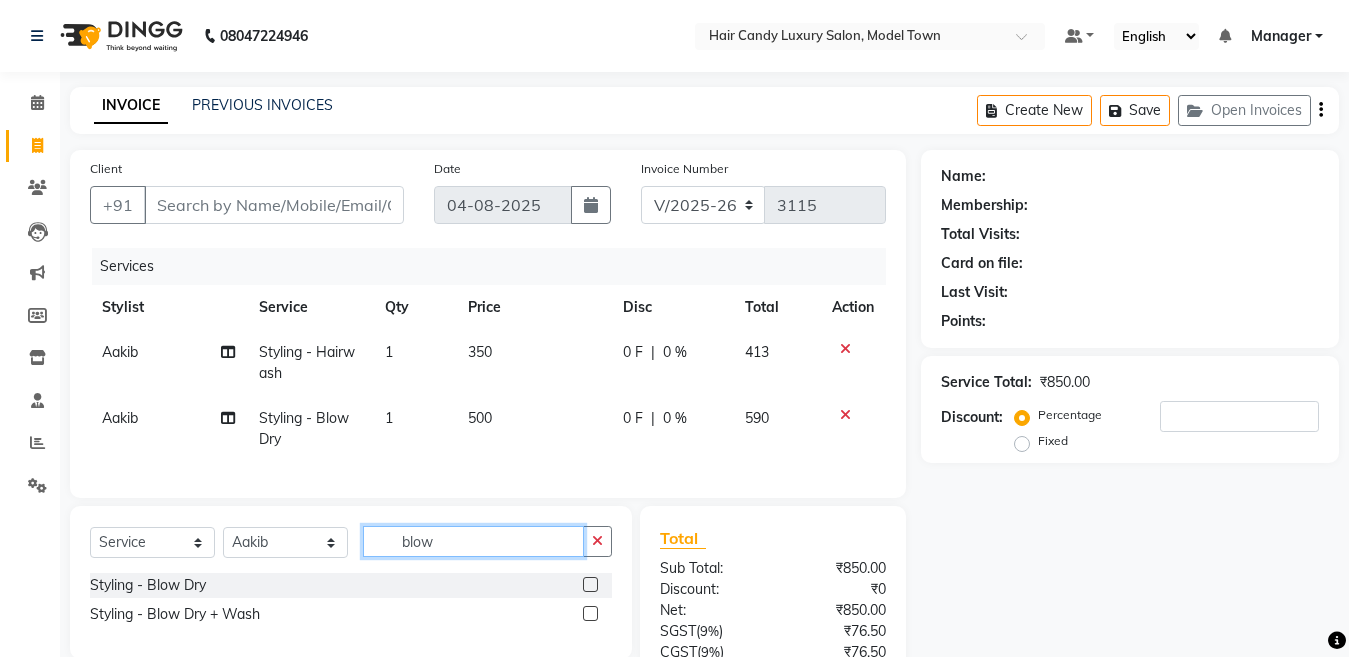drag, startPoint x: 507, startPoint y: 554, endPoint x: 378, endPoint y: 535, distance: 130.39172 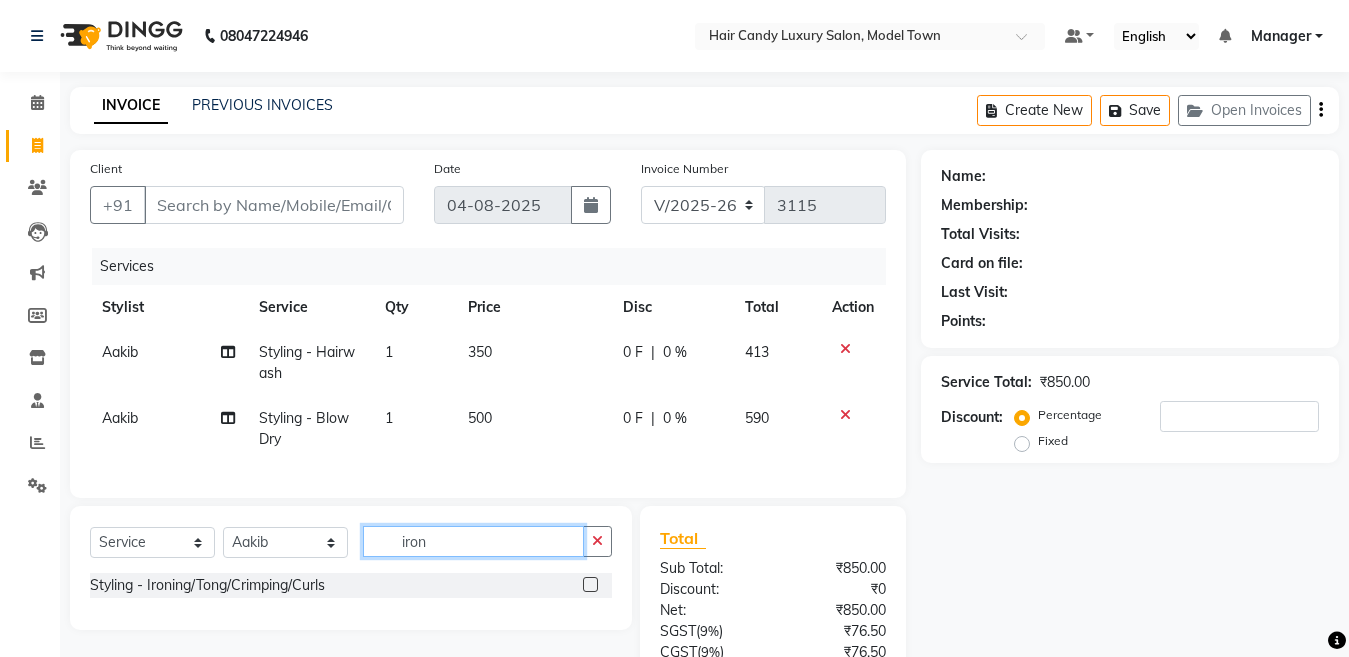 type on "iron" 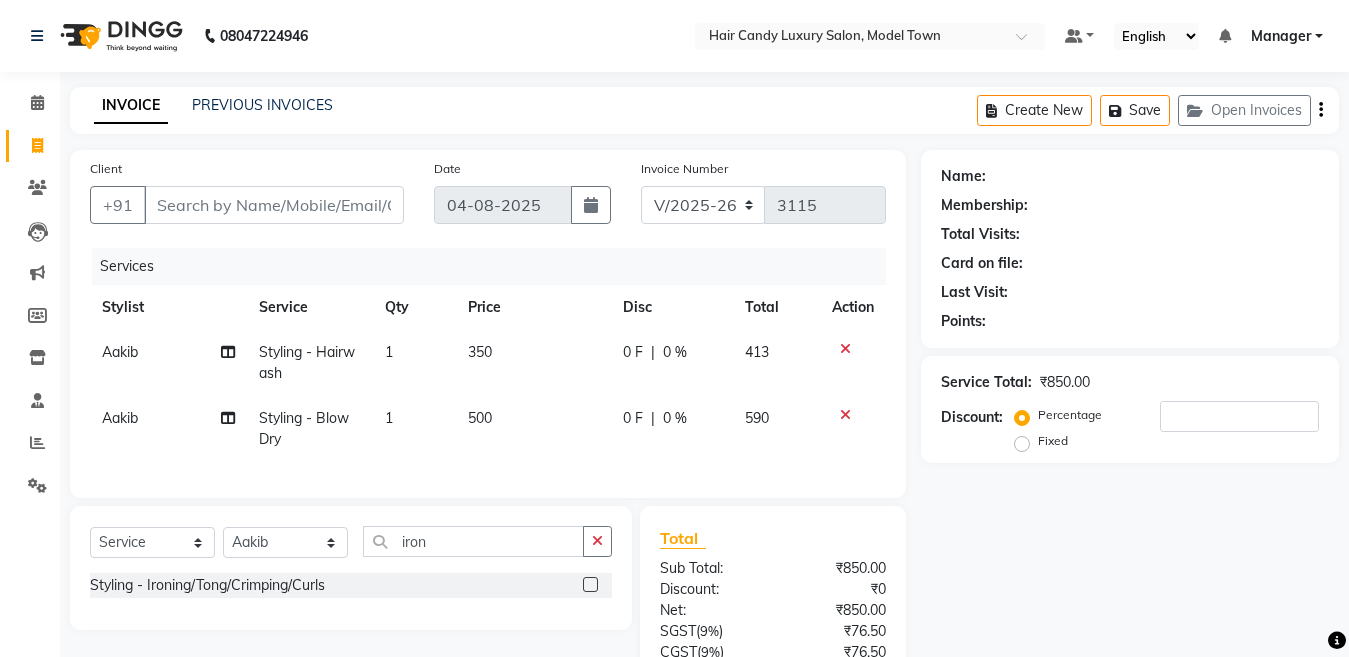click on "Styling - Ironing/Tong/Crimping/Curls" 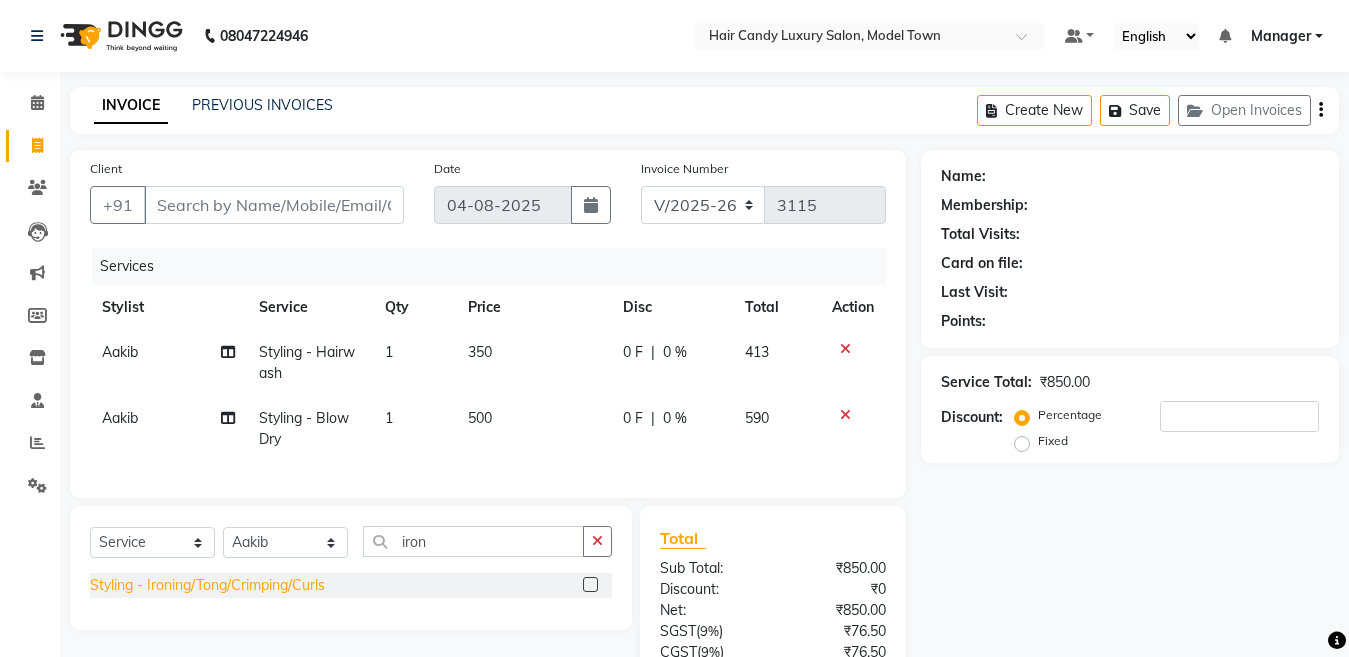 click on "Styling - Ironing/Tong/Crimping/Curls" 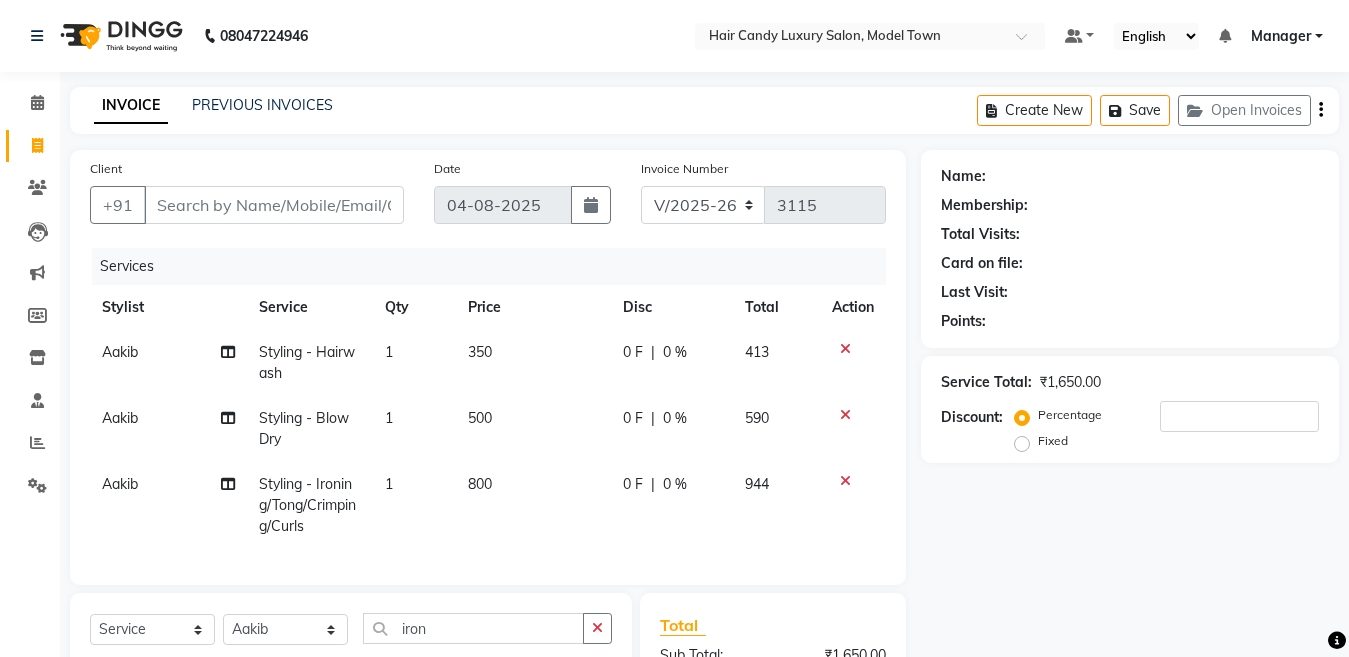 checkbox on "false" 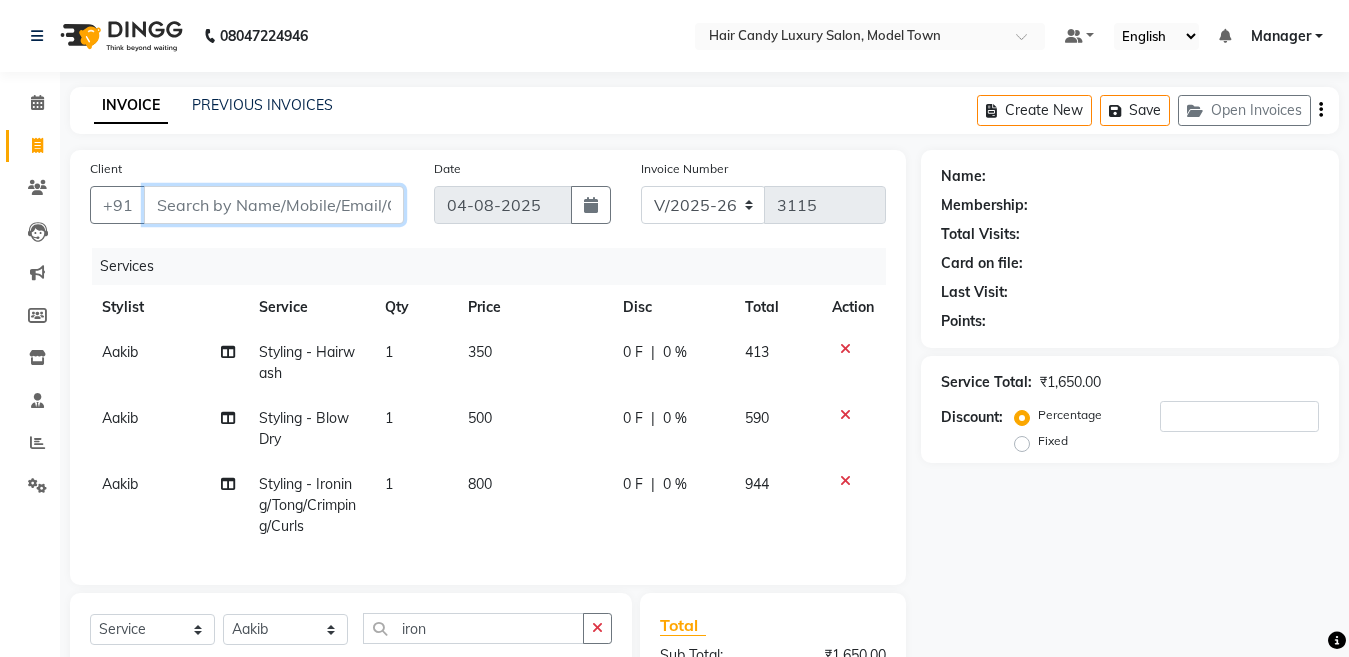 click on "Client" at bounding box center [274, 205] 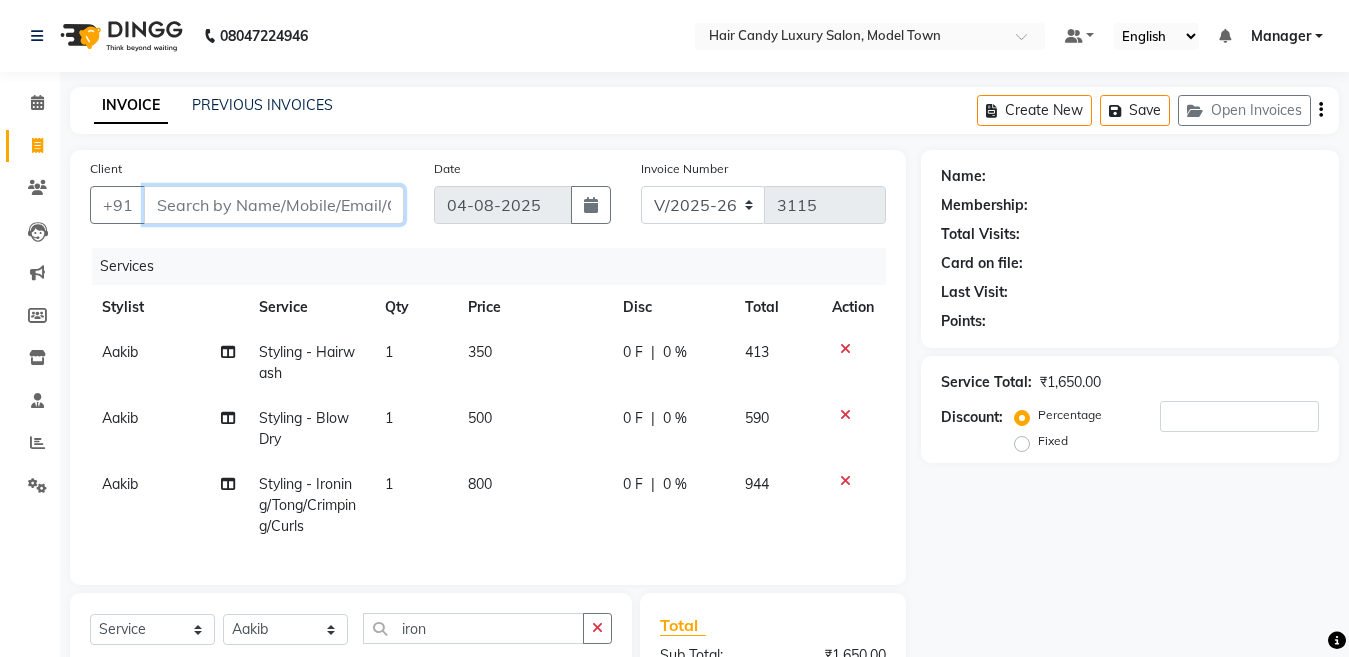 type on "9" 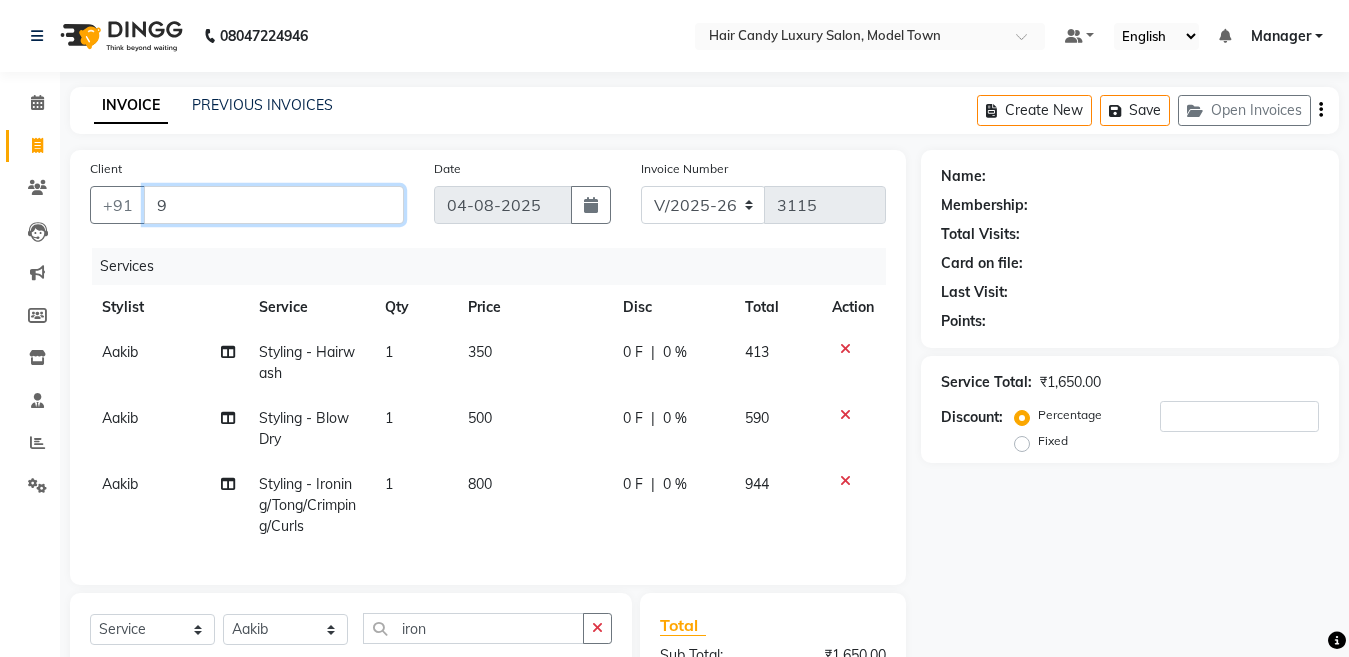 type on "0" 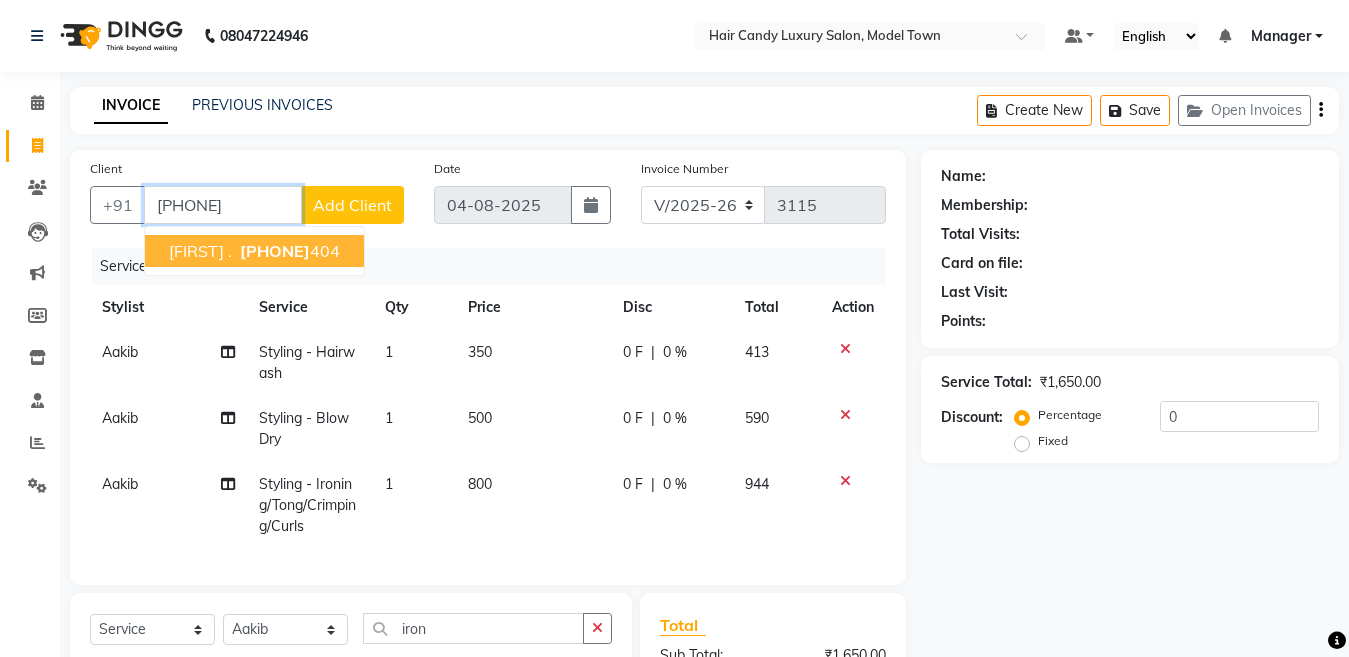 click on "Mitali .   9871792 404" at bounding box center [254, 251] 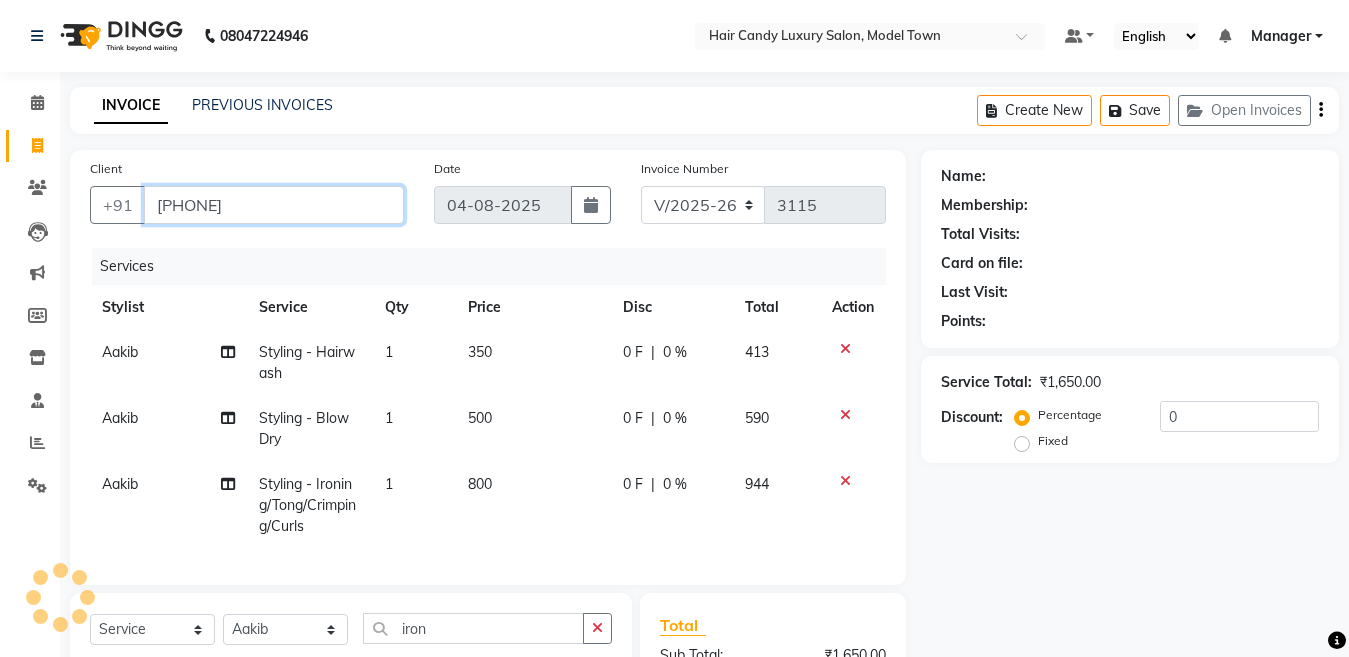 type on "9871792404" 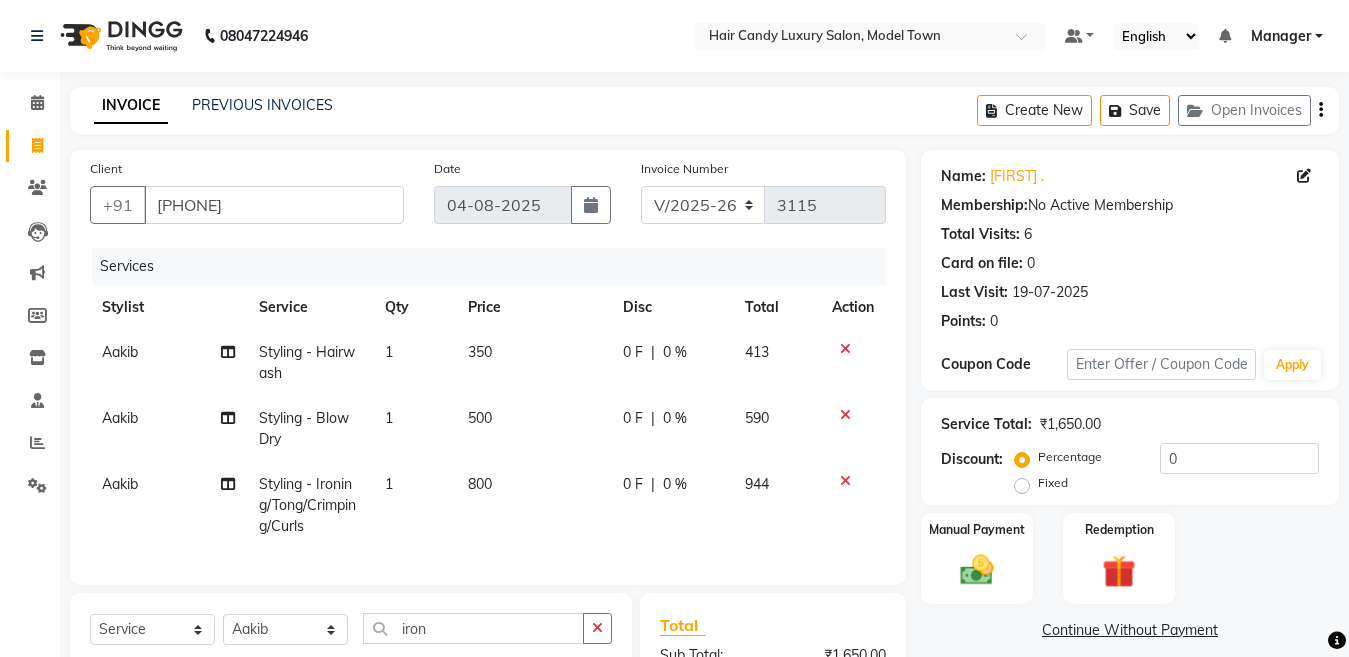 click on "1" 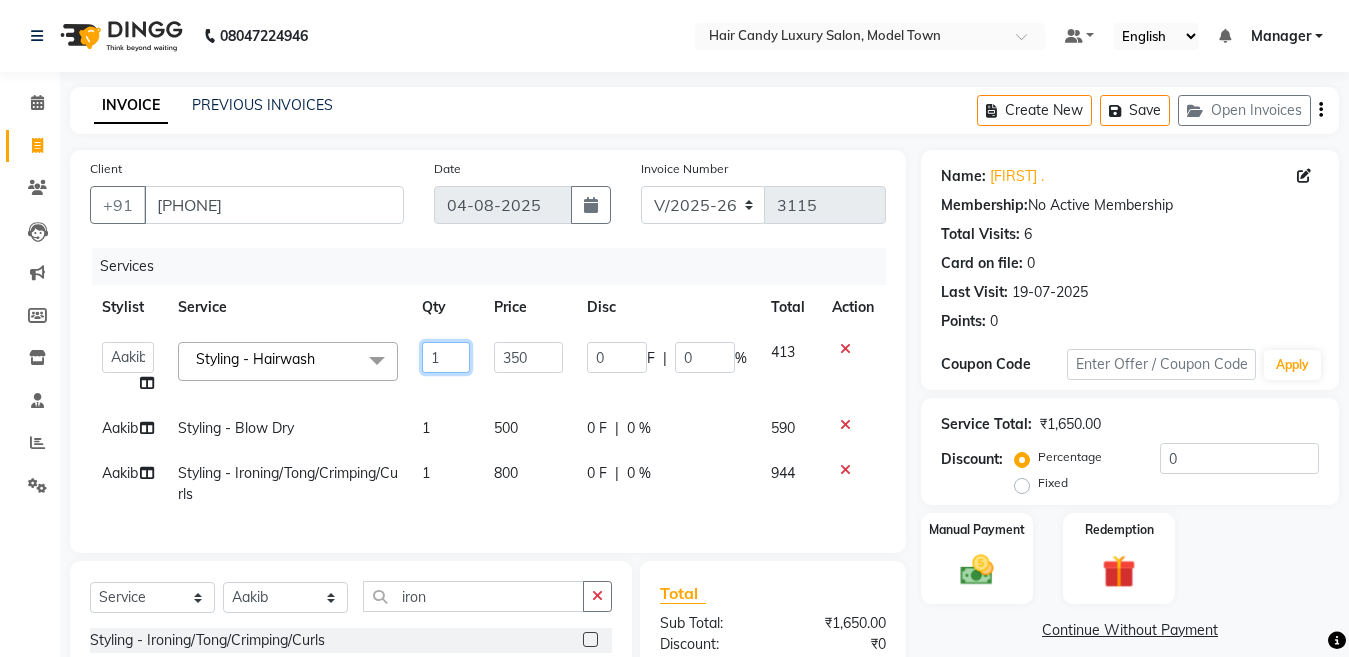 drag, startPoint x: 456, startPoint y: 358, endPoint x: 439, endPoint y: 356, distance: 17.117243 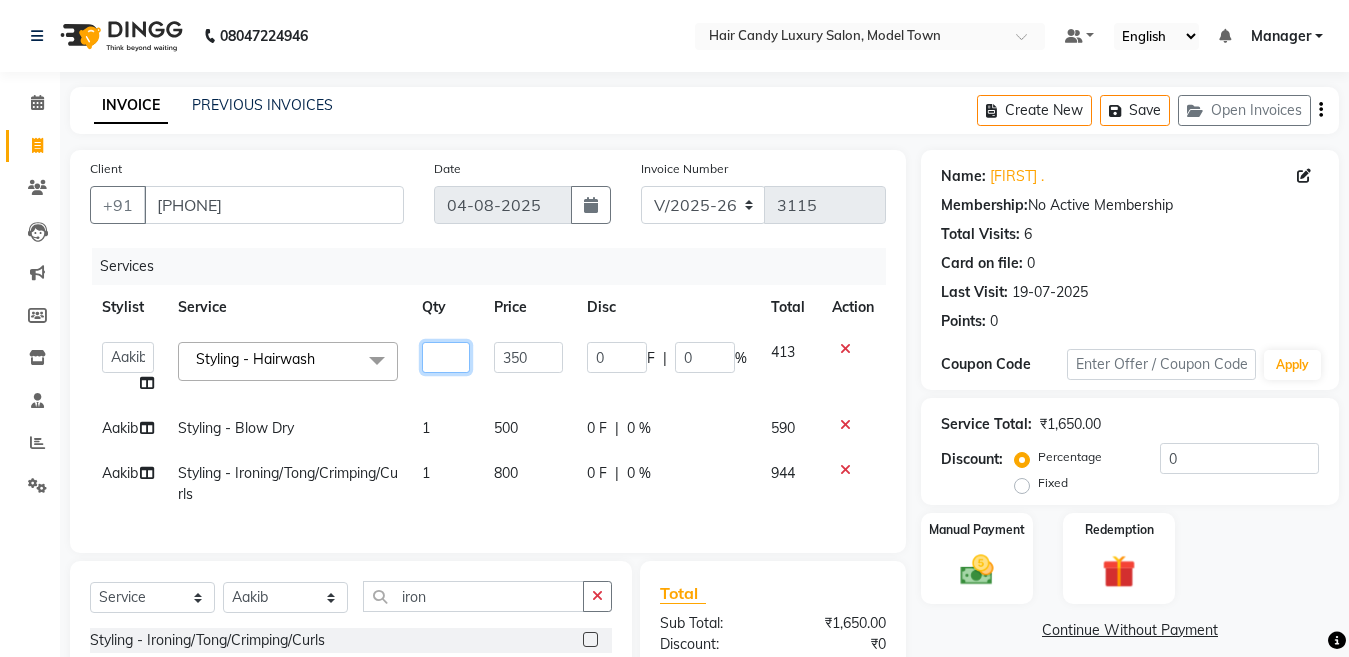 type on "2" 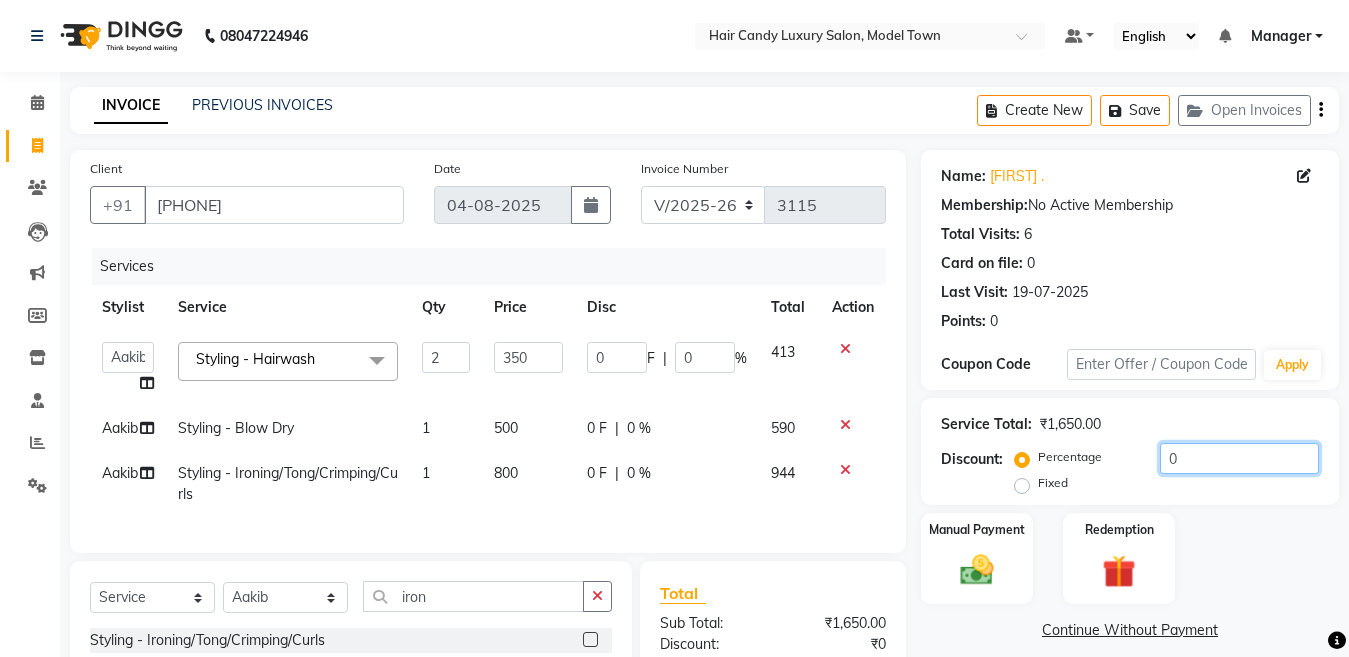 click on "0" 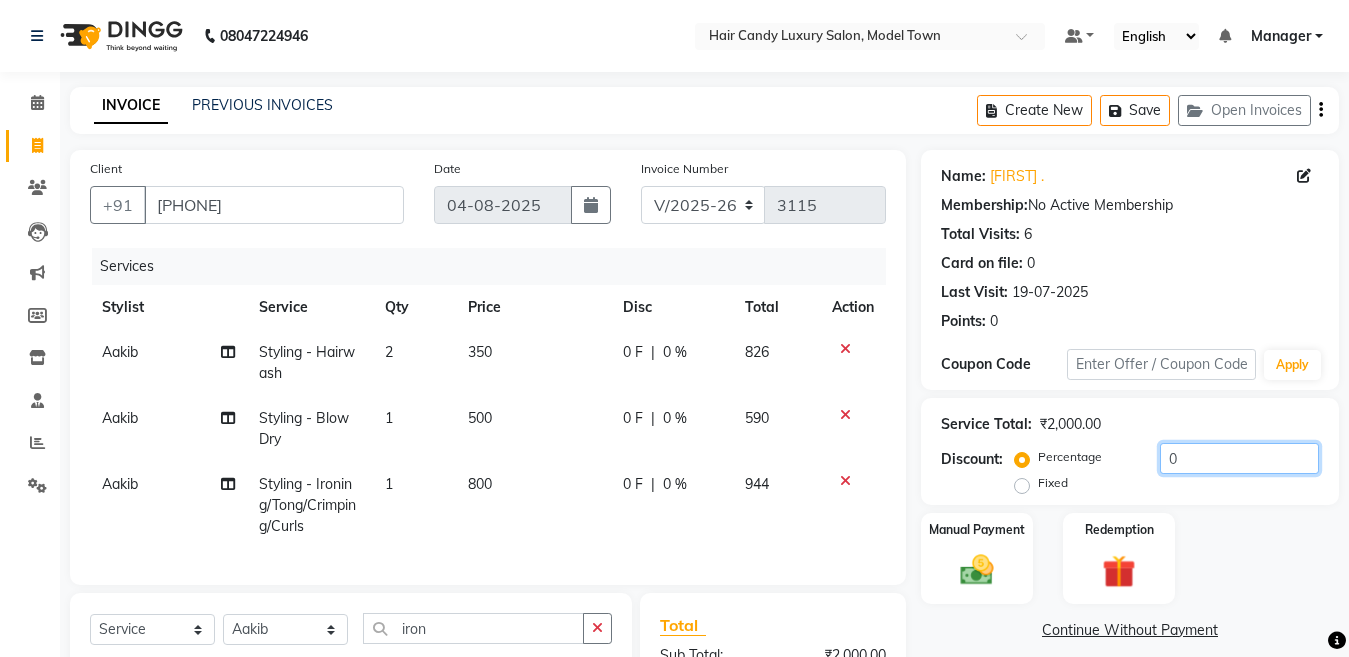 drag, startPoint x: 1273, startPoint y: 460, endPoint x: 1068, endPoint y: 466, distance: 205.08778 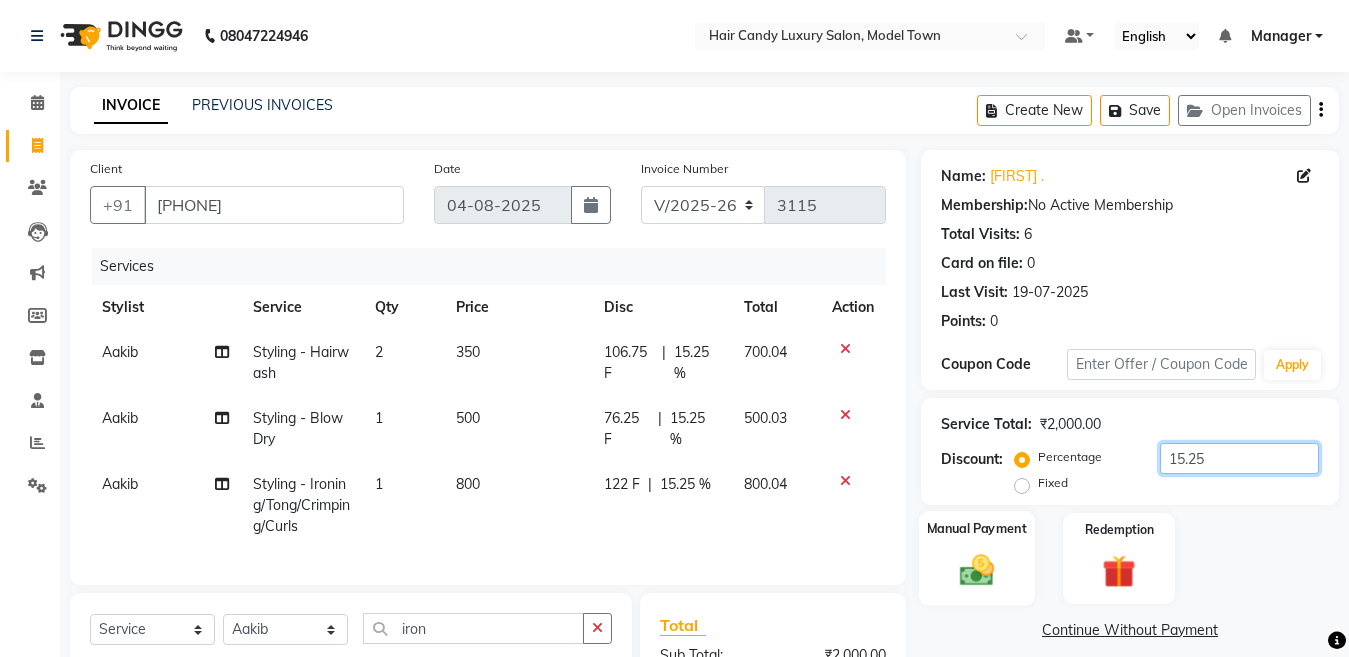type on "15.25" 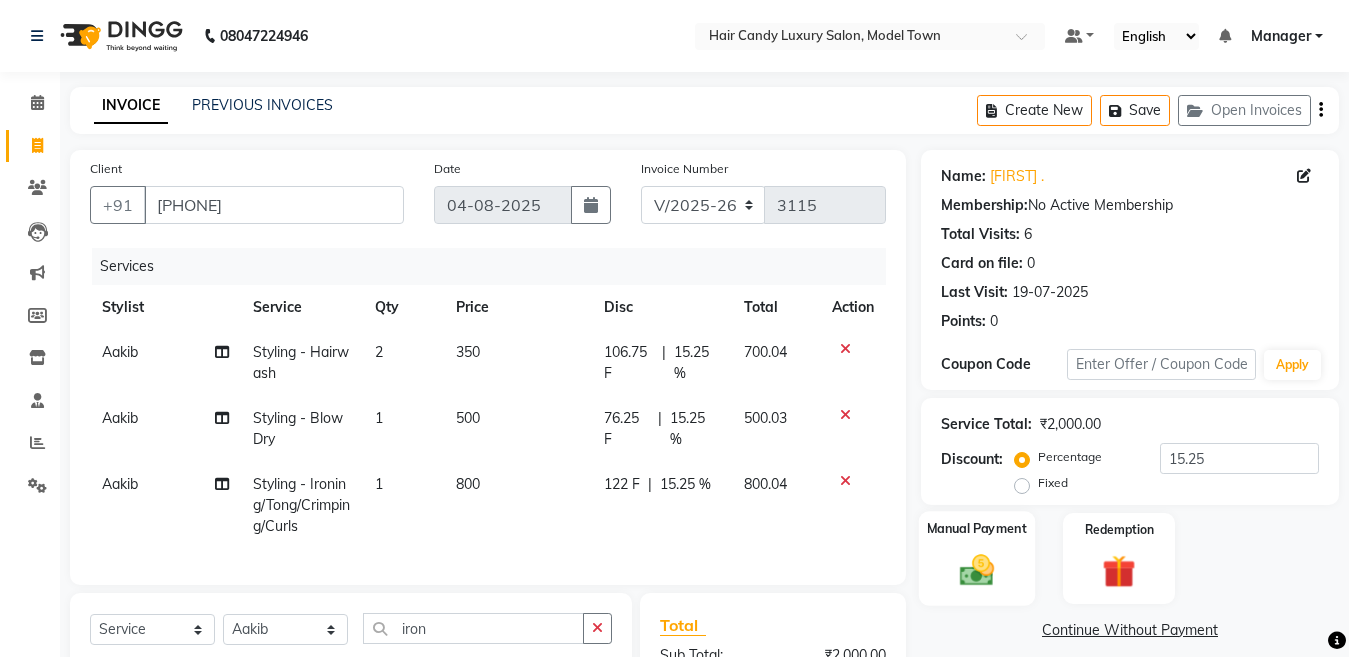 click 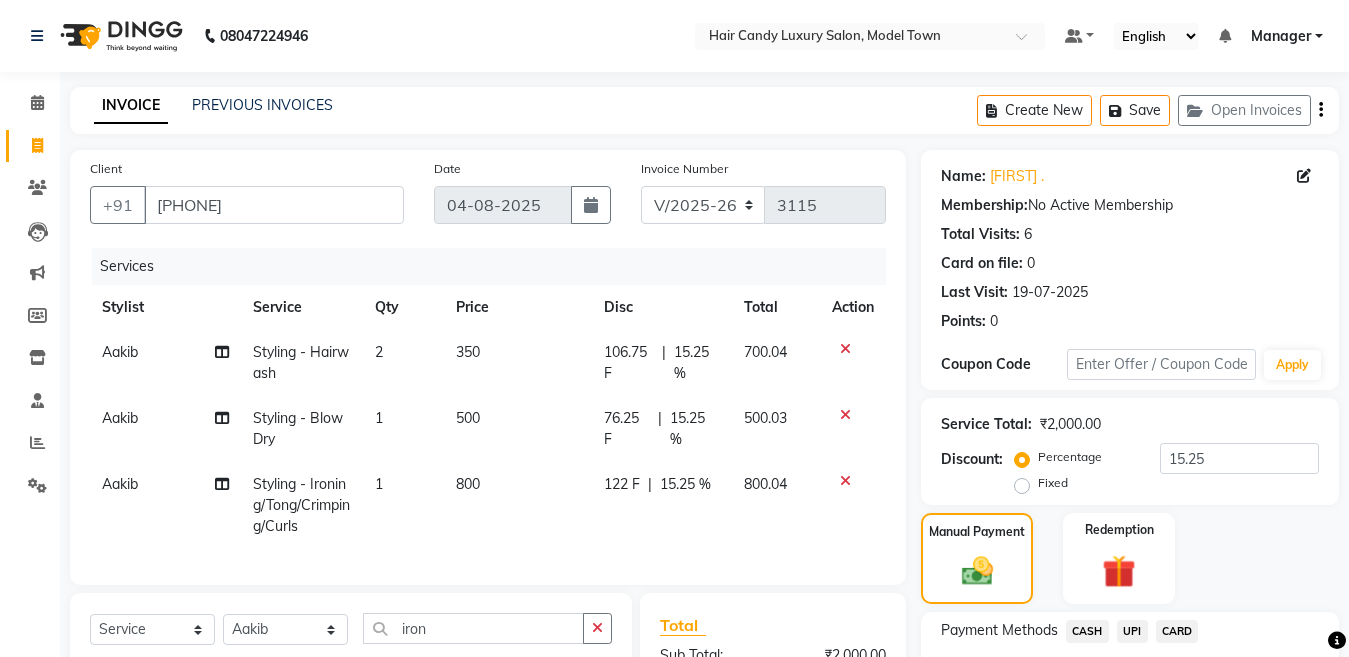 scroll, scrollTop: 293, scrollLeft: 0, axis: vertical 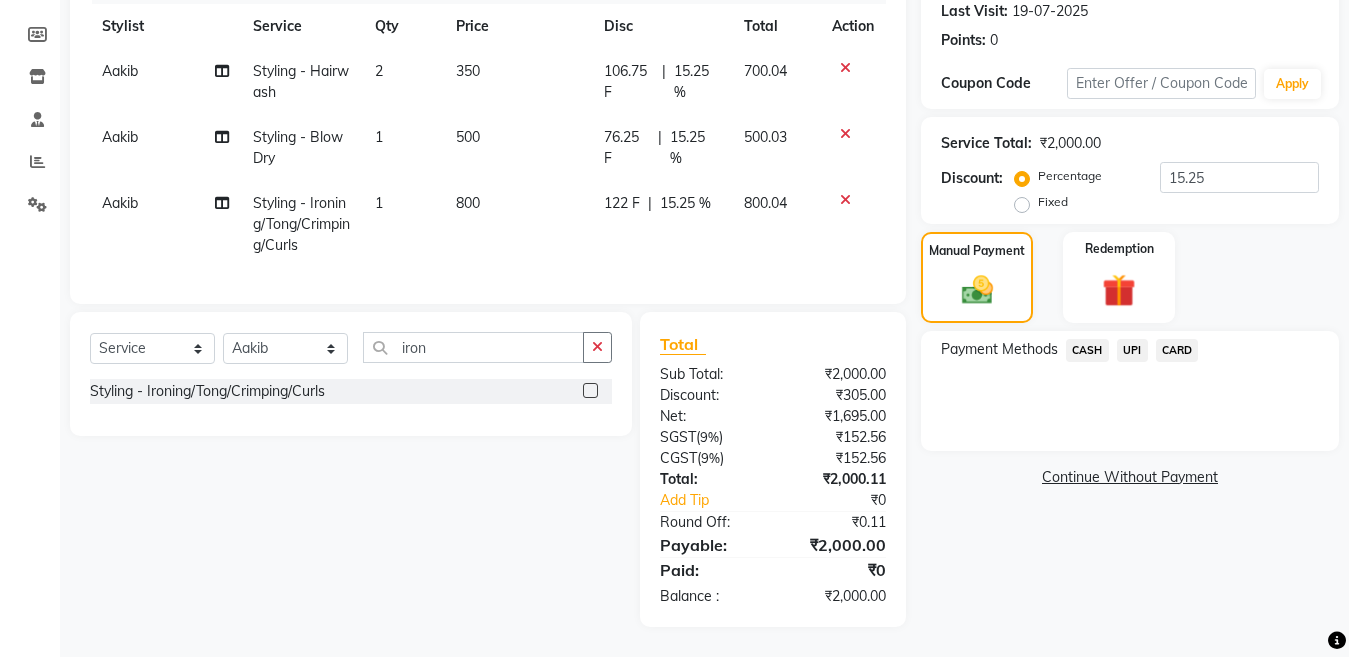 click on "CASH" 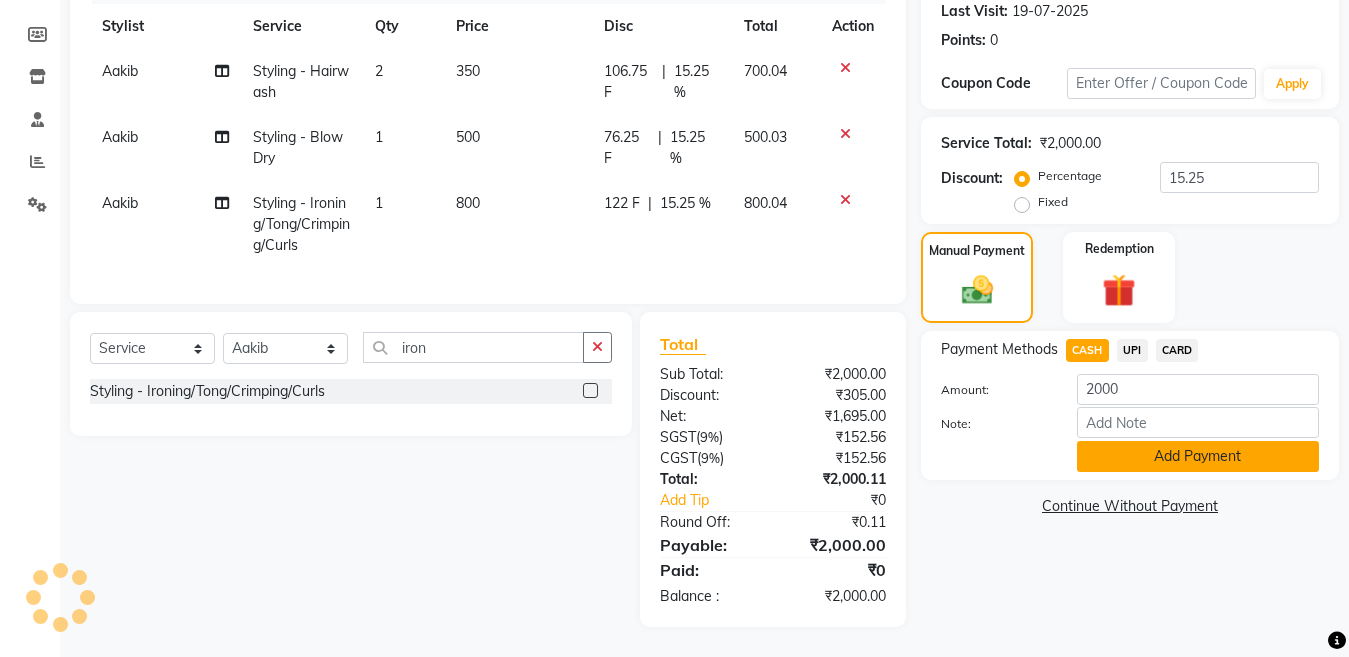 click on "Add Payment" 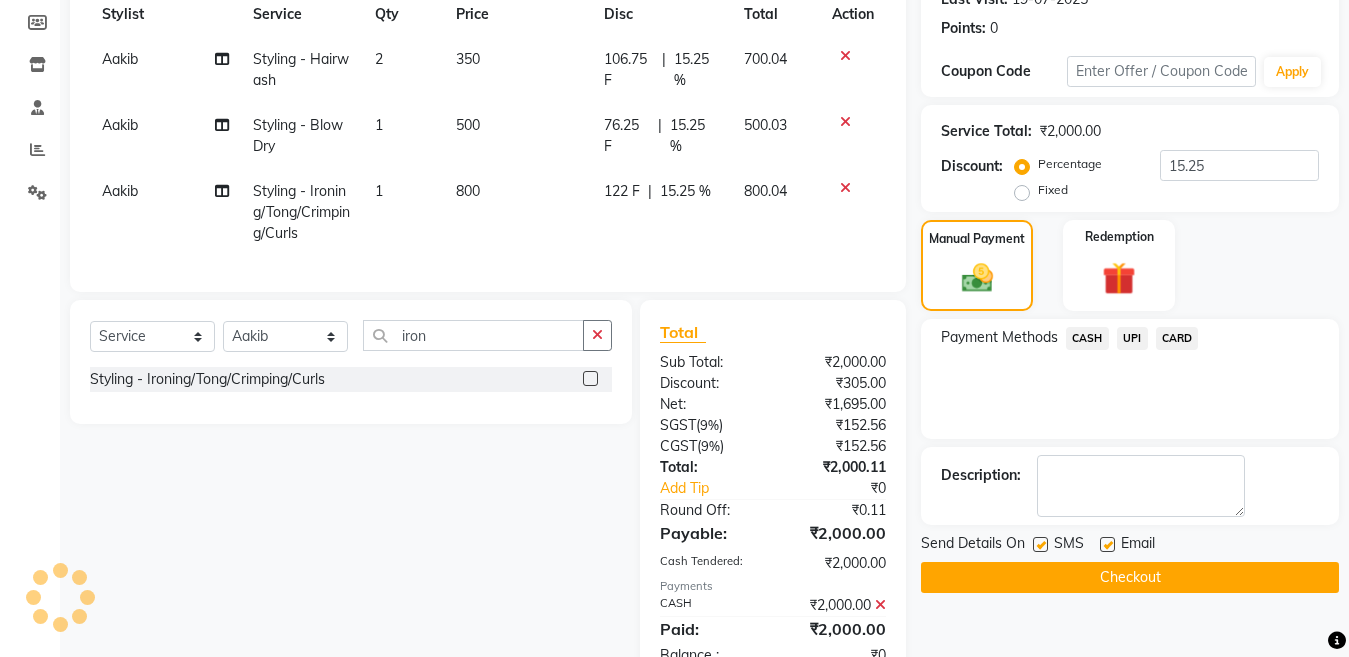 scroll, scrollTop: 369, scrollLeft: 0, axis: vertical 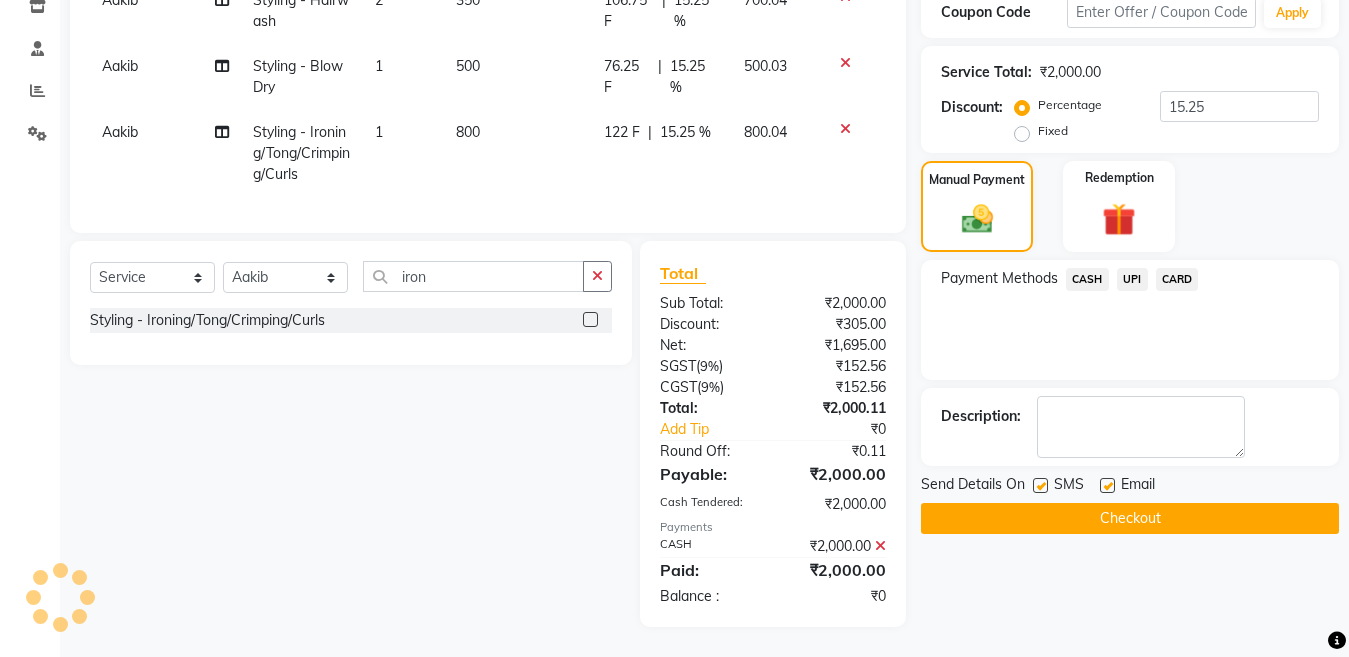 click 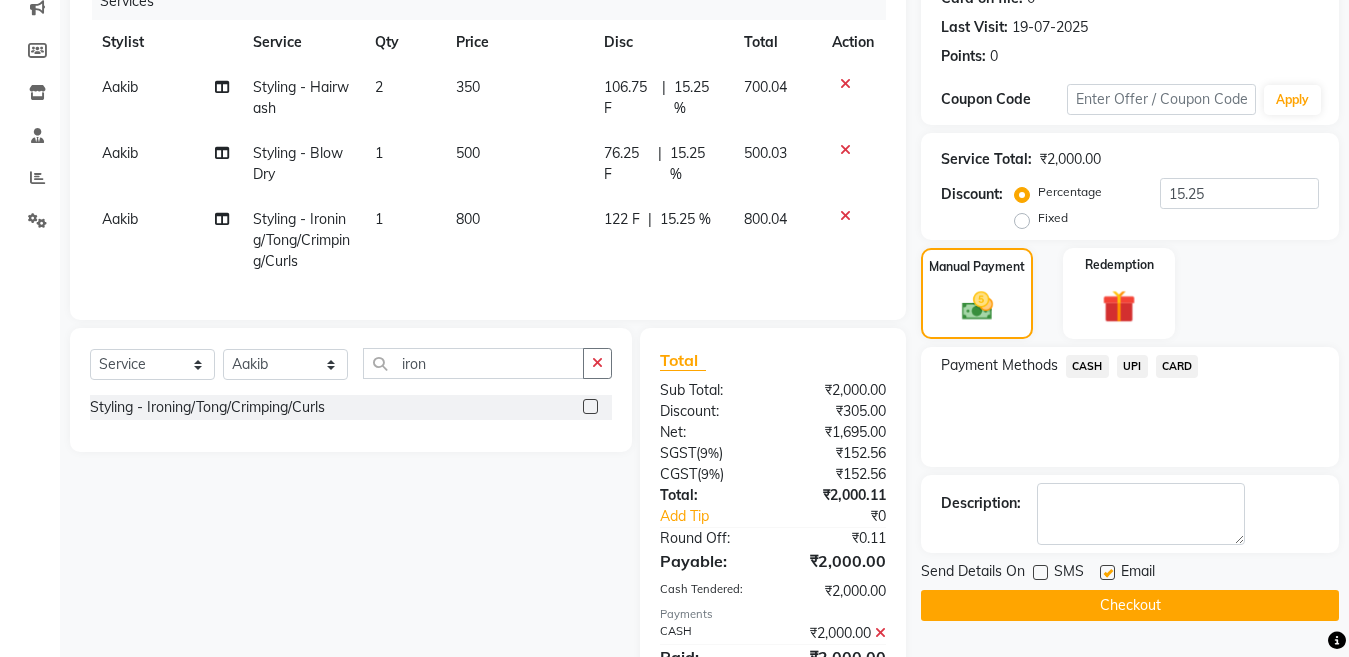 scroll, scrollTop: 369, scrollLeft: 0, axis: vertical 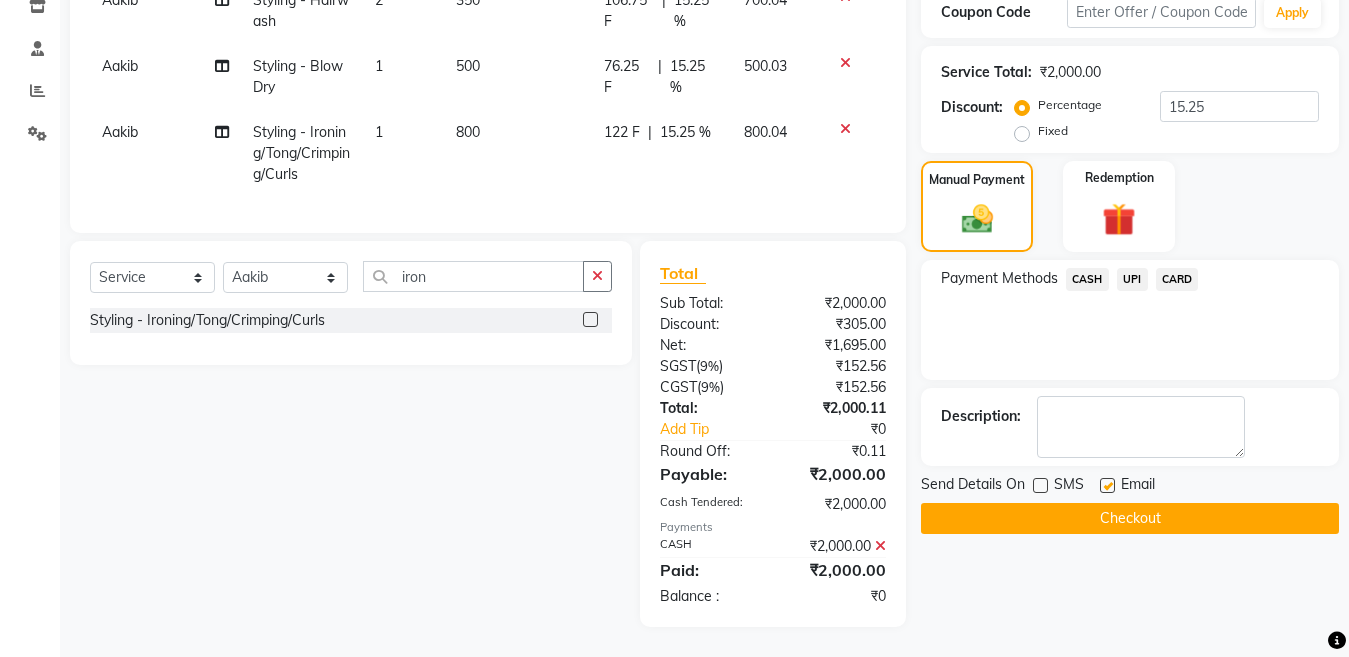 click on "Checkout" 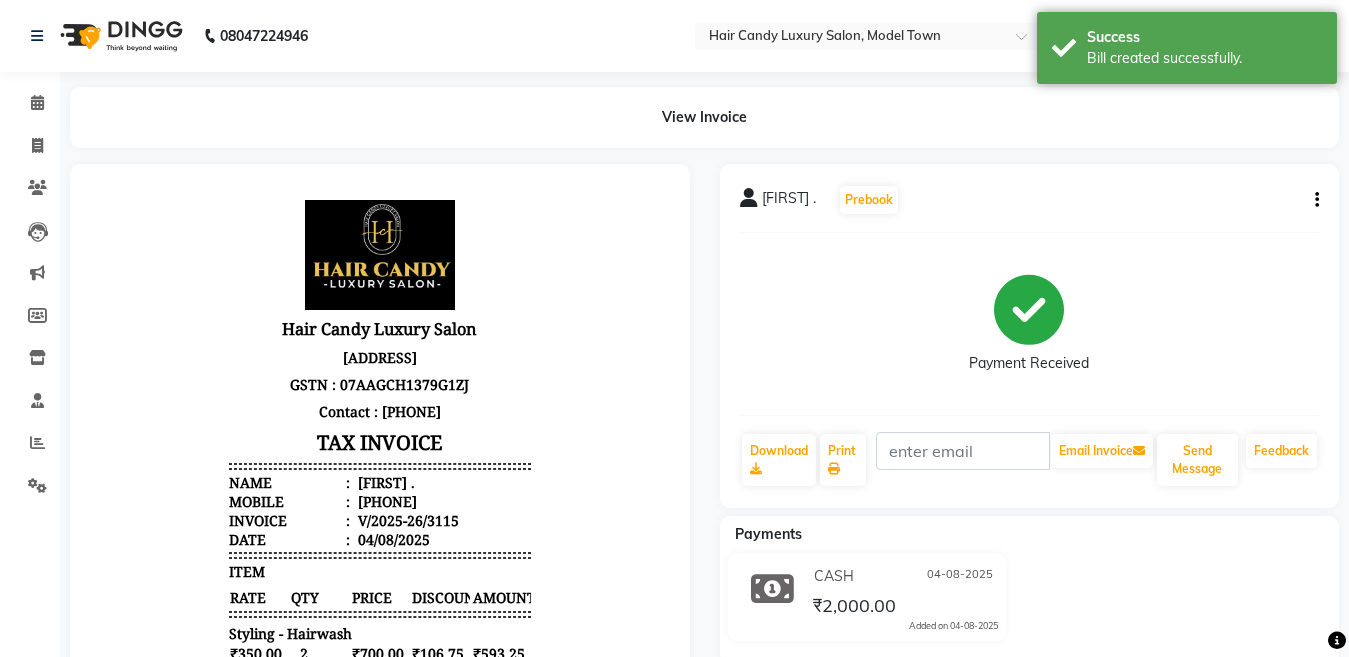 scroll, scrollTop: 0, scrollLeft: 0, axis: both 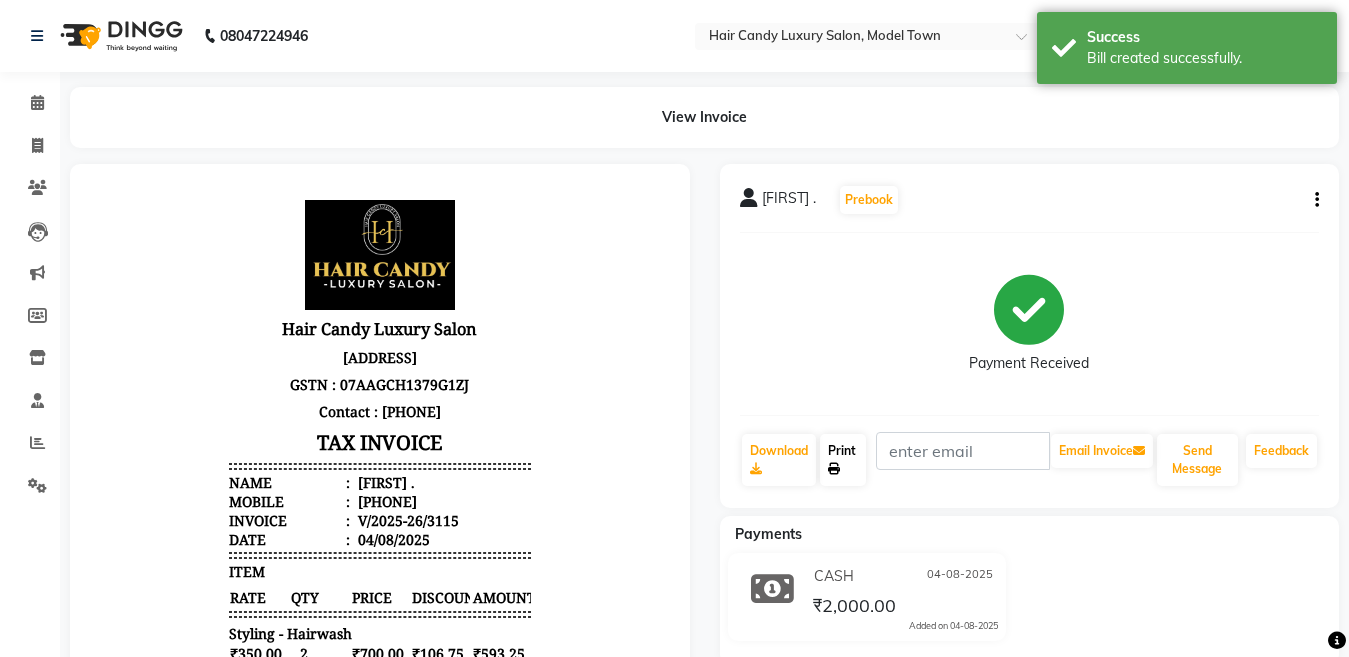 click on "Print" 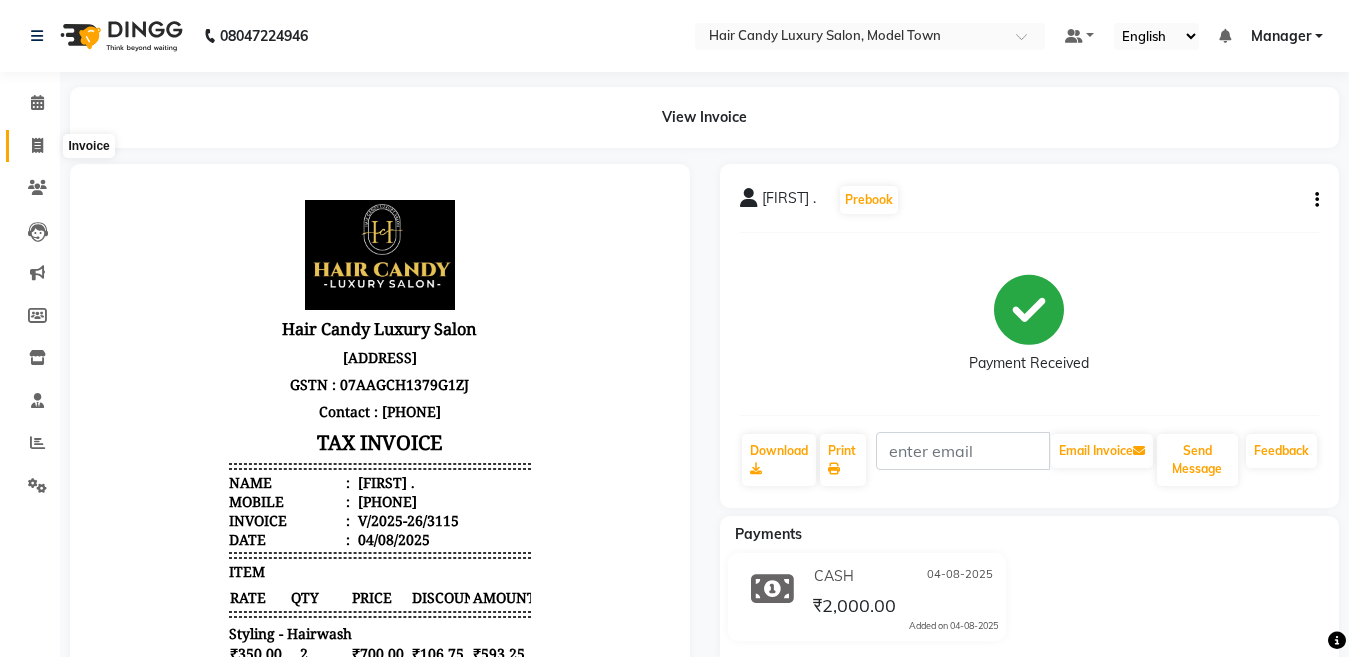 click 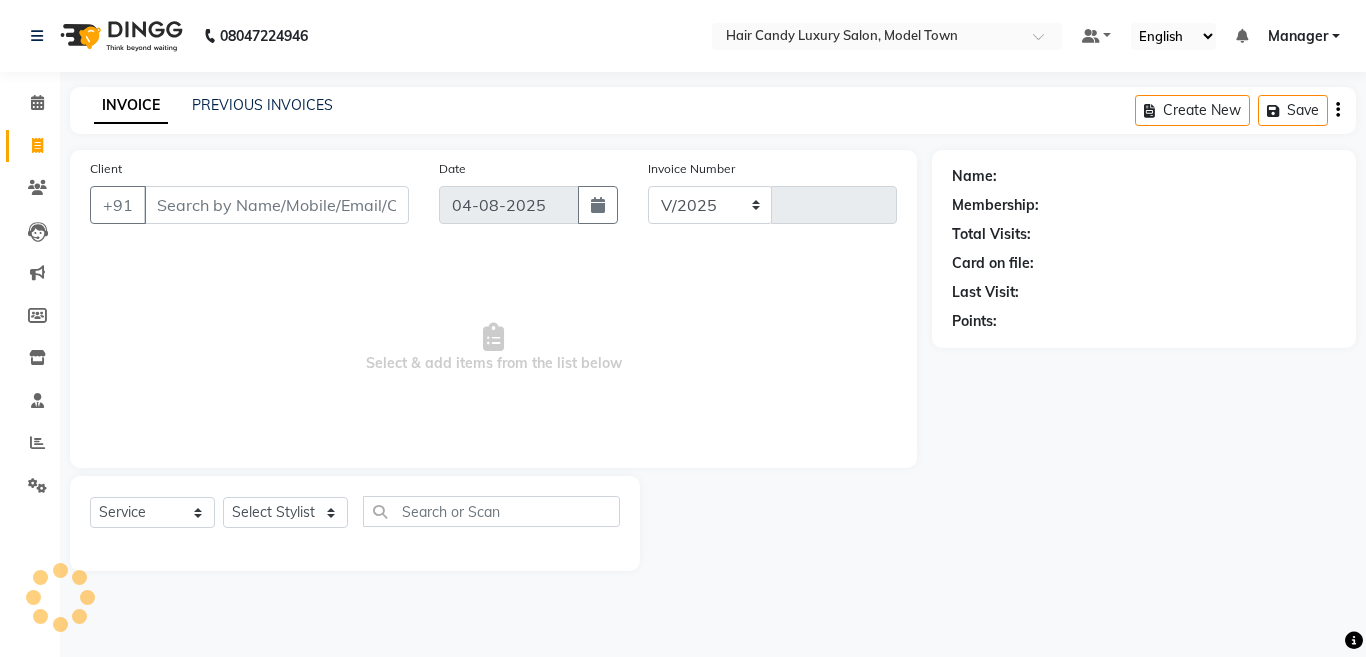 select on "4716" 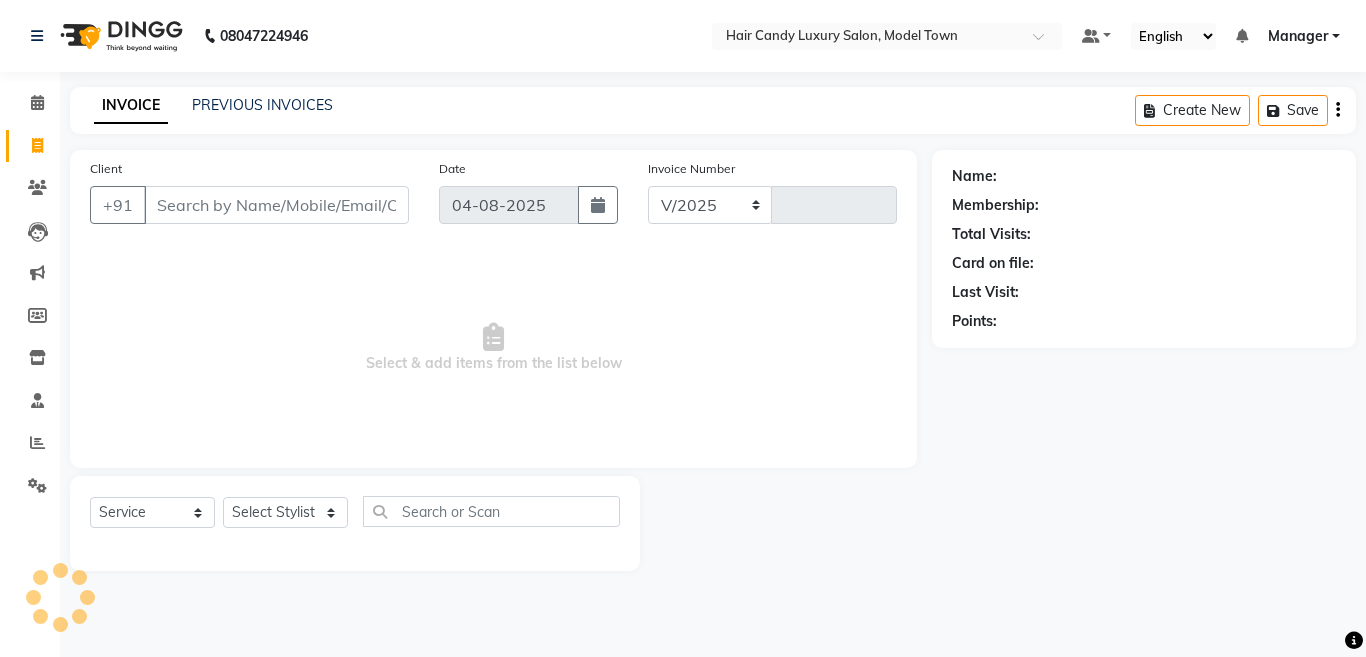 type on "3116" 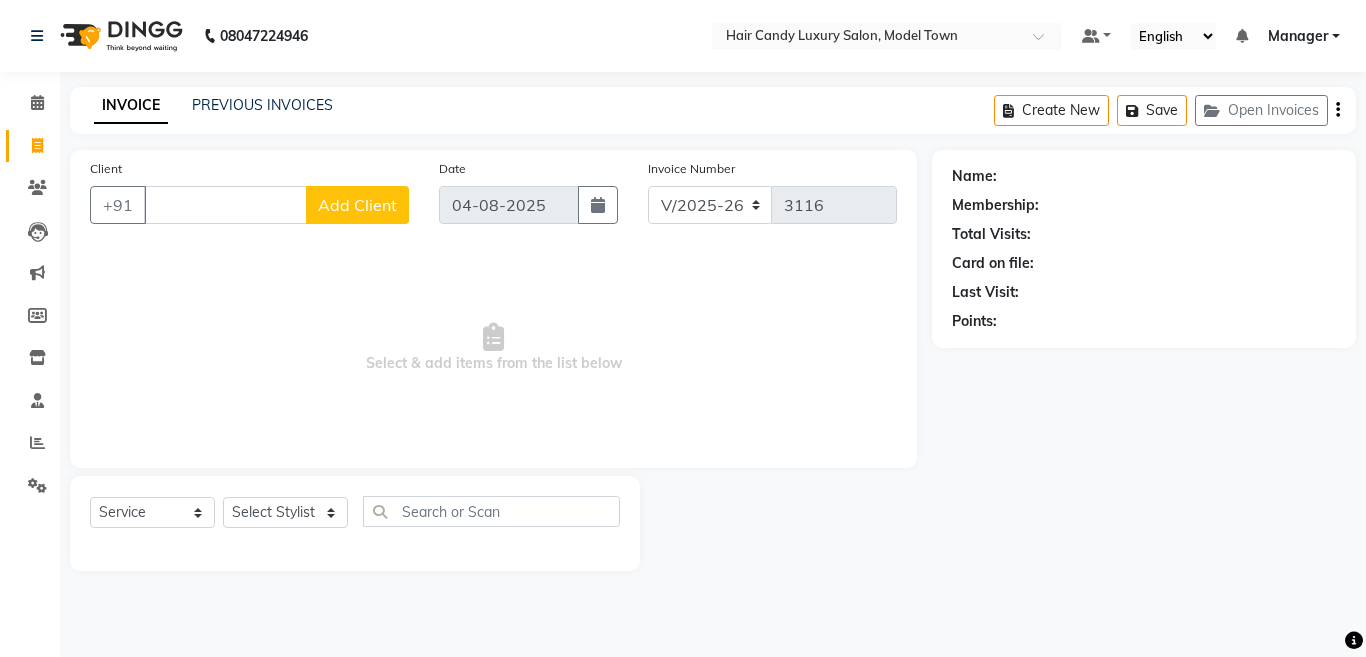 click on "INVOICE PREVIOUS INVOICES Create New   Save   Open Invoices  Client +91 Add Client Date 04-08-2025 Invoice Number V/2025 V/2025-26 3116  Select & add items from the list below  Select  Service  Product  Membership  Package Voucher Prepaid Gift Card  Select Stylist Aakib Anas Anuradha Izhar Laiq (Rahul) Manager Neeraj parul Pawan Prakash Rajni Ranjay (Raju) RIYA Saleem sameer  stock manager surrender Vijay Gupta Vijay kumar Name: Membership: Total Visits: Card on file: Last Visit:  Points:" 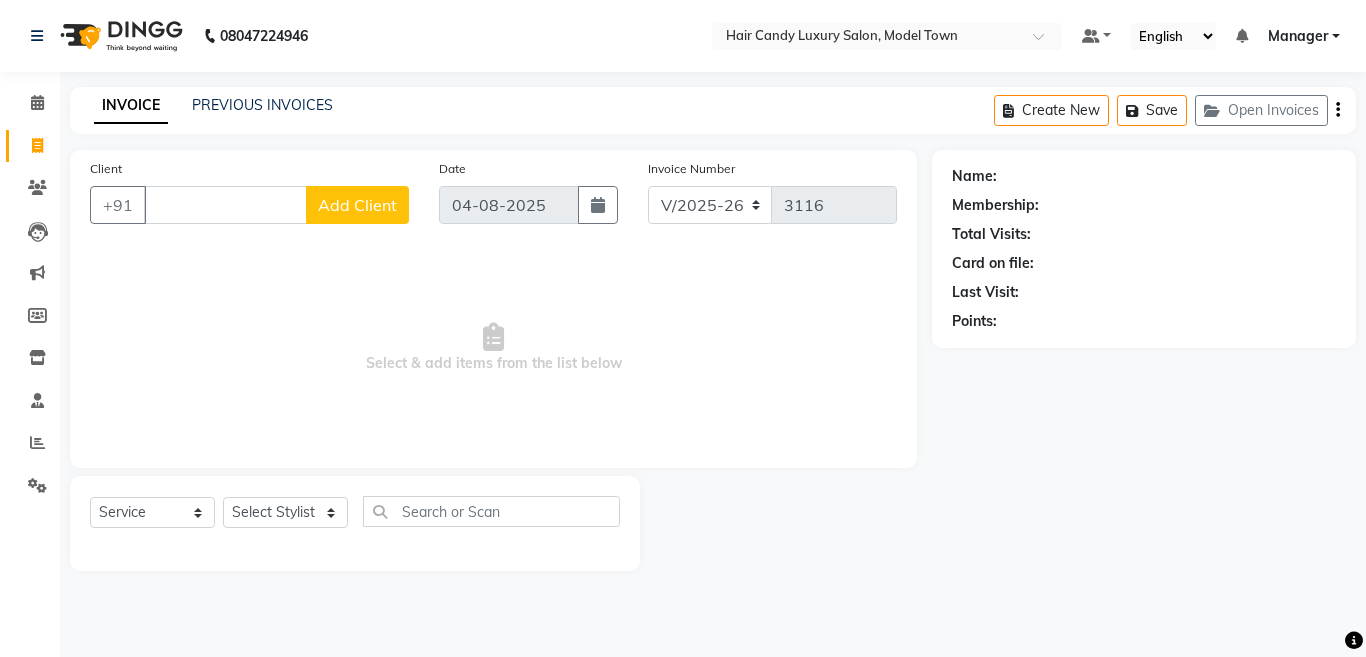 click on "Name: Membership: Total Visits: Card on file: Last Visit:  Points:" 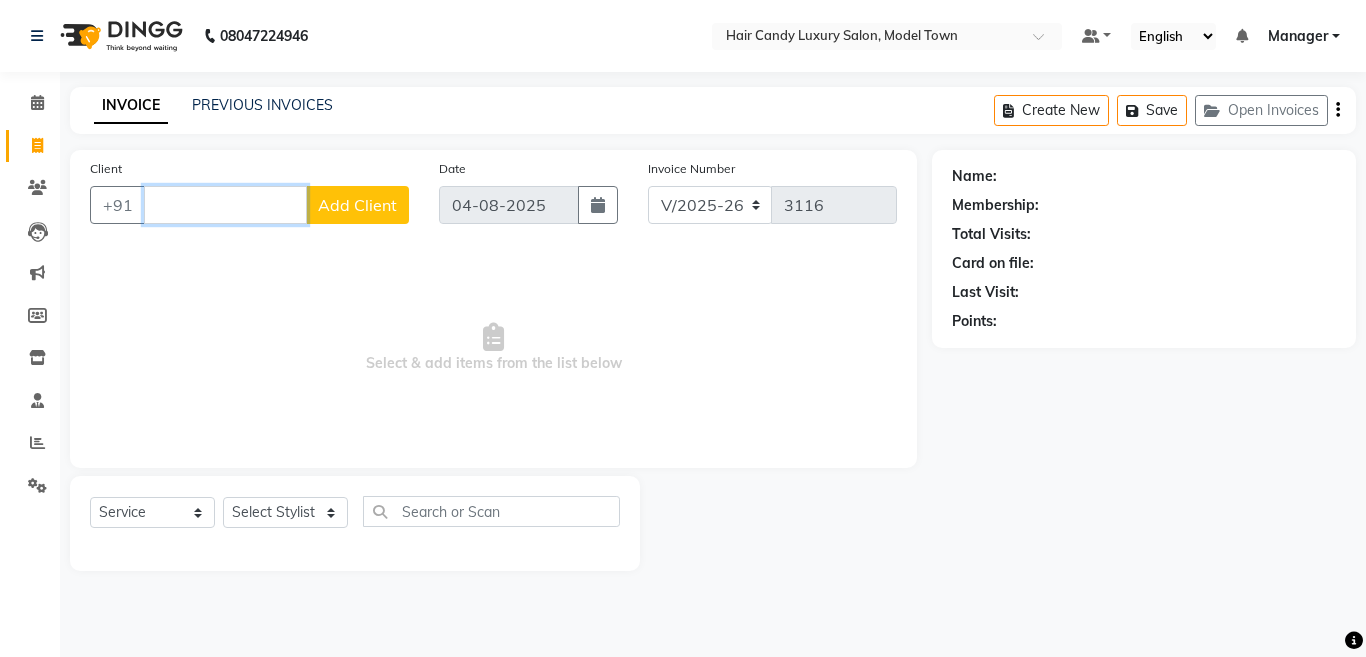click on "Client" at bounding box center (225, 205) 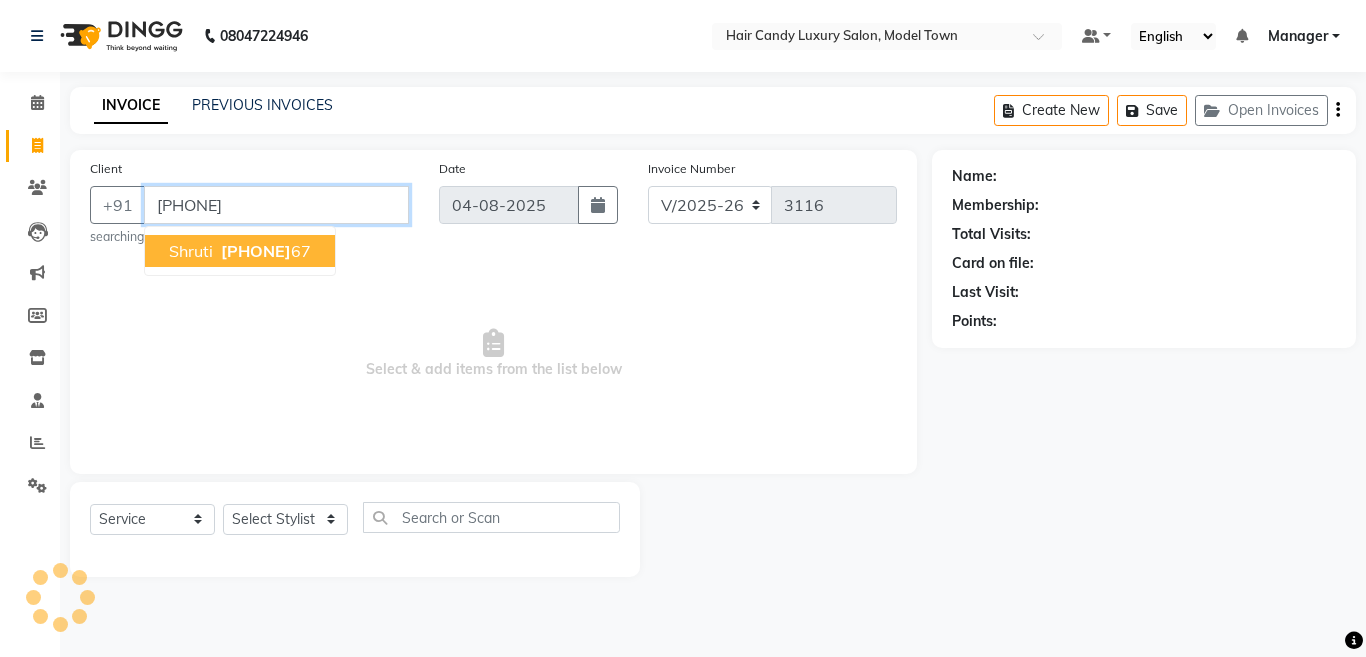 type on "9213187867" 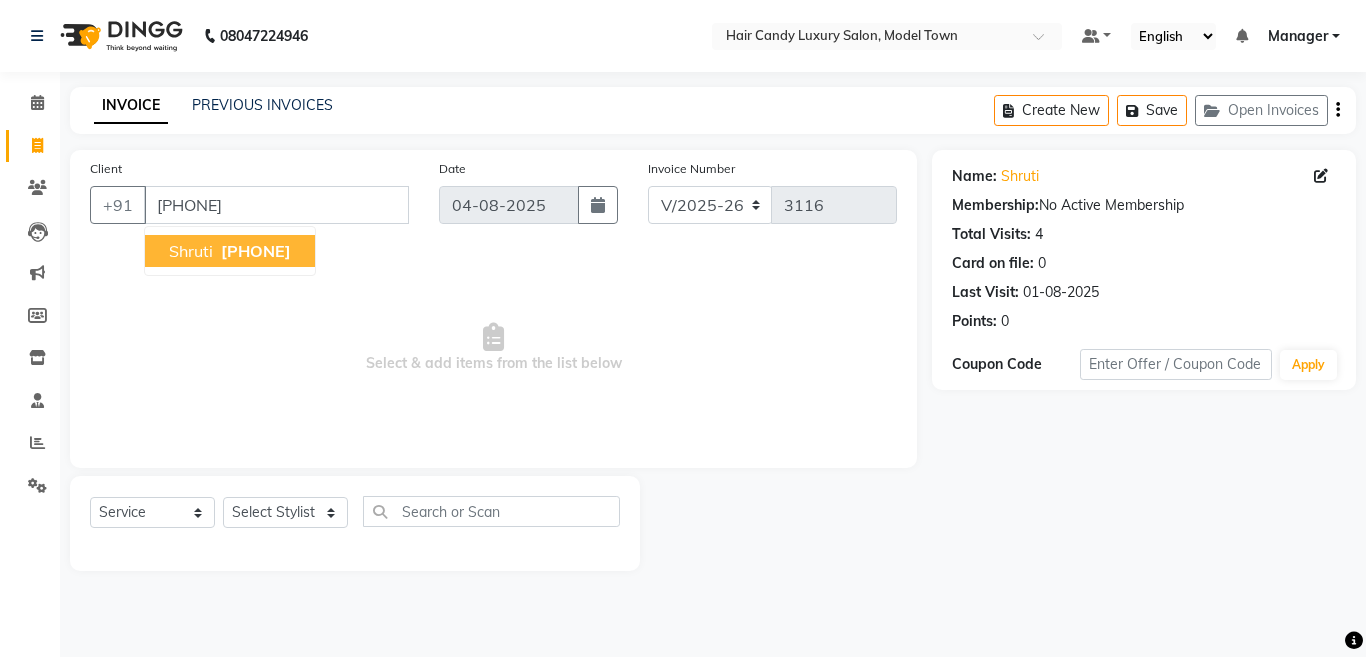click on "9213187867" at bounding box center (254, 251) 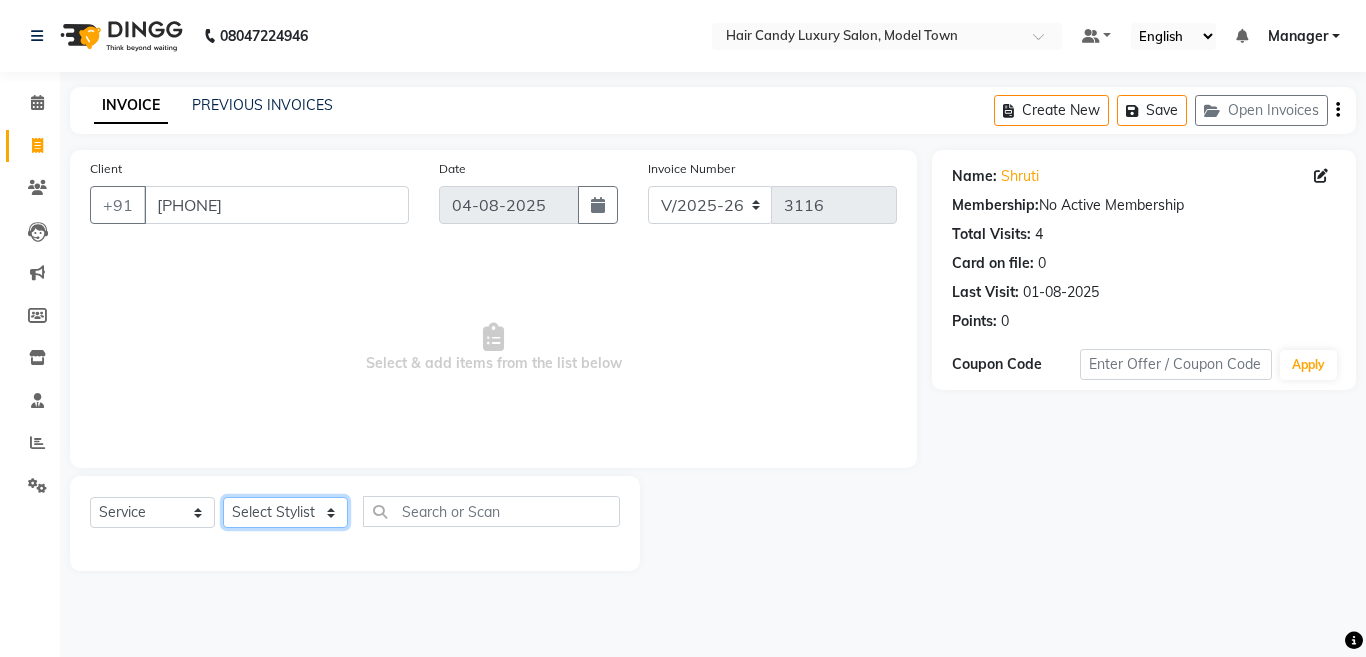 click on "Select Stylist [FIRST] [FIRST] [FIRST] [FIRST] (Rahul) Manager [FIRST] [FIRST] [FIRST] [FIRST] [FIRST] [FIRST] (Raju) RIYA [FIRST] [FIRST] stock manager [FIRST] [FIRST] [FIRST] Gupta [FIRST]kumar" 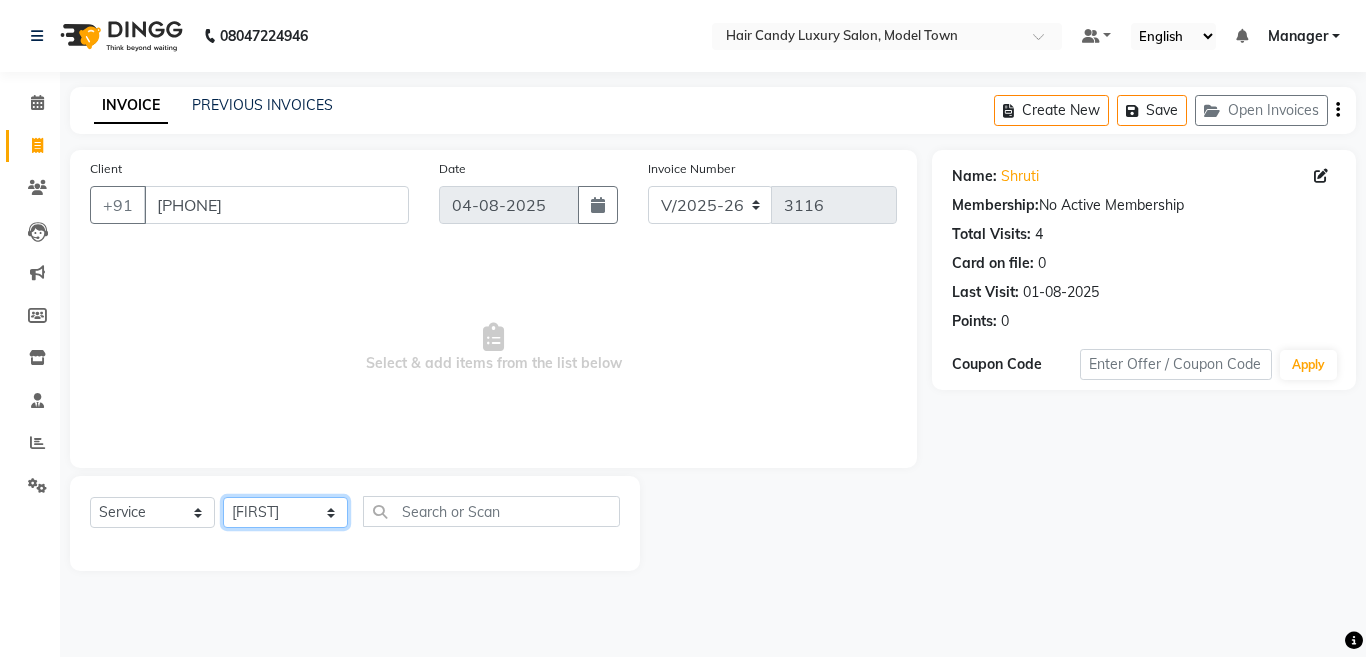click on "Select Stylist [FIRST] [FIRST] [FIRST] [FIRST] (Rahul) Manager [FIRST] [FIRST] [FIRST] [FIRST] [FIRST] [FIRST] (Raju) RIYA [FIRST] [FIRST] stock manager [FIRST] [FIRST] [FIRST] Gupta [FIRST]kumar" 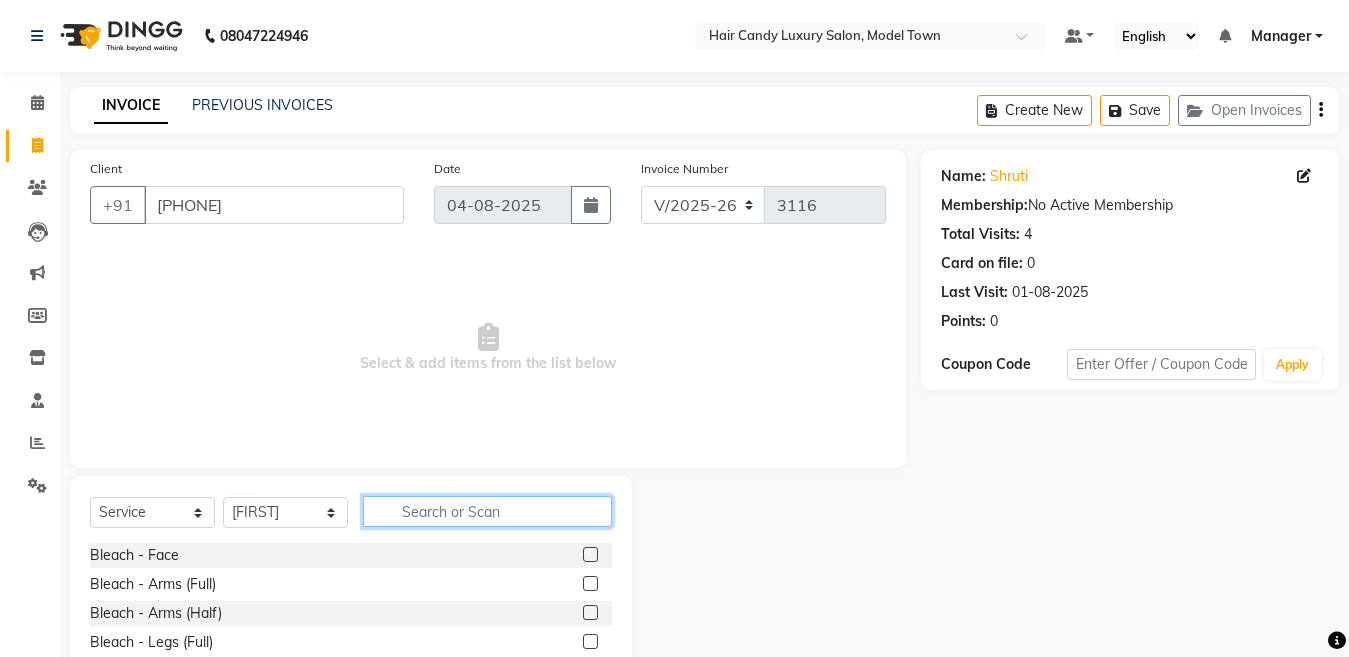 click 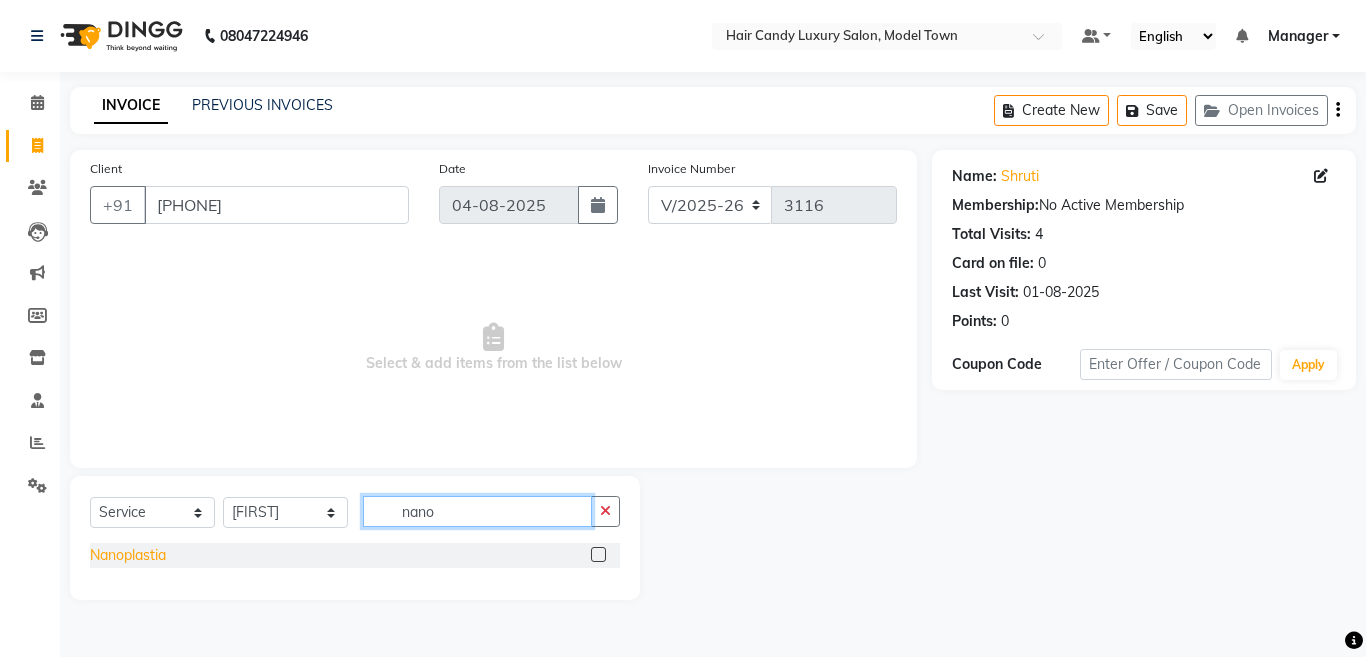 type on "nano" 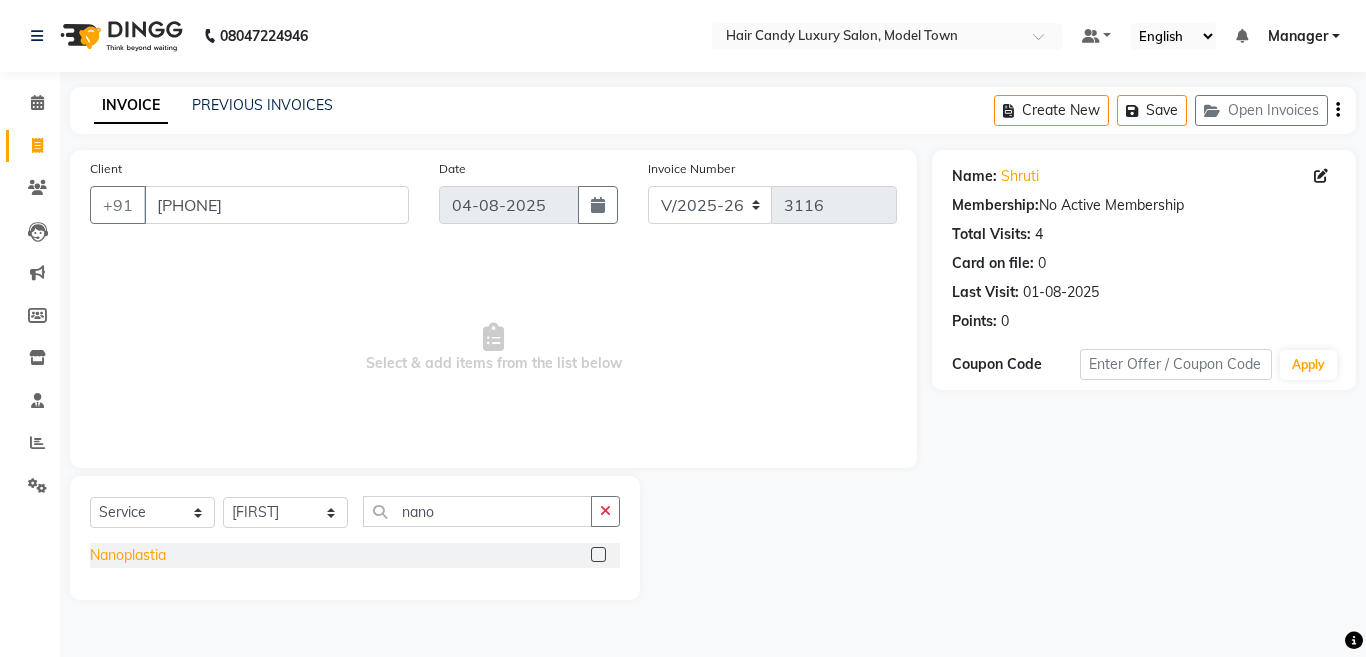 click on "Nanoplastia" 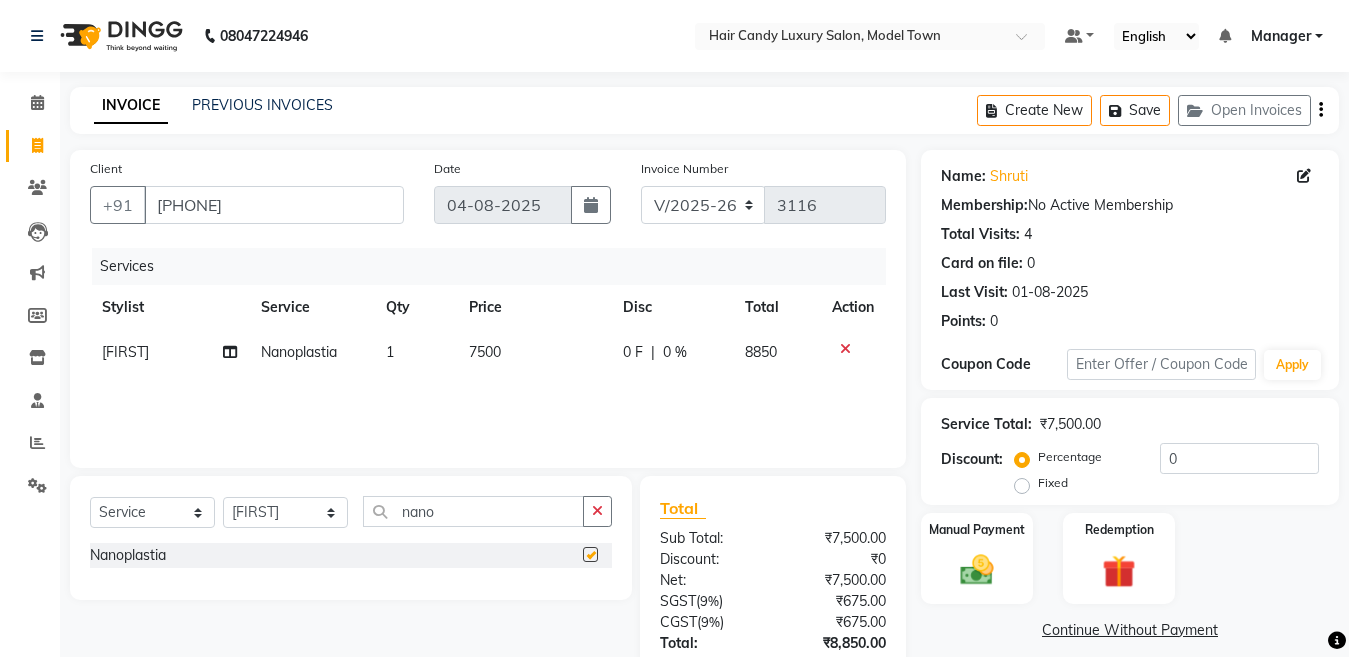 checkbox on "false" 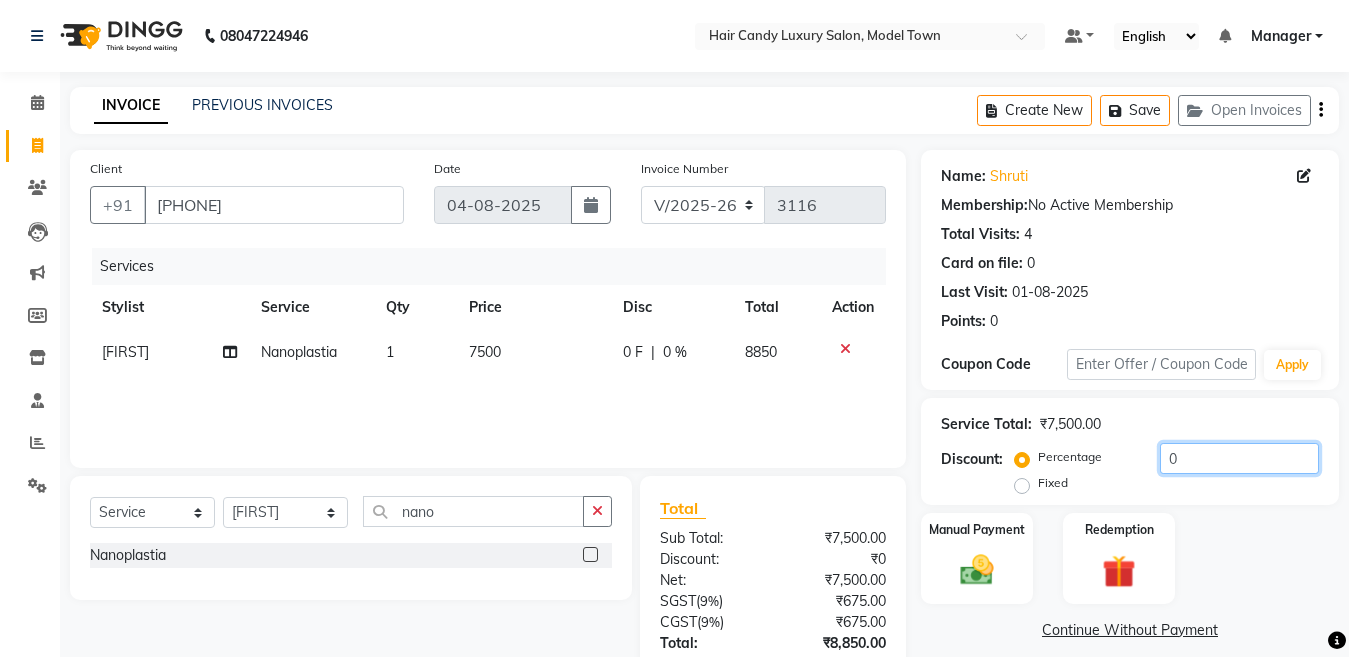 click on "0" 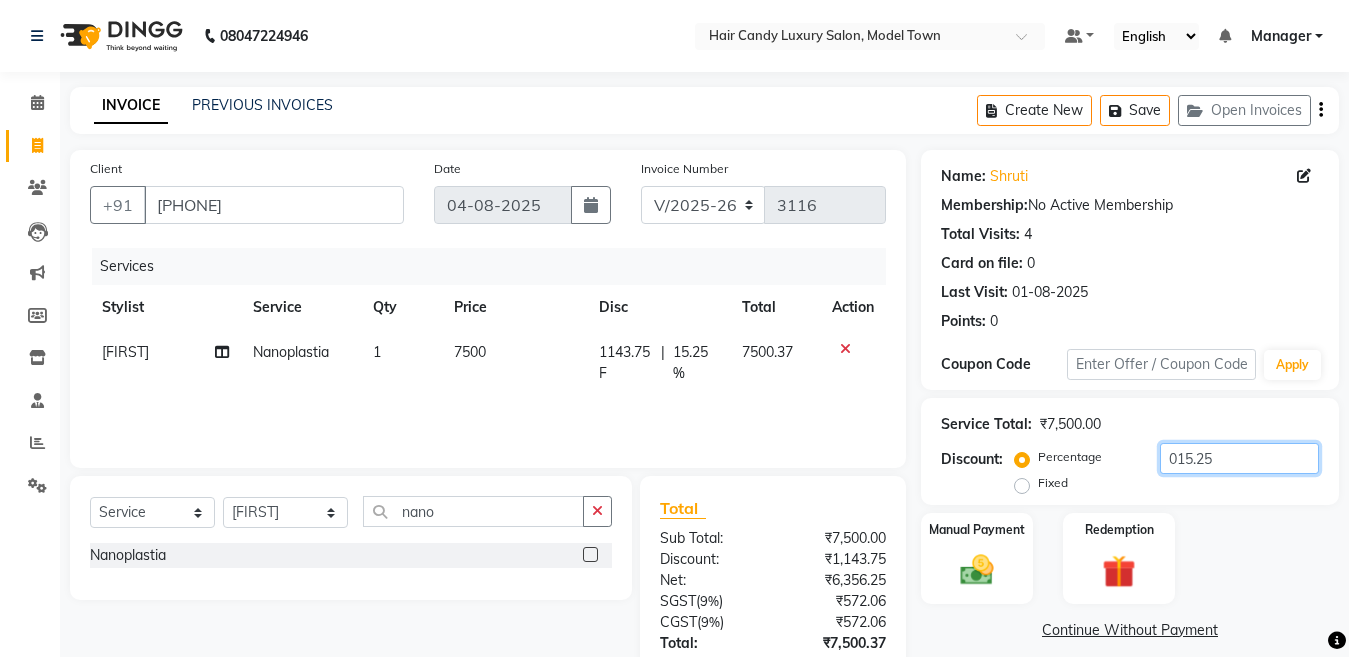 scroll, scrollTop: 164, scrollLeft: 0, axis: vertical 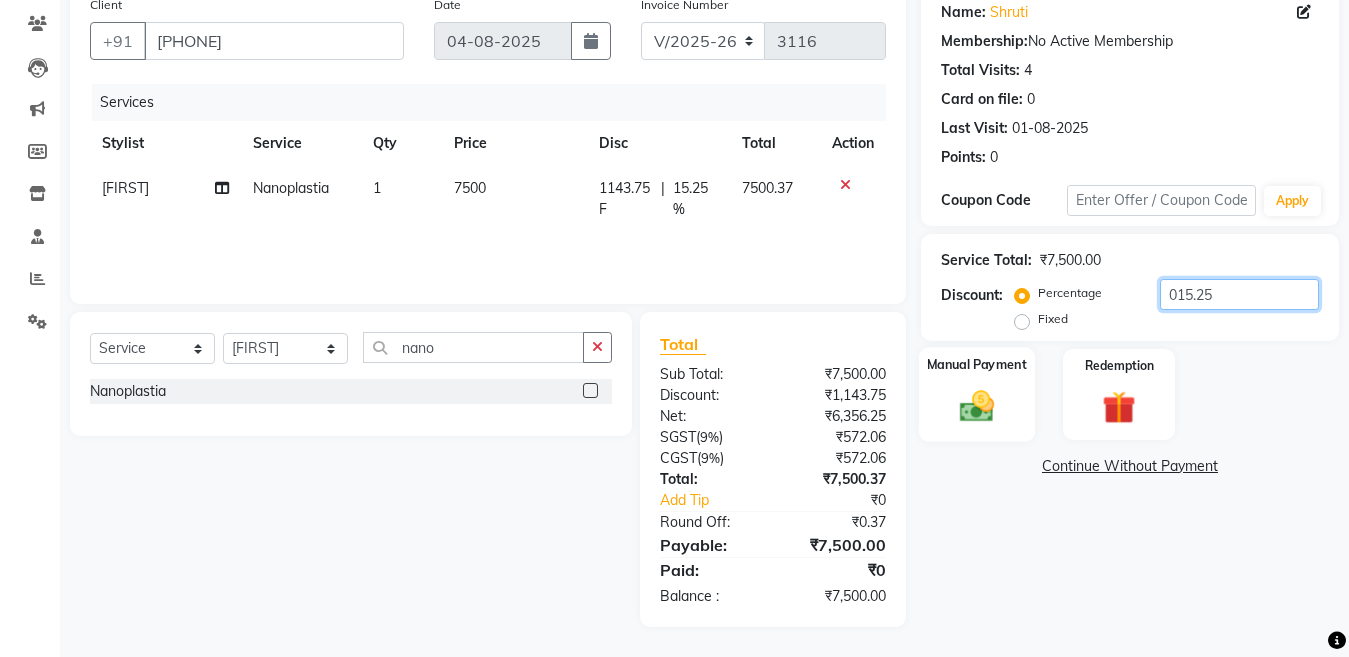 type on "015.25" 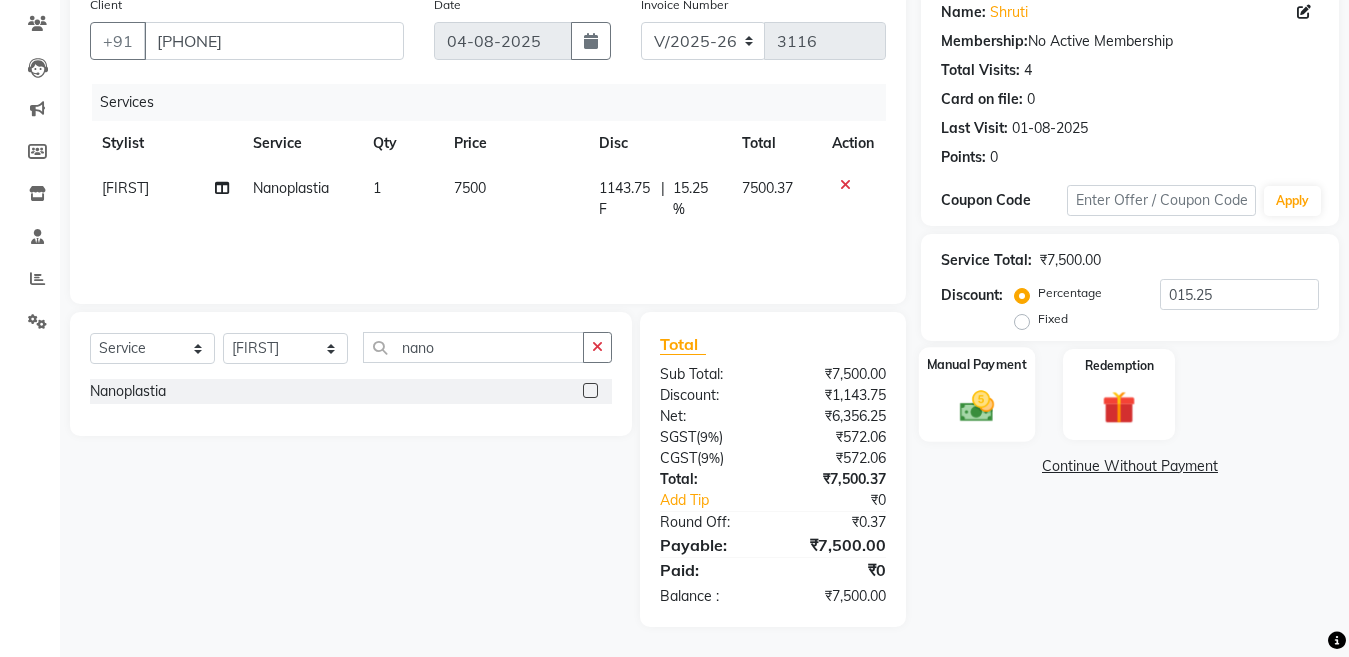 click on "Manual Payment" 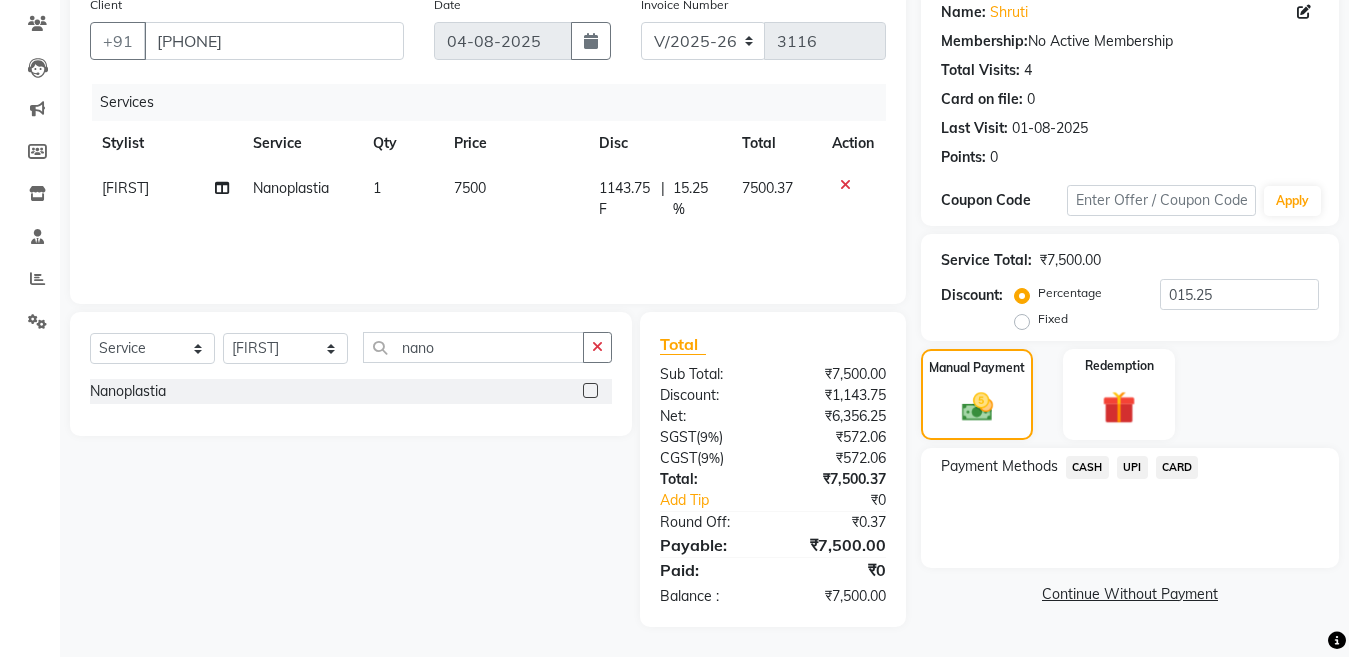 click on "CASH" 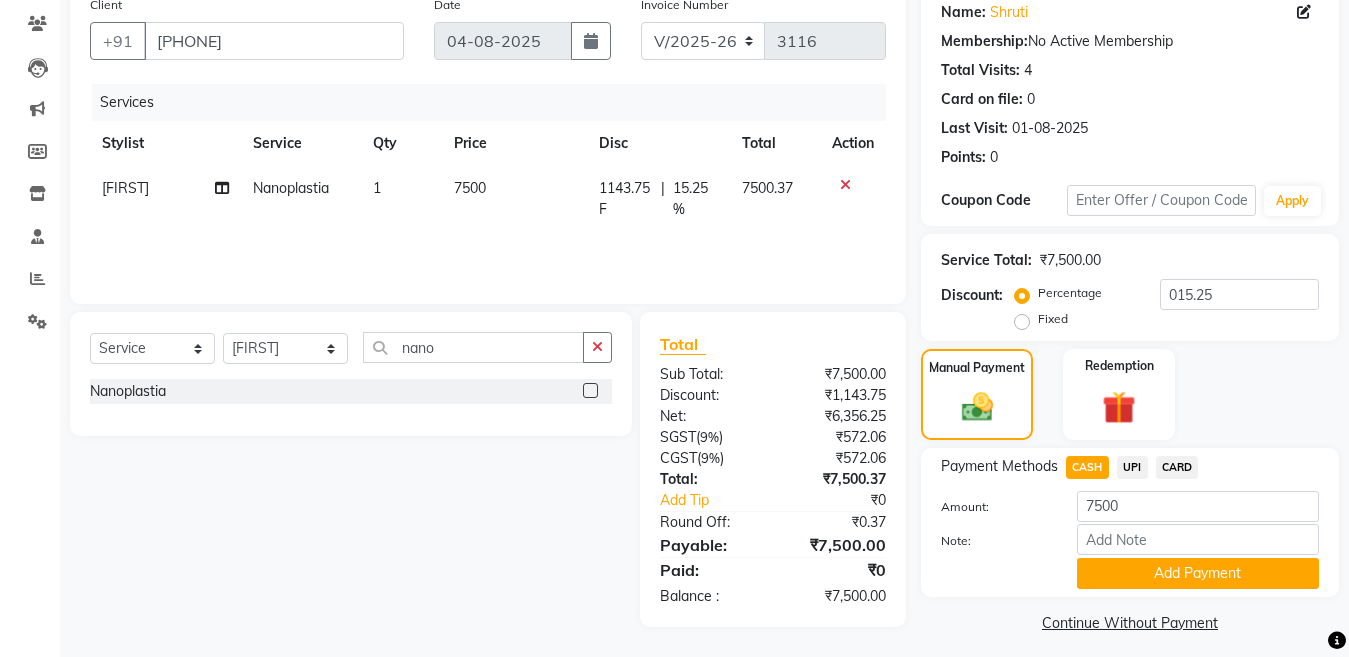 drag, startPoint x: 1149, startPoint y: 572, endPoint x: 1365, endPoint y: 480, distance: 234.77649 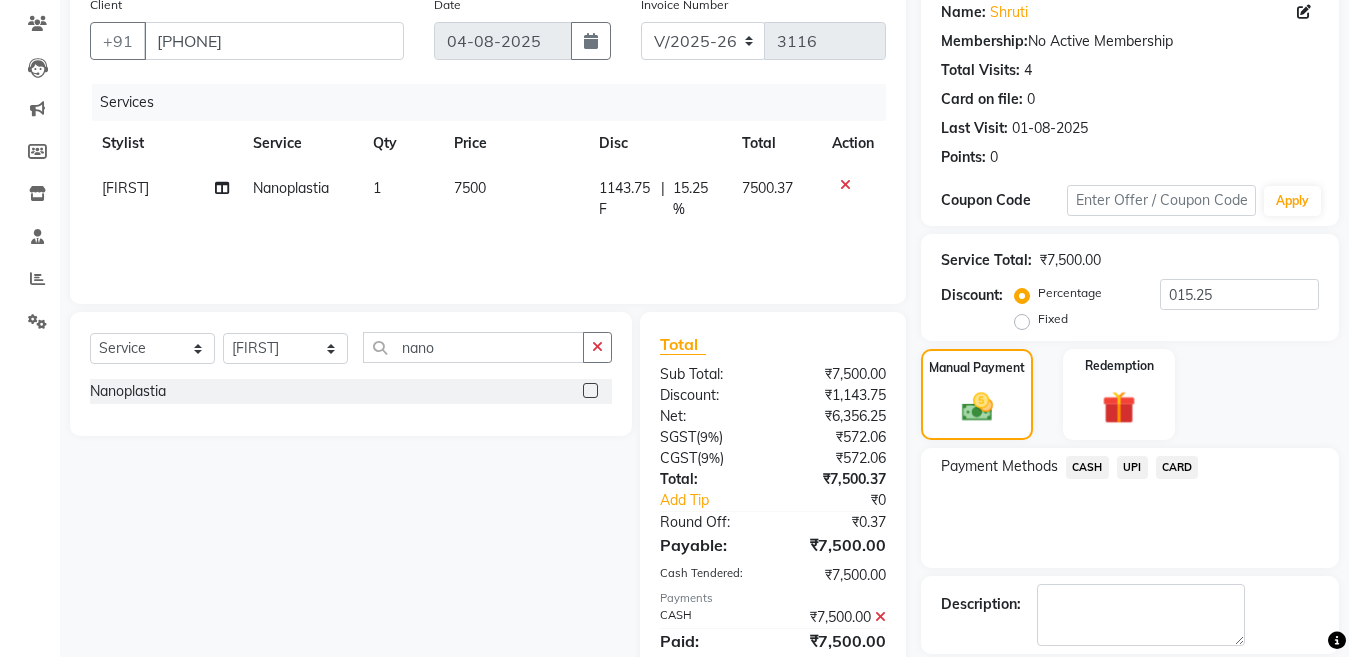 scroll, scrollTop: 259, scrollLeft: 0, axis: vertical 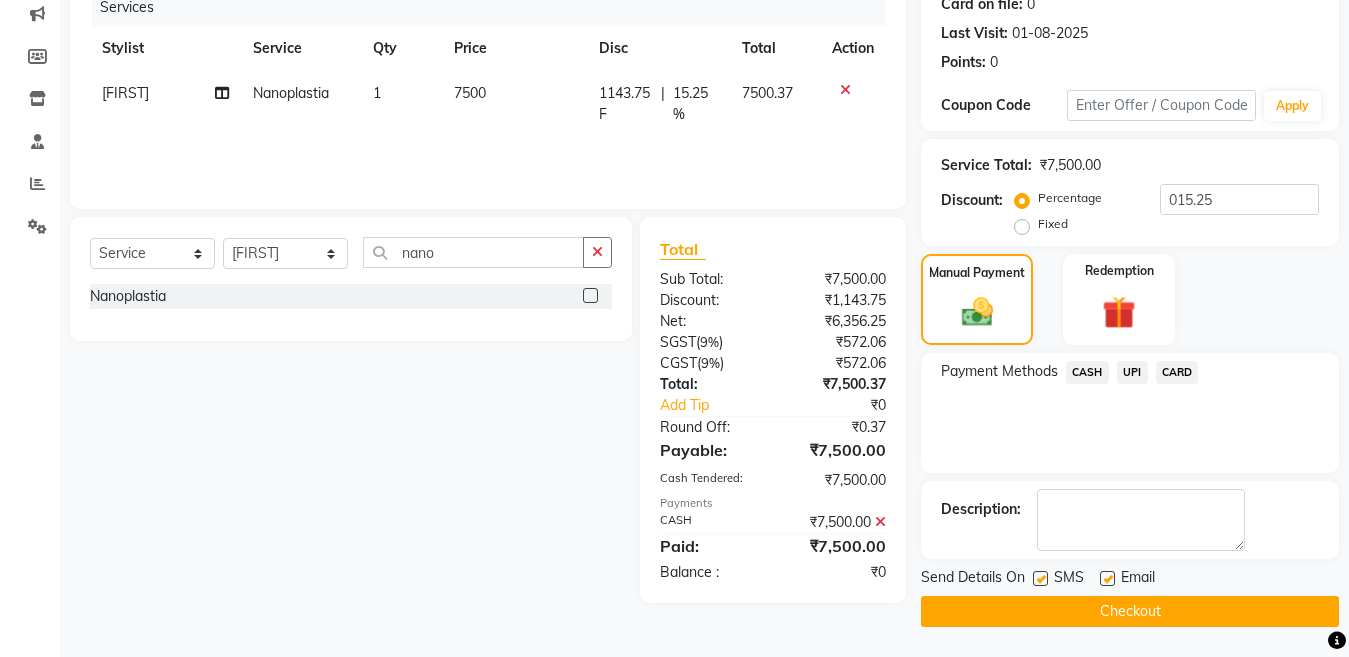click 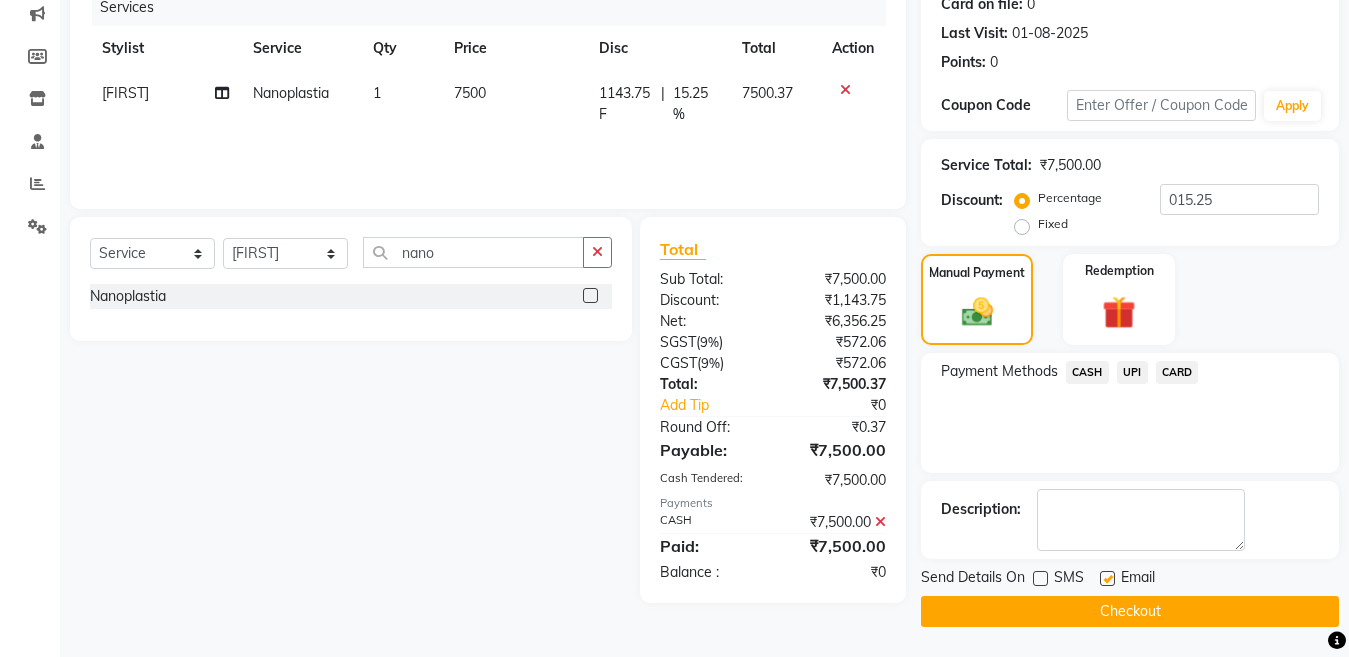 click on "Checkout" 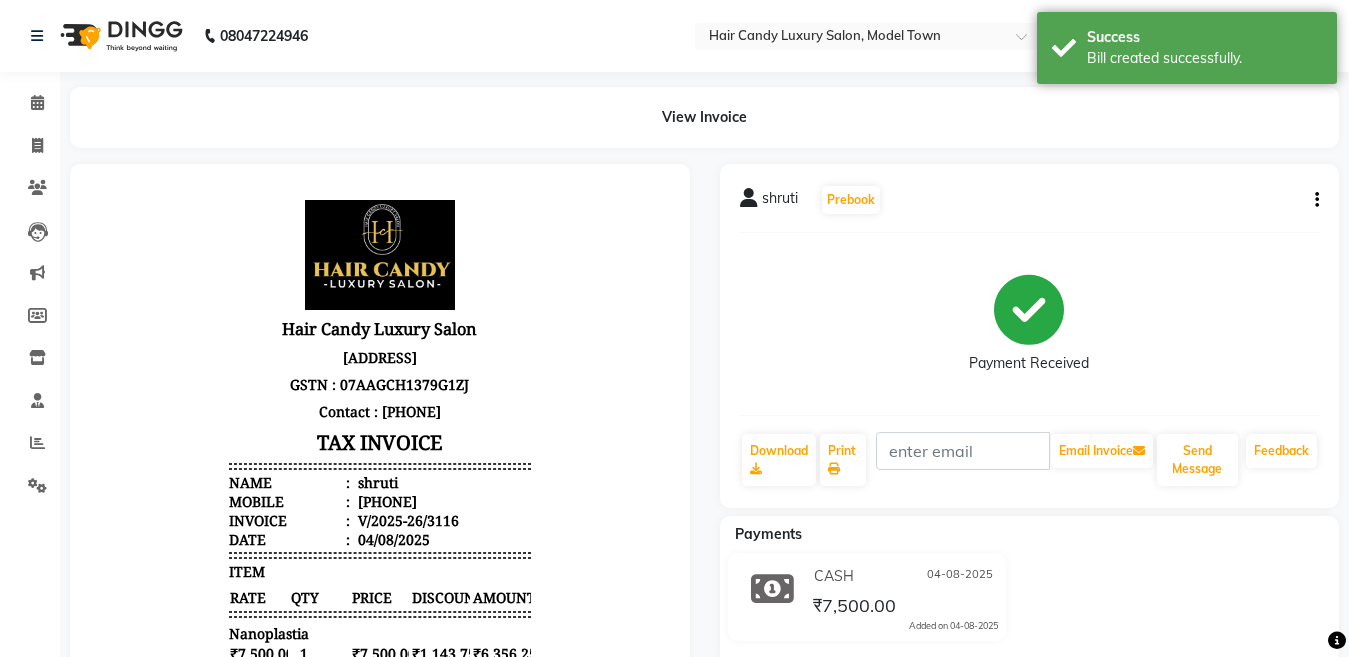 scroll, scrollTop: 0, scrollLeft: 0, axis: both 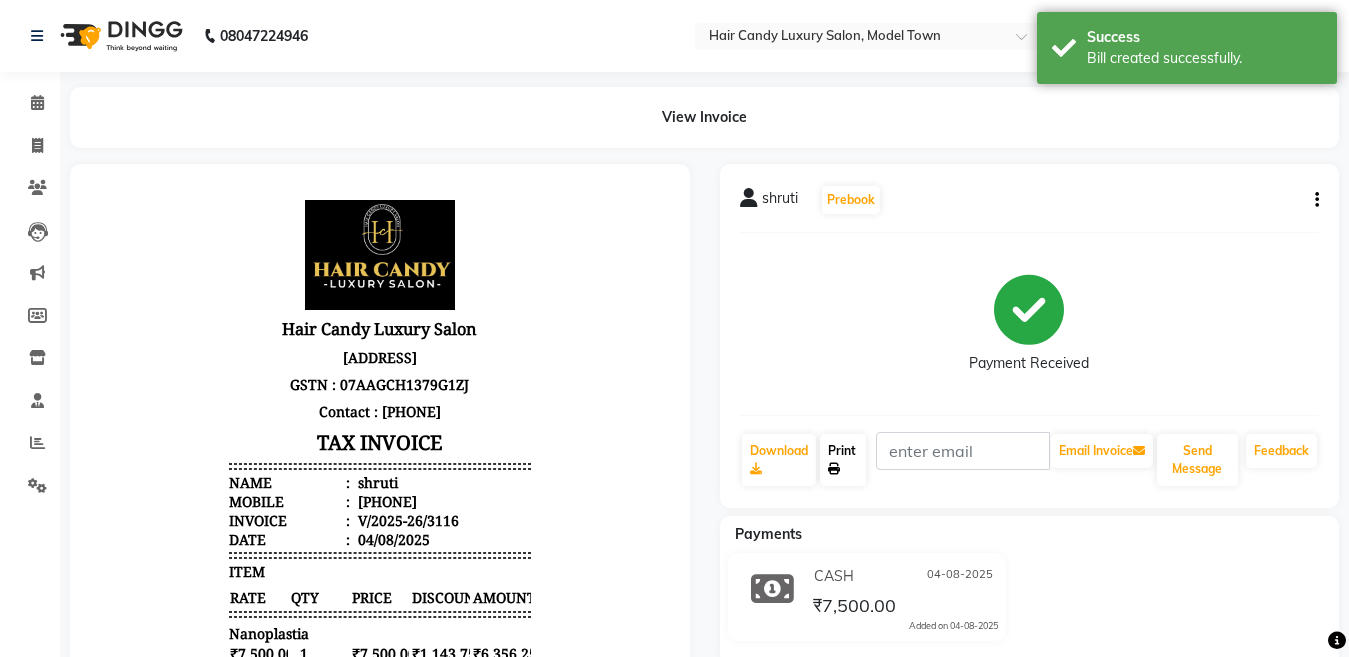 click on "Print" 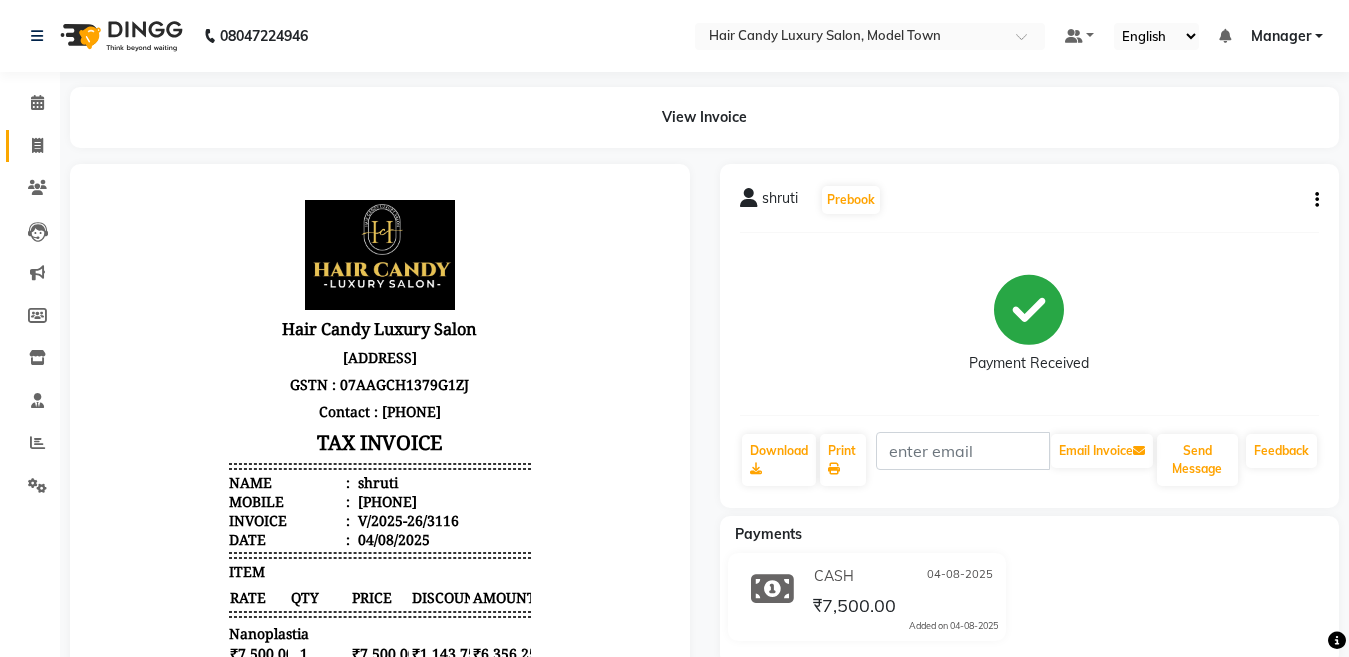 click on "Invoice" 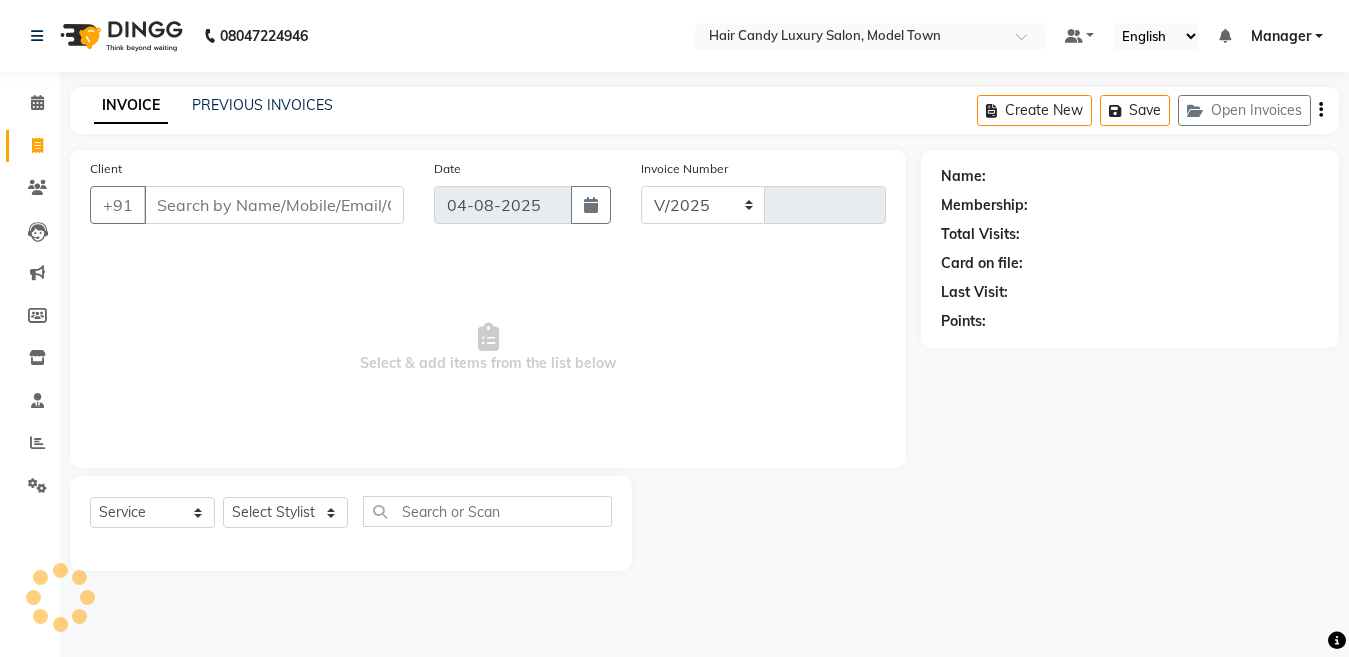 select on "4716" 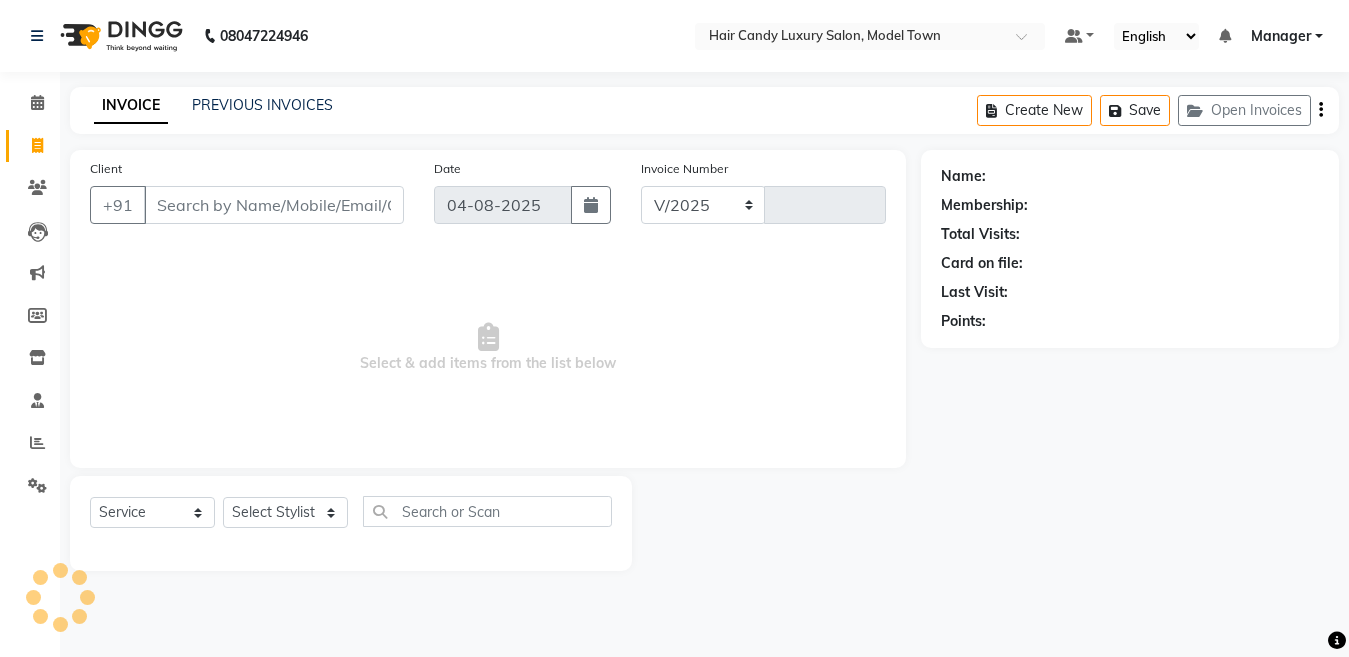 type on "3117" 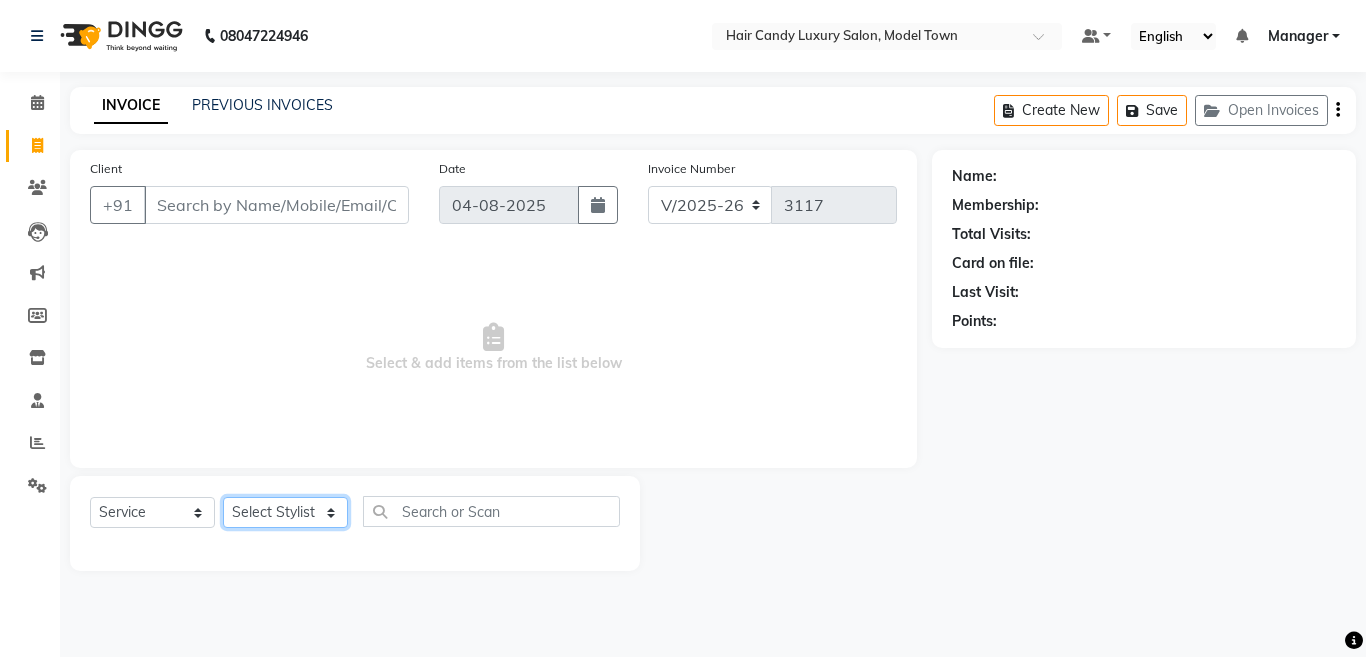 click on "Select Stylist [FIRST] [FIRST] [FIRST] [FIRST] (Rahul) Manager [FIRST] [FIRST] [FIRST] [FIRST] [FIRST] [FIRST] (Raju) RIYA [FIRST] [FIRST] stock manager [FIRST] [FIRST] [FIRST] Gupta [FIRST]kumar" 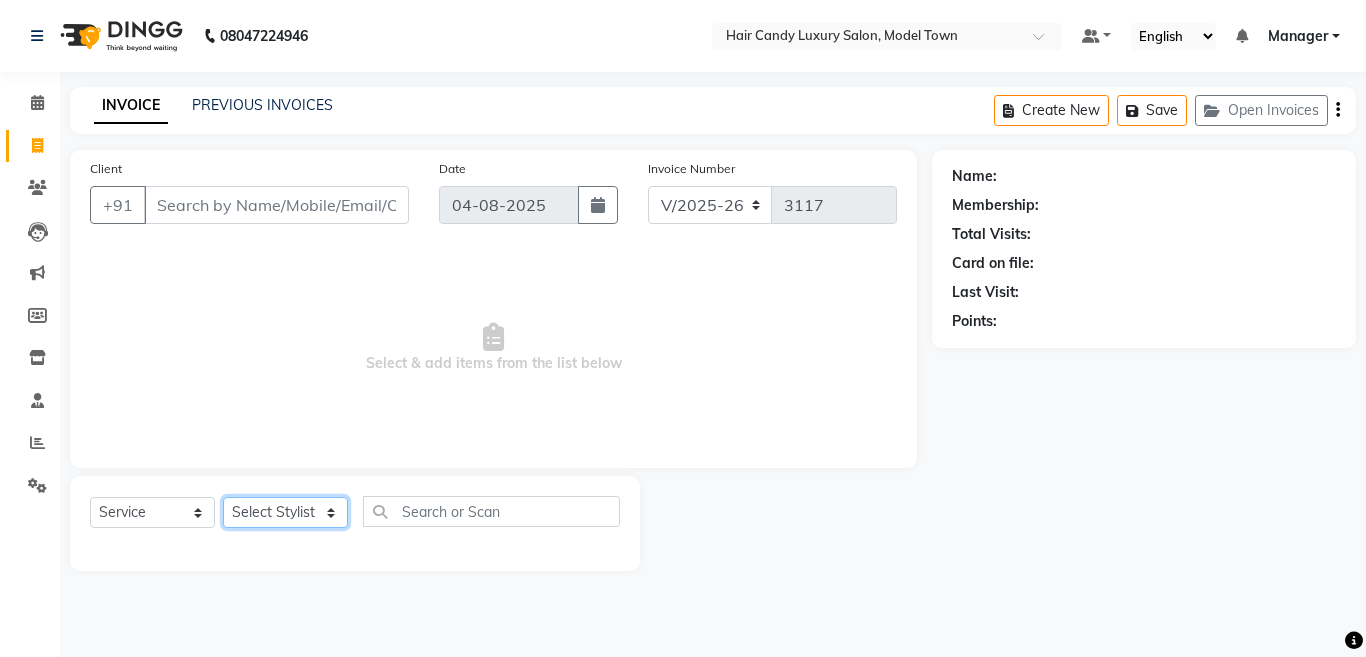 select on "28001" 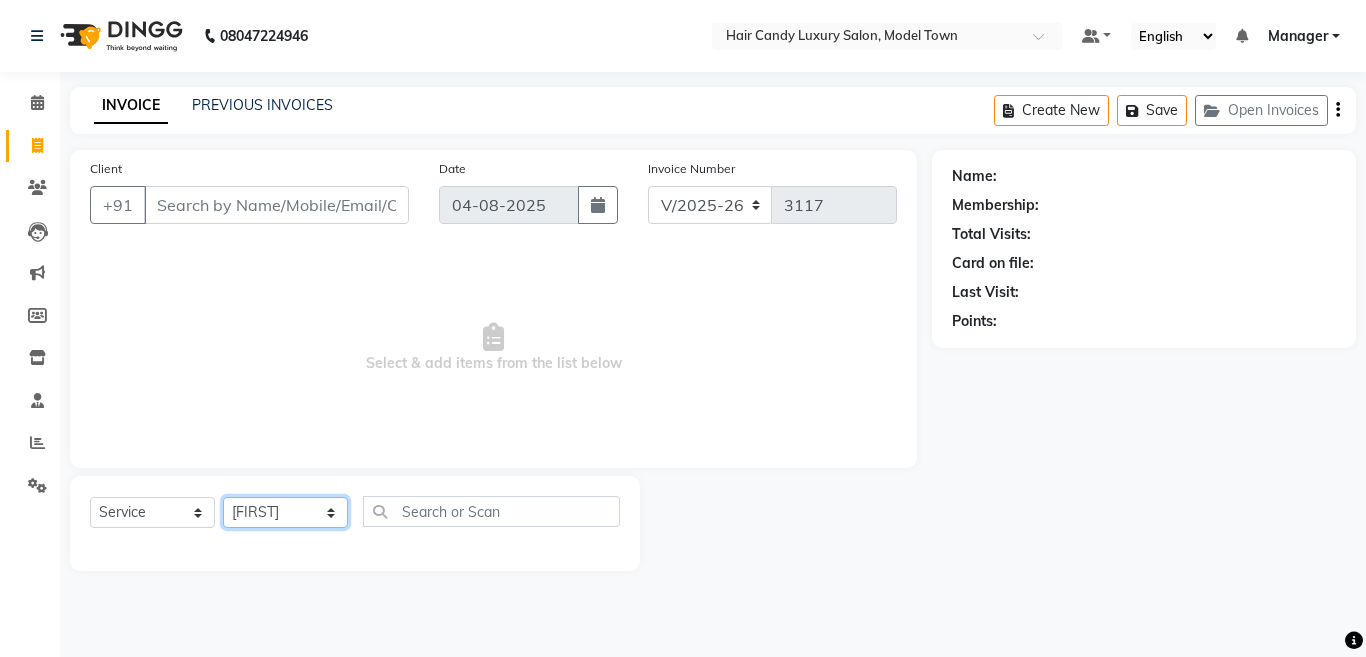 click on "Select Stylist [FIRST] [FIRST] [FIRST] [FIRST] (Rahul) Manager [FIRST] [FIRST] [FIRST] [FIRST] [FIRST] [FIRST] (Raju) RIYA [FIRST] [FIRST] stock manager [FIRST] [FIRST] [FIRST] Gupta [FIRST]kumar" 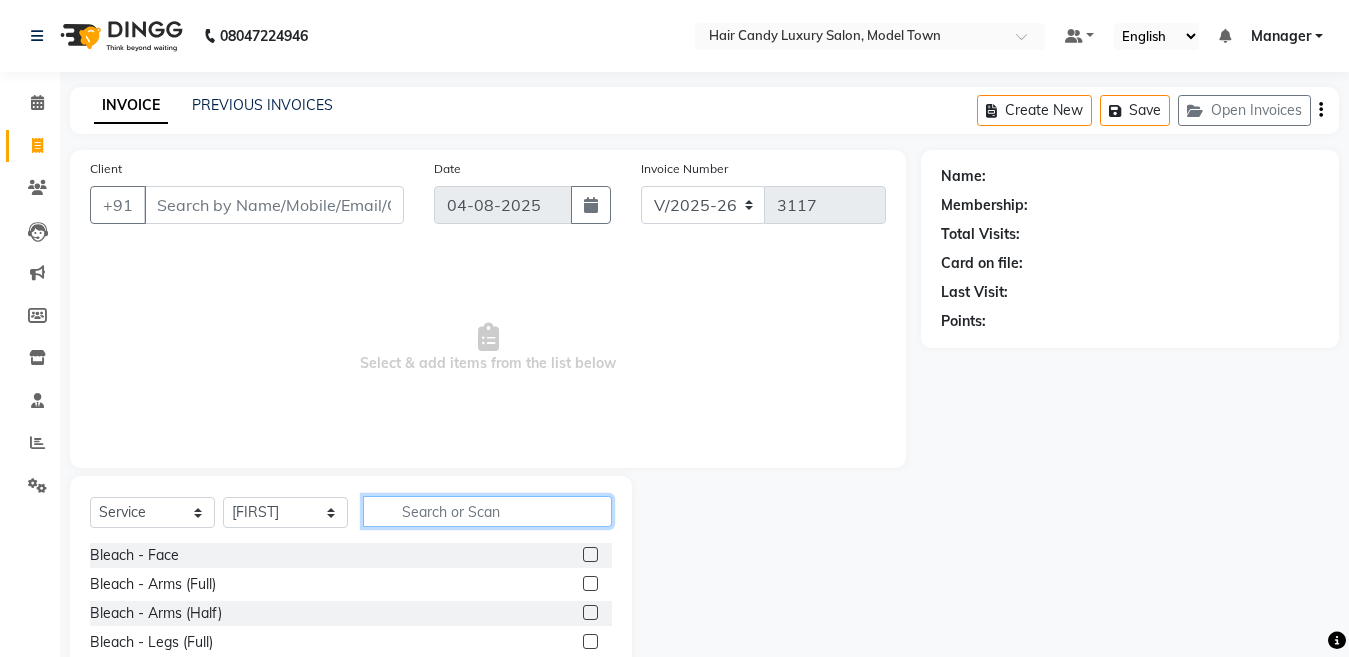 click 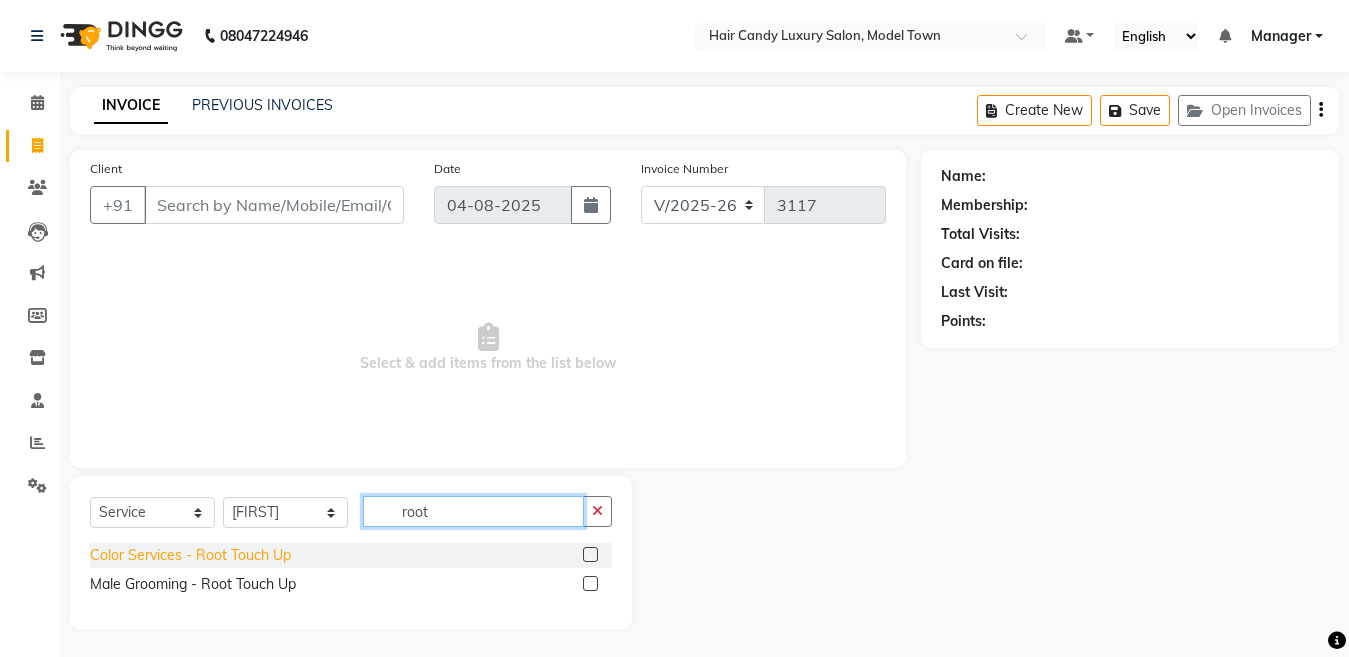 type on "root" 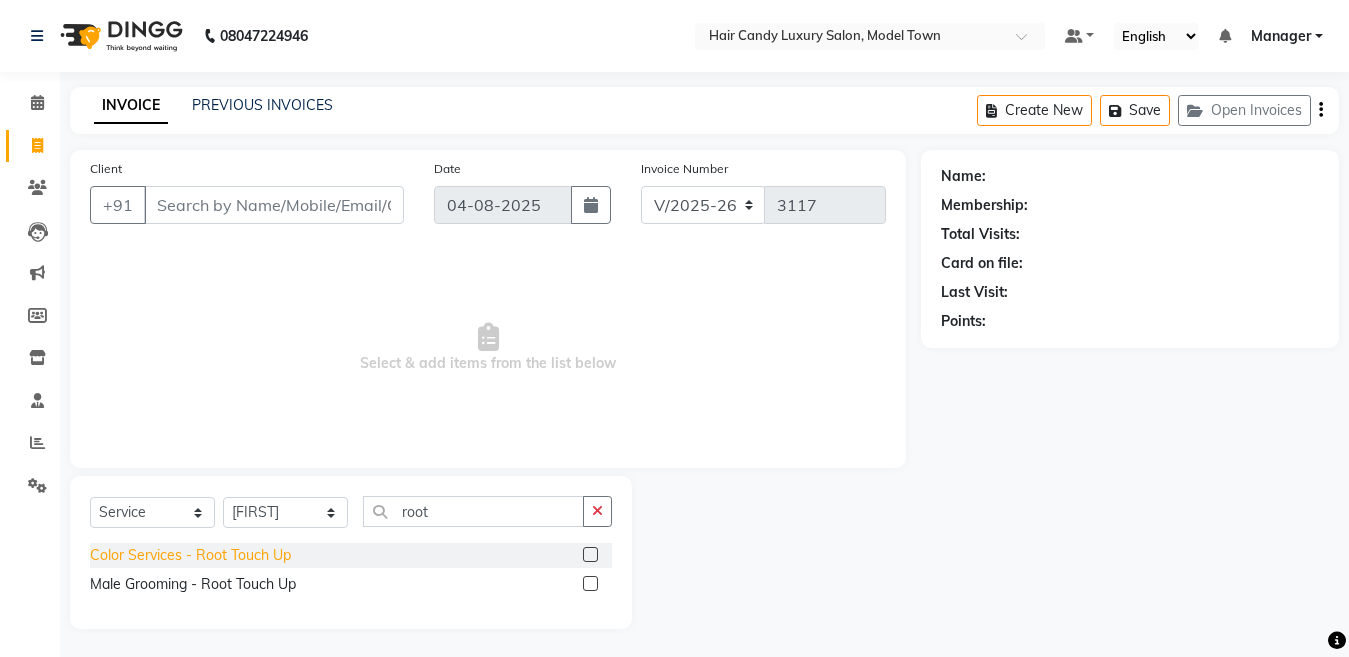click on "Color Services - Root Touch Up" 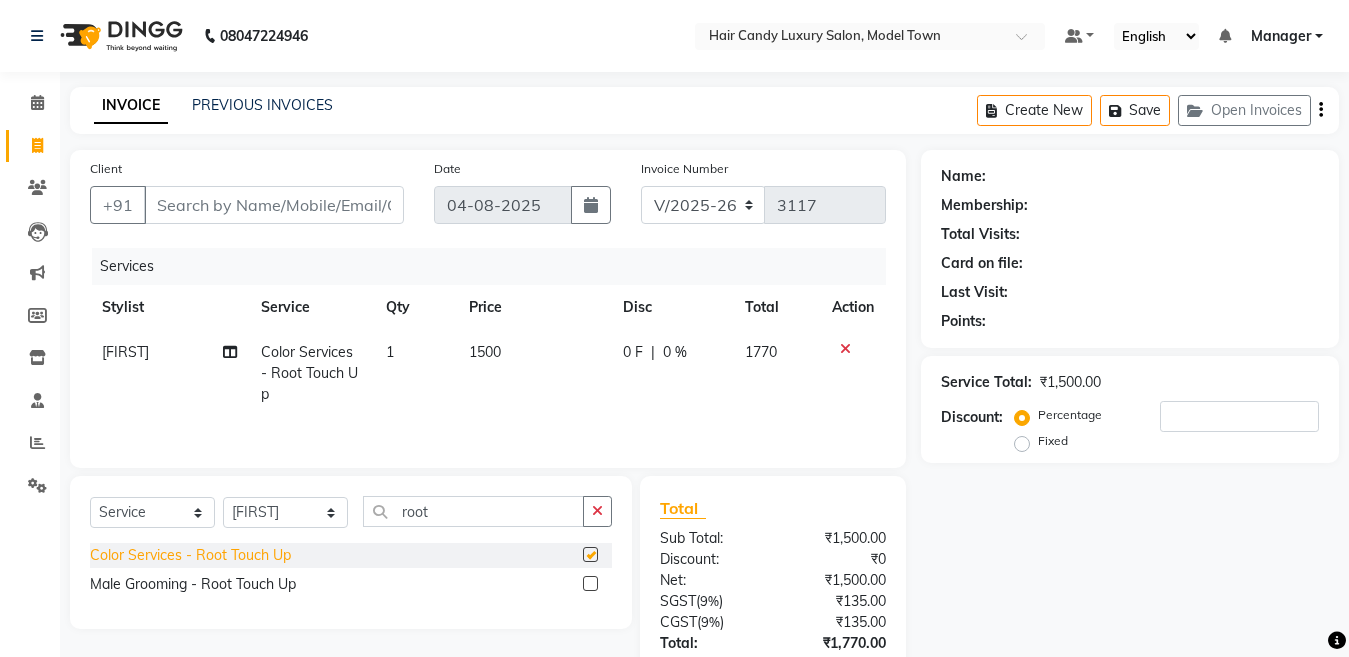 checkbox on "false" 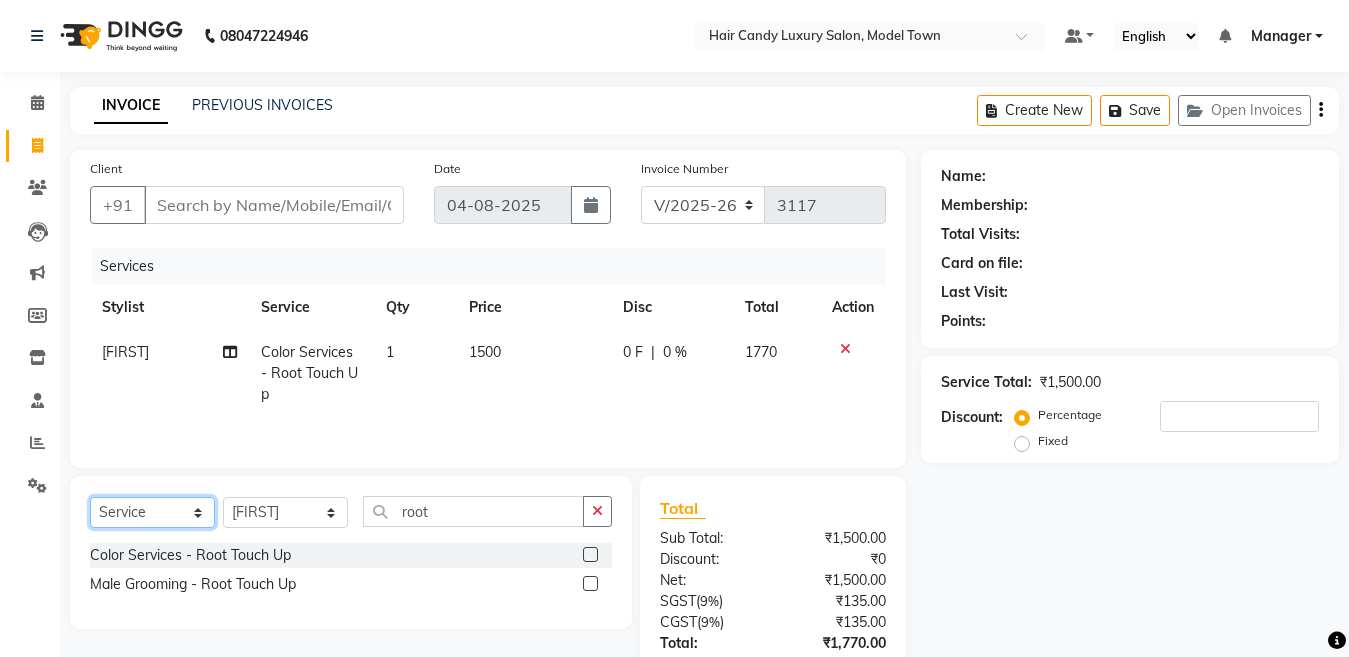 click on "Select  Service  Product  Membership  Package Voucher Prepaid Gift Card" 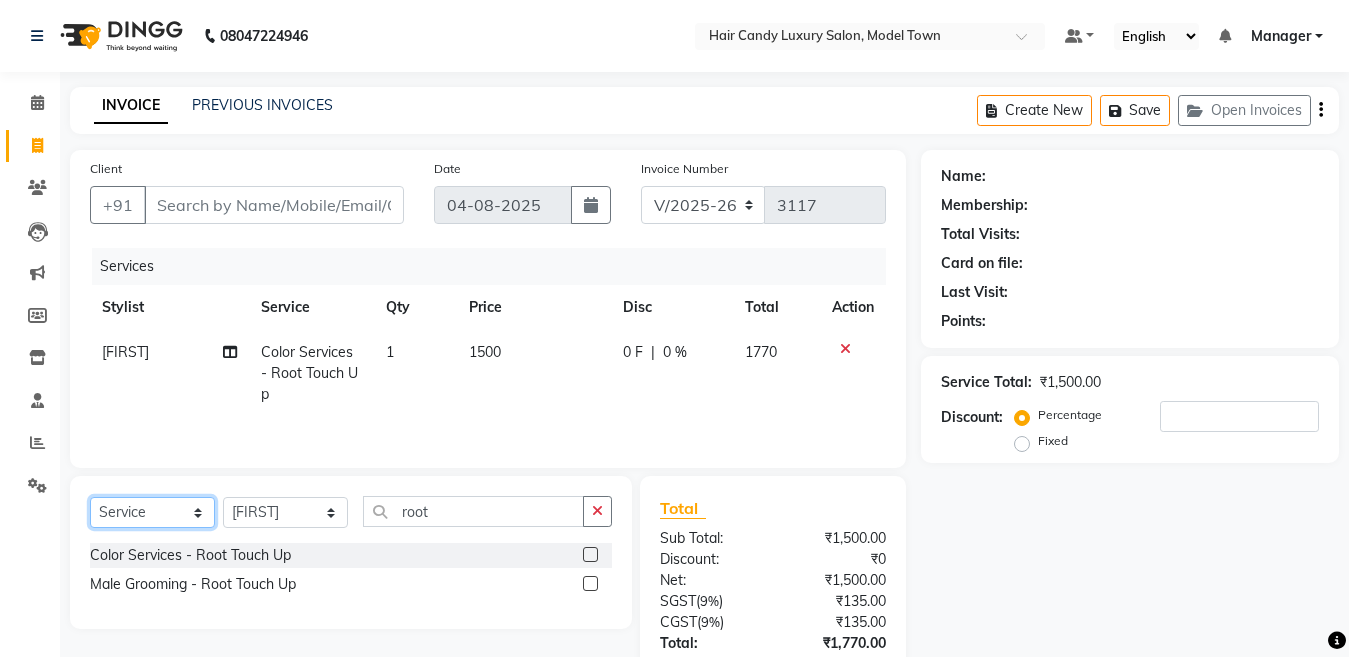 select on "product" 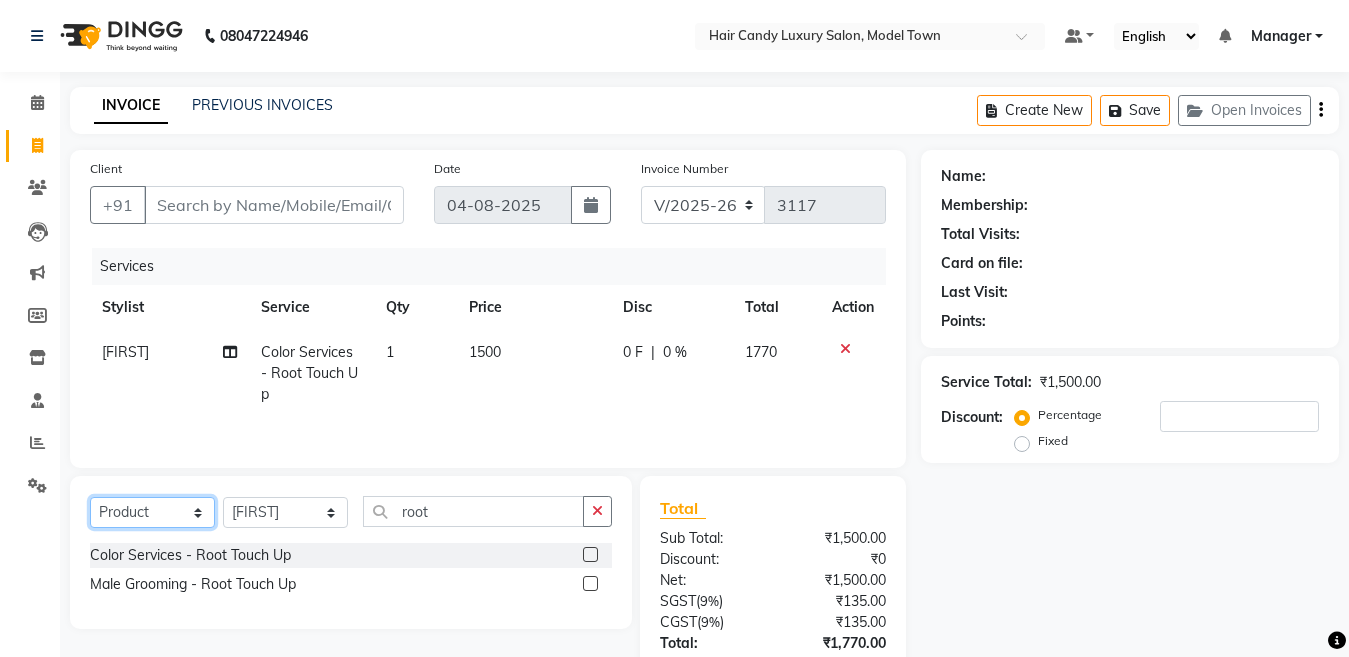 click on "Select  Service  Product  Membership  Package Voucher Prepaid Gift Card" 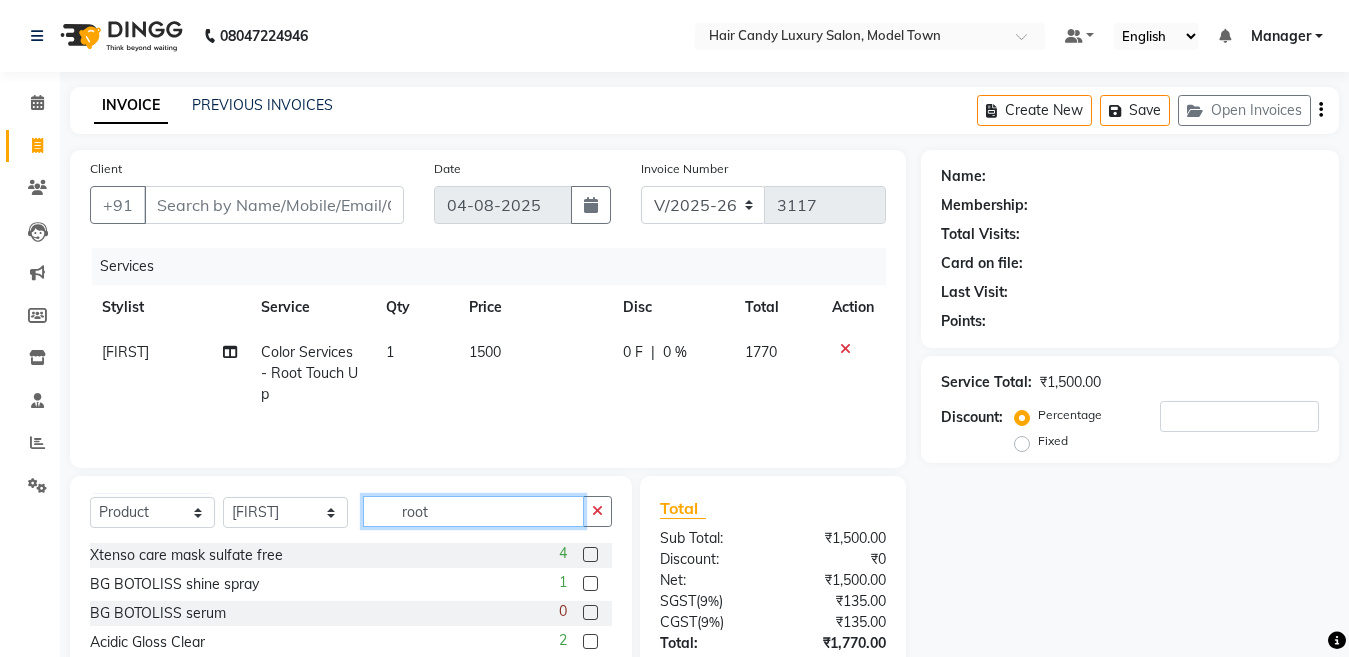 click on "root" 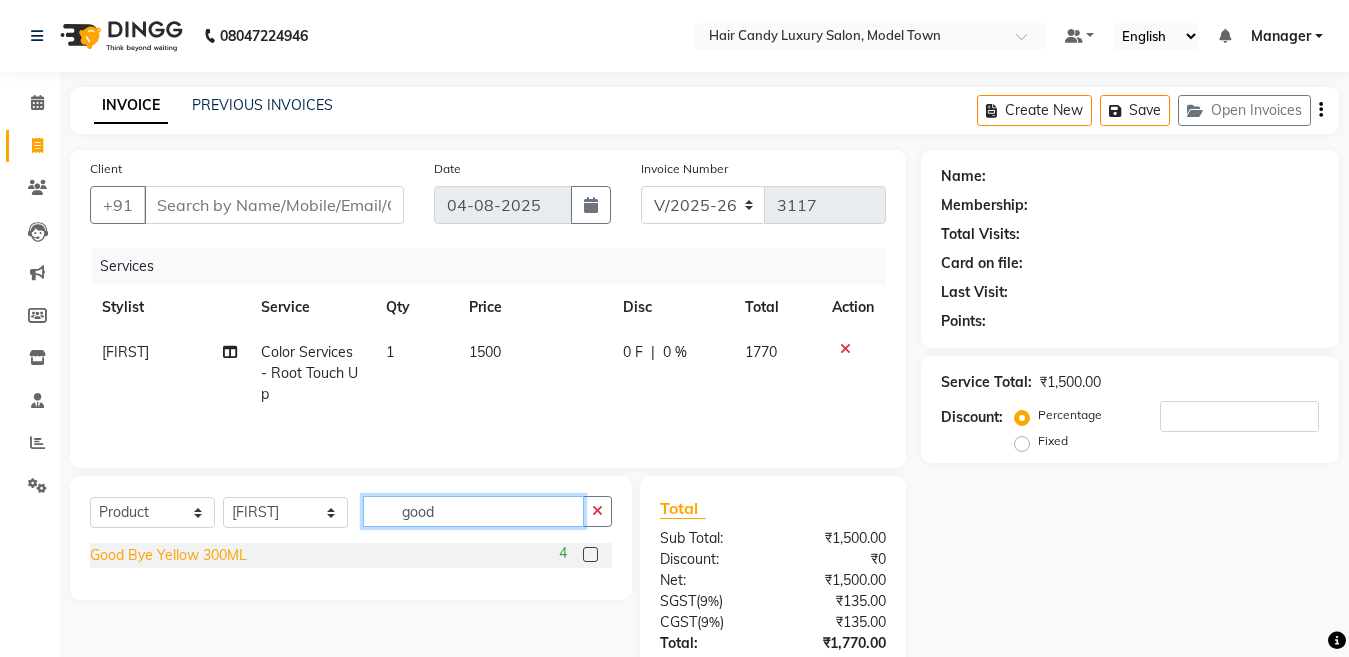 type on "good" 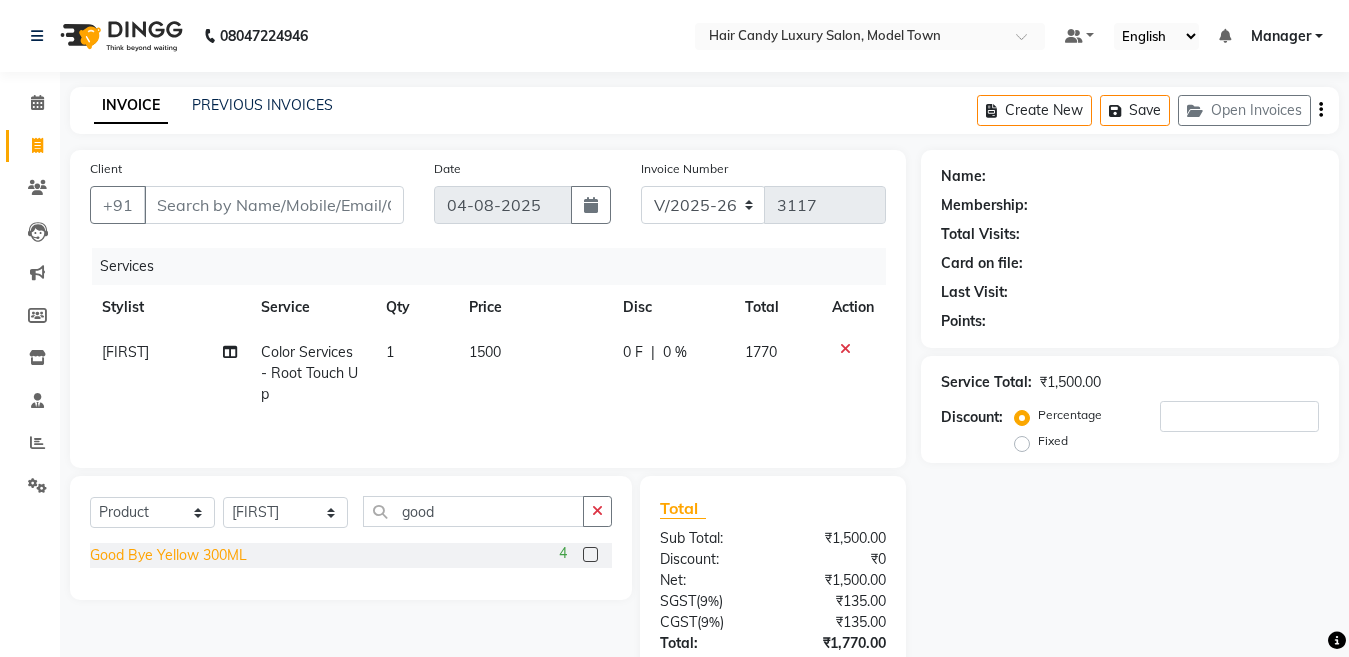 click on "Good Bye Yellow 300ML" 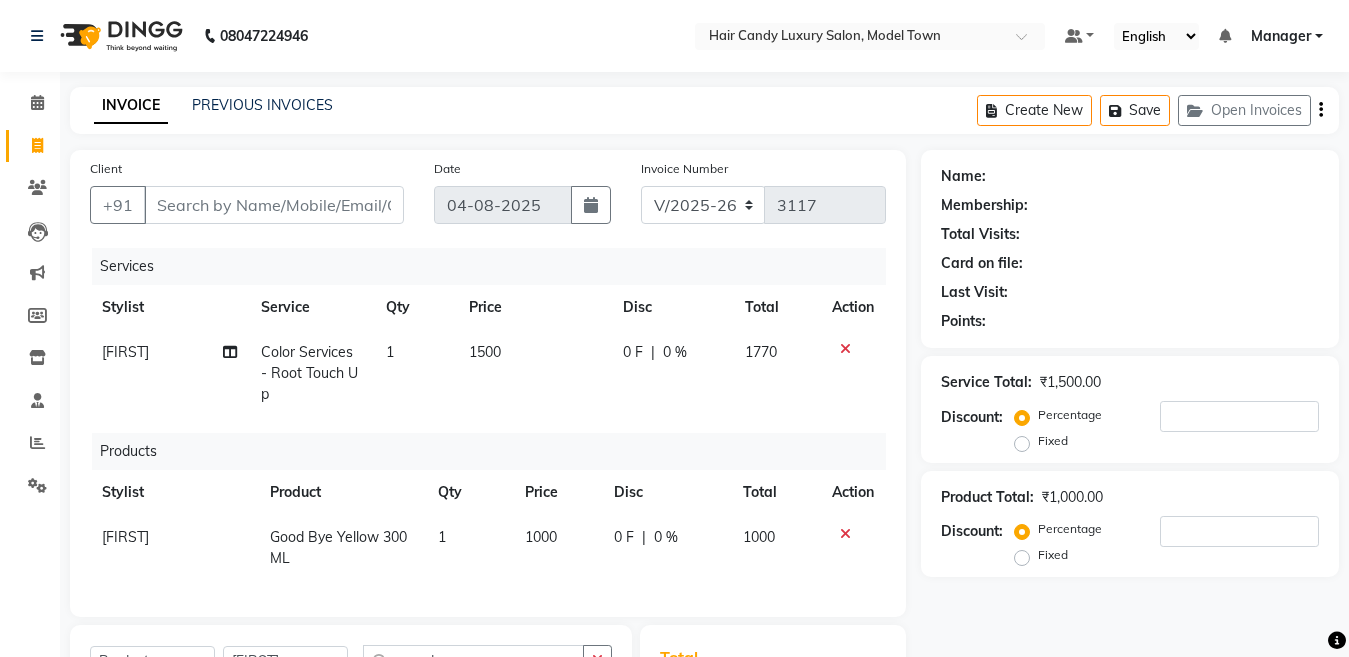 checkbox on "false" 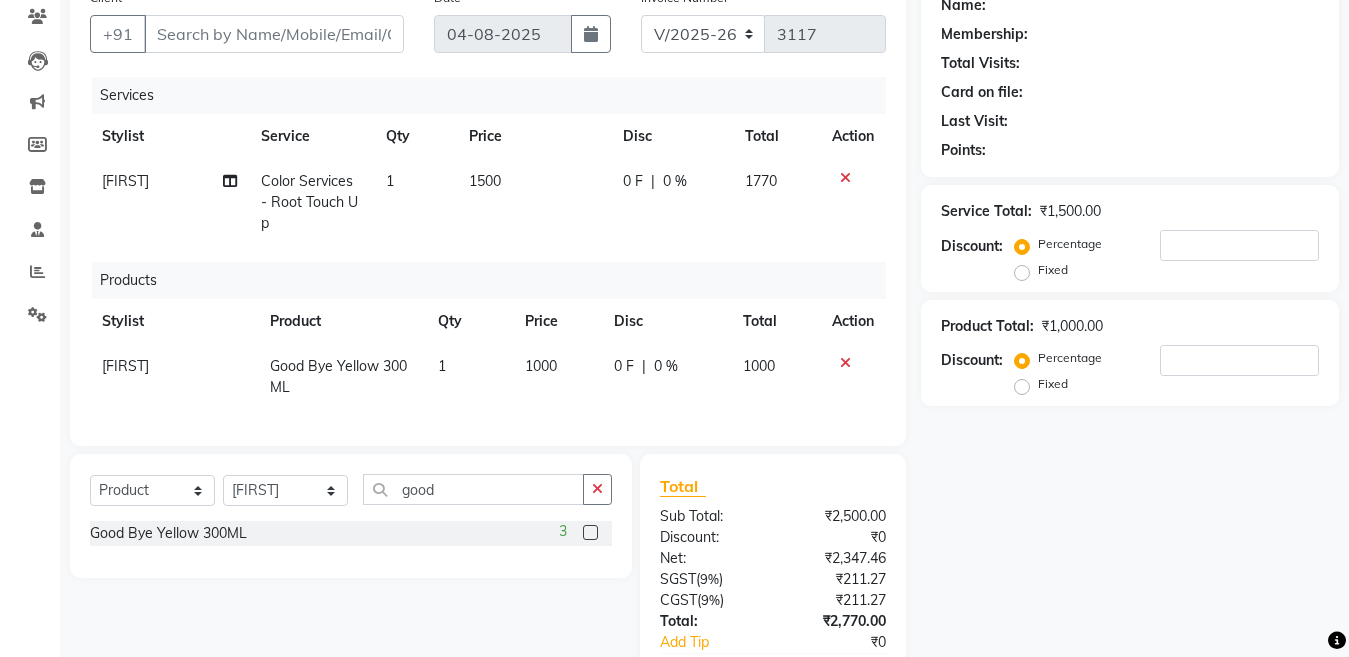 scroll, scrollTop: 216, scrollLeft: 0, axis: vertical 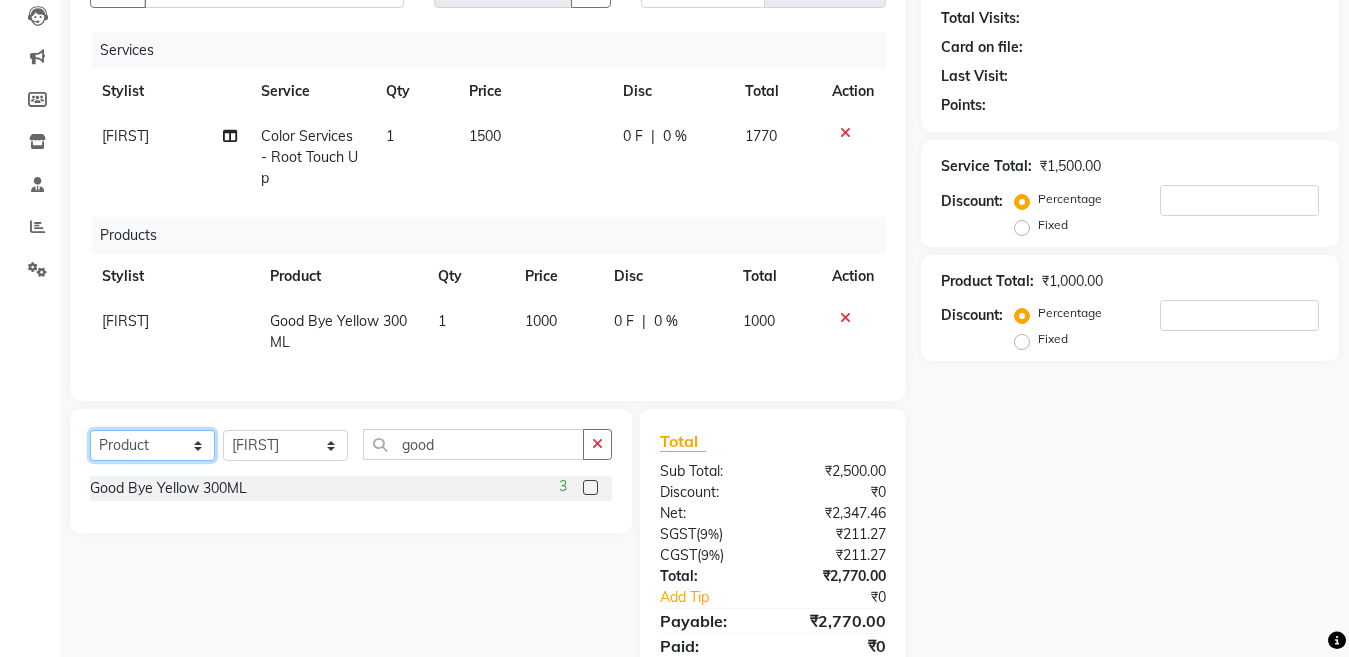 click on "Select  Service  Product  Membership  Package Voucher Prepaid Gift Card" 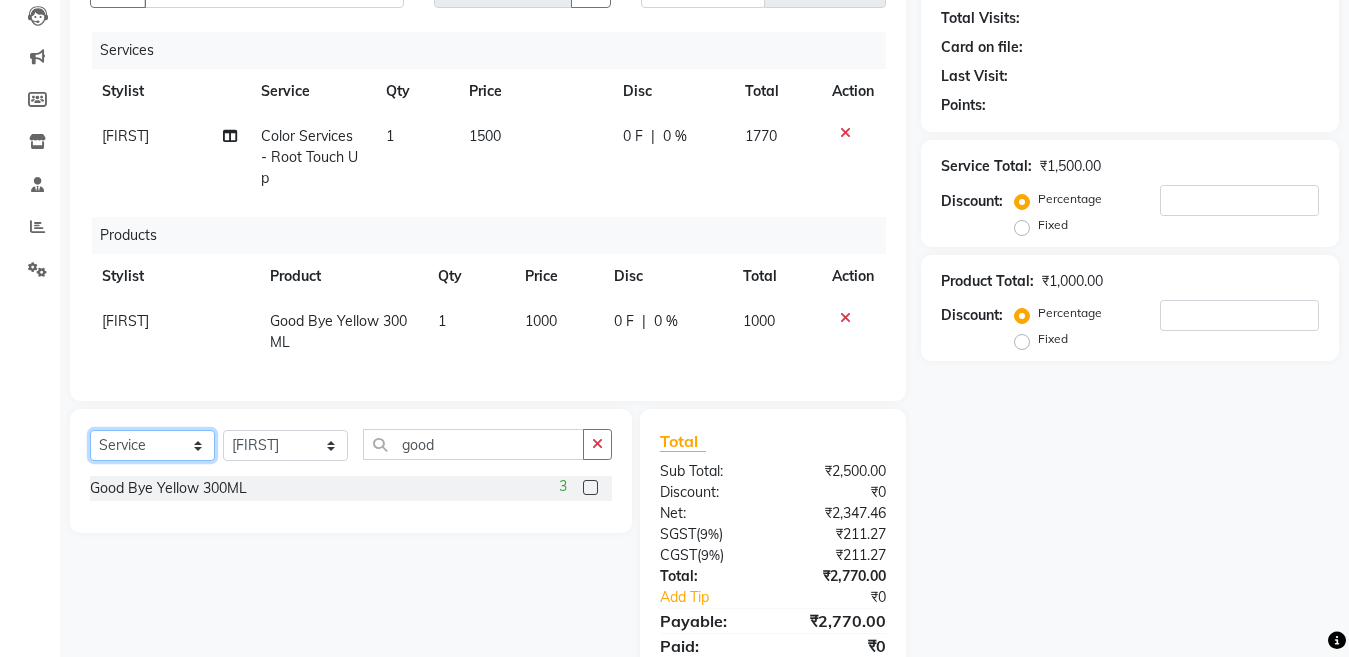 click on "Select  Service  Product  Membership  Package Voucher Prepaid Gift Card" 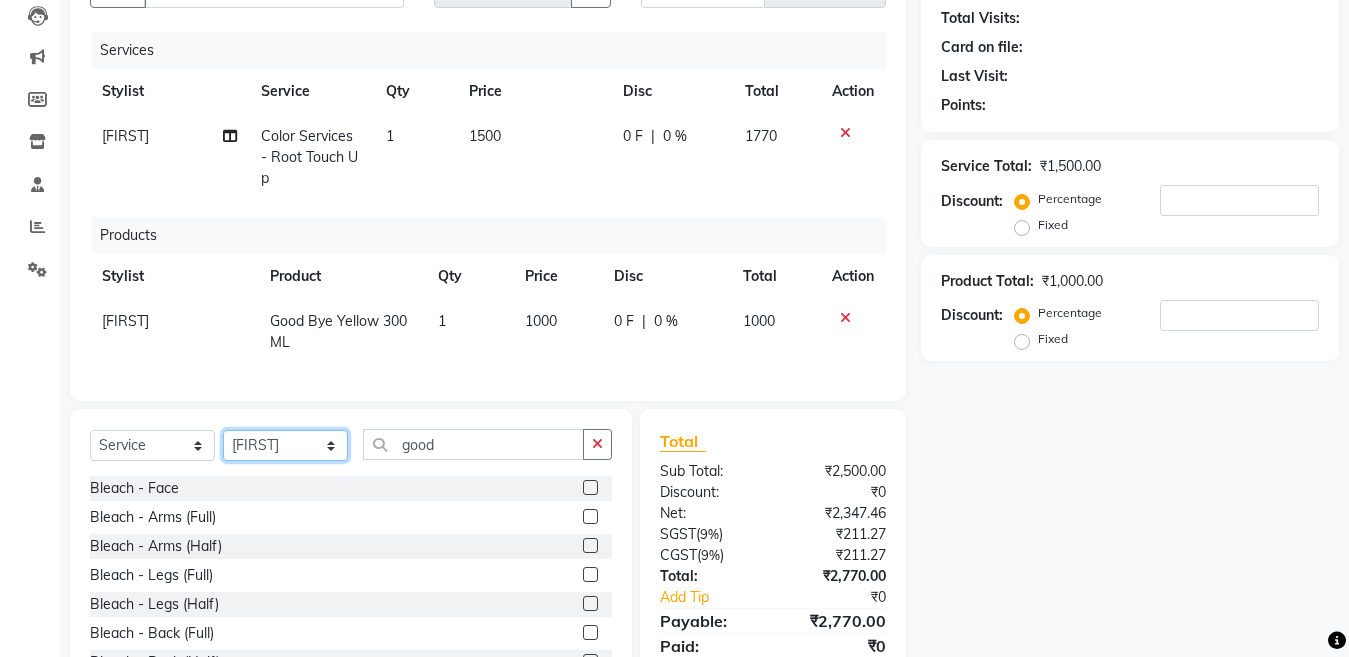 click on "Select Stylist [FIRST] [FIRST] [FIRST] [FIRST] (Rahul) Manager [FIRST] [FIRST] [FIRST] [FIRST] [FIRST] [FIRST] (Raju) RIYA [FIRST] [FIRST] stock manager [FIRST] [FIRST] [FIRST] Gupta [FIRST]kumar" 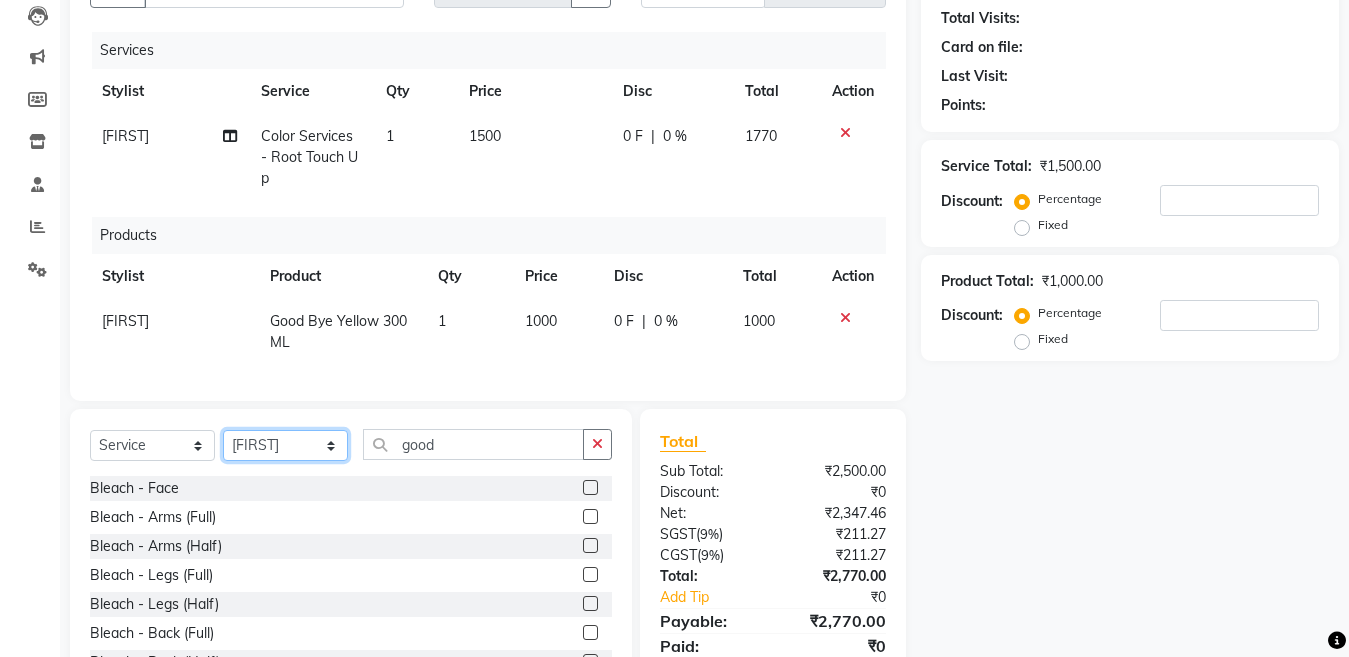 select on "27994" 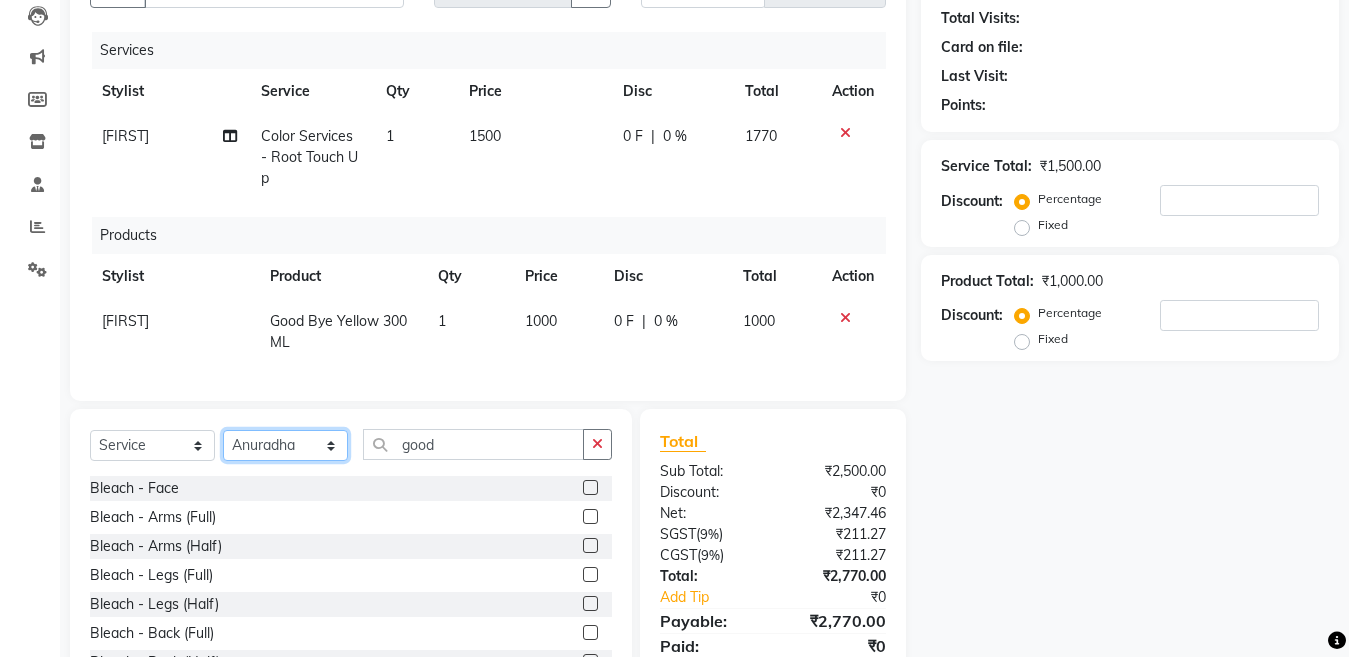 click on "Select Stylist [FIRST] [FIRST] [FIRST] [FIRST] (Rahul) Manager [FIRST] [FIRST] [FIRST] [FIRST] [FIRST] [FIRST] (Raju) RIYA [FIRST] [FIRST] stock manager [FIRST] [FIRST] [FIRST] Gupta [FIRST]kumar" 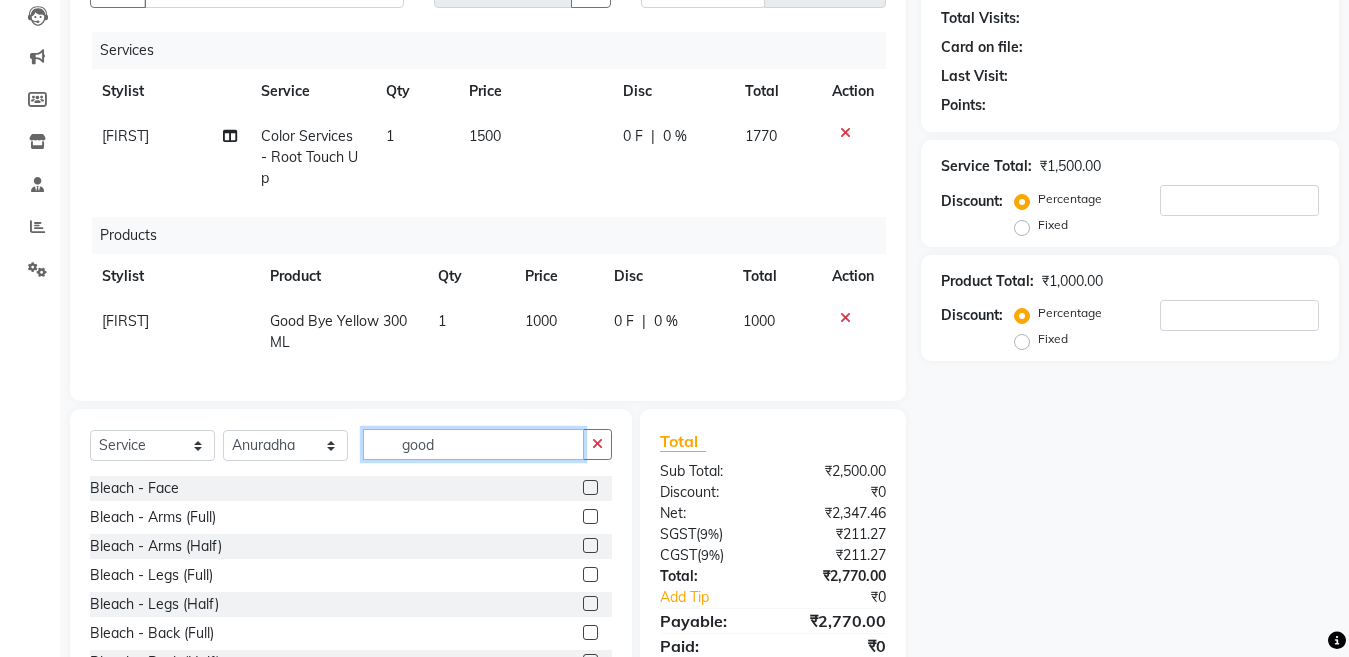 click on "good" 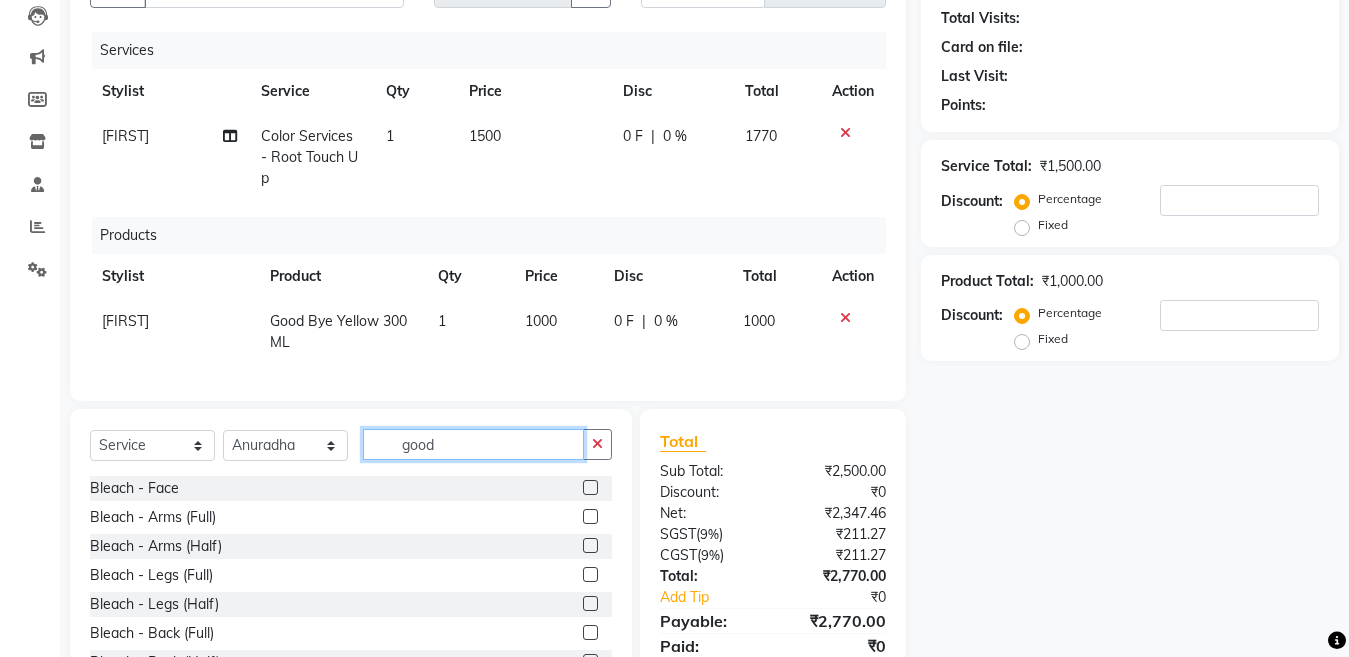 click on "good" 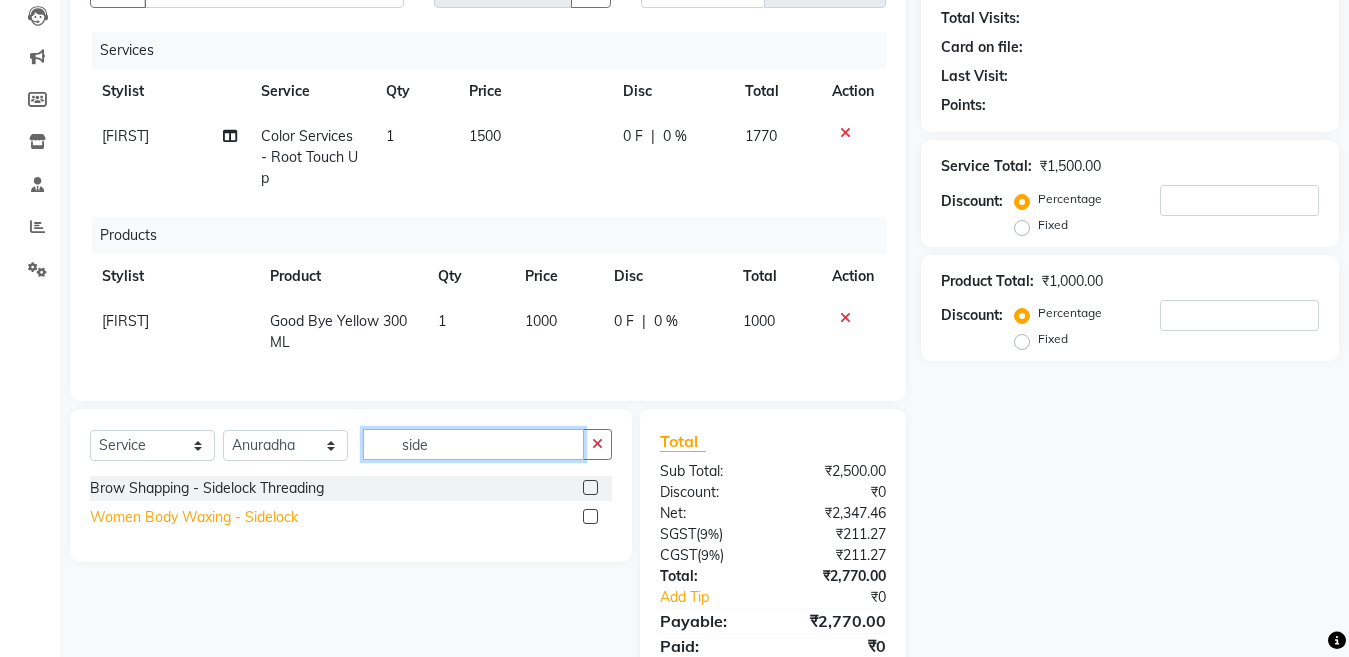 type on "side" 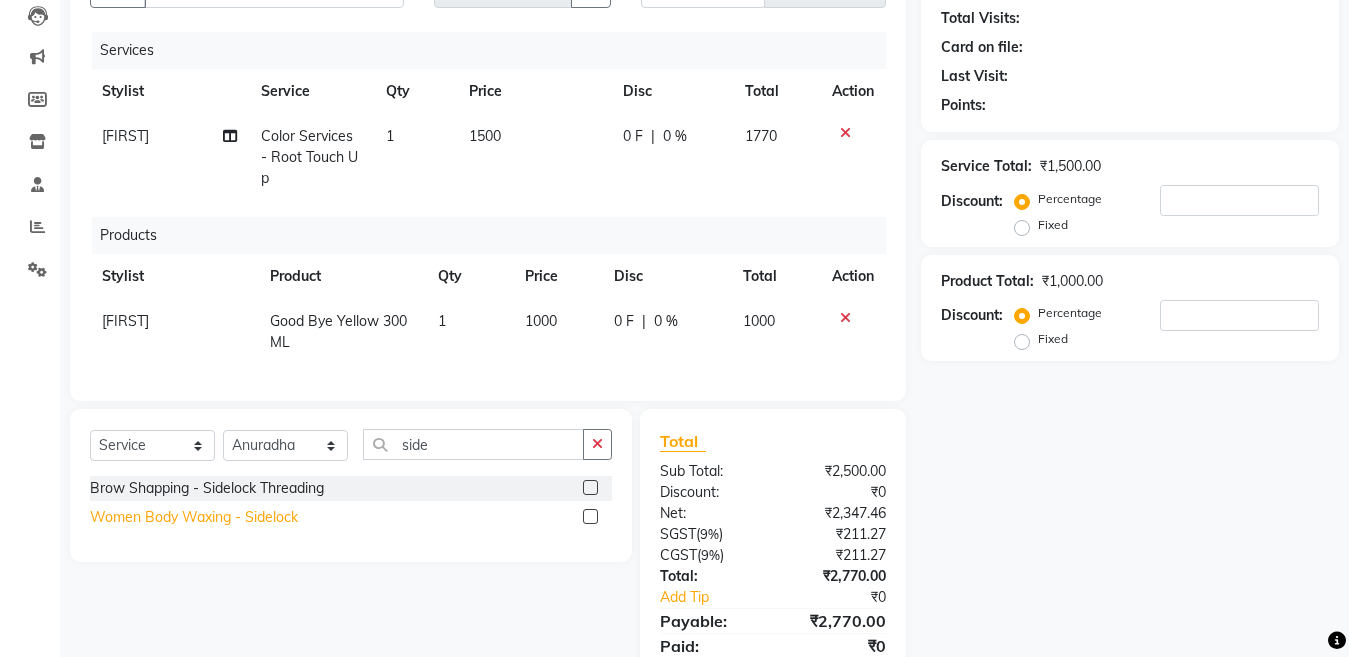 click on "Women Body Waxing - Sidelock" 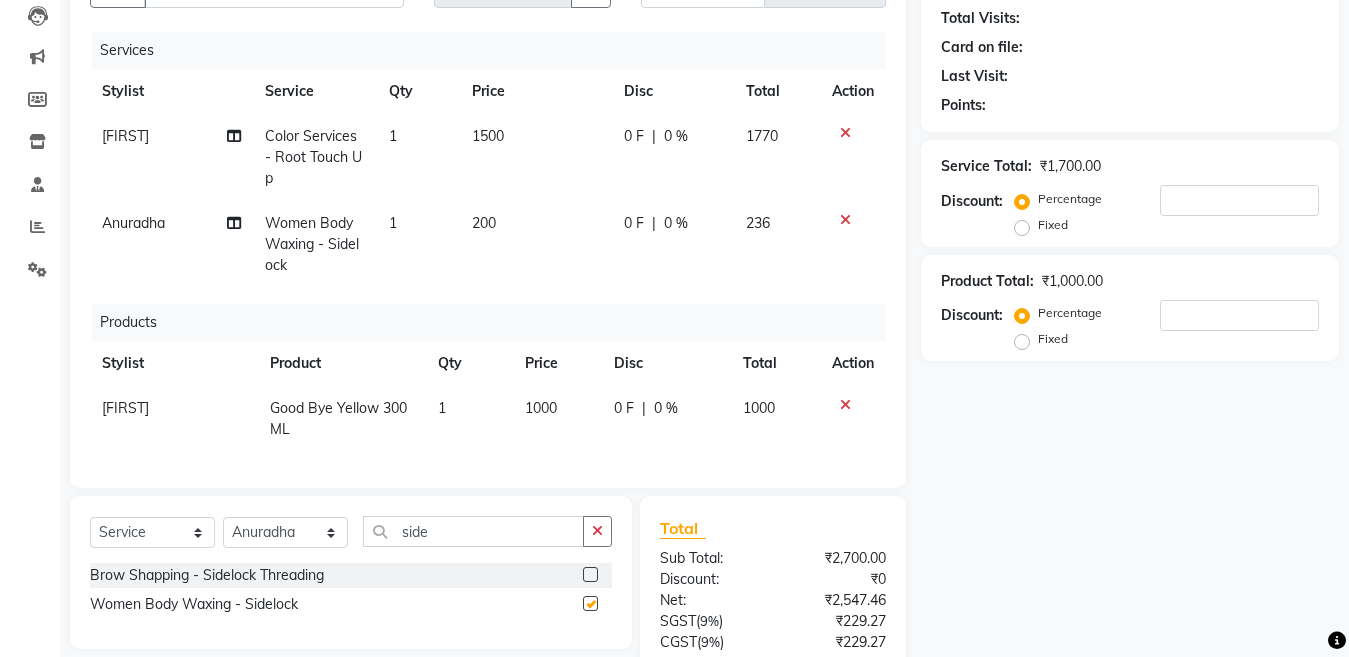 checkbox on "false" 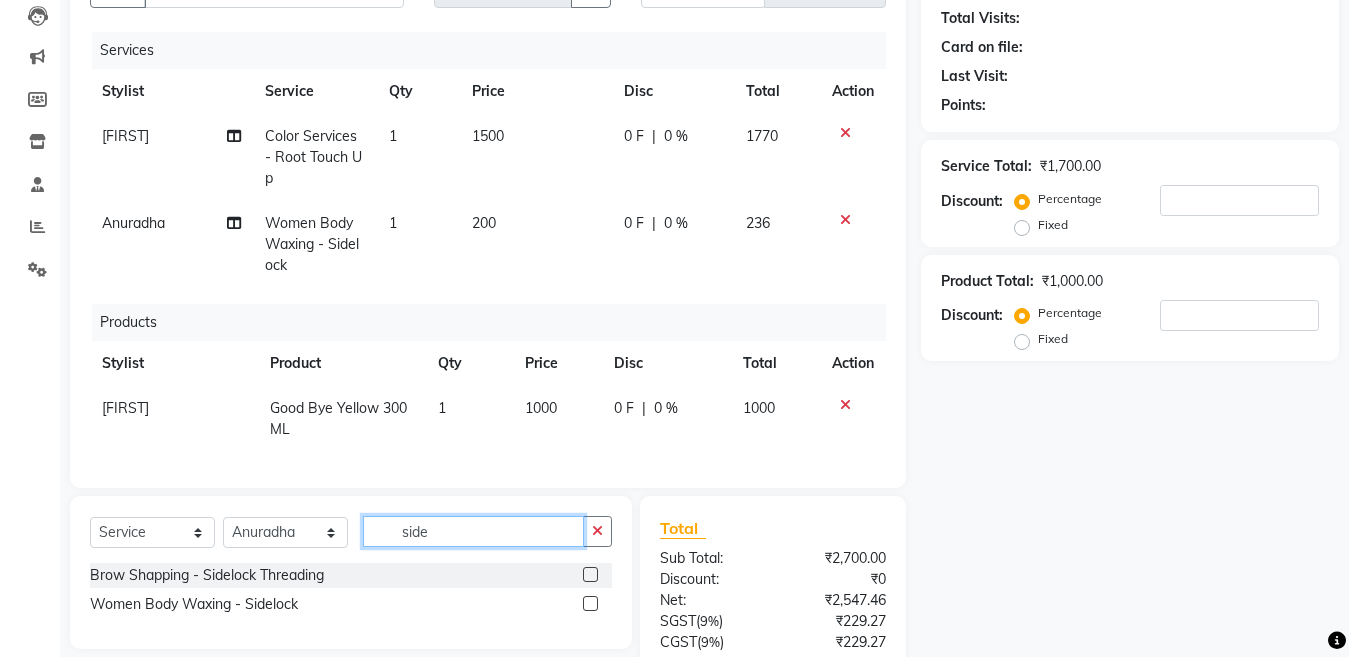 drag, startPoint x: 475, startPoint y: 558, endPoint x: 283, endPoint y: 574, distance: 192.66551 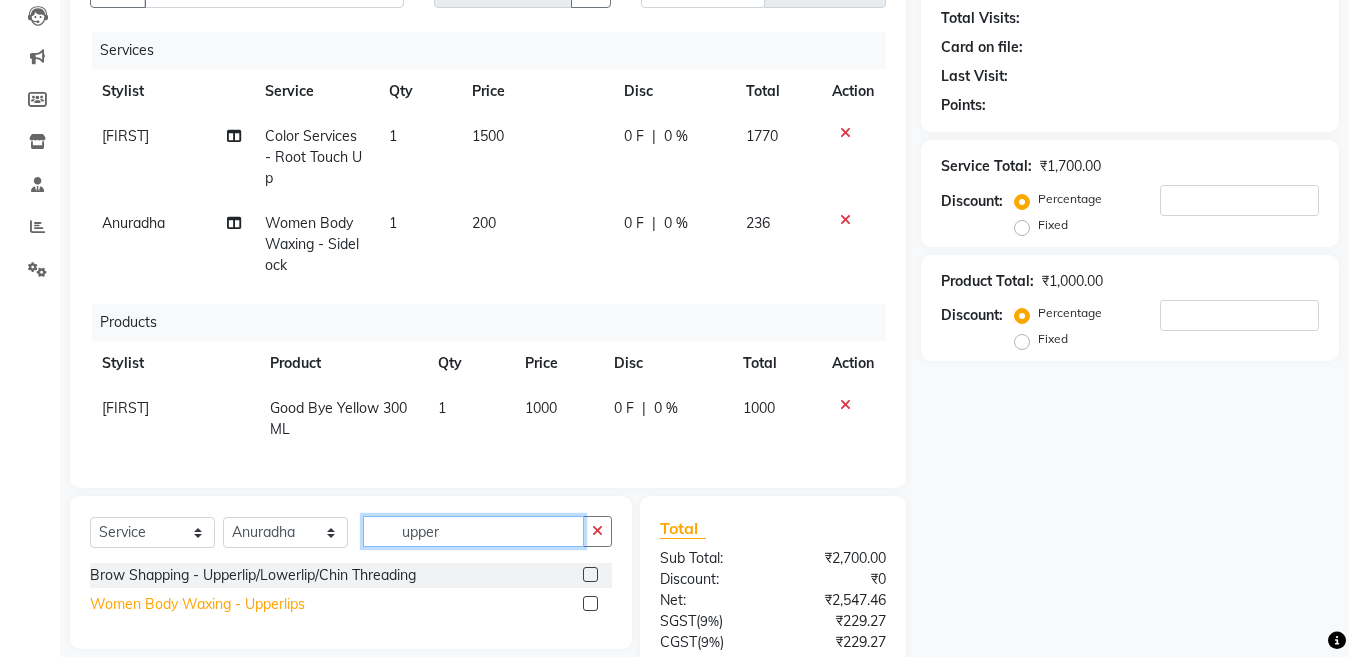 type on "upper" 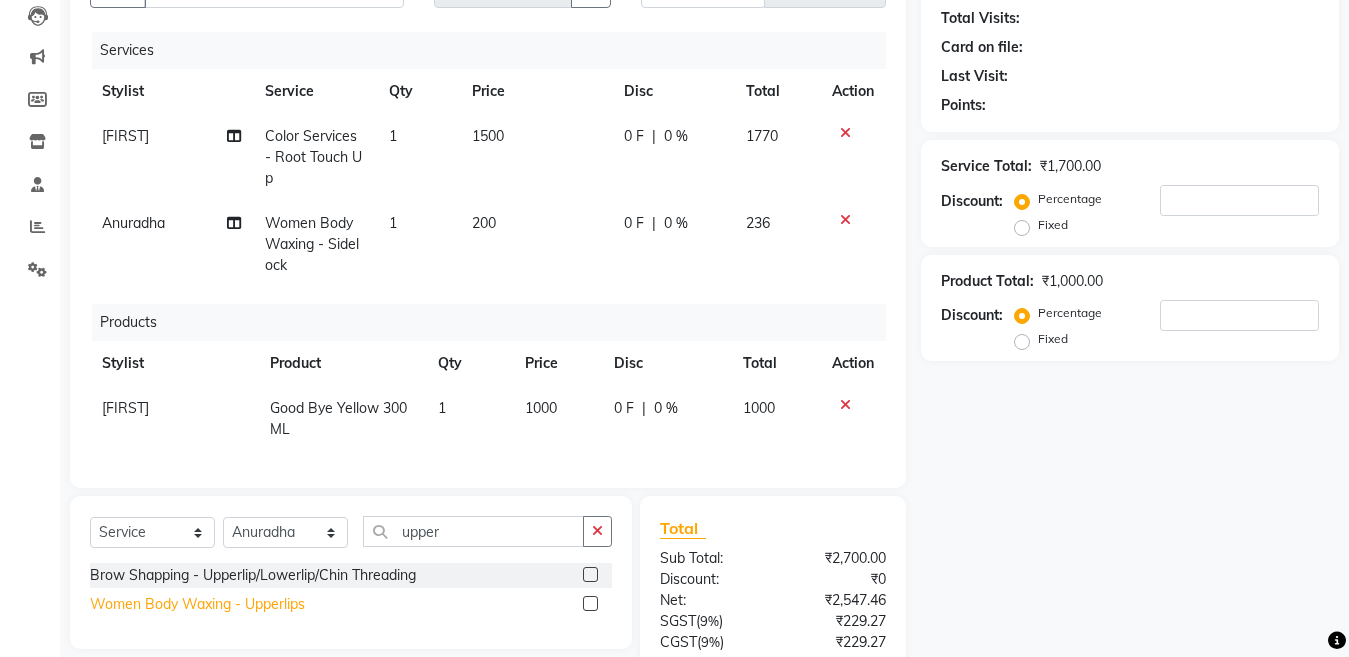 click on "Women Body Waxing - Upperlips" 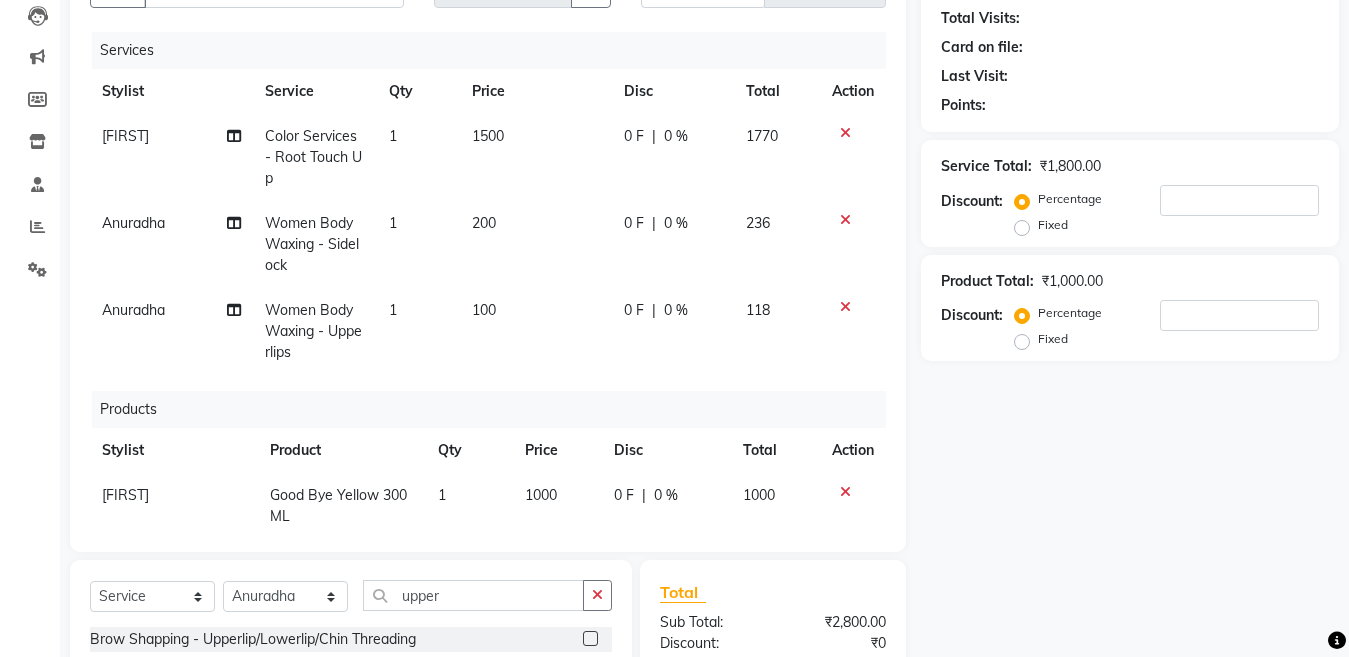 checkbox on "false" 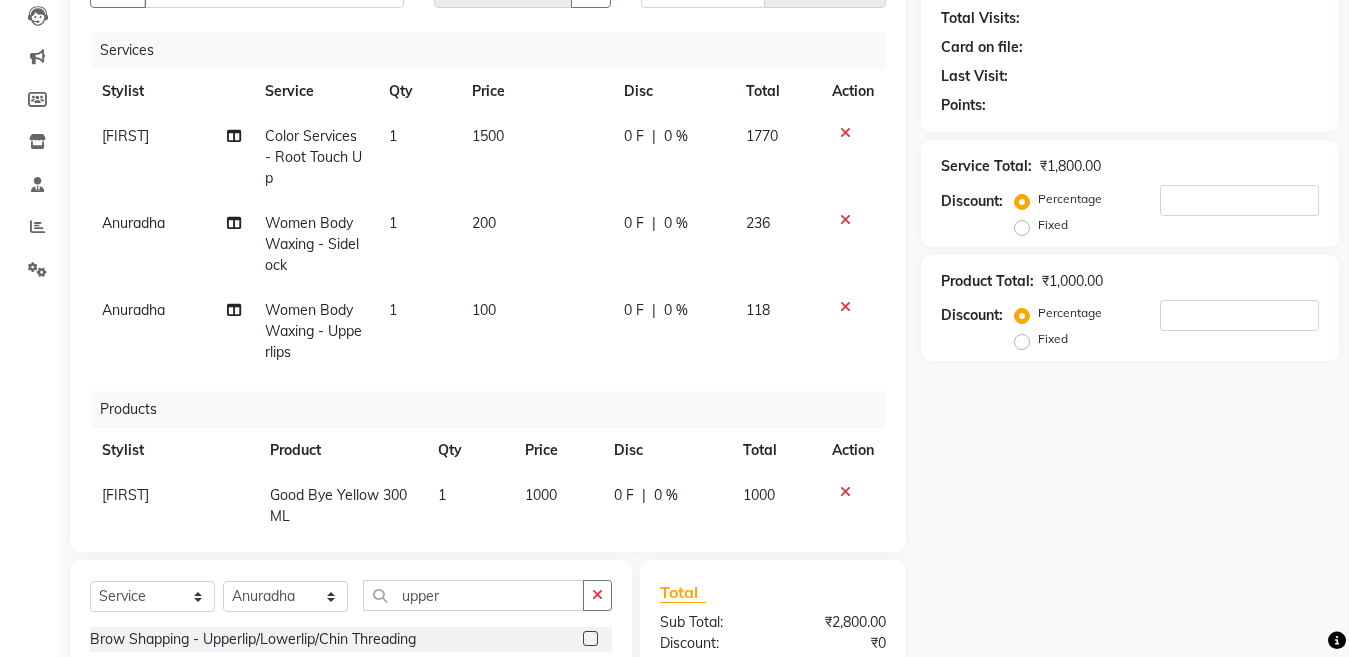 scroll, scrollTop: 0, scrollLeft: 0, axis: both 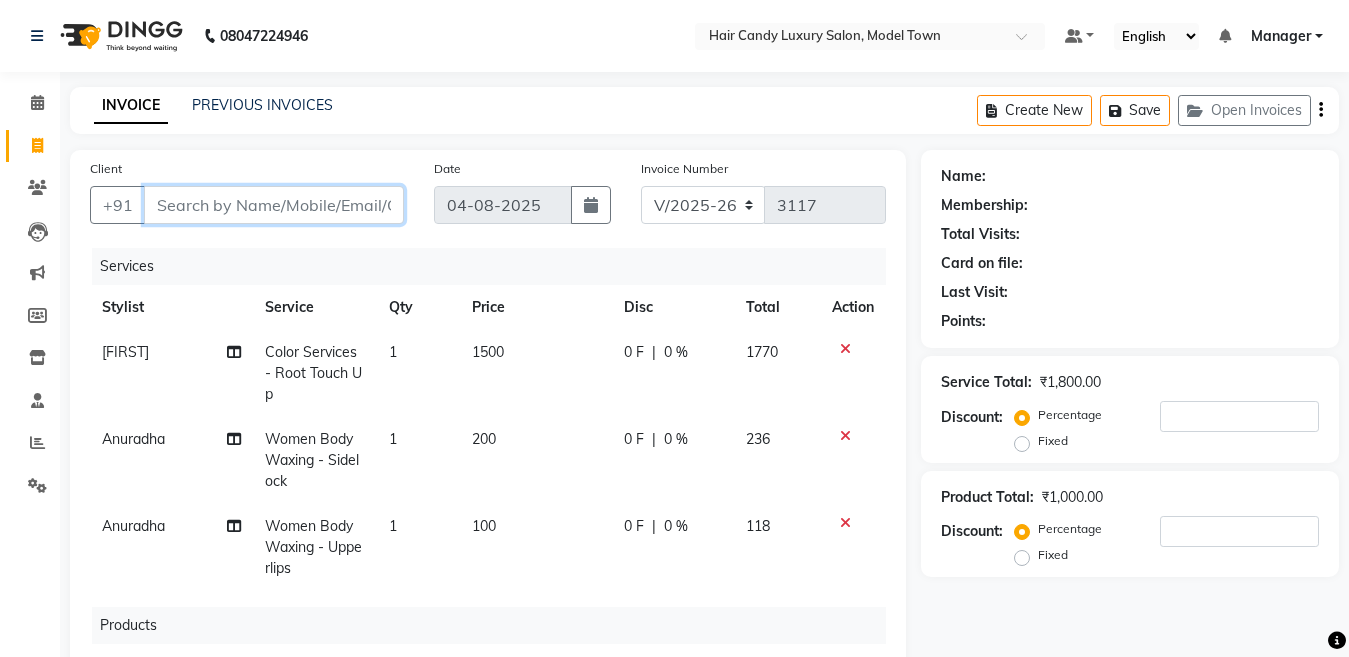 click on "Client" at bounding box center [274, 205] 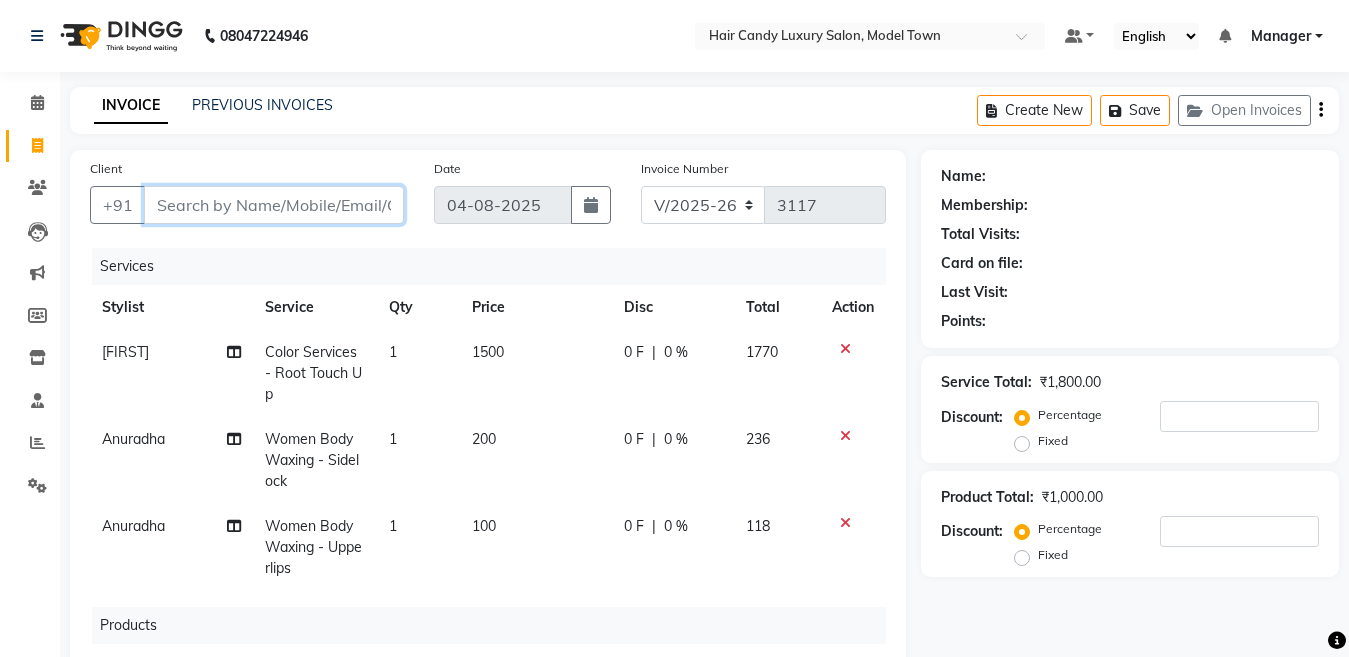 type on "9" 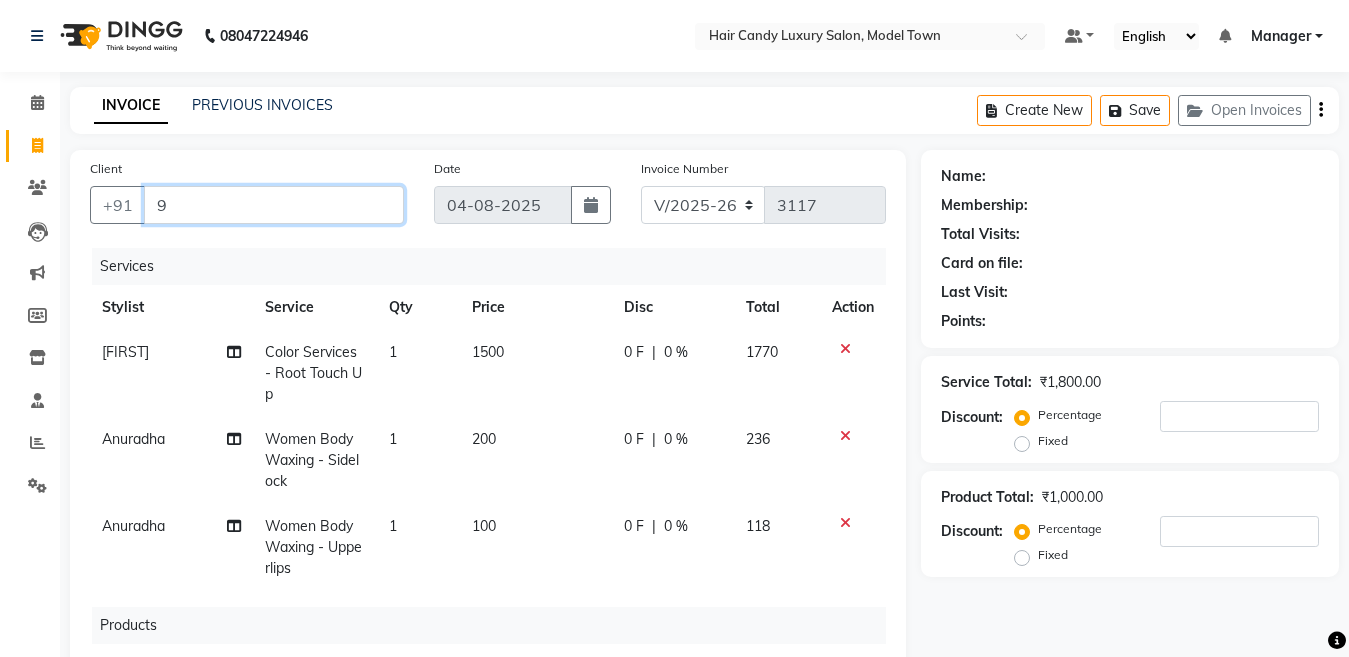 type on "0" 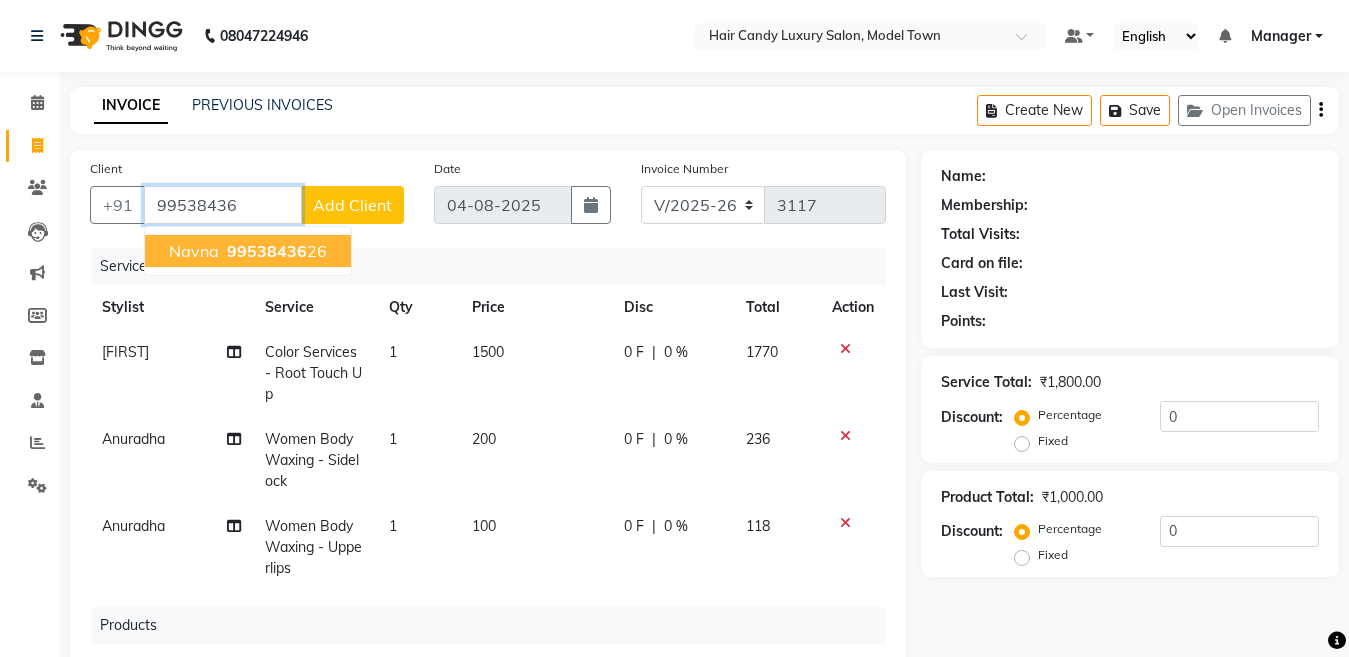 click on "99538436" at bounding box center (267, 251) 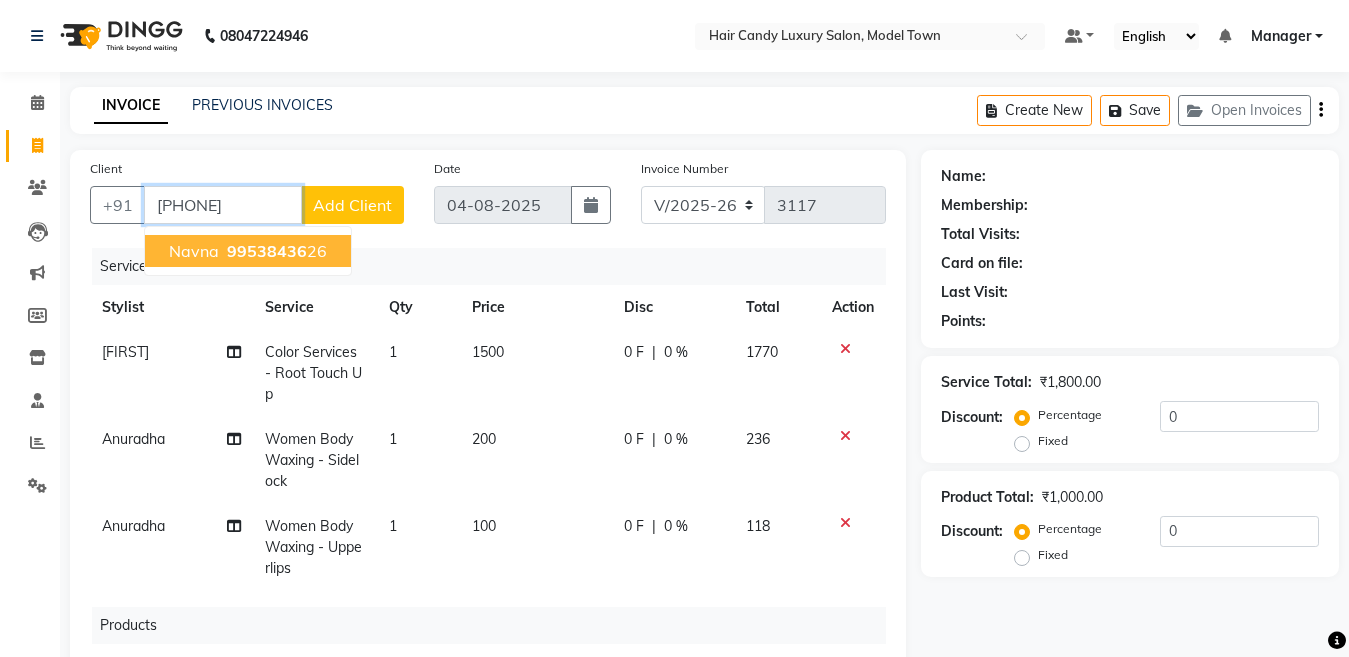 type on "9953843626" 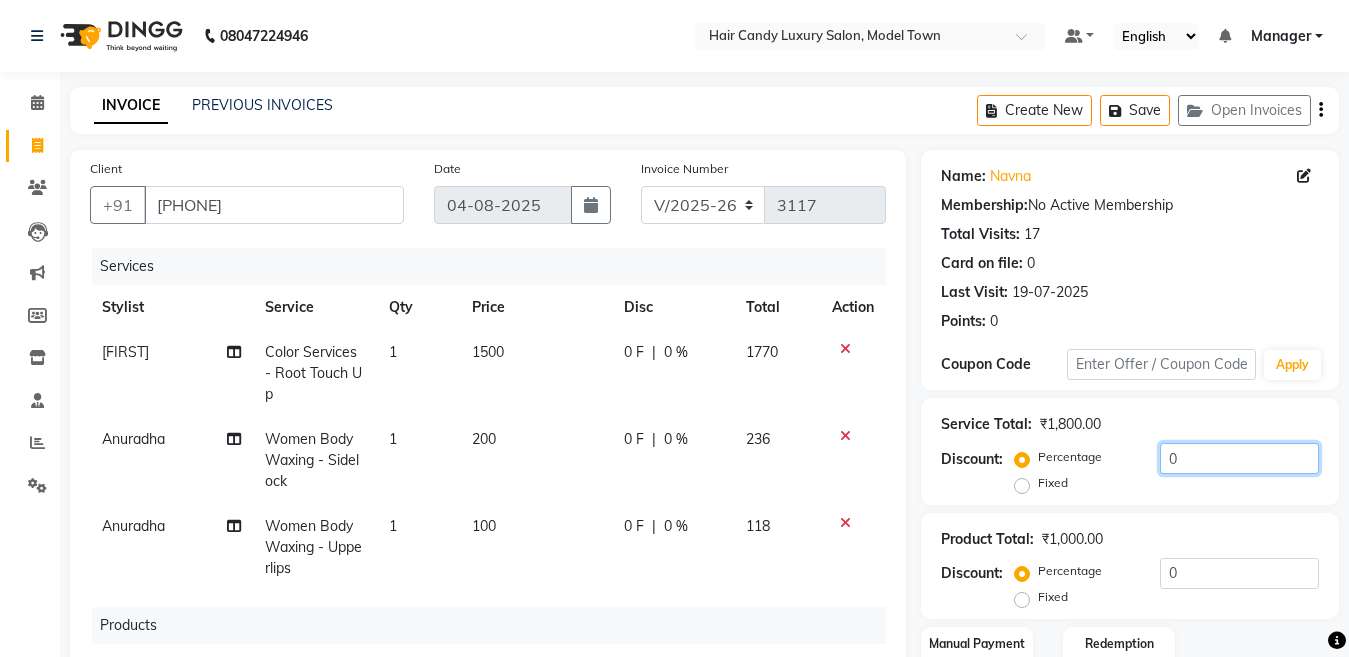 drag, startPoint x: 1061, startPoint y: 489, endPoint x: 727, endPoint y: 538, distance: 337.57516 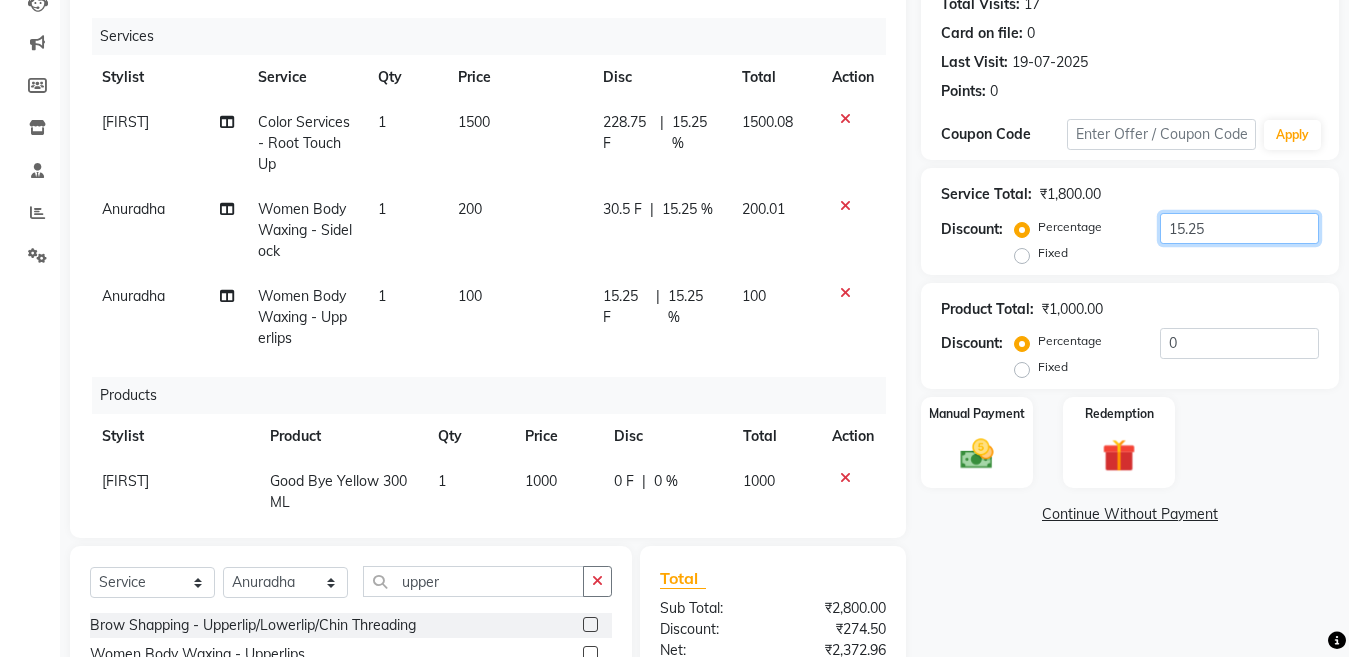 scroll, scrollTop: 250, scrollLeft: 0, axis: vertical 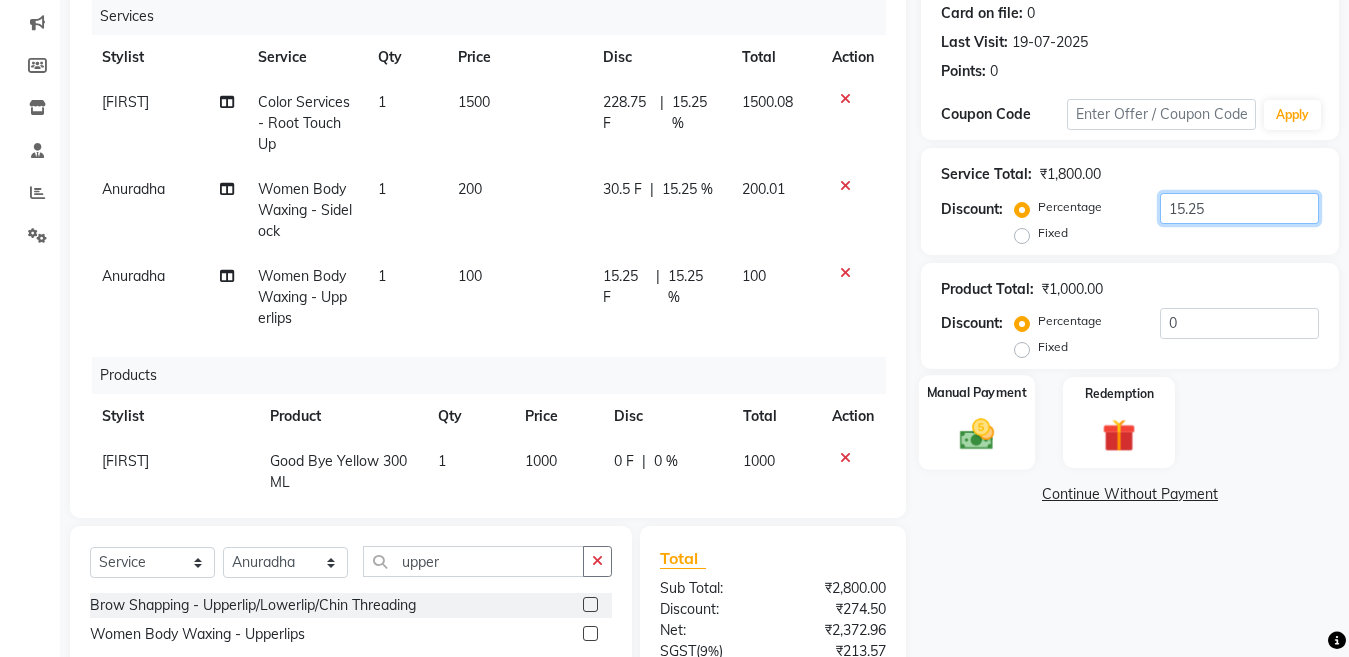 type on "15.25" 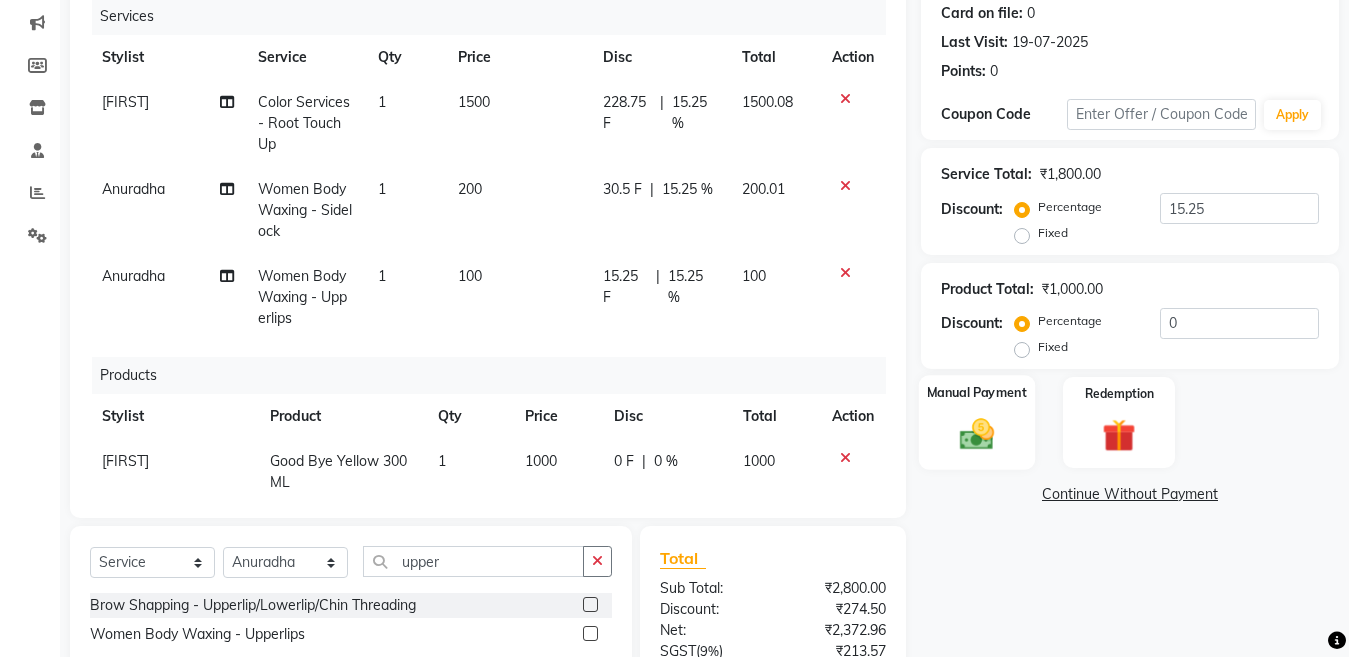 click 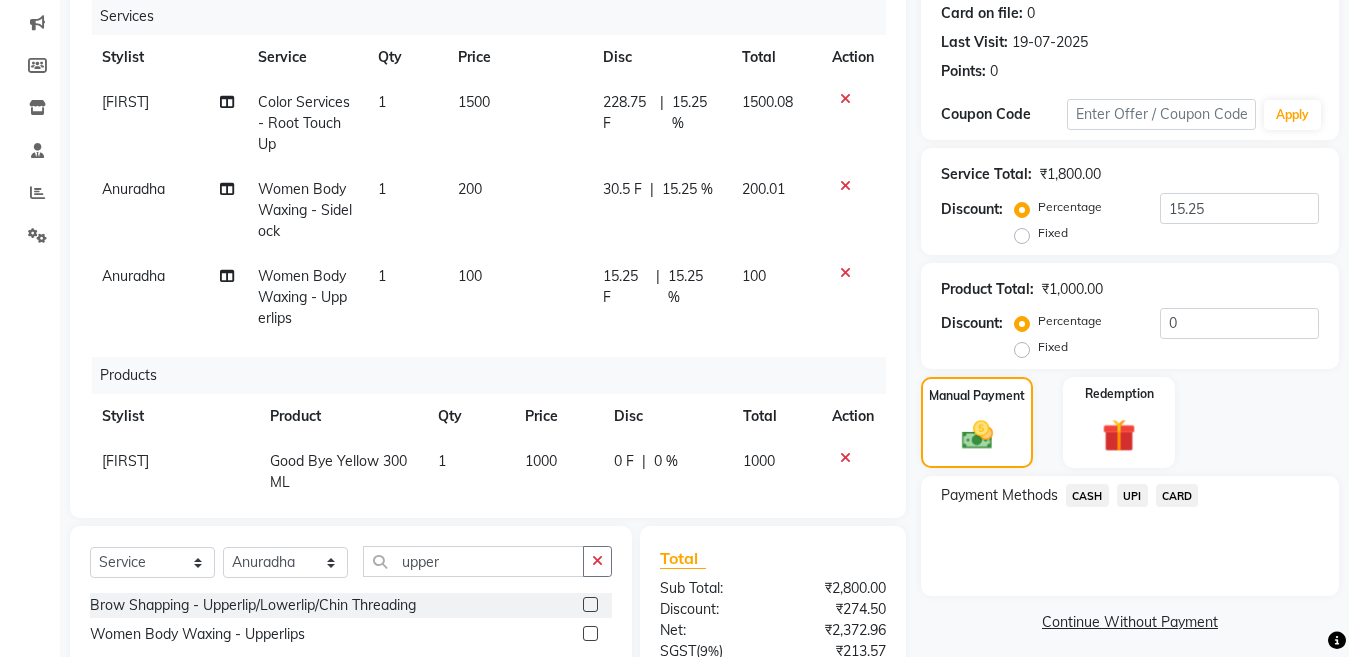 scroll, scrollTop: 464, scrollLeft: 0, axis: vertical 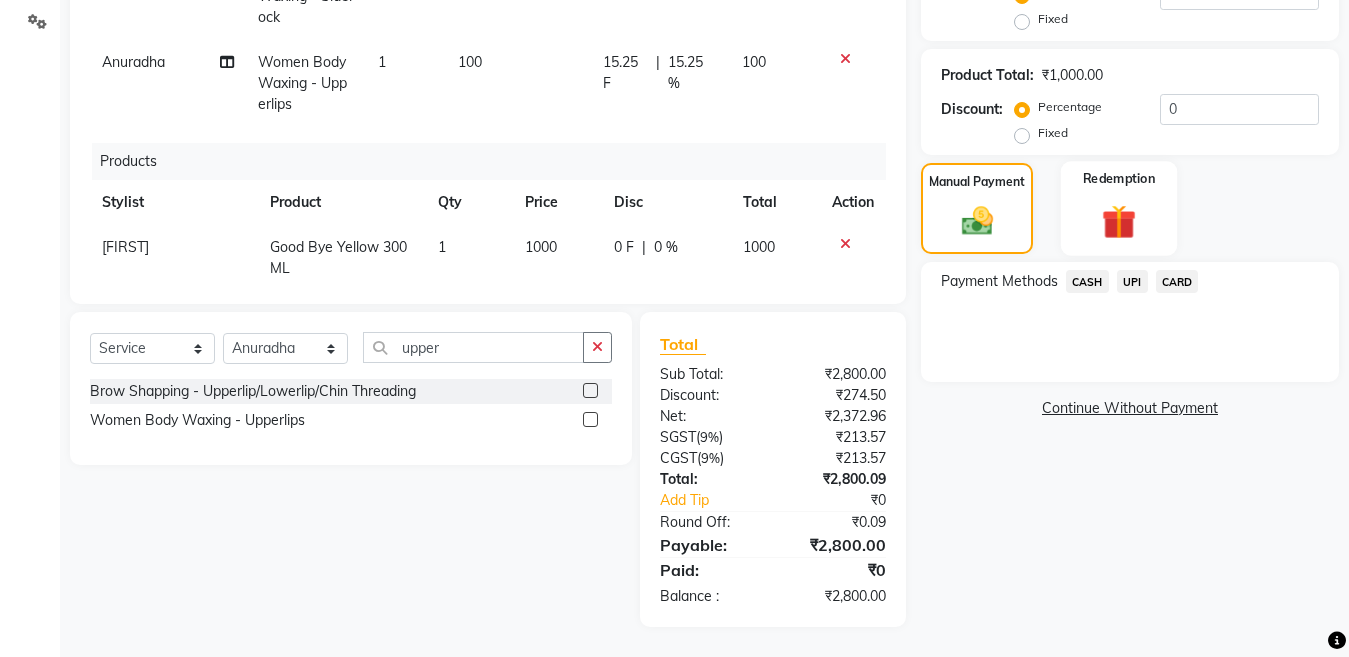 click 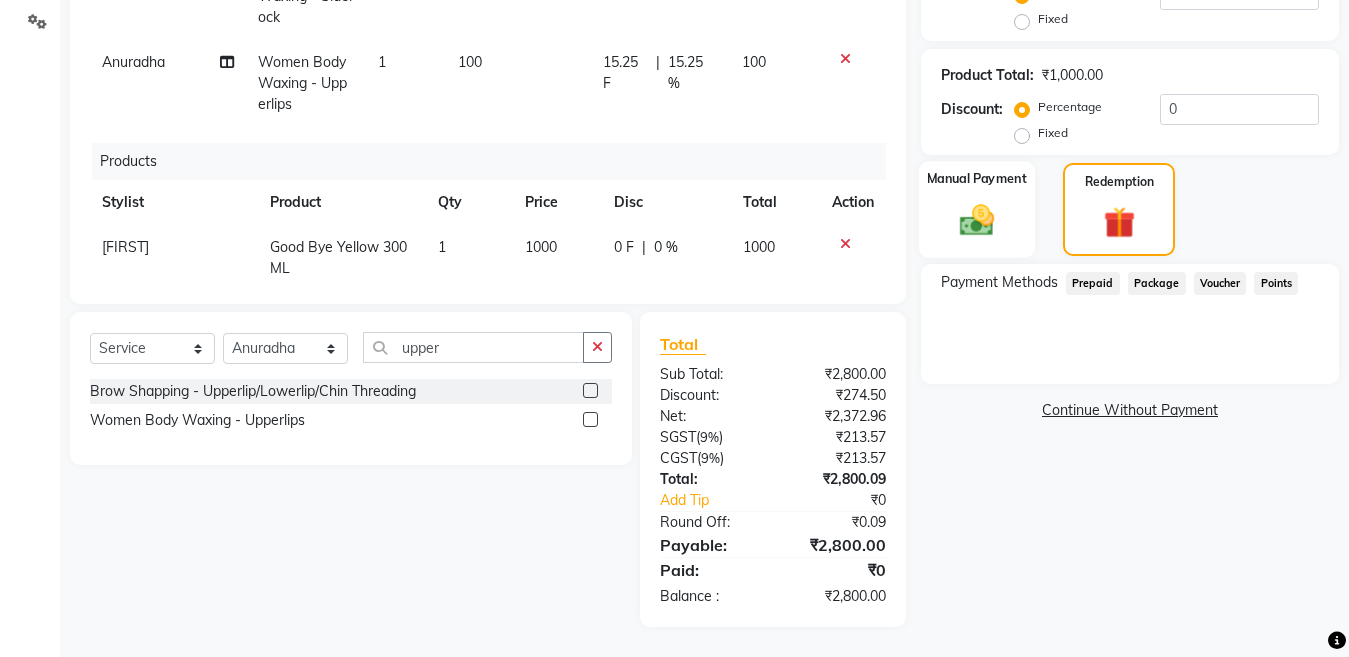click 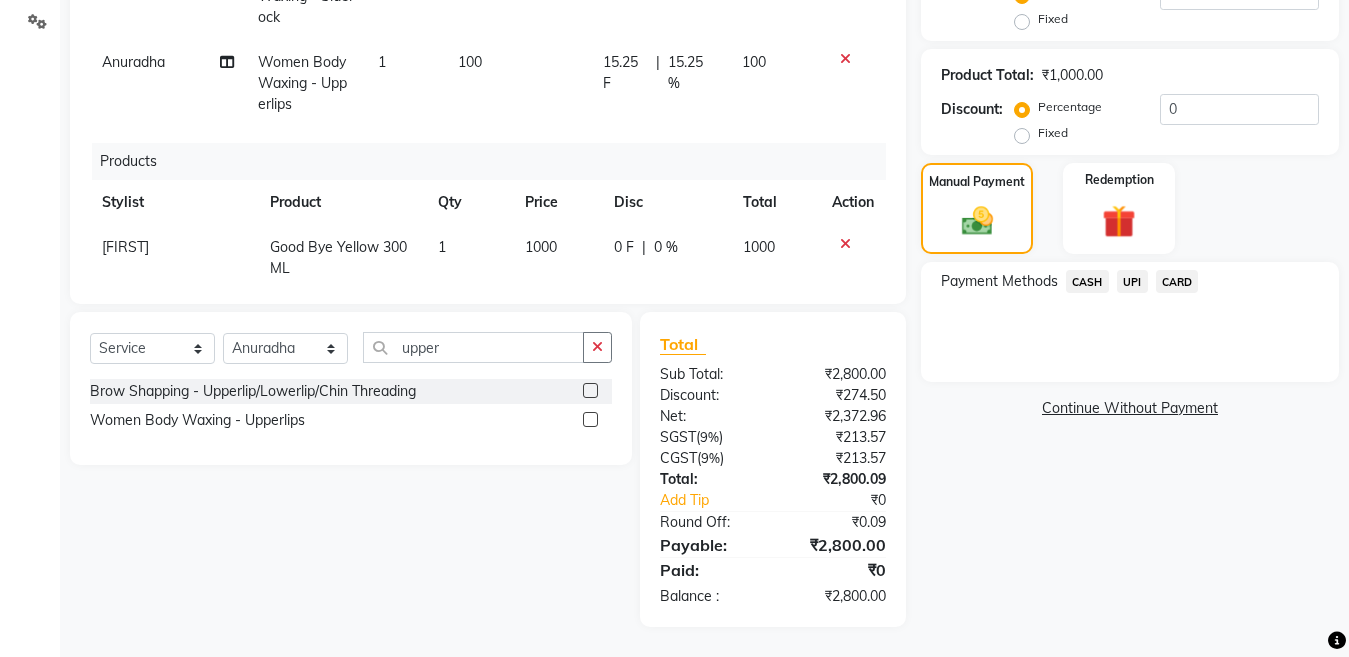 click on "UPI" 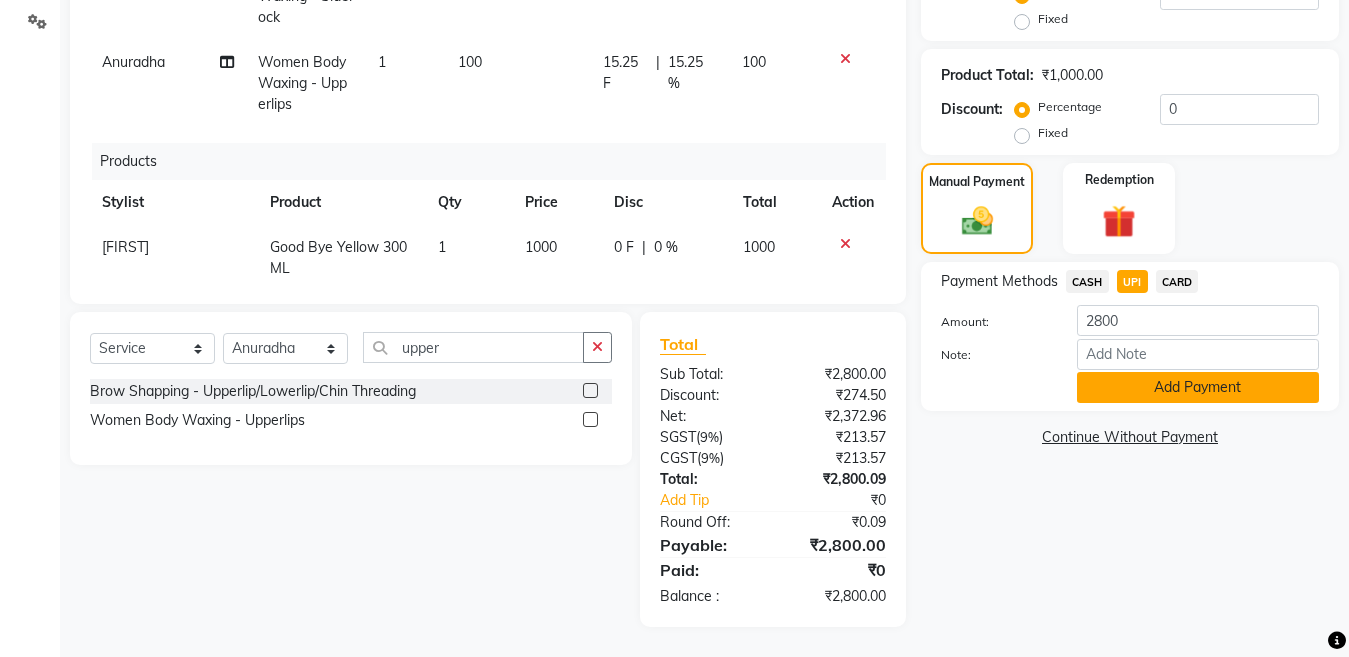 click on "Add Payment" 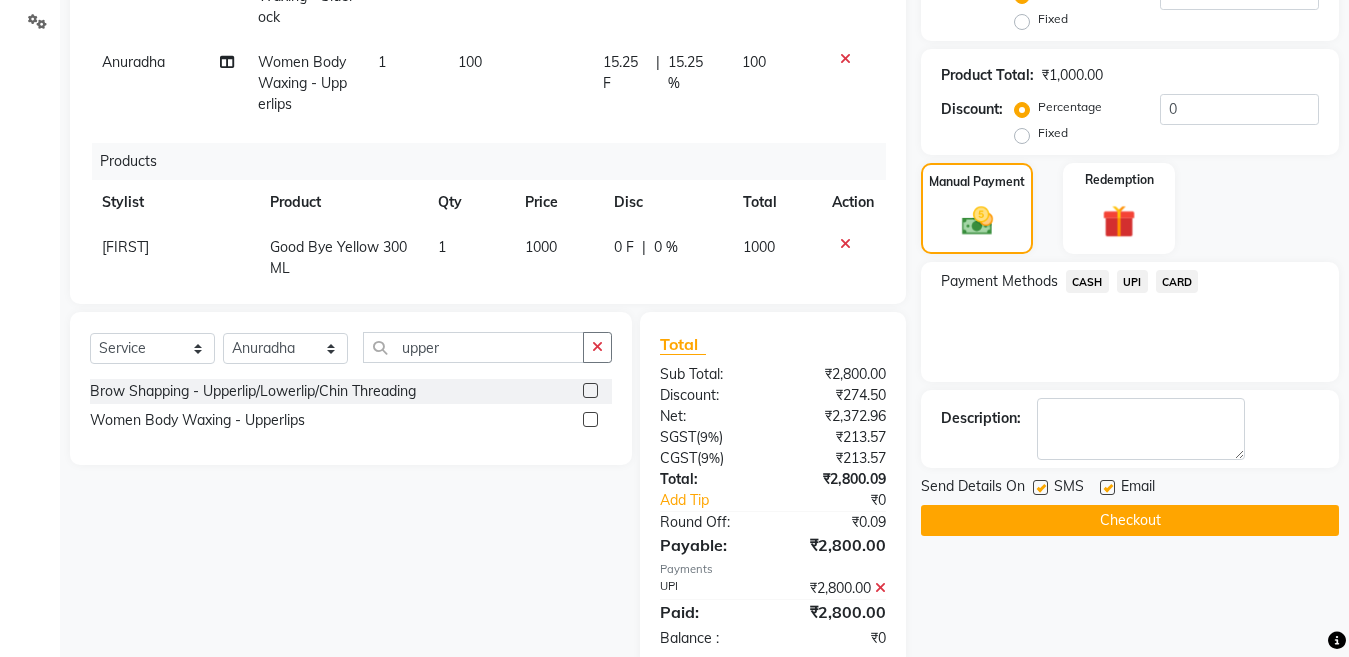 click on "Checkout" 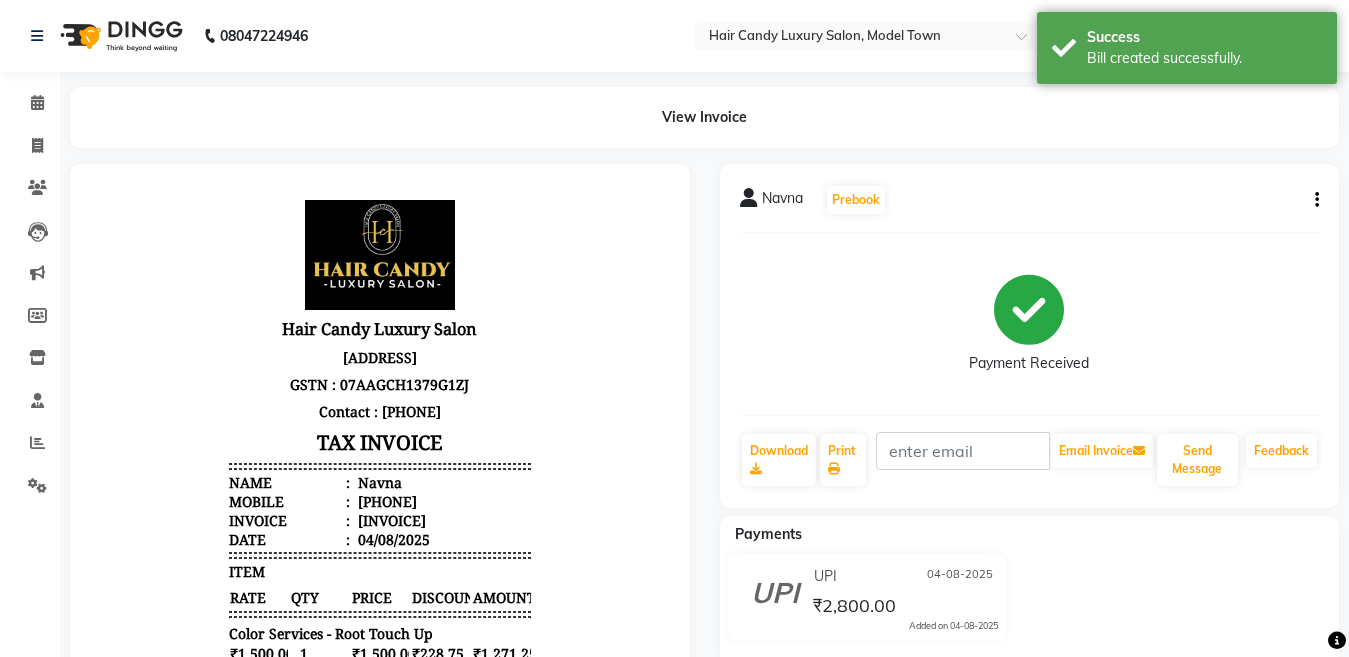 scroll, scrollTop: 0, scrollLeft: 0, axis: both 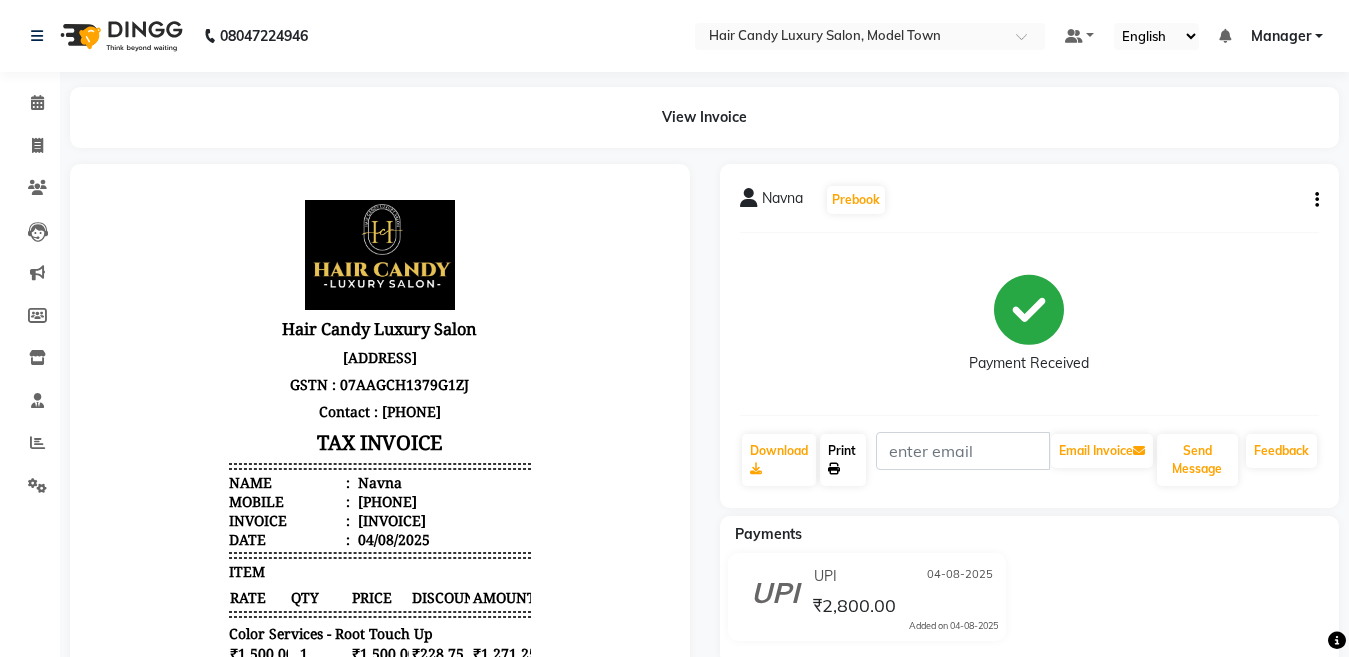 click on "Print" 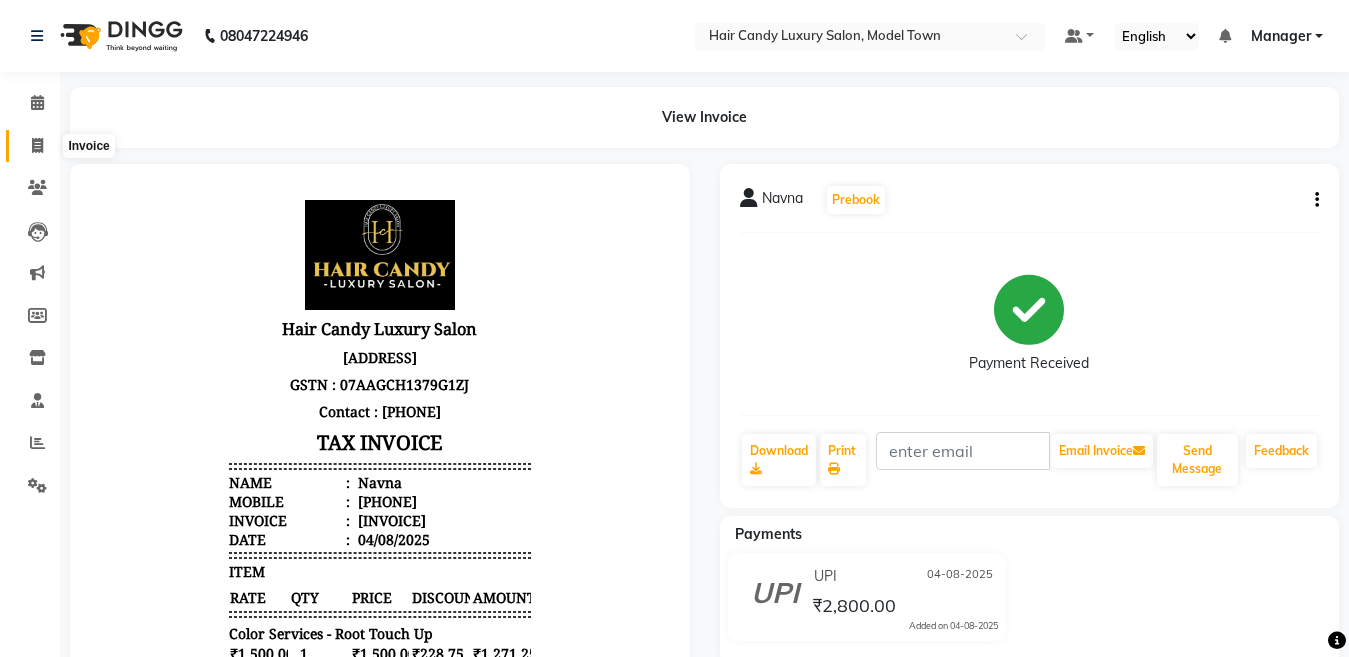 click 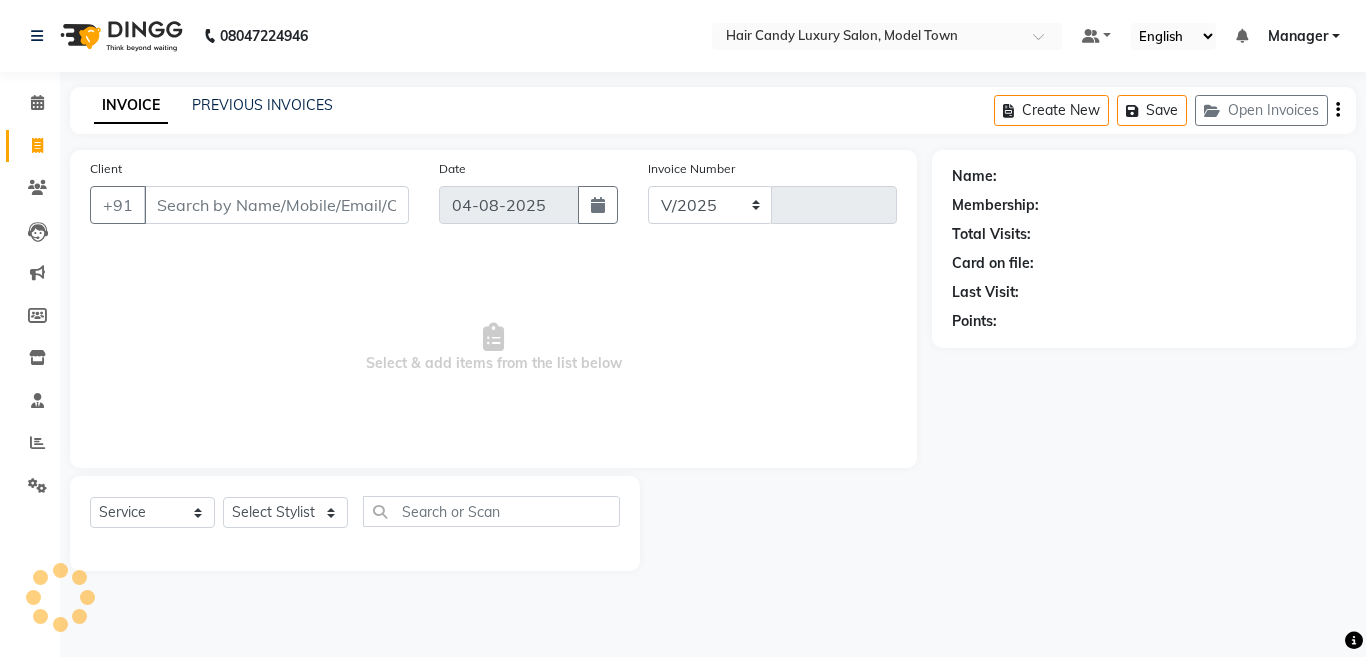 select on "4716" 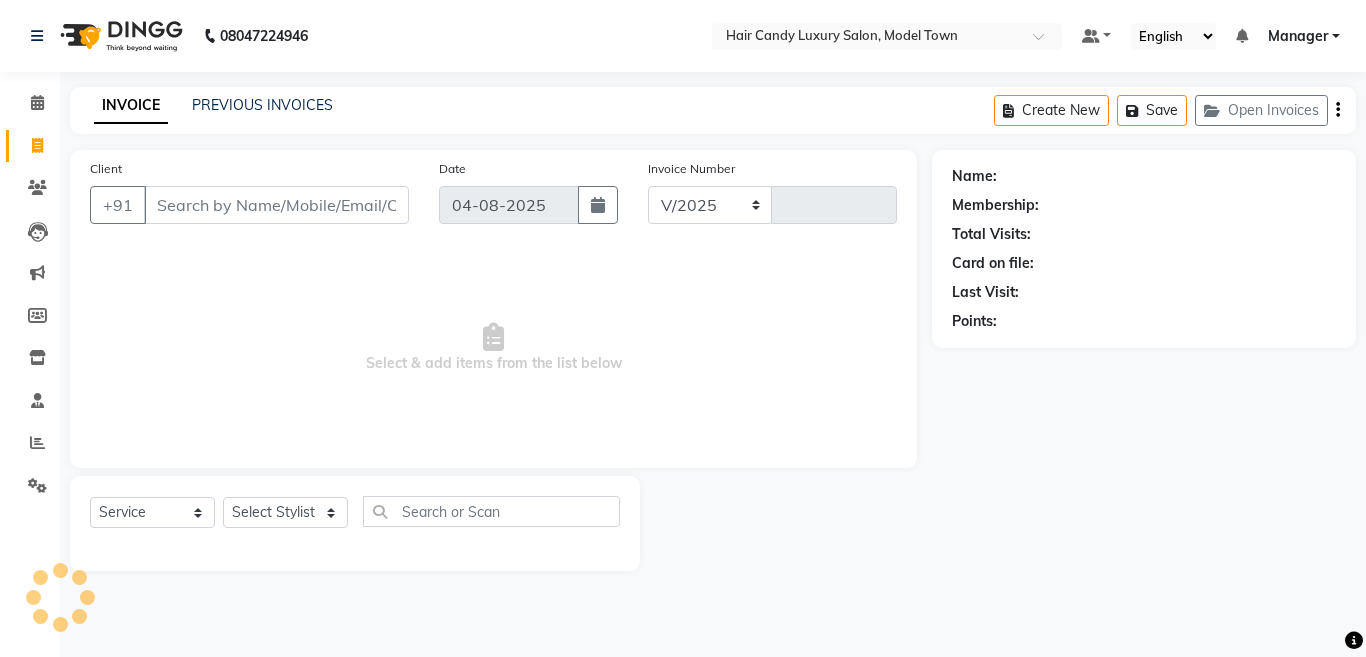 type on "3120" 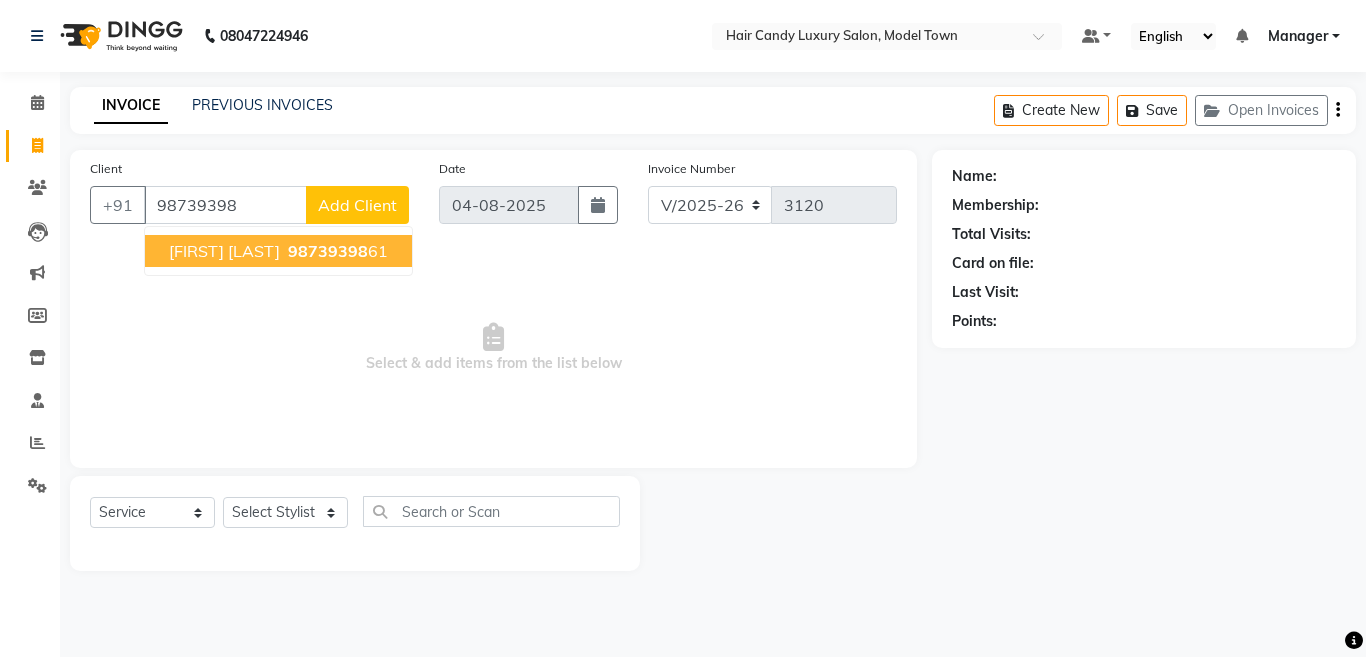 click on "98739398" at bounding box center (328, 251) 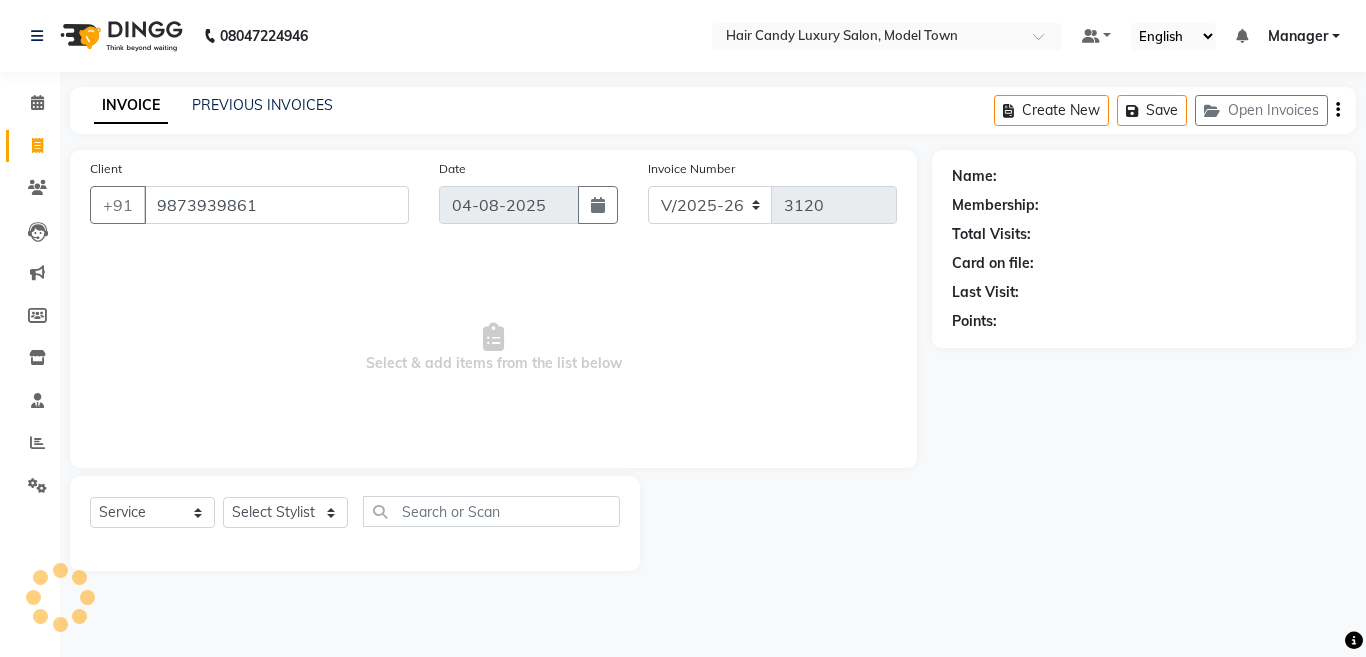 type on "9873939861" 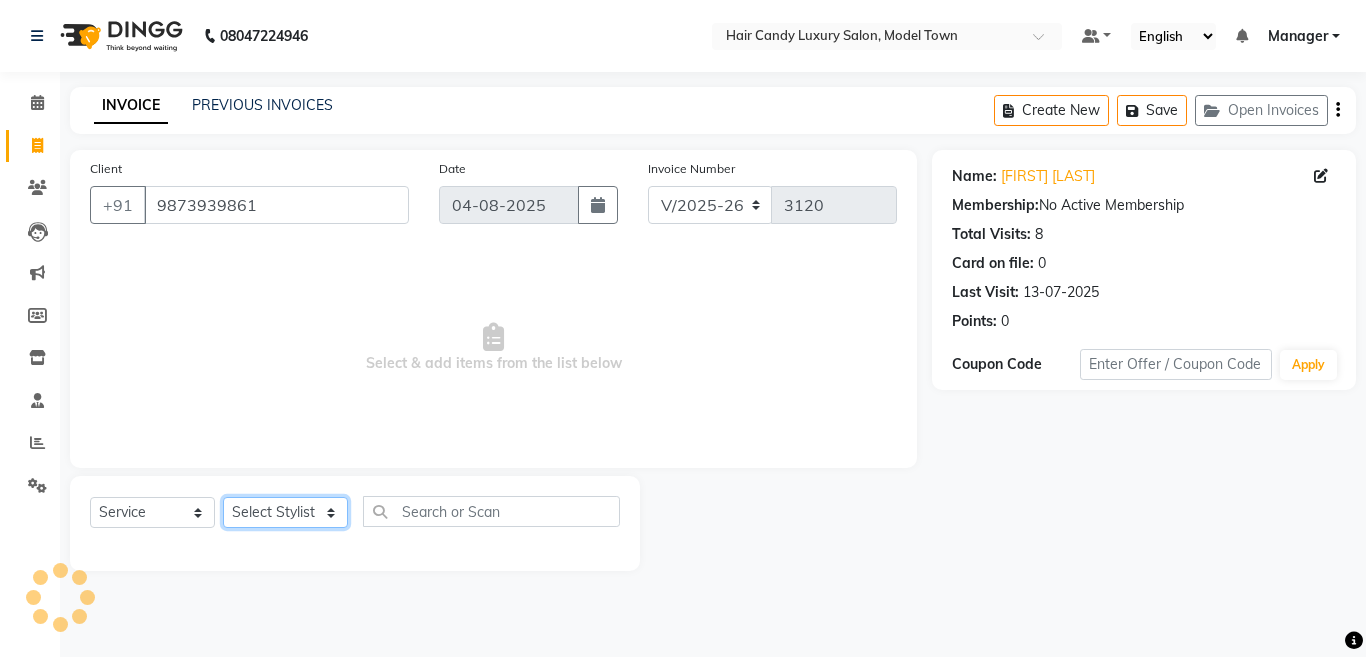 click on "Select Stylist [FIRST] [FIRST] [FIRST] [FIRST] (Rahul) Manager [FIRST] [FIRST] [FIRST] [FIRST] [FIRST] [FIRST] (Raju) RIYA [FIRST] [FIRST] stock manager [FIRST] [FIRST] [FIRST] Gupta [FIRST]kumar" 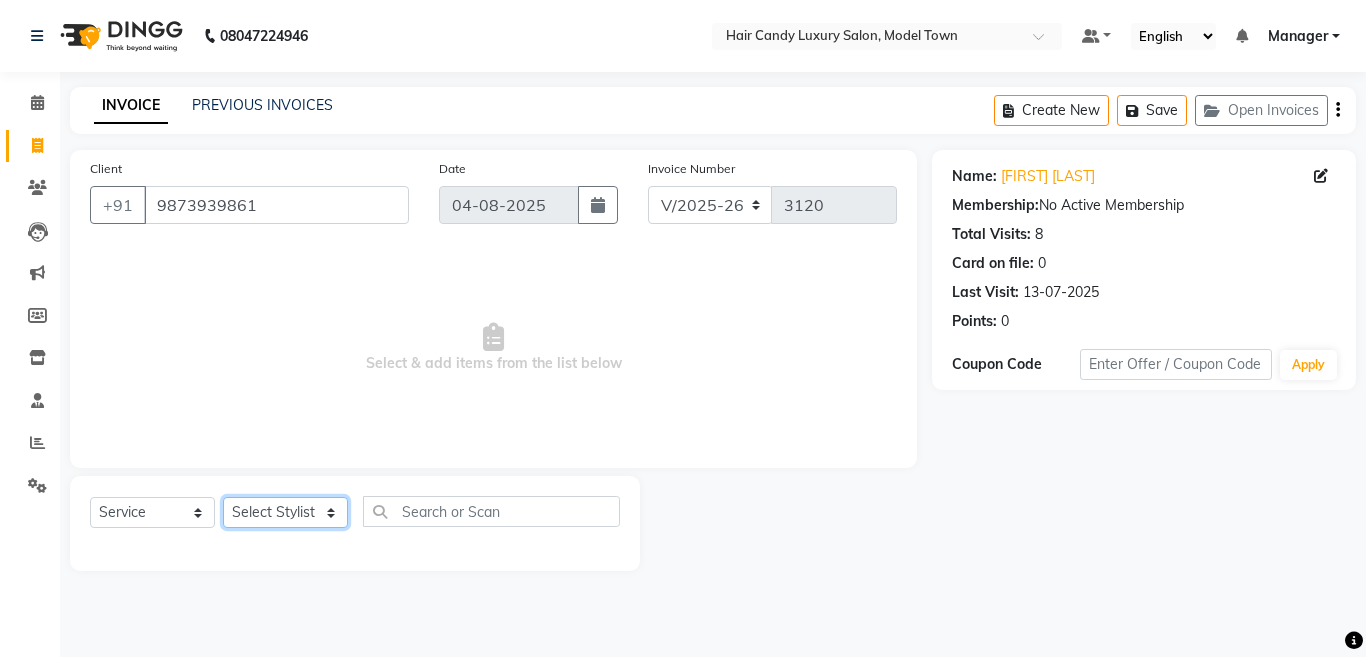 select on "28756" 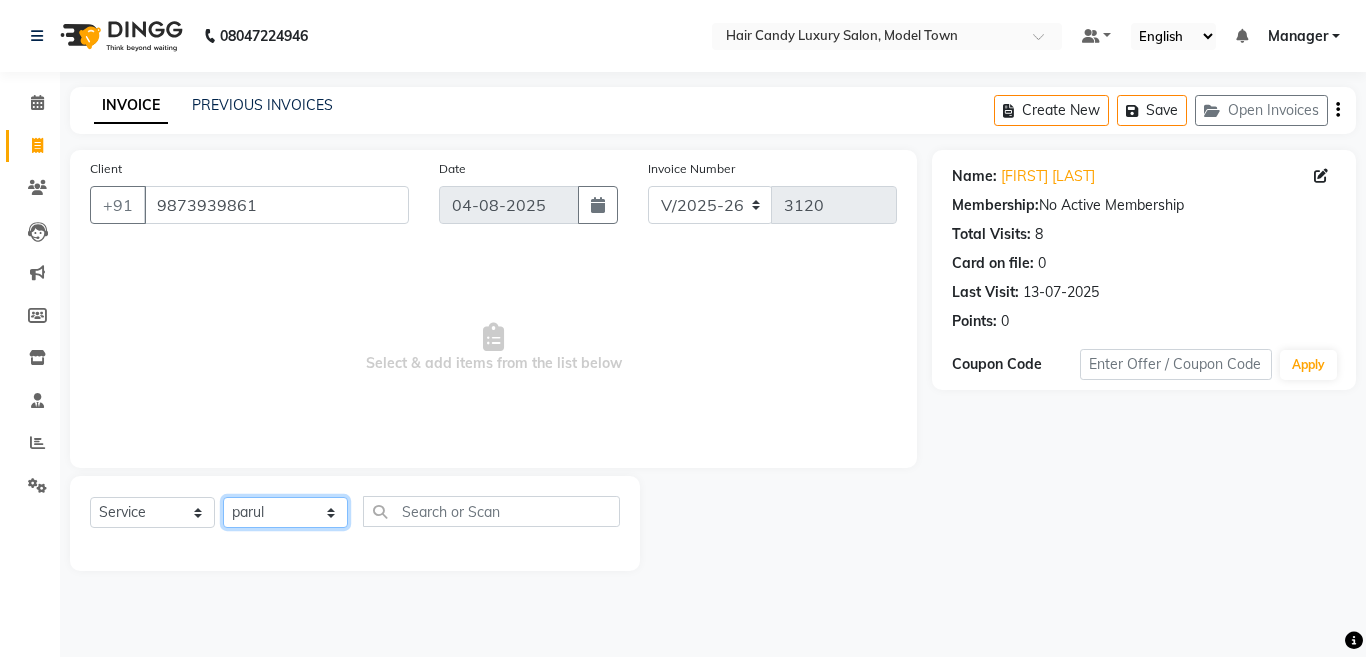 click on "Select Stylist [FIRST] [FIRST] [FIRST] [FIRST] (Rahul) Manager [FIRST] [FIRST] [FIRST] [FIRST] [FIRST] [FIRST] (Raju) RIYA [FIRST] [FIRST] stock manager [FIRST] [FIRST] [FIRST] Gupta [FIRST]kumar" 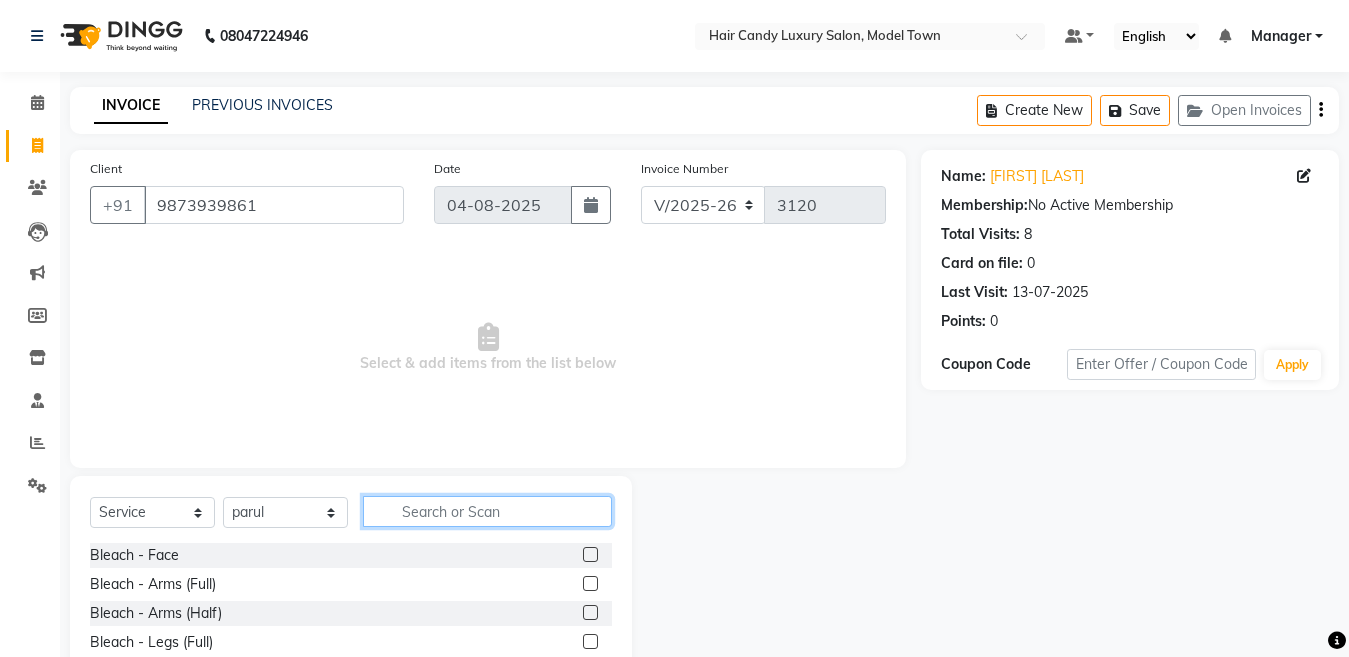 click 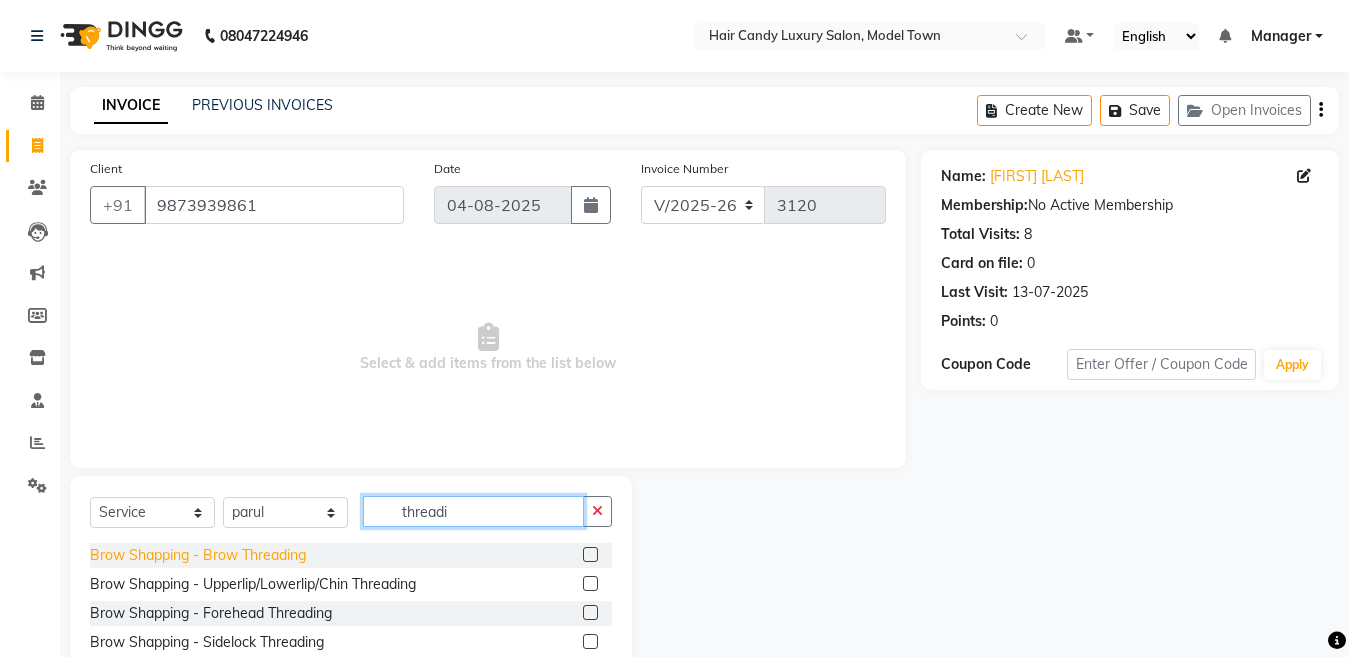 type on "threadi" 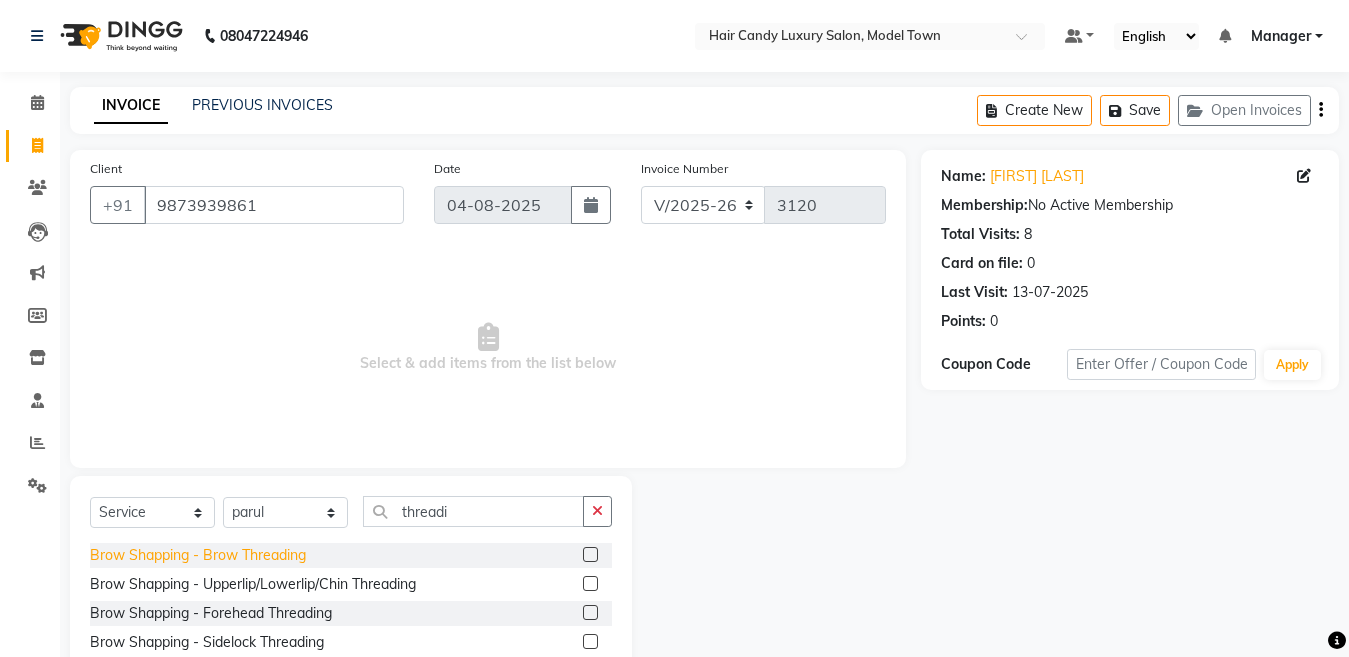 click on "Brow Shapping - Brow Threading" 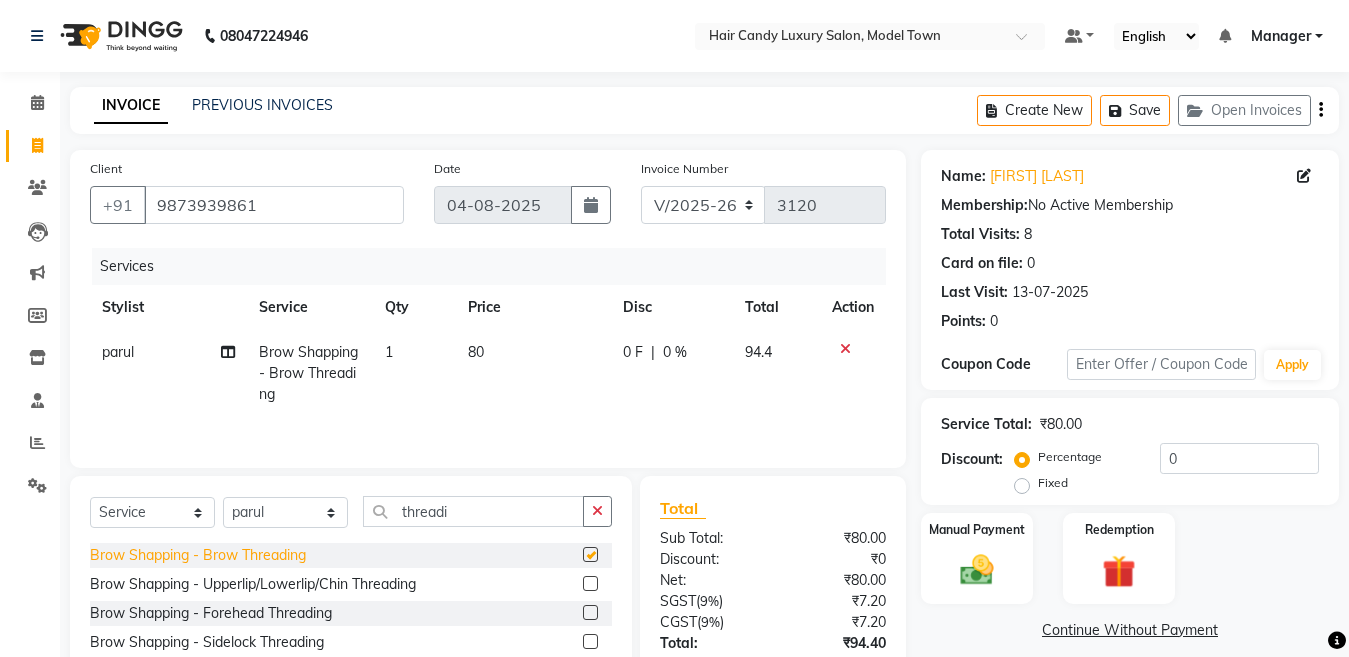 checkbox on "false" 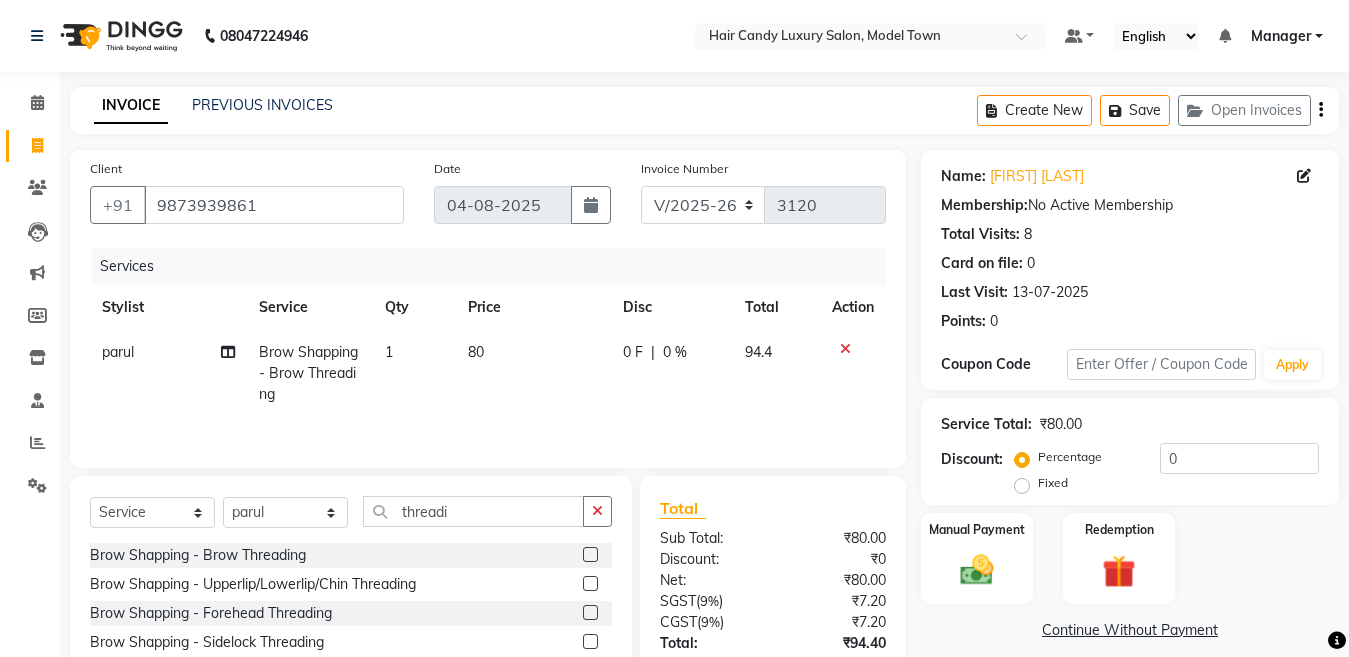 click on "80" 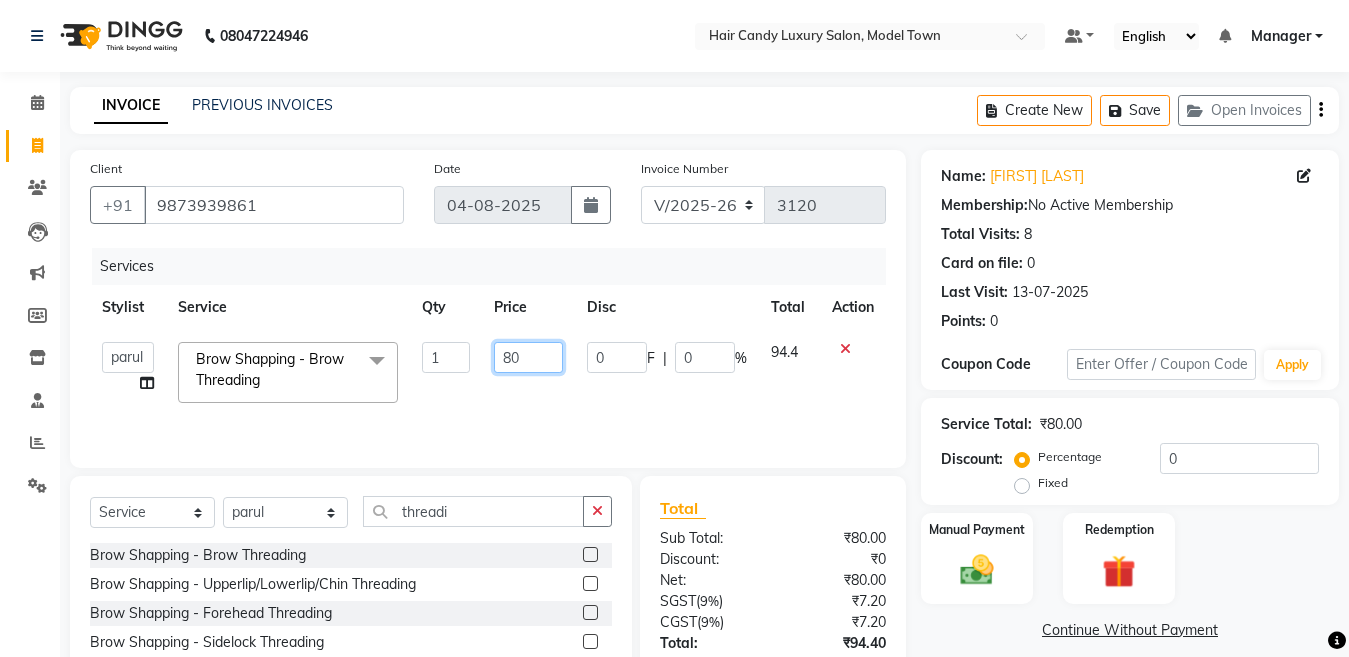 drag, startPoint x: 552, startPoint y: 362, endPoint x: 484, endPoint y: 362, distance: 68 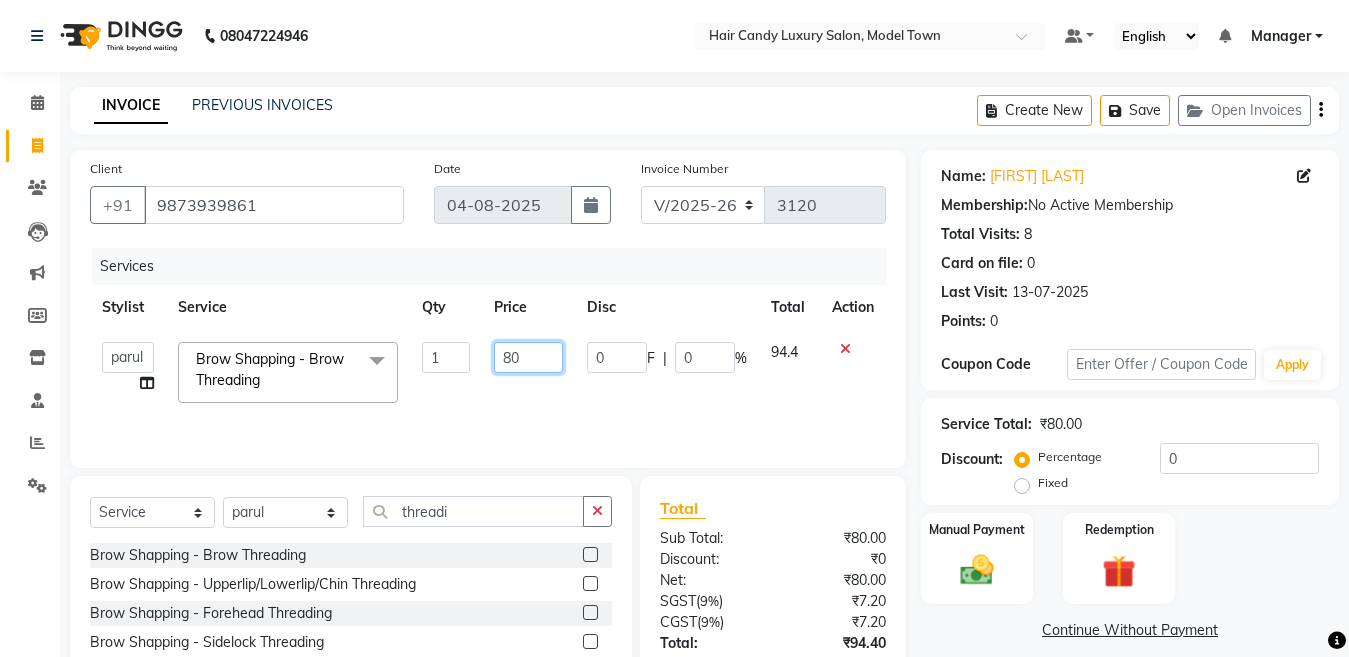 click on "80" 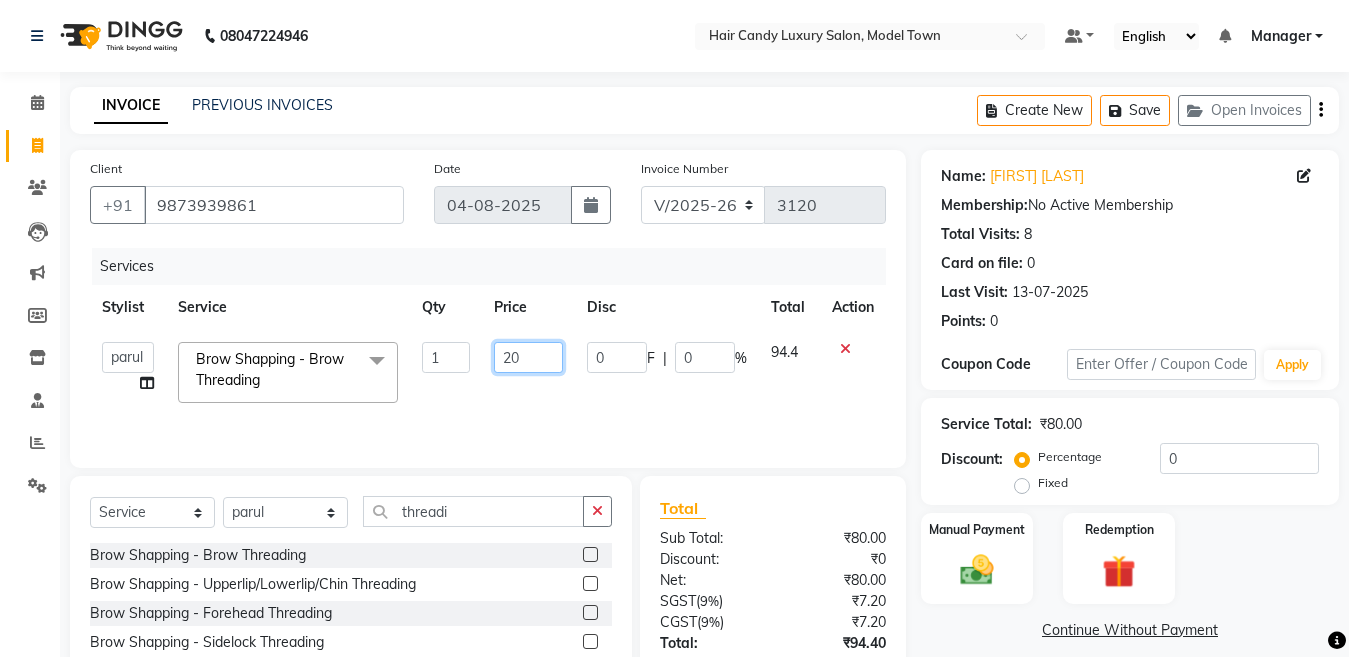 type on "200" 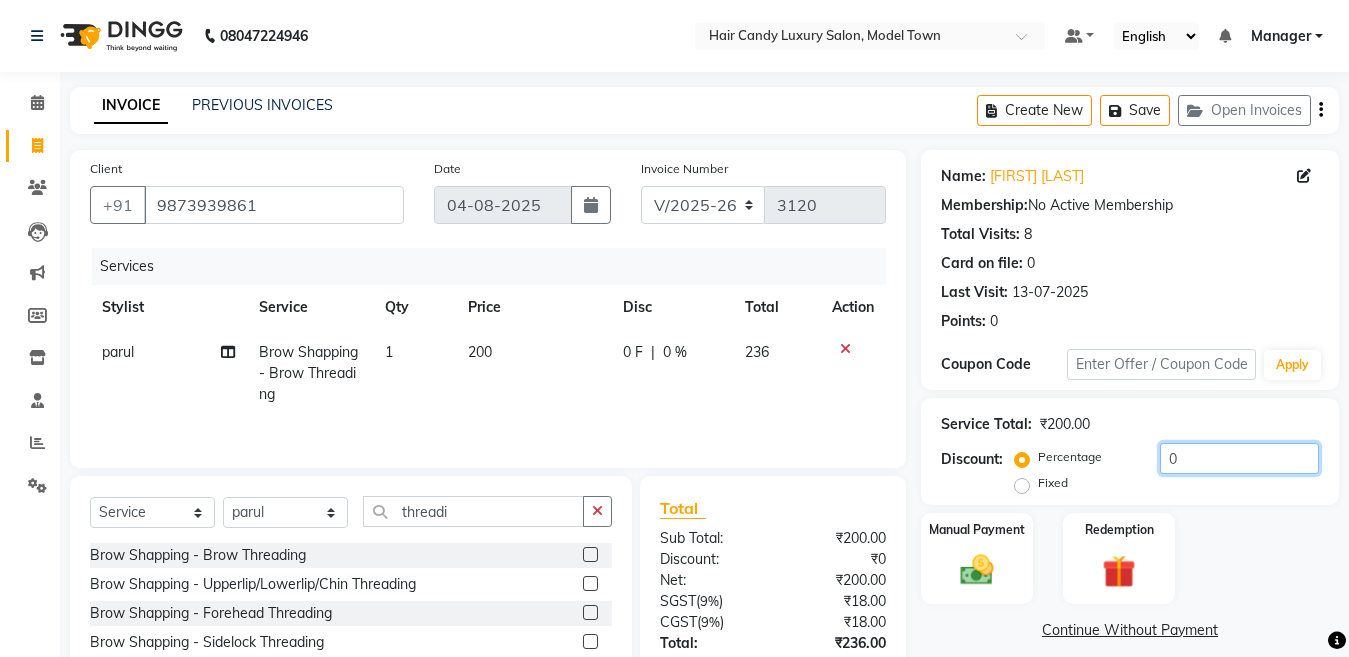 click on "0" 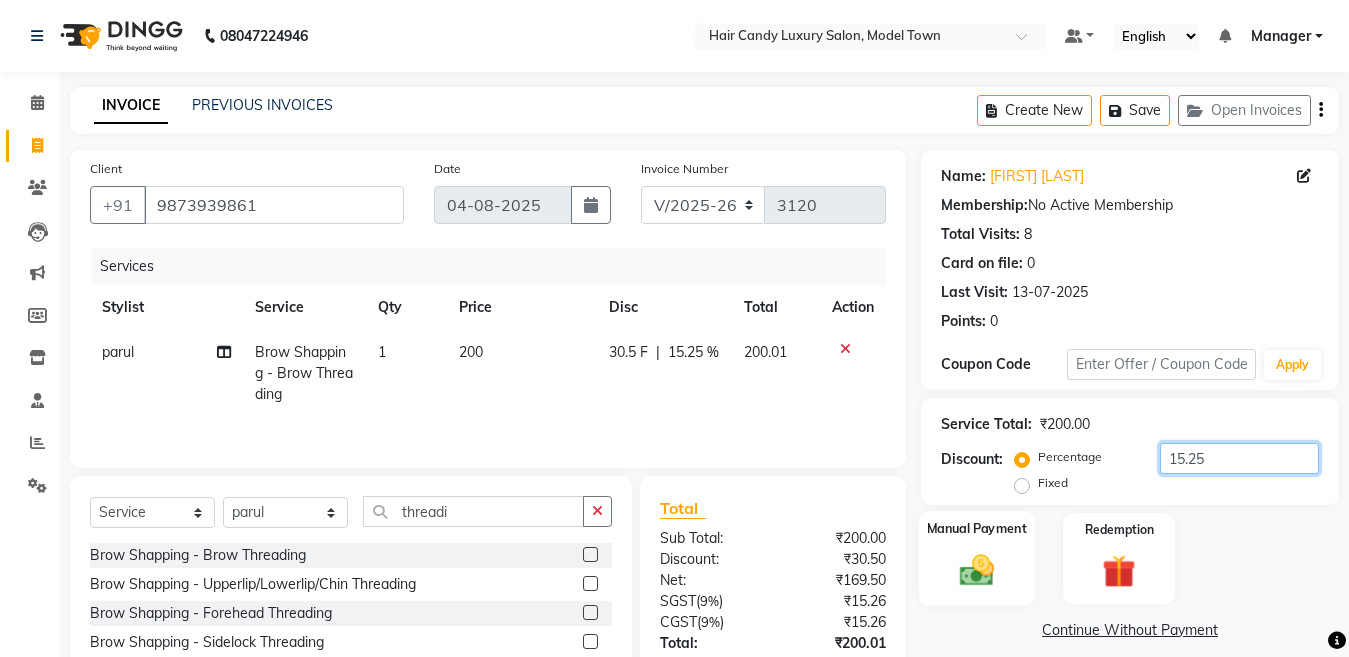 type on "15.25" 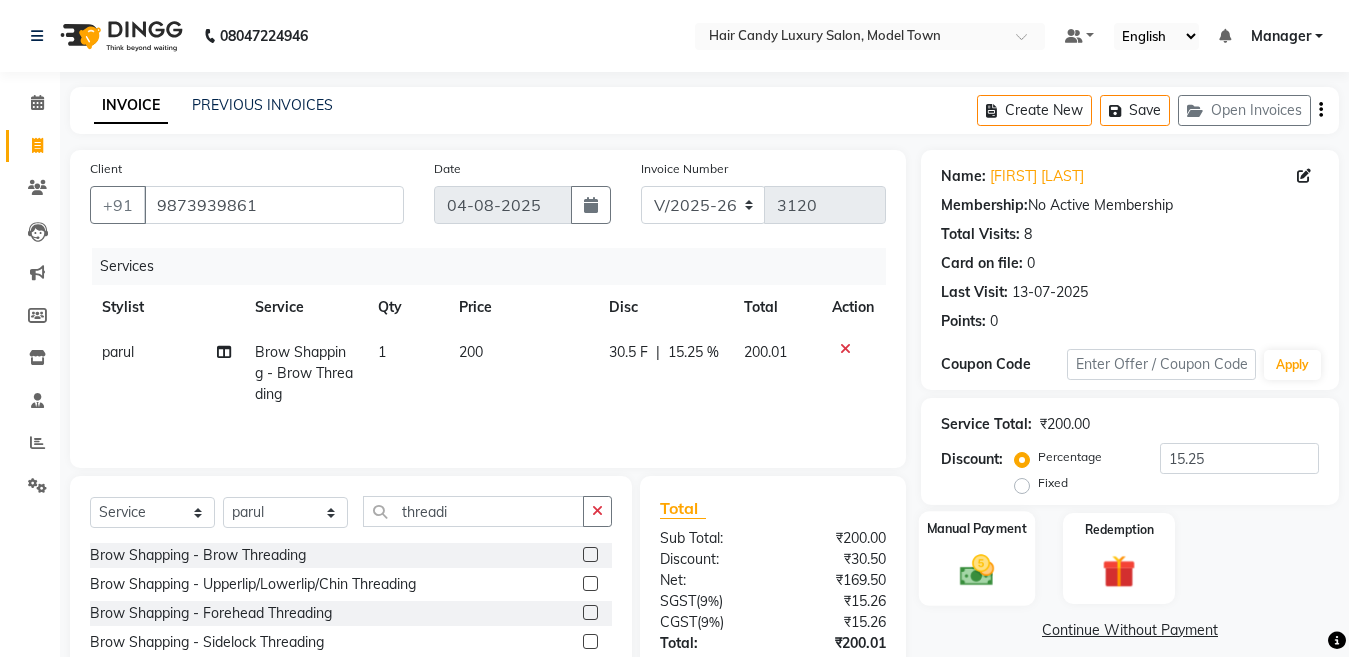 click 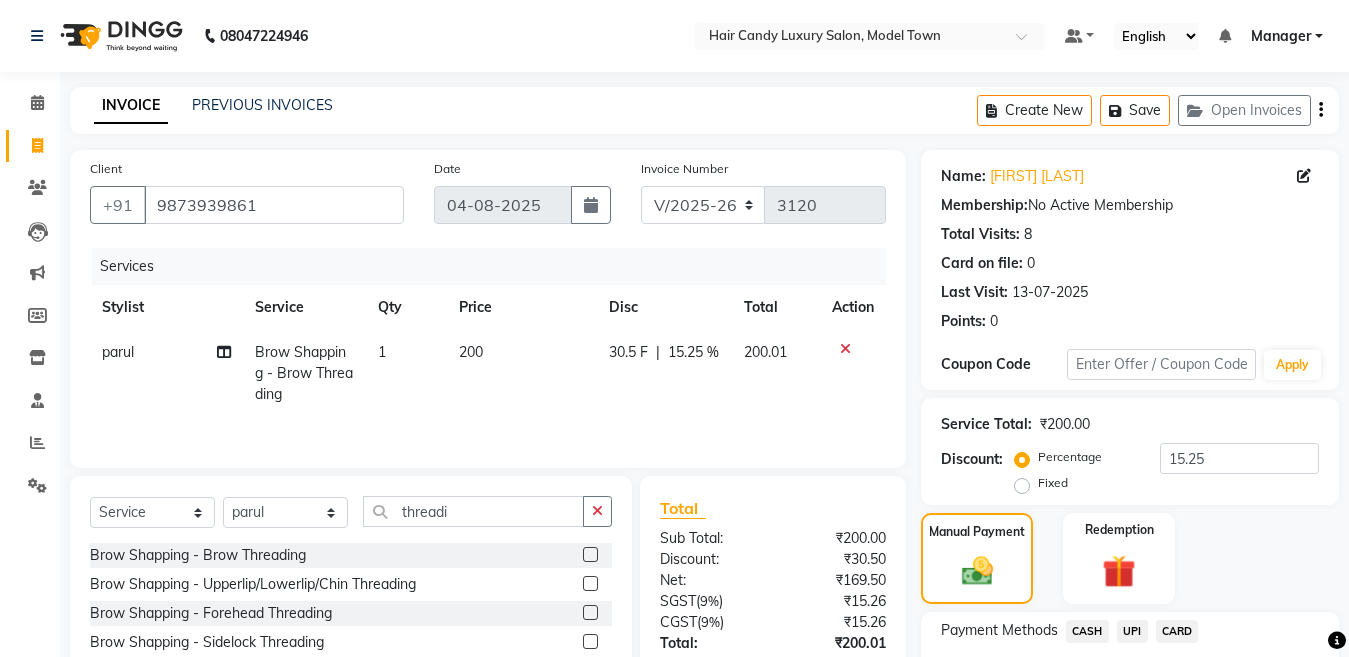 scroll, scrollTop: 166, scrollLeft: 0, axis: vertical 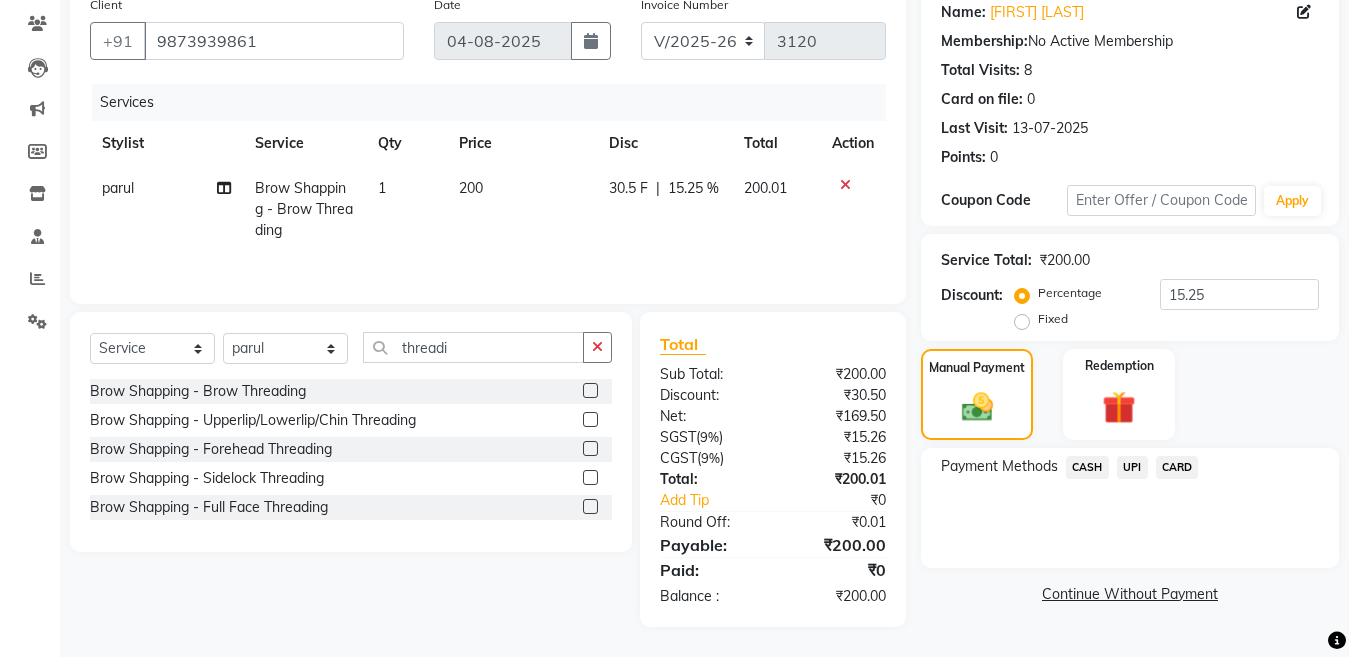 click on "UPI" 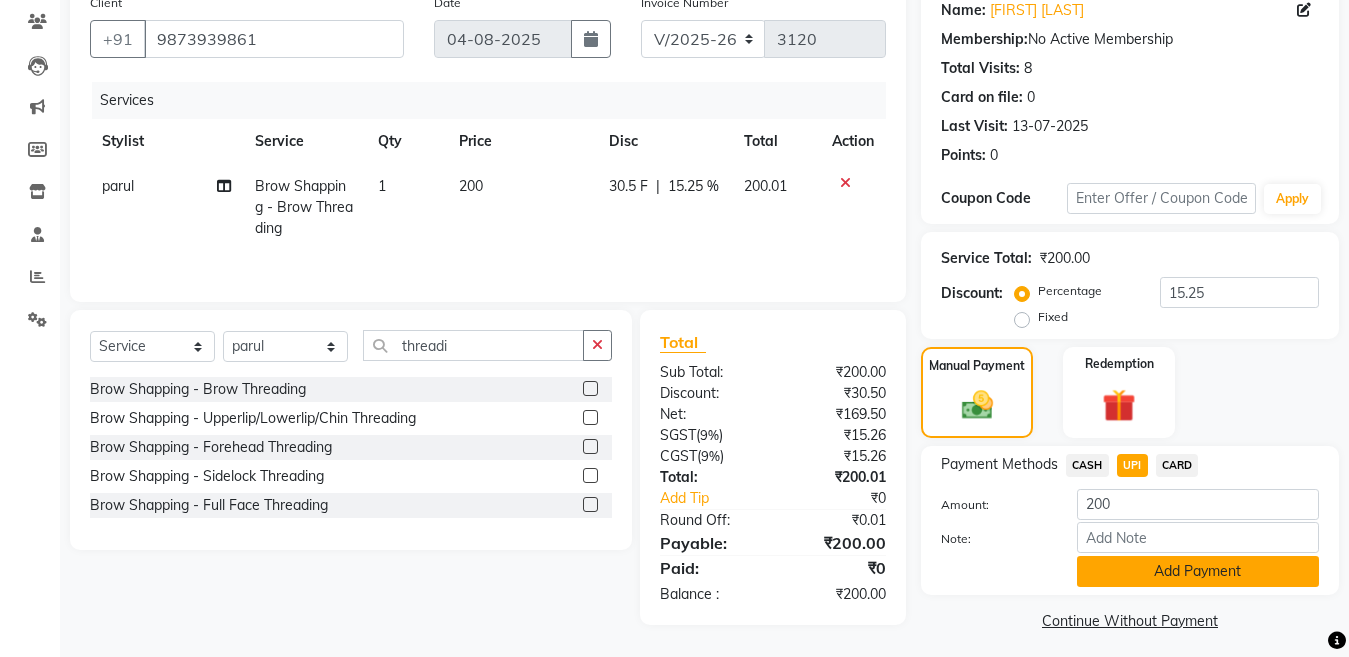 click on "Add Payment" 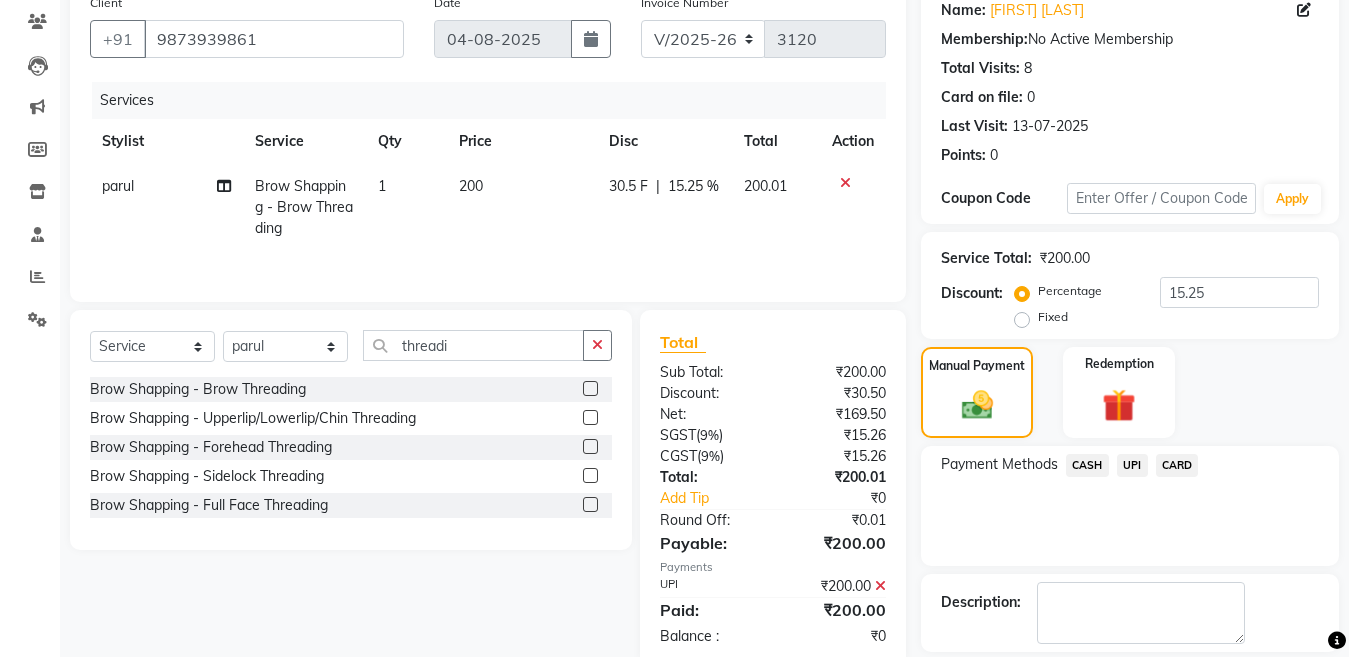scroll, scrollTop: 259, scrollLeft: 0, axis: vertical 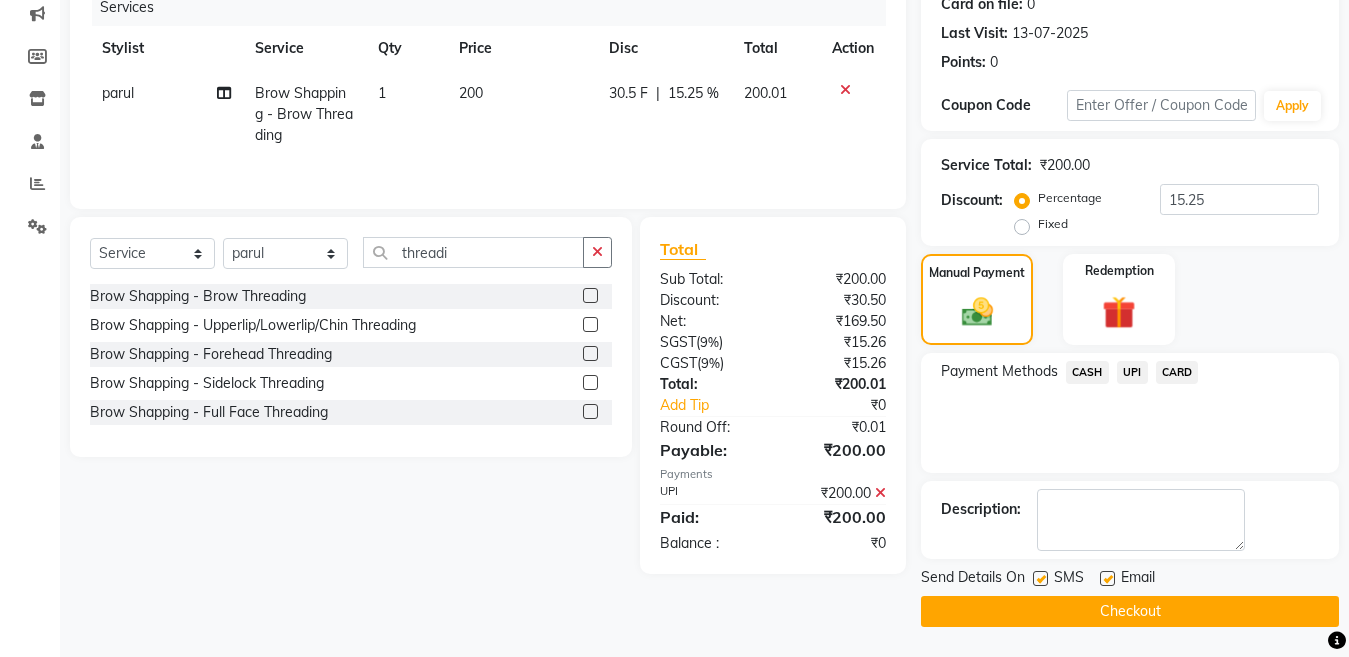 click 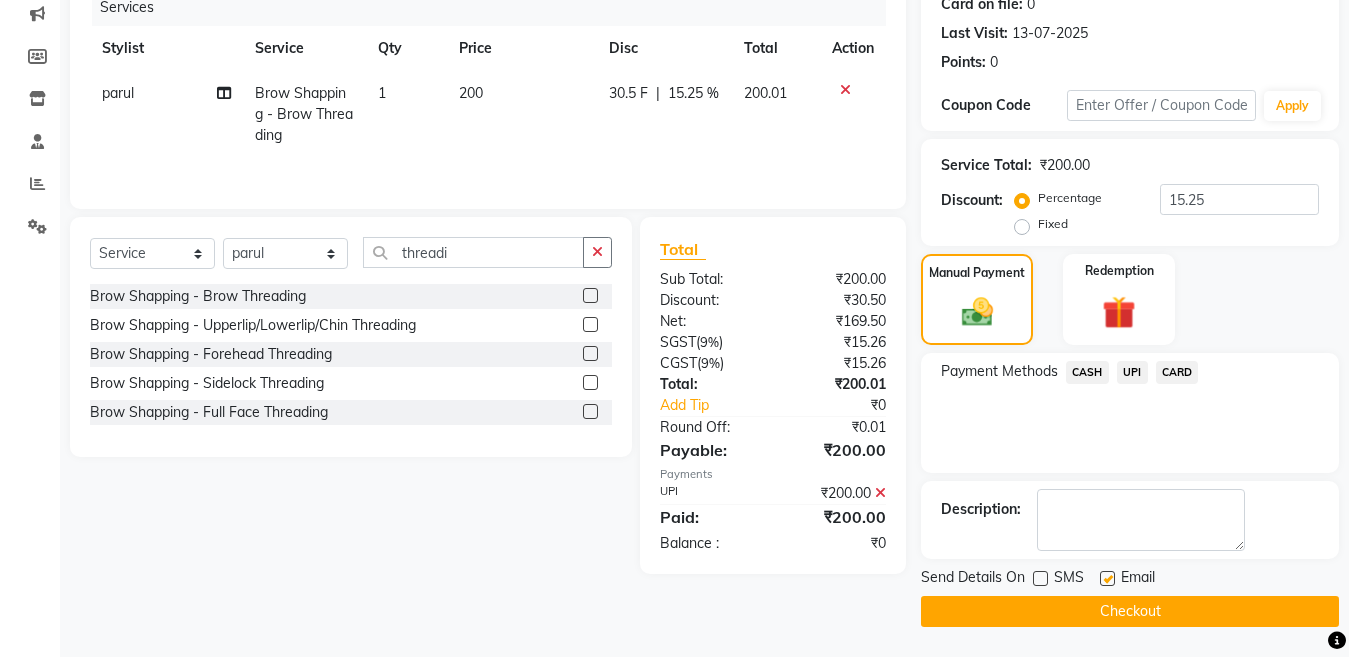 click on "Checkout" 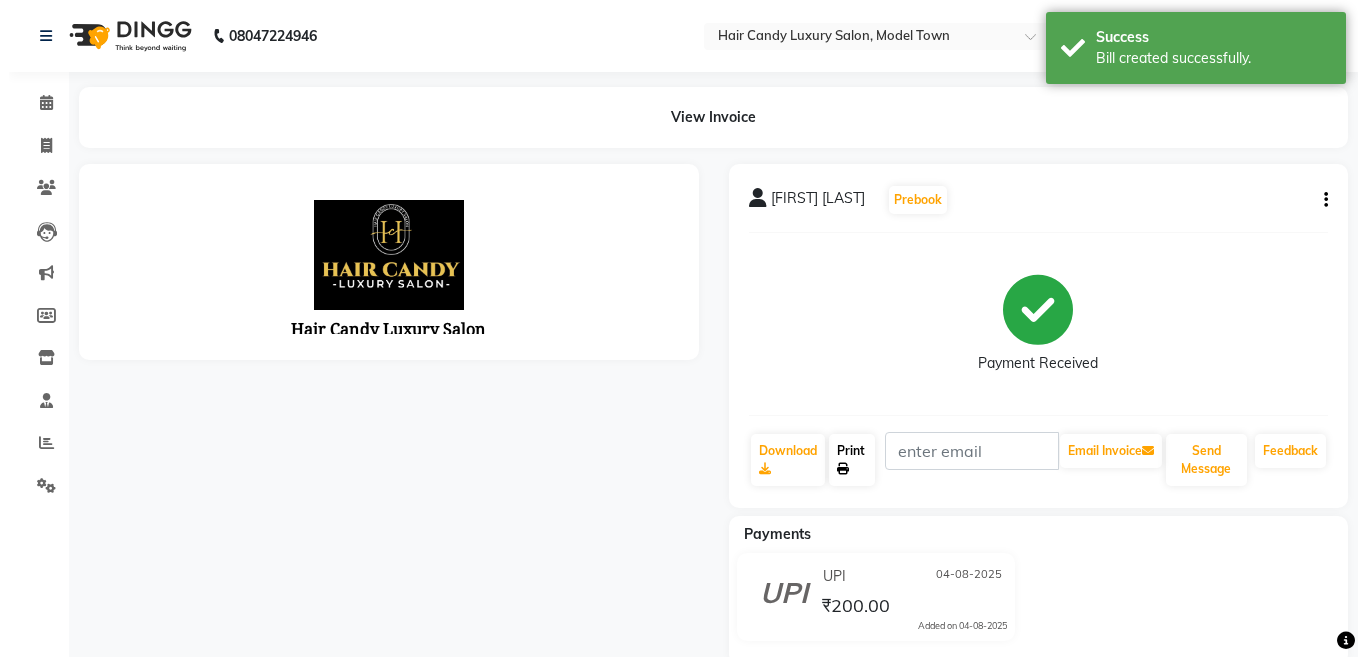 scroll, scrollTop: 0, scrollLeft: 0, axis: both 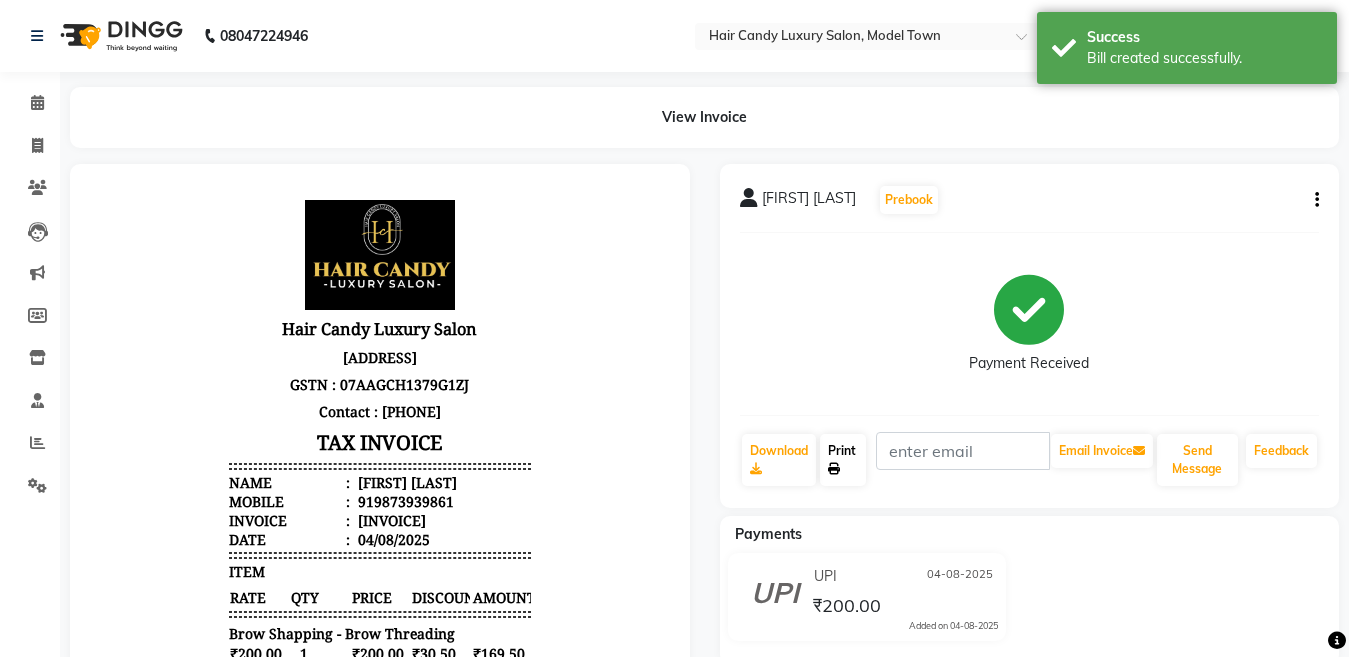 click 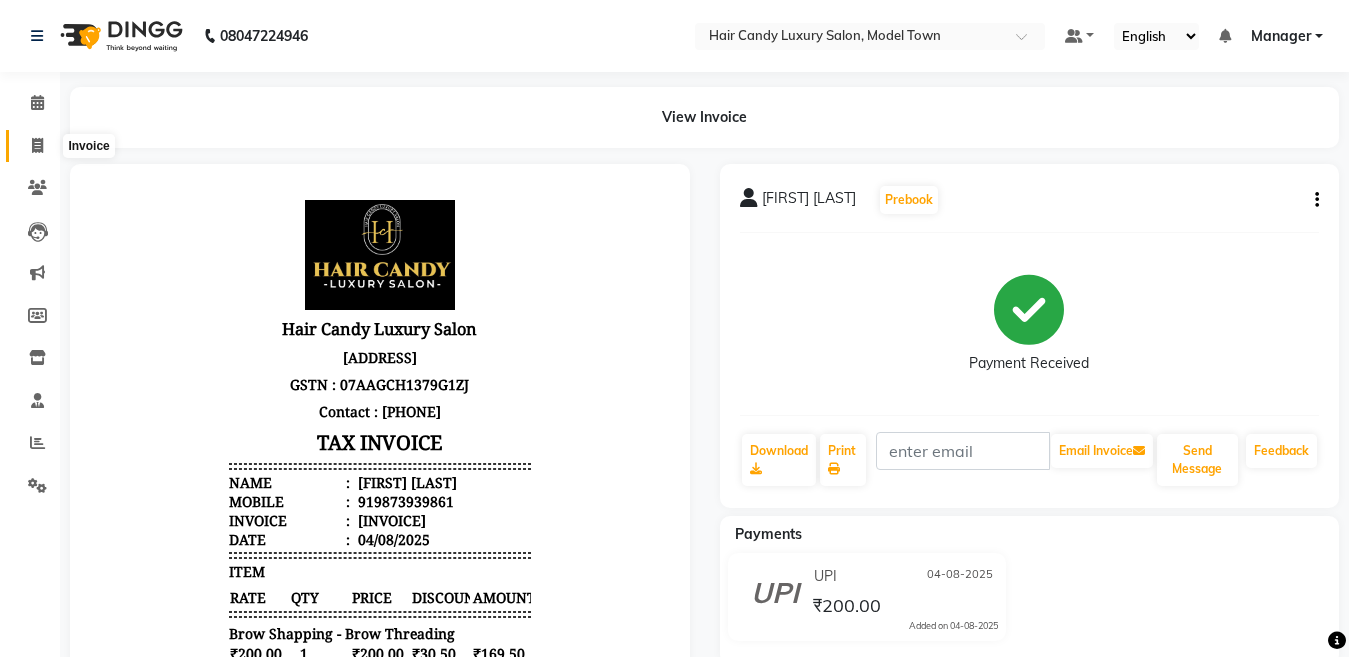 drag, startPoint x: 31, startPoint y: 150, endPoint x: 124, endPoint y: 9, distance: 168.90826 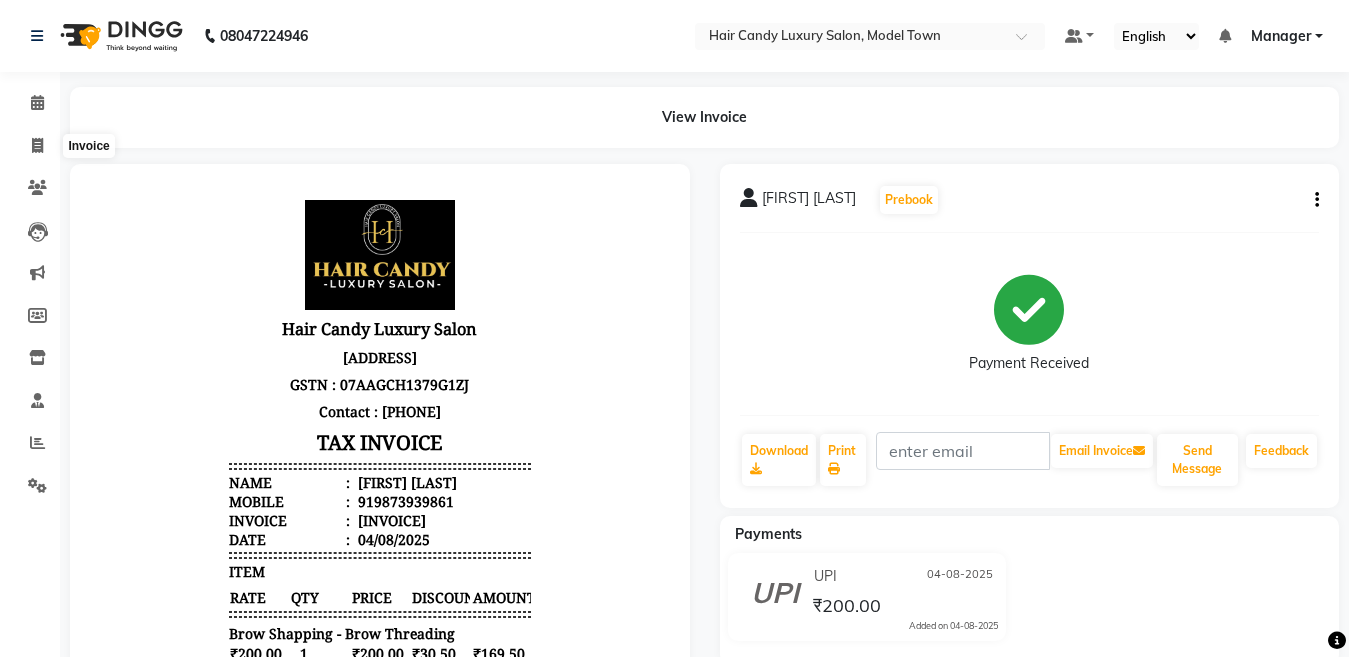 select on "service" 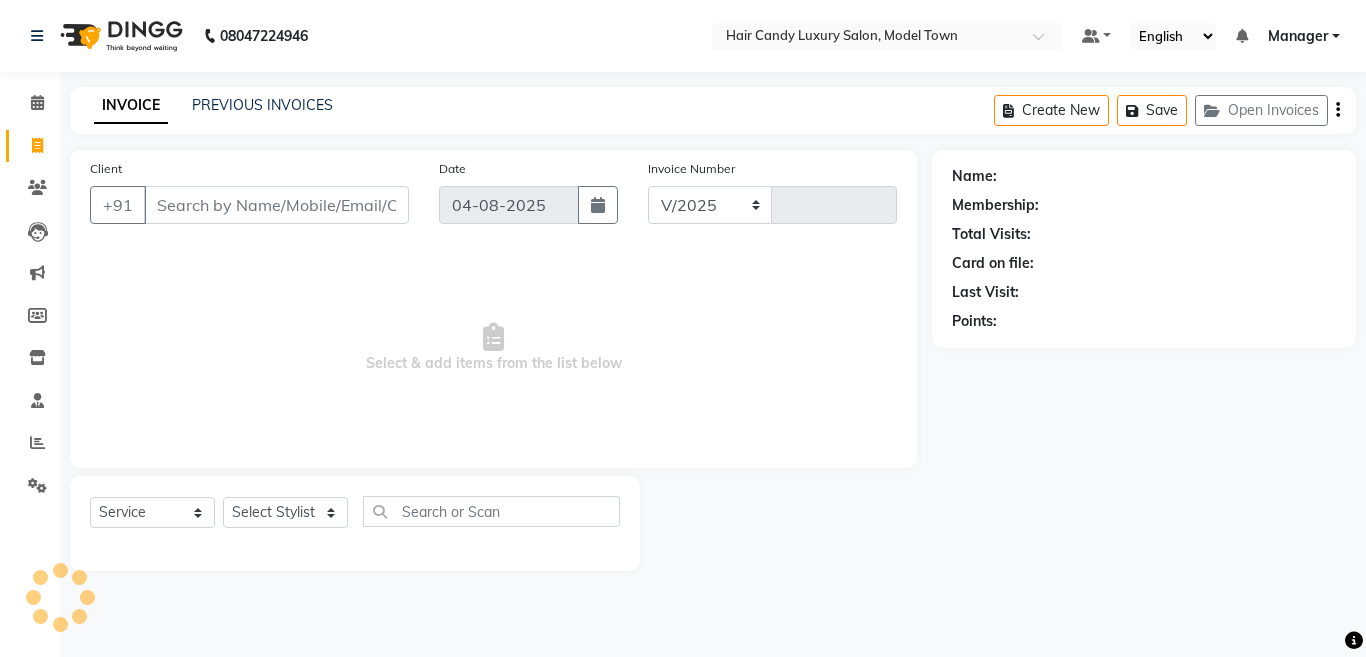 select on "4716" 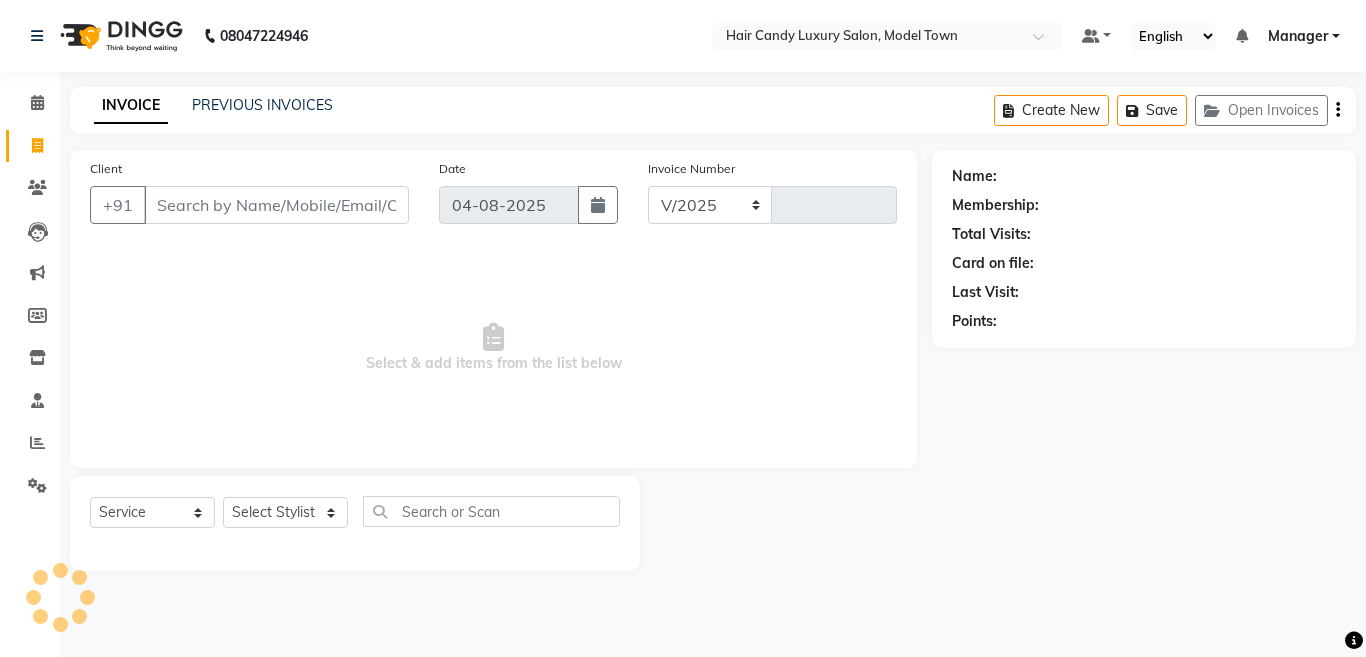 type on "3121" 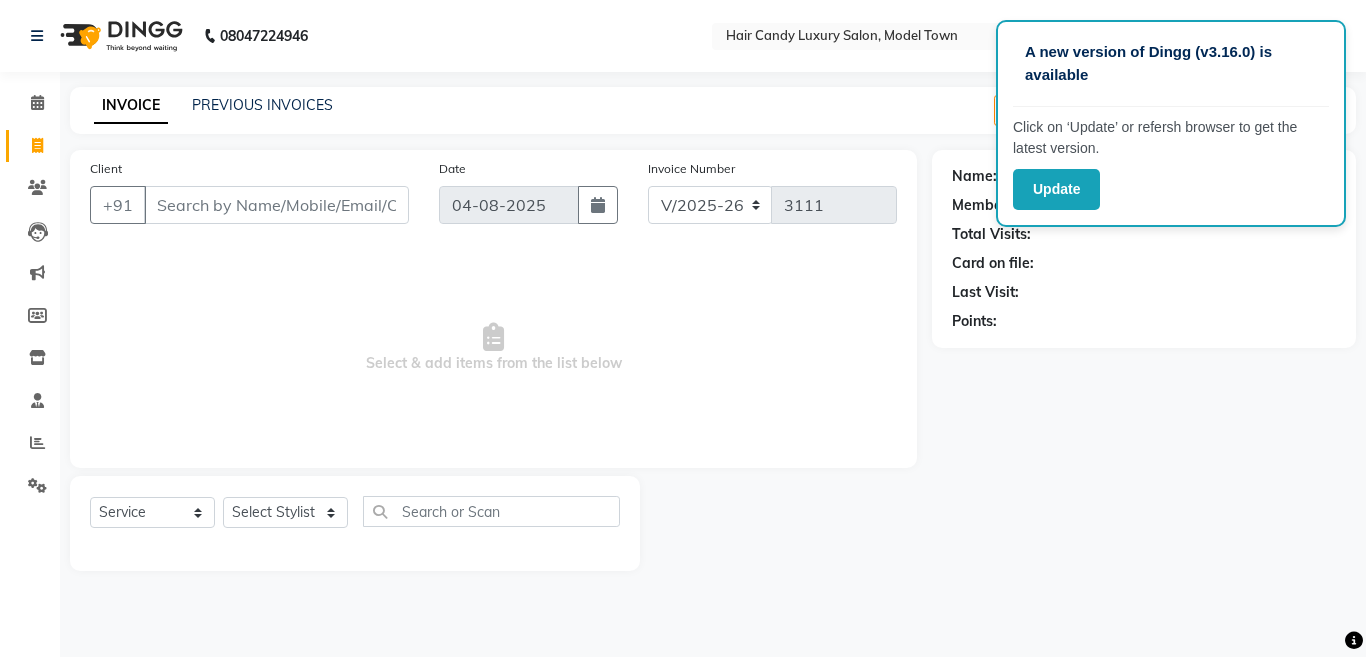 select on "4716" 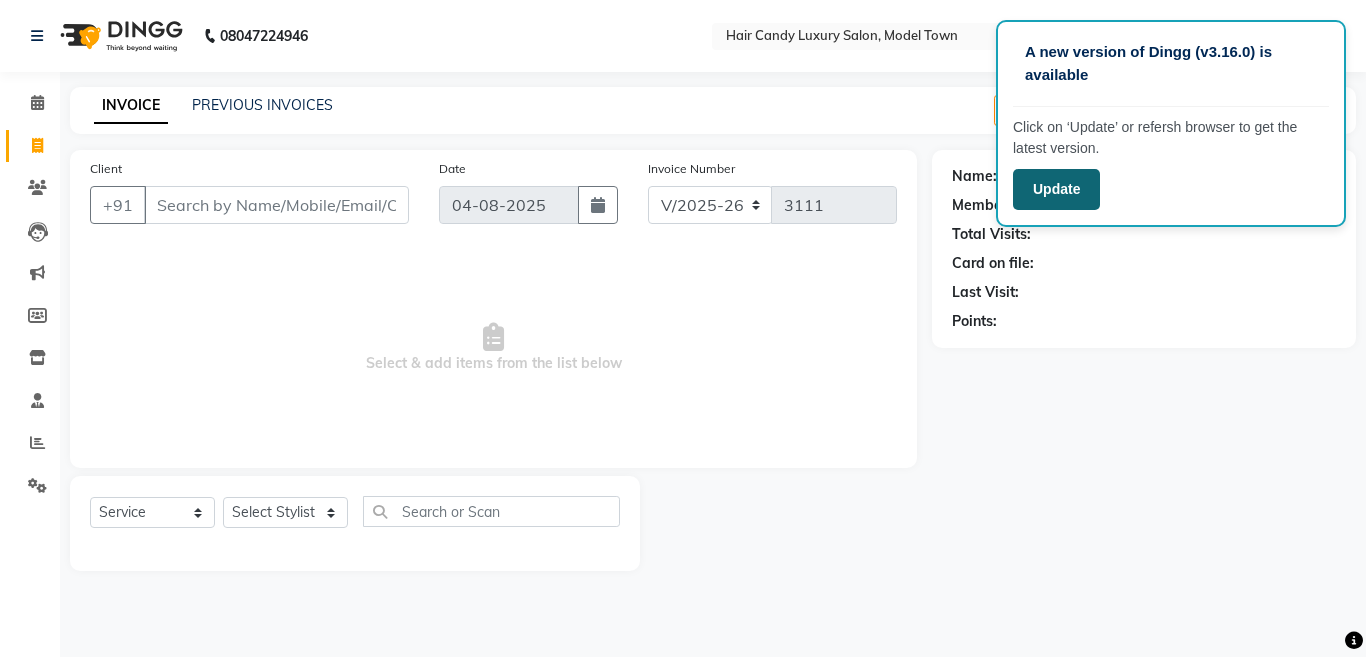 scroll, scrollTop: 0, scrollLeft: 0, axis: both 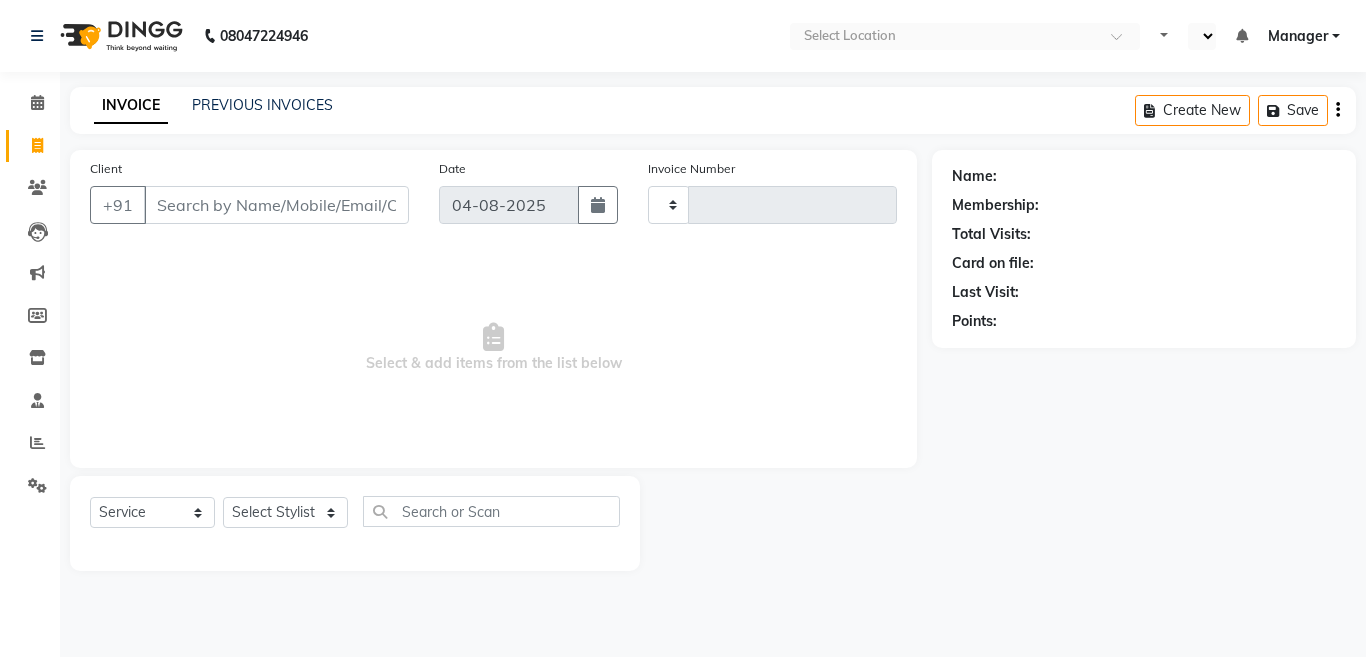 select on "service" 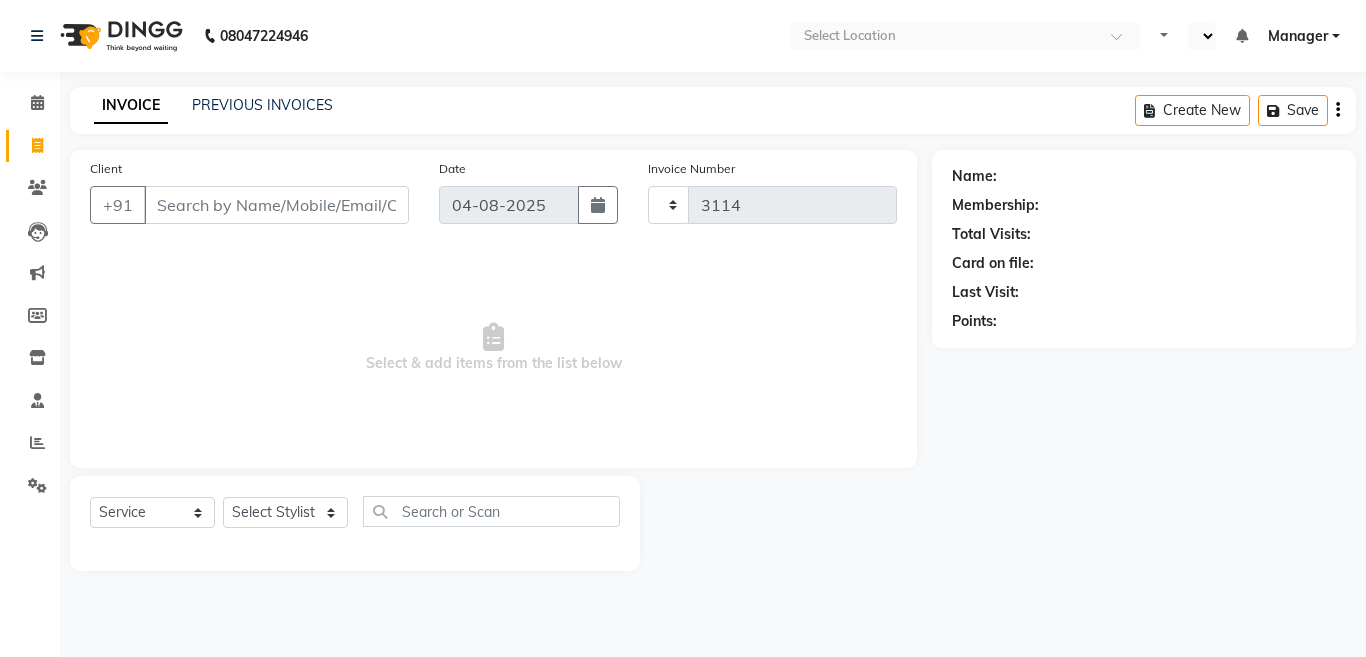 scroll, scrollTop: 0, scrollLeft: 0, axis: both 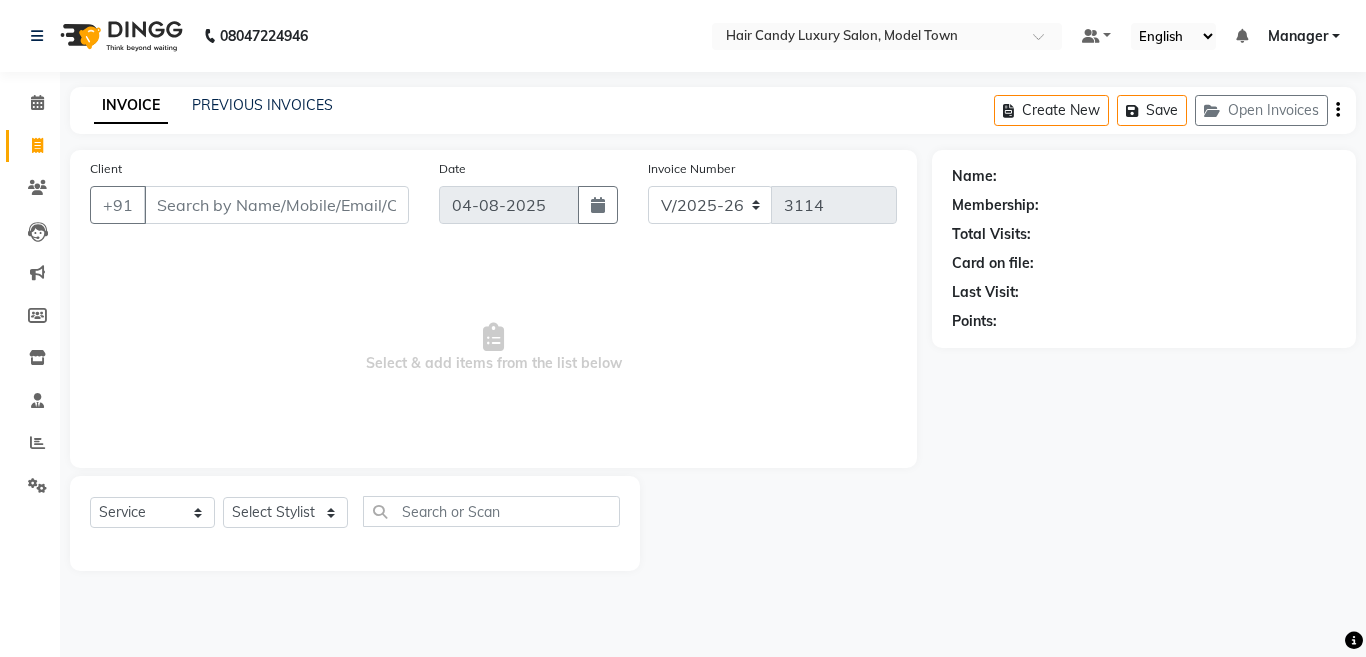 click on "Client" at bounding box center [276, 205] 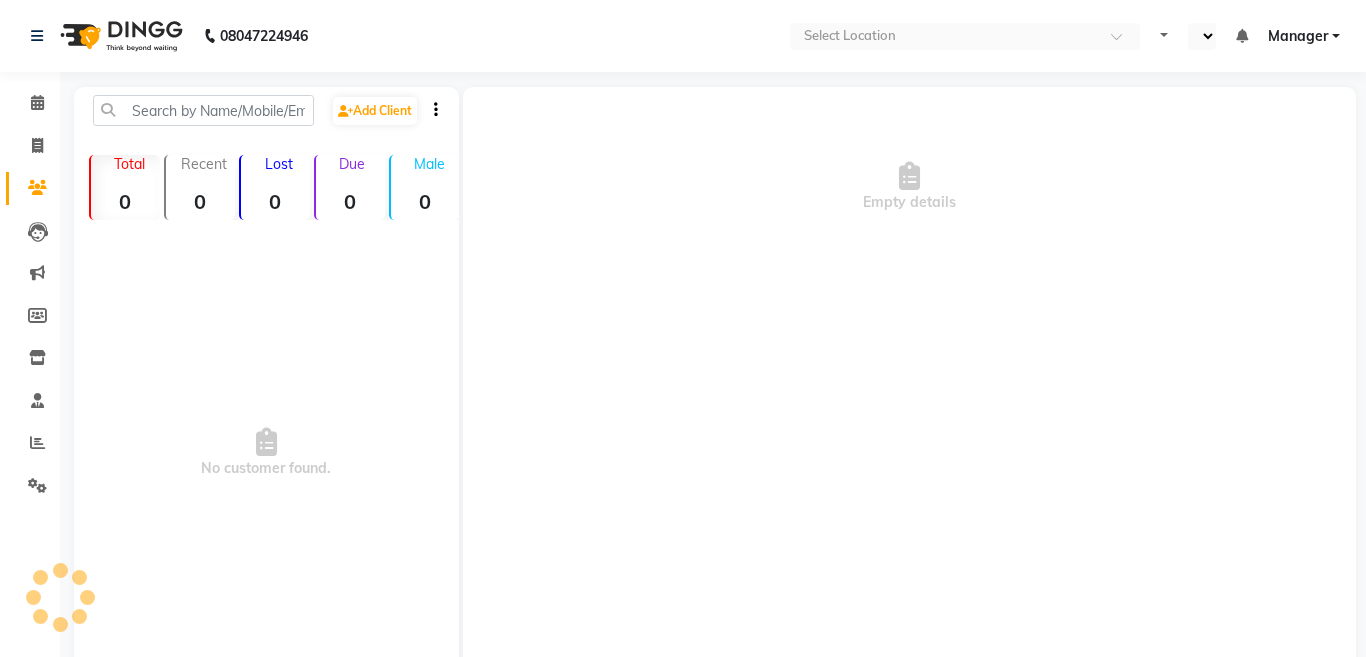 select on "en" 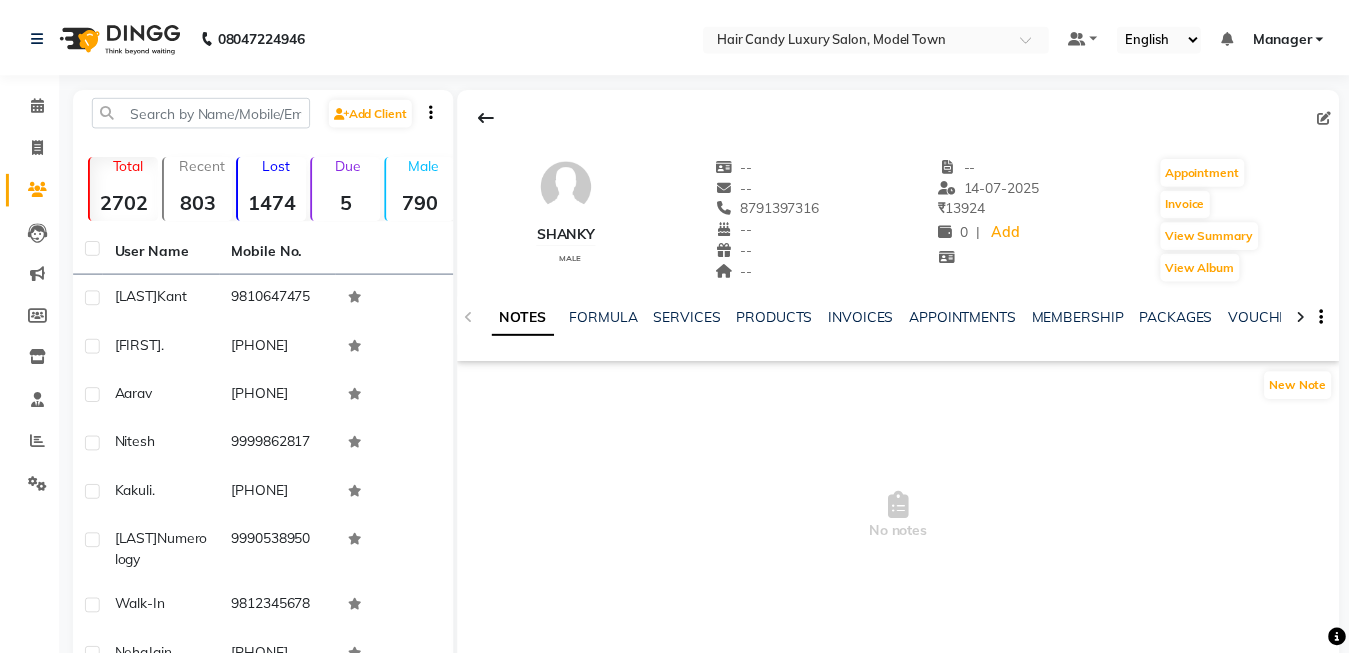 scroll, scrollTop: 0, scrollLeft: 0, axis: both 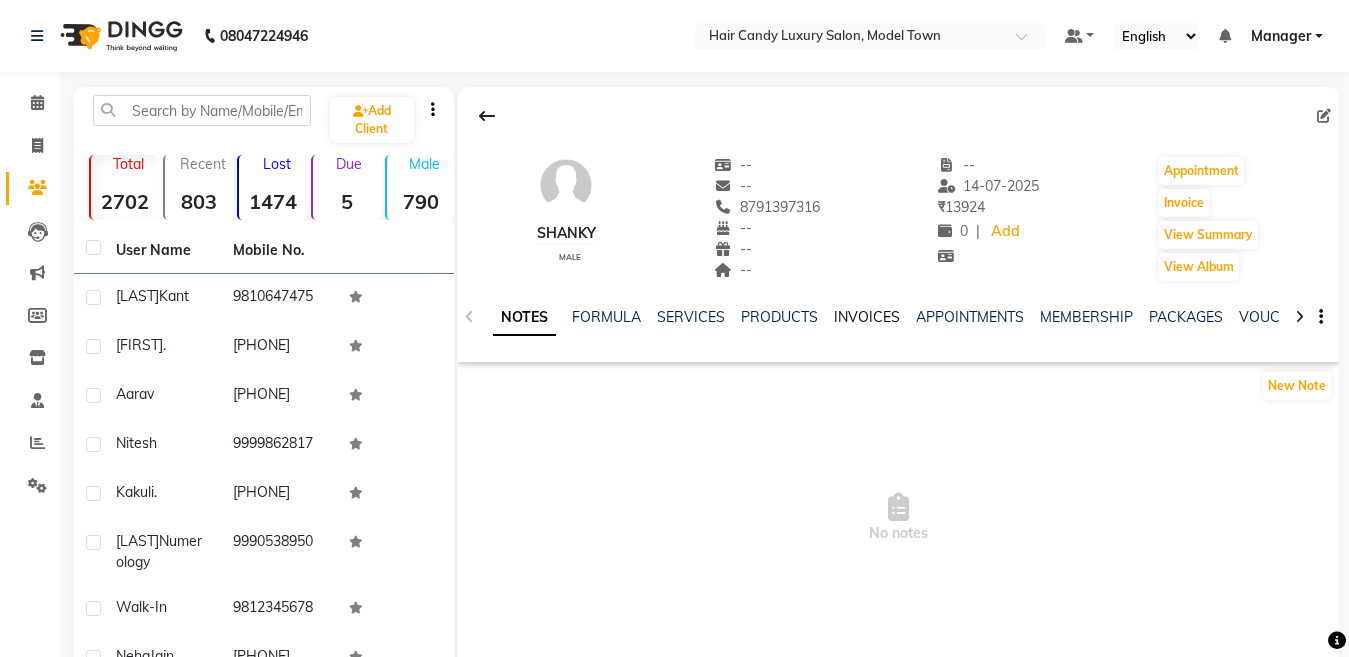 click on "INVOICES" 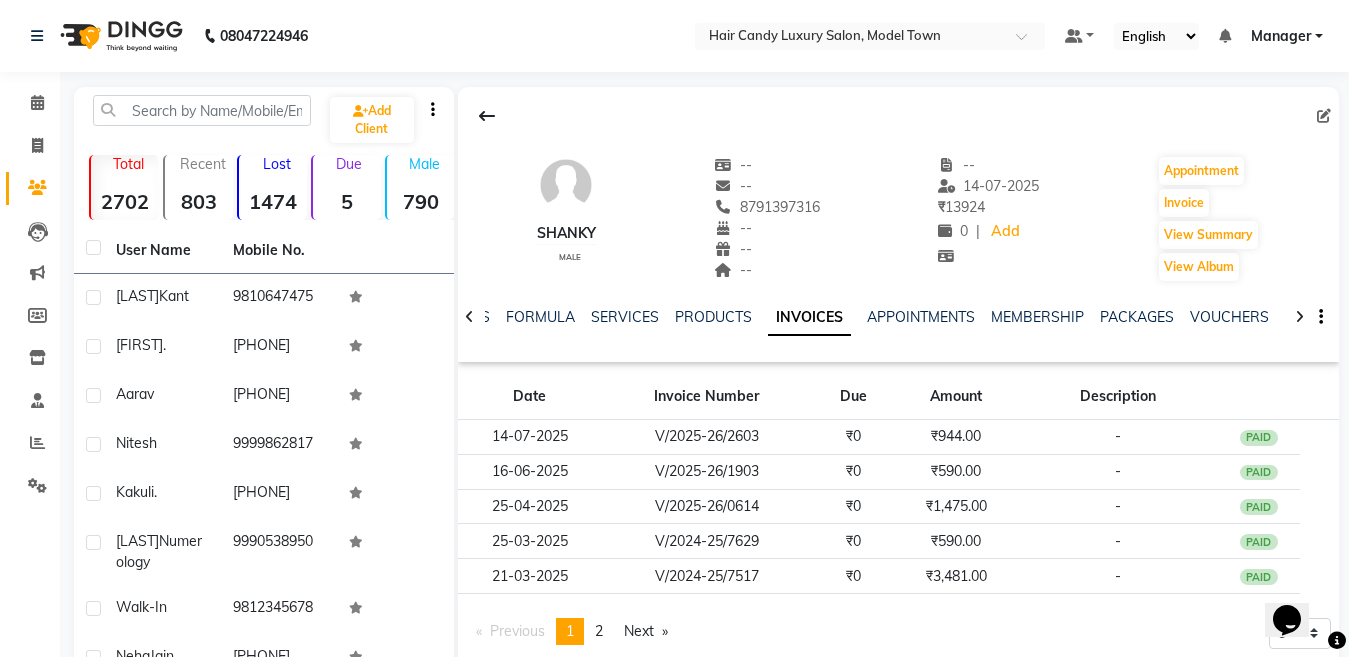 scroll, scrollTop: 0, scrollLeft: 0, axis: both 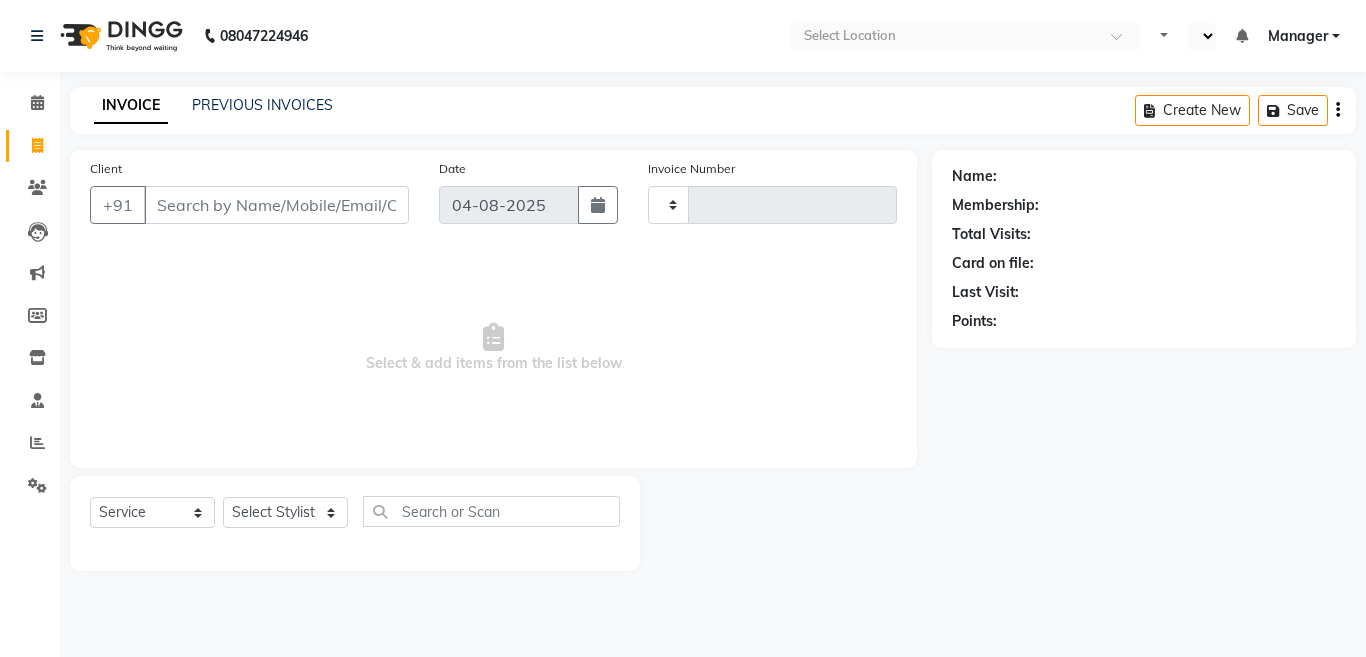 select on "service" 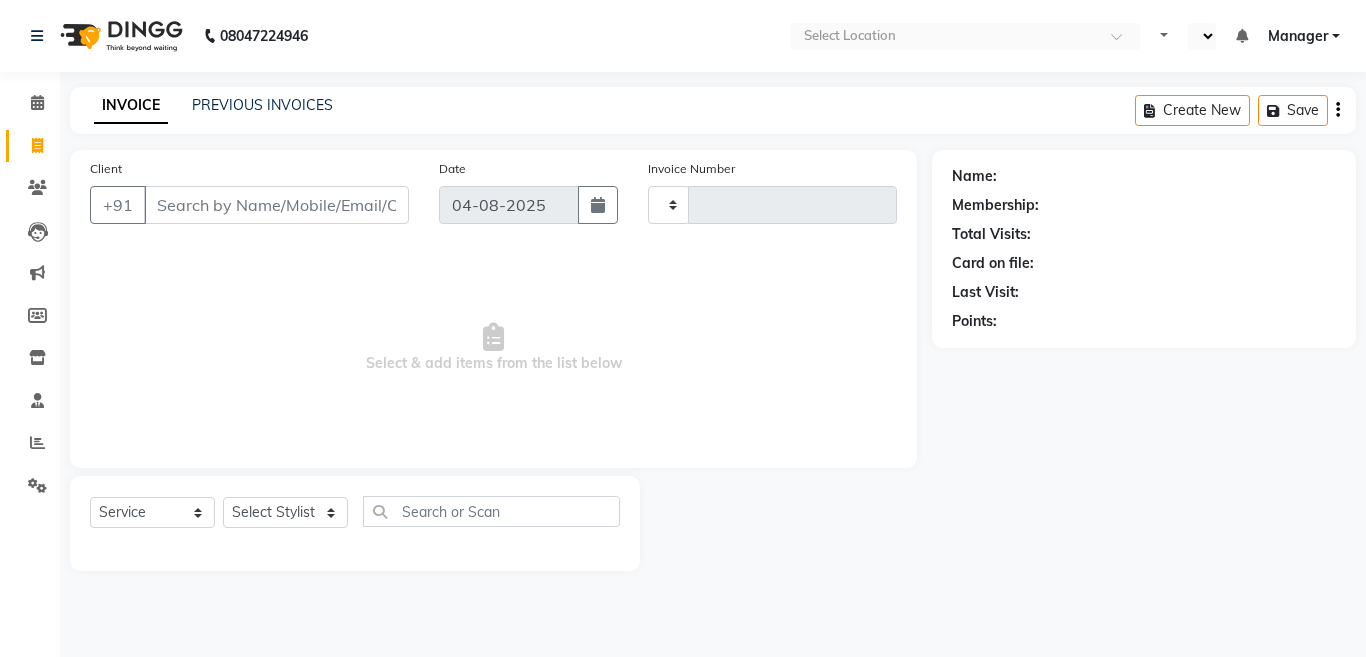 type on "3118" 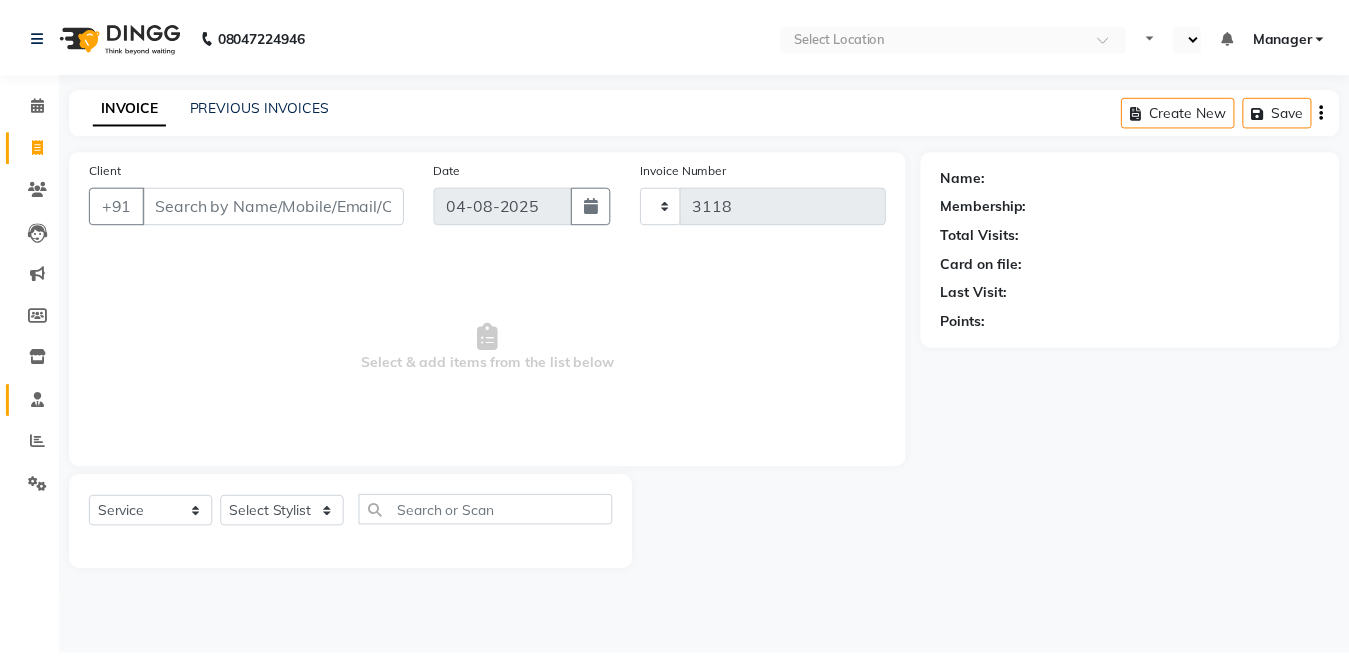 scroll, scrollTop: 0, scrollLeft: 0, axis: both 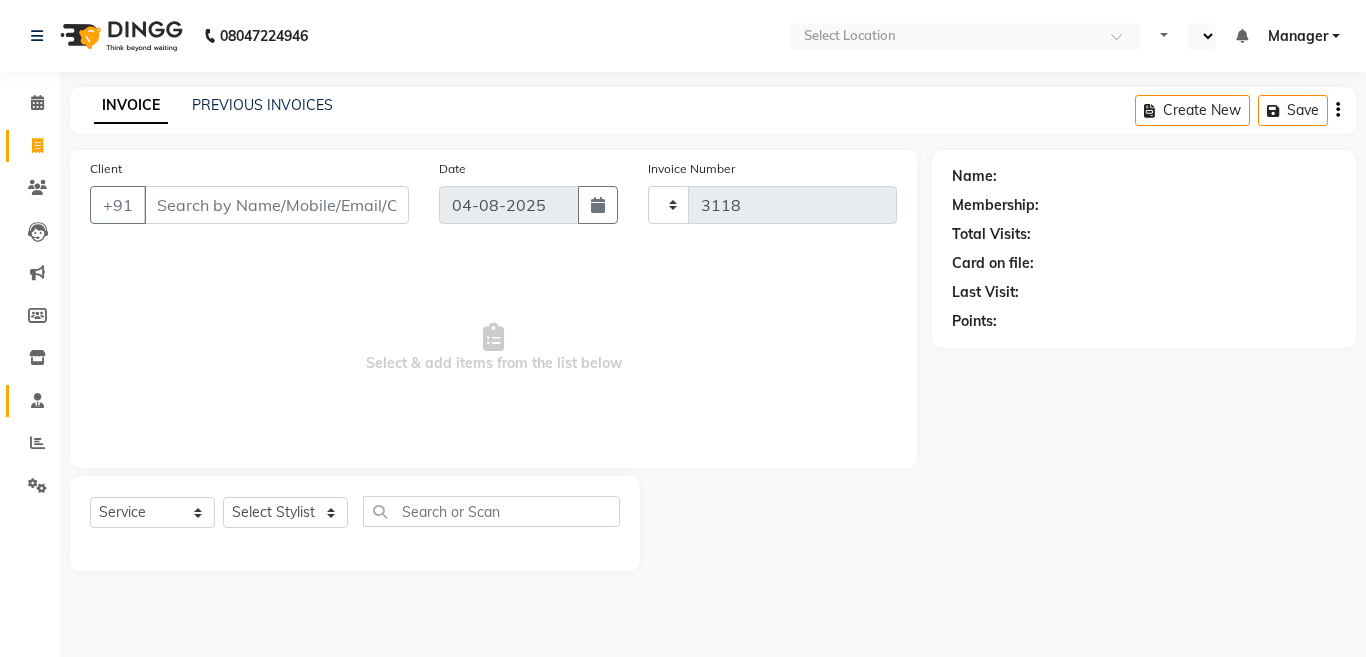 select on "en" 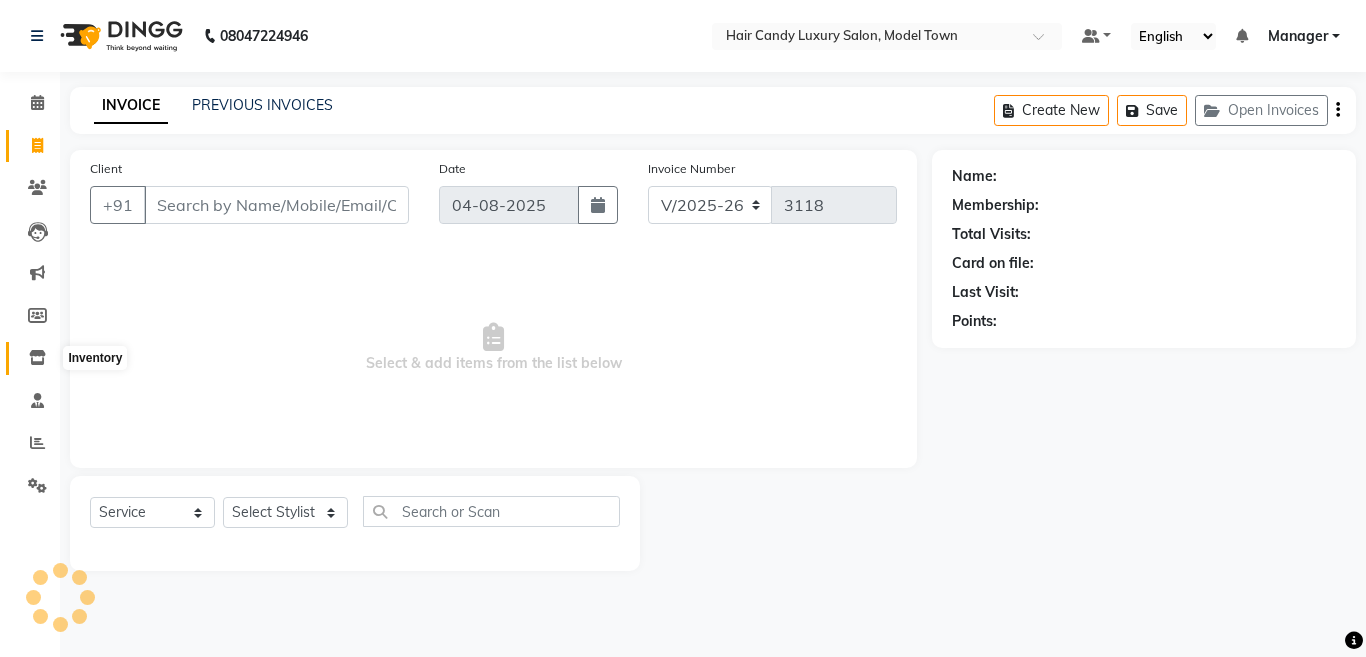 click 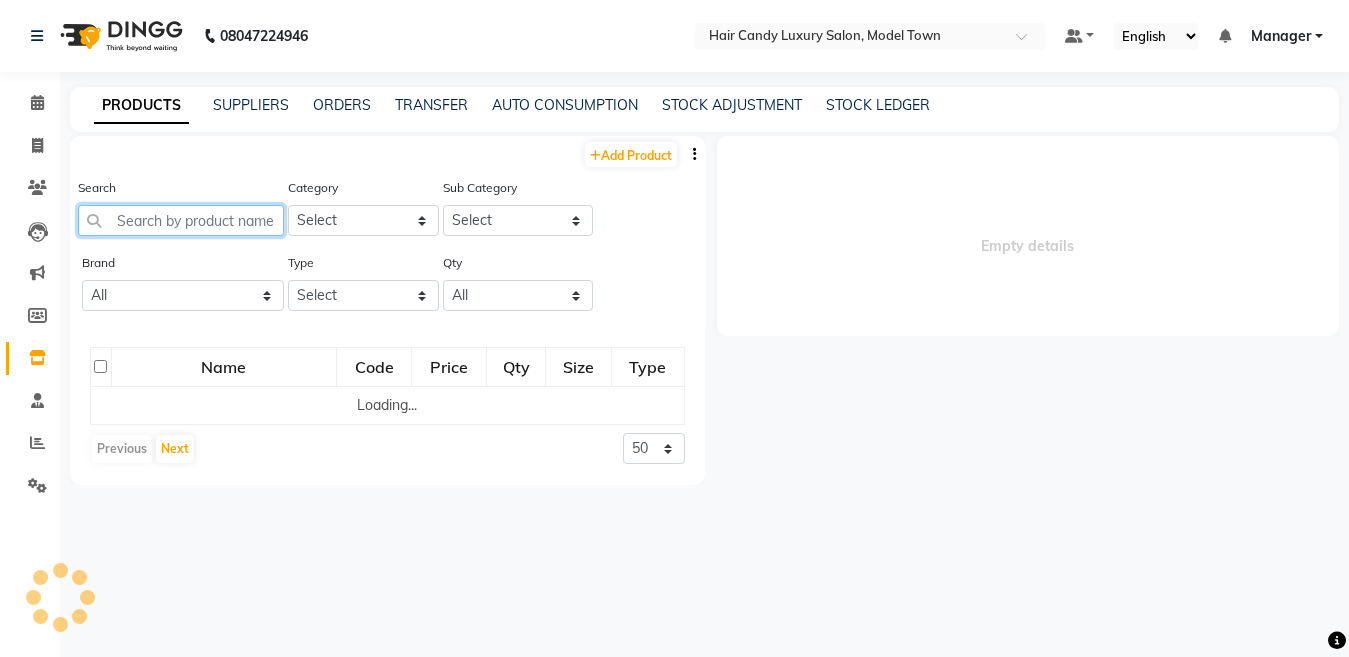 select 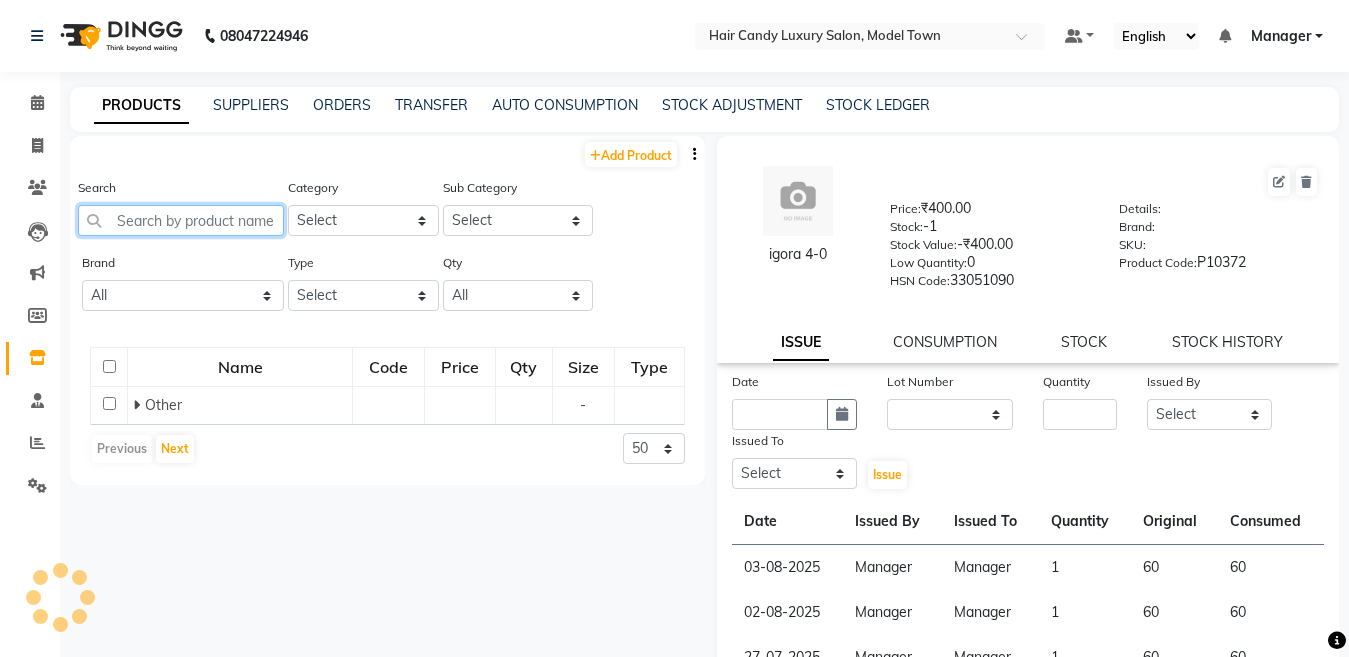 click 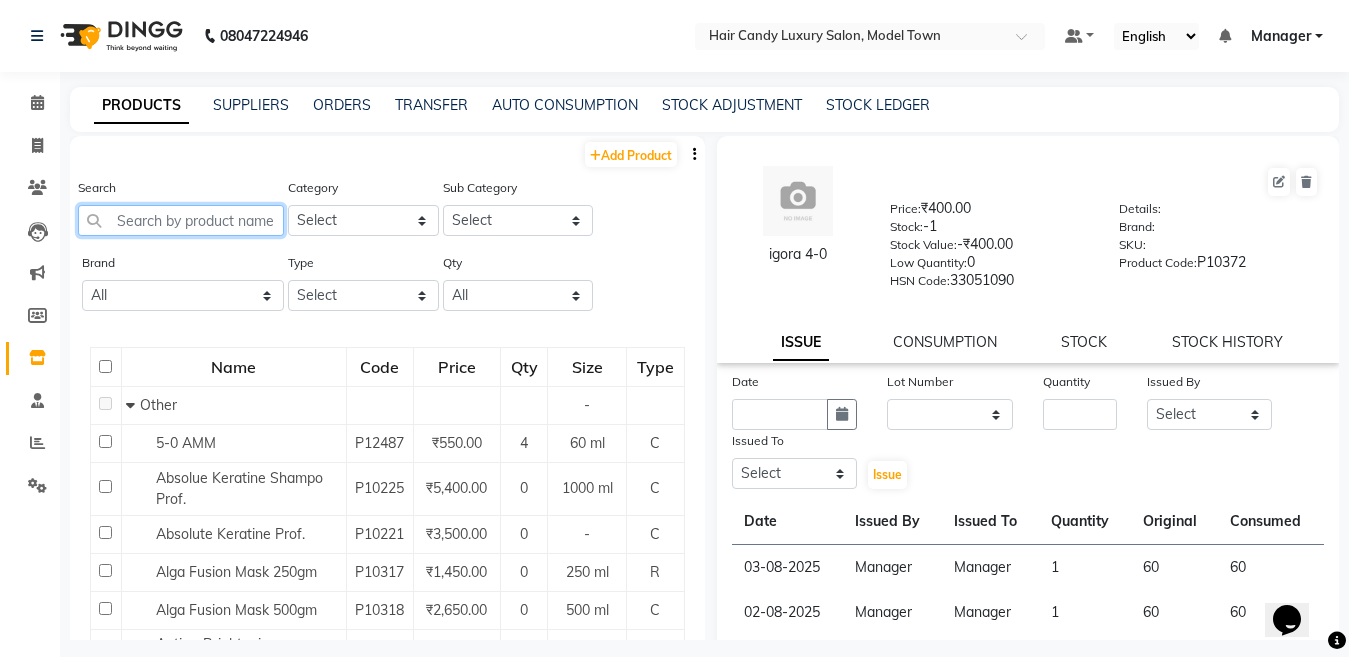 scroll, scrollTop: 0, scrollLeft: 0, axis: both 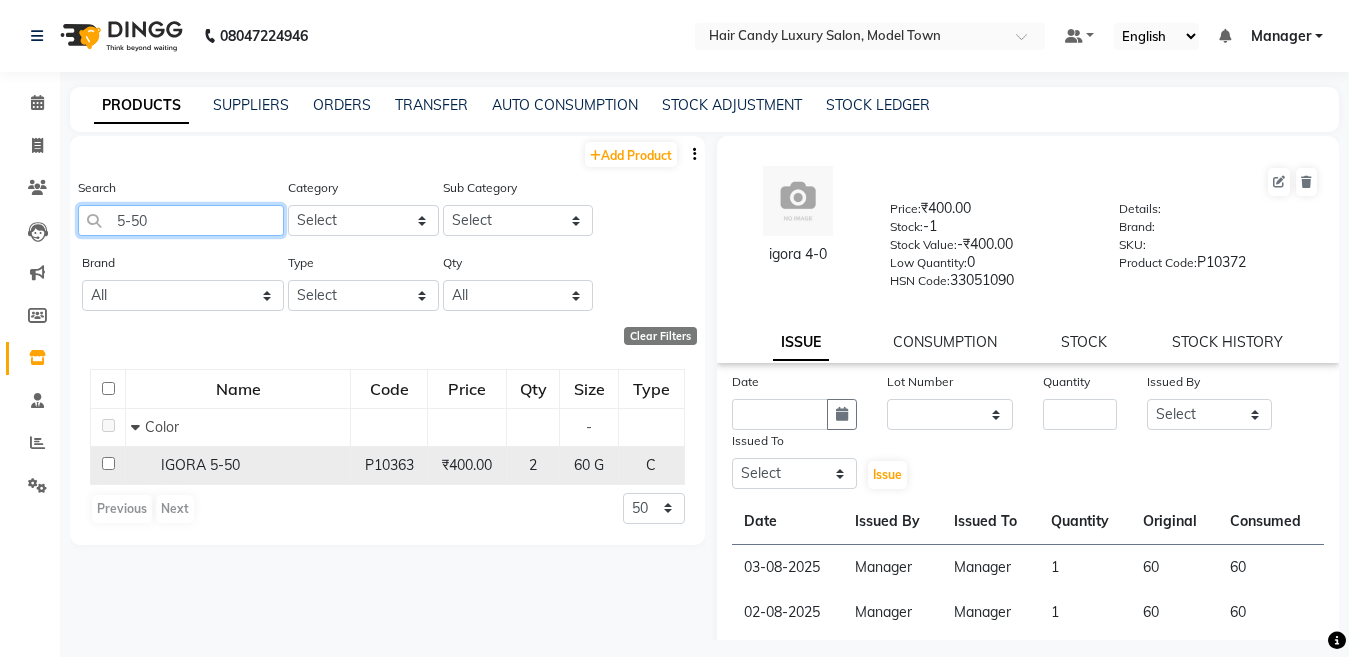 type on "5-50" 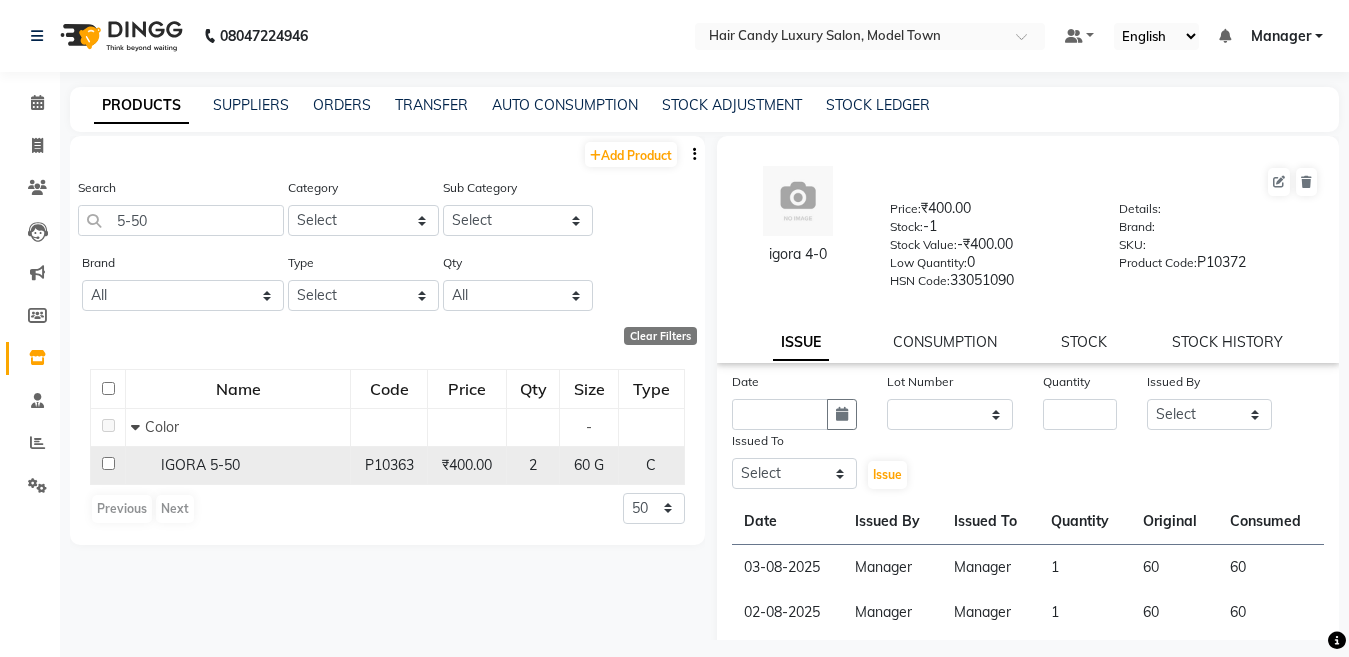 click 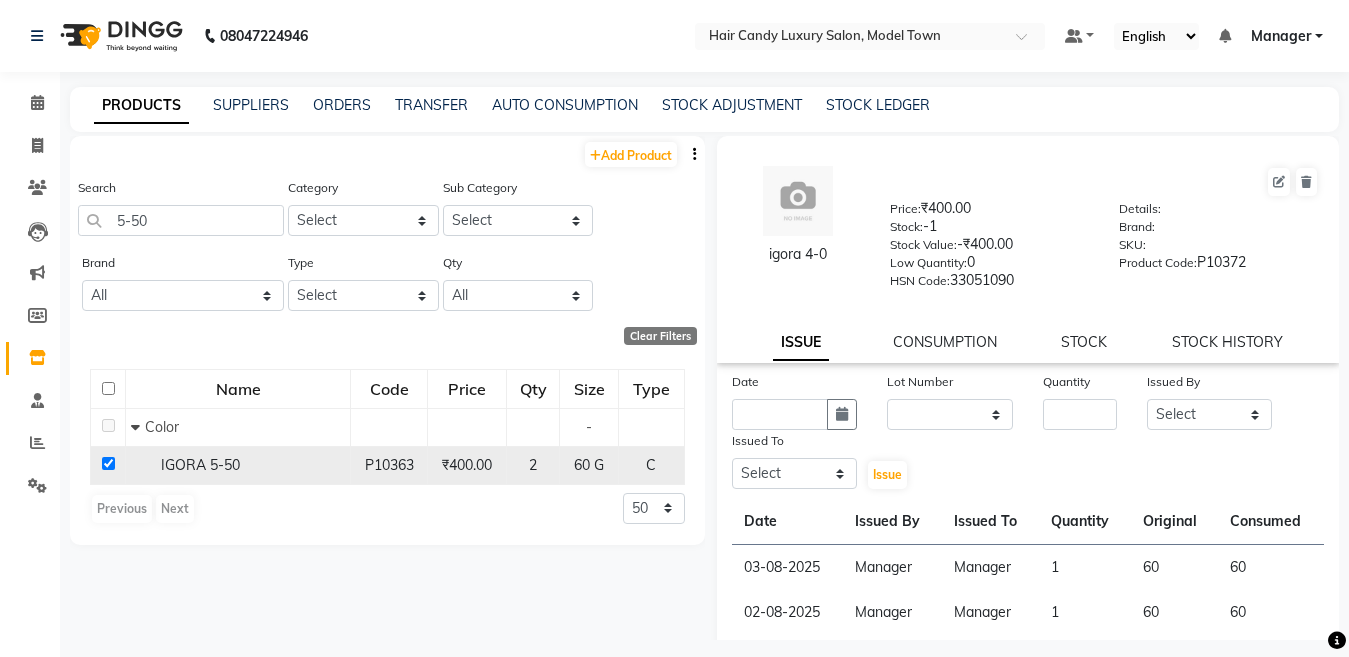 checkbox on "true" 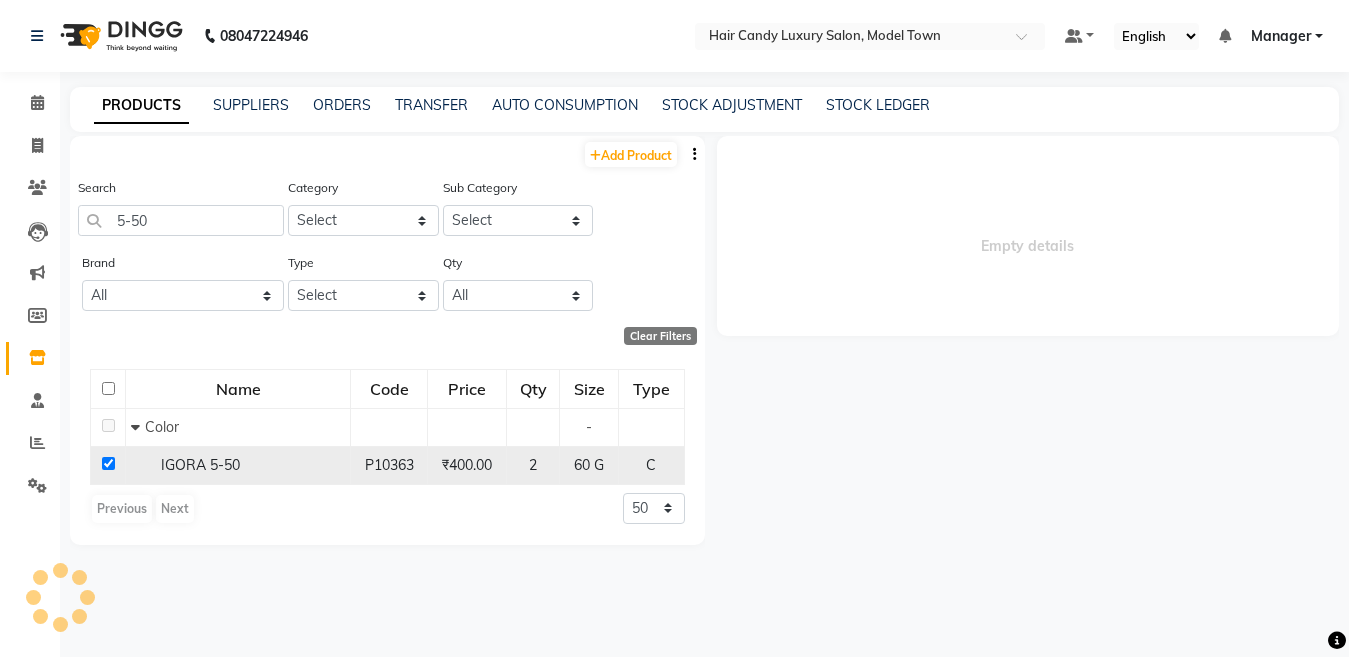 select 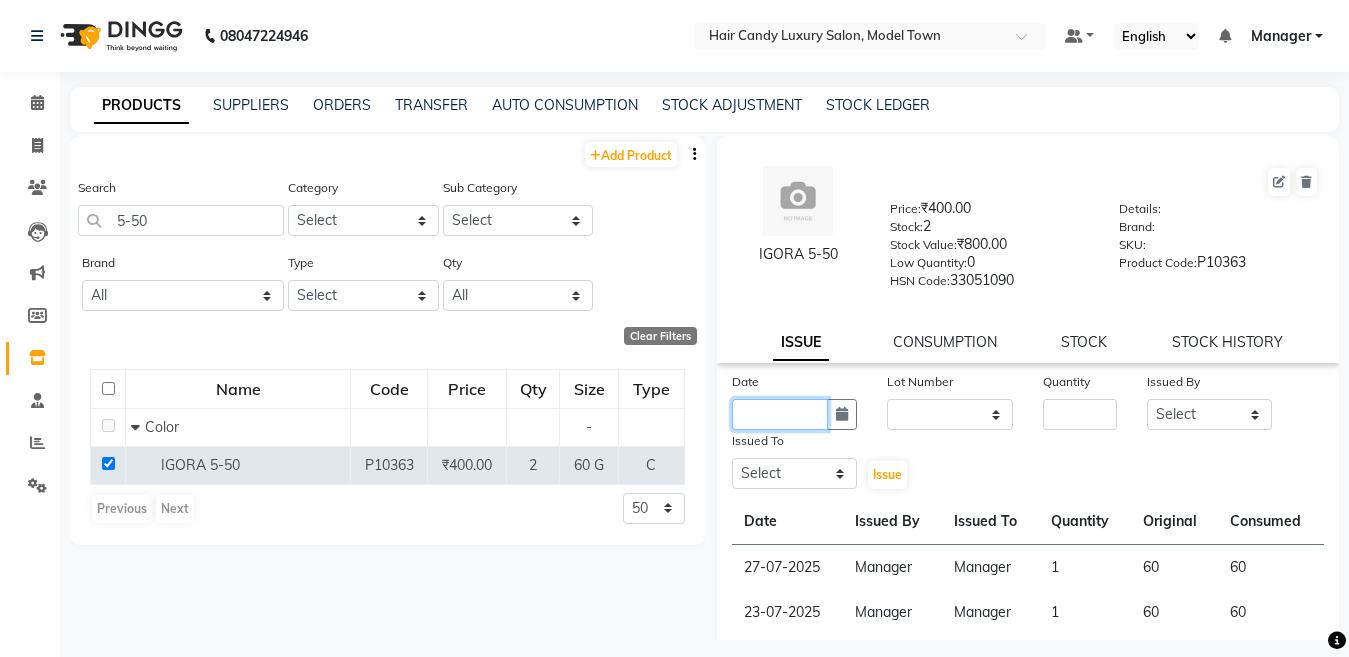 click 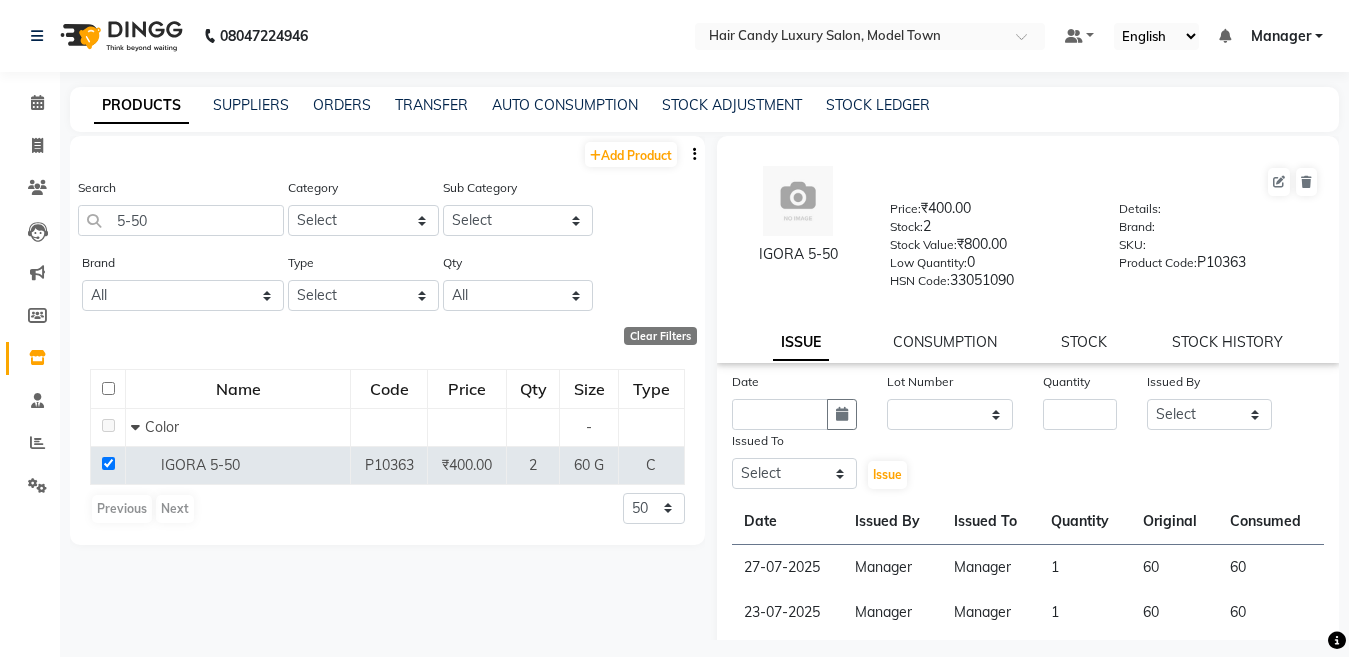 select on "8" 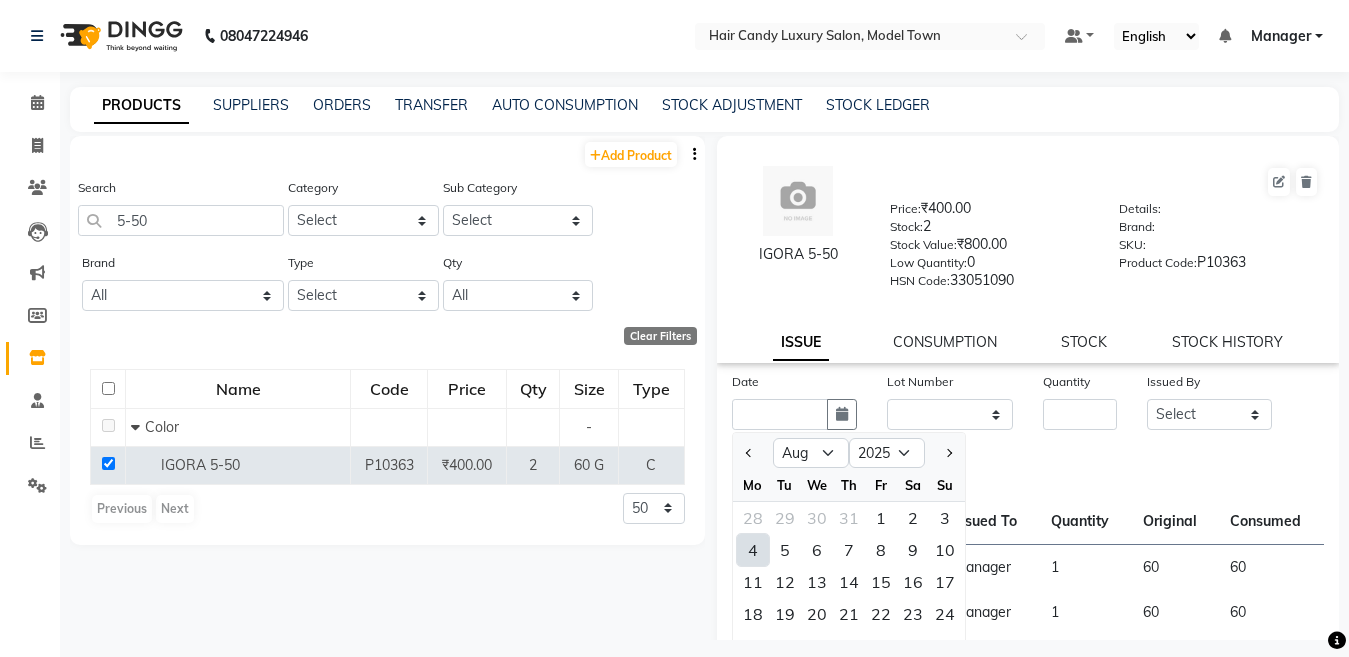 click on "4" 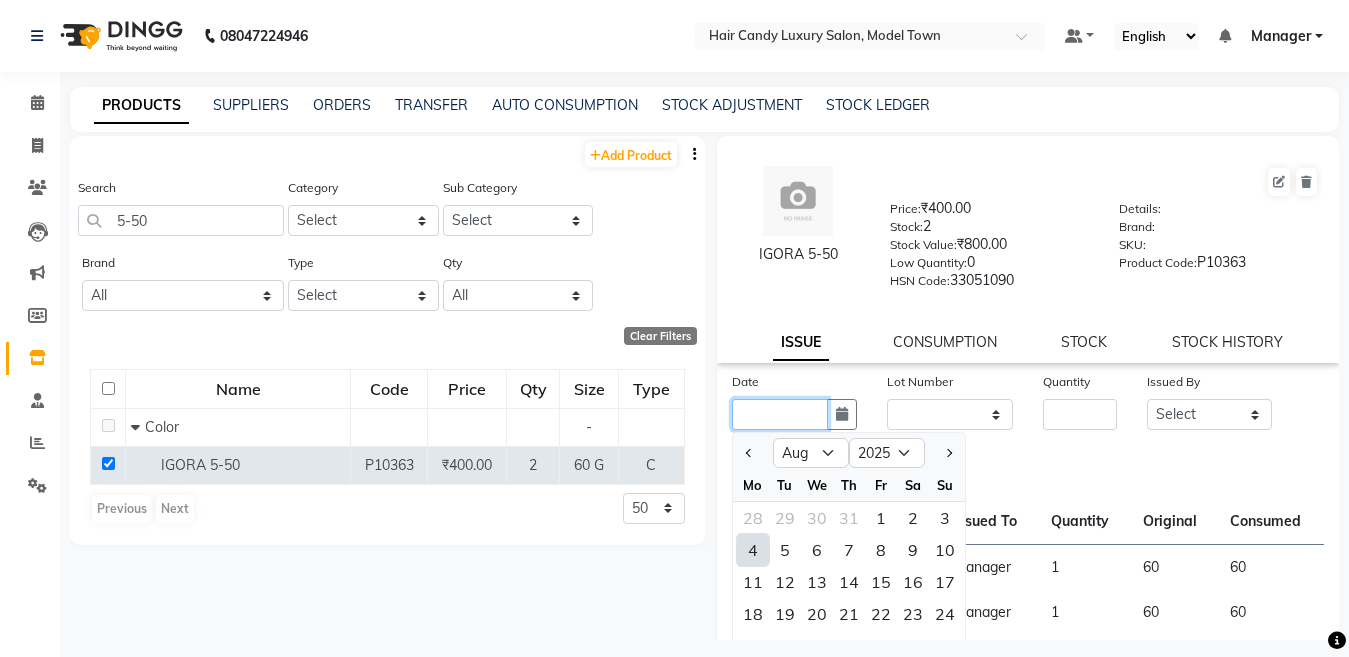 type on "04-08-2025" 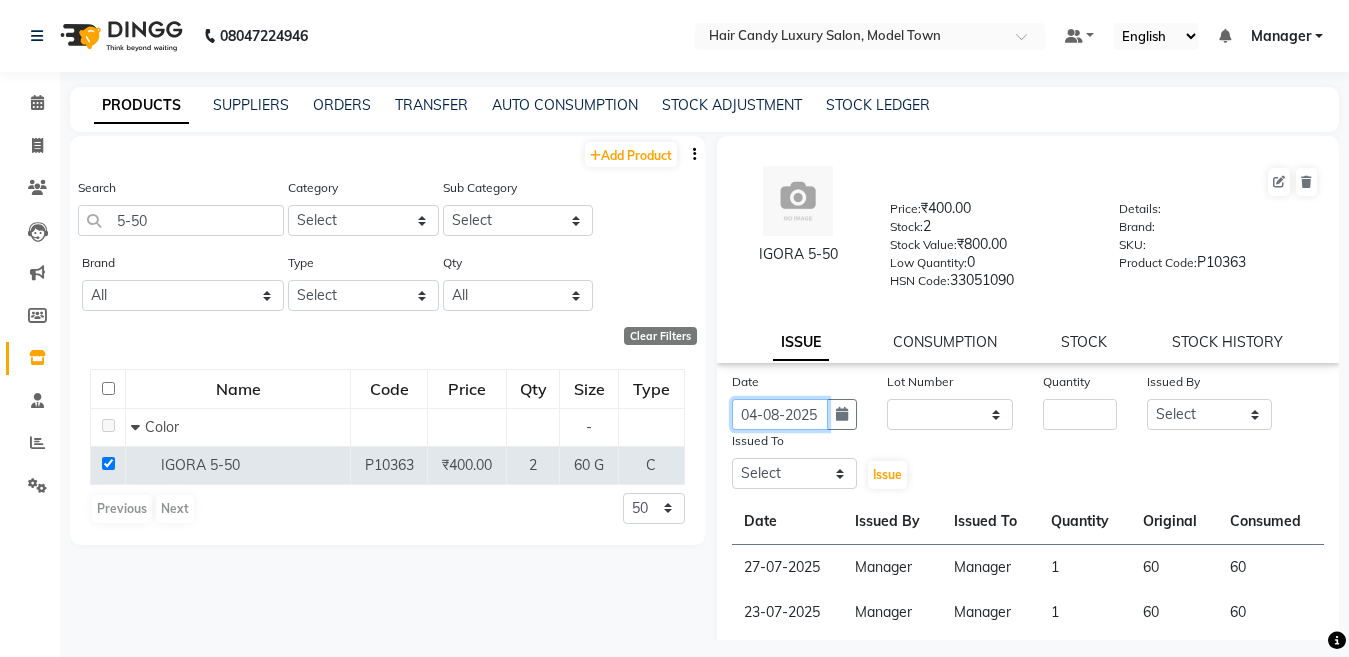 scroll, scrollTop: 0, scrollLeft: 2, axis: horizontal 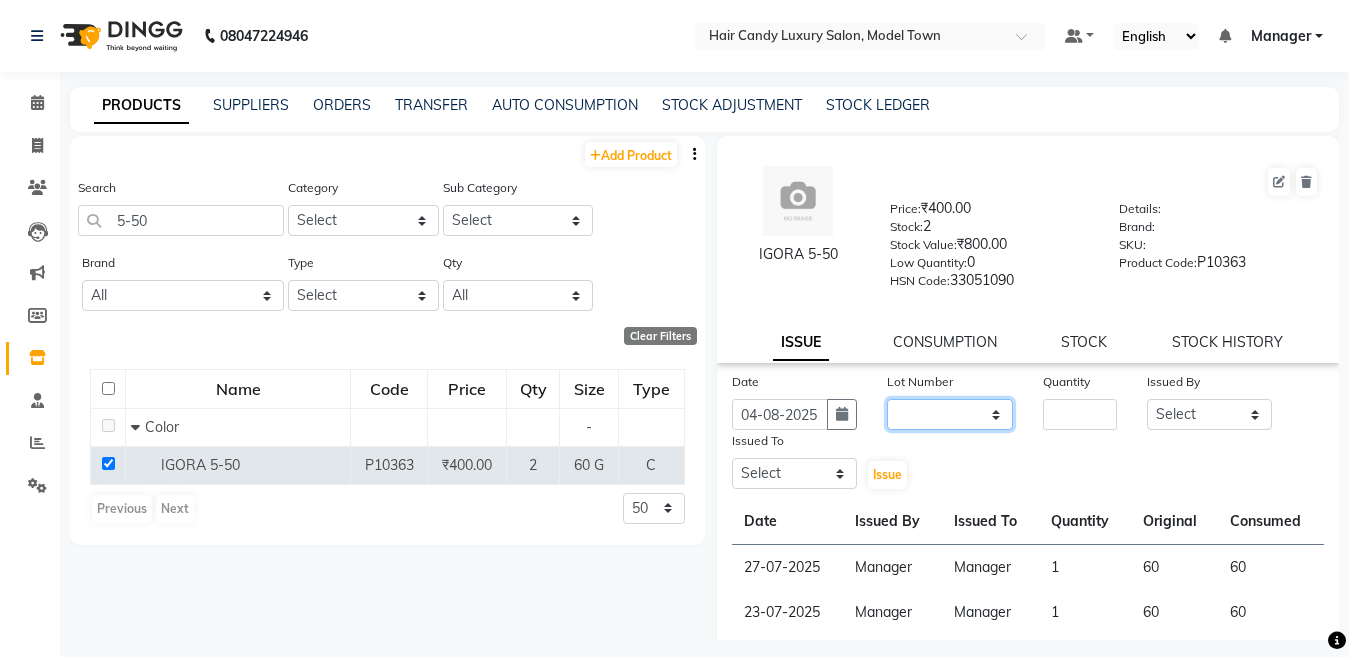 click on "None" 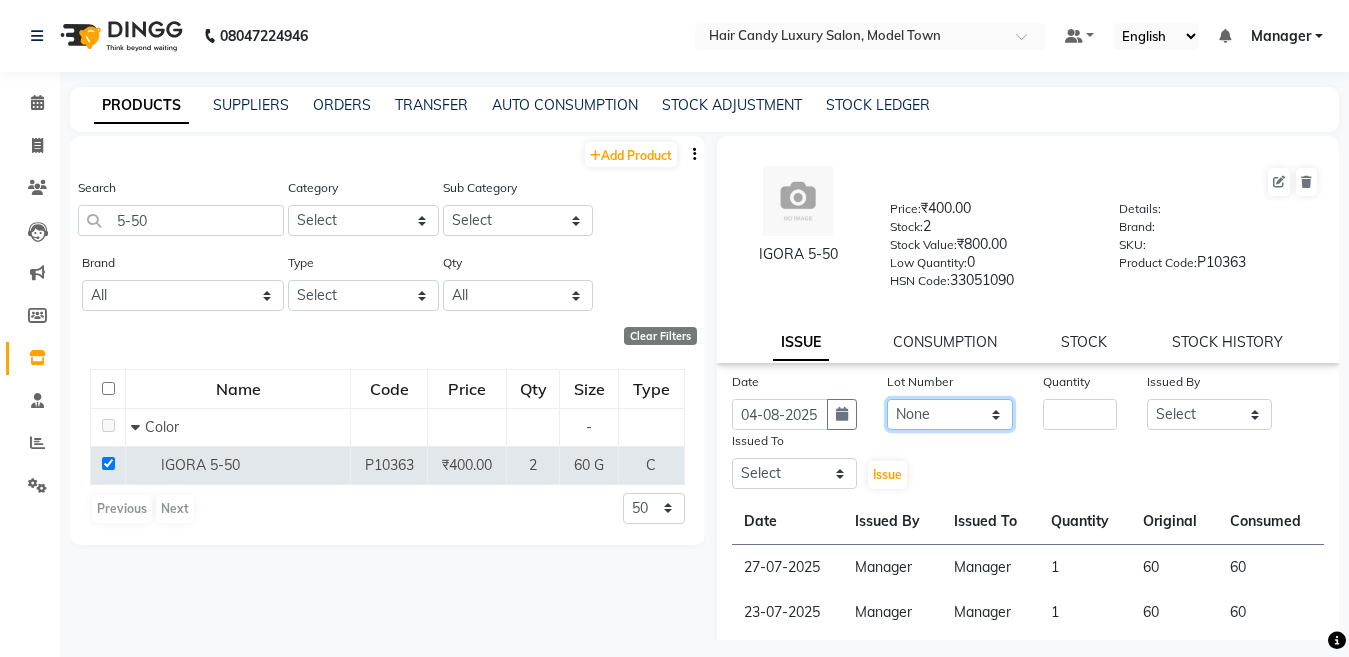 click on "None" 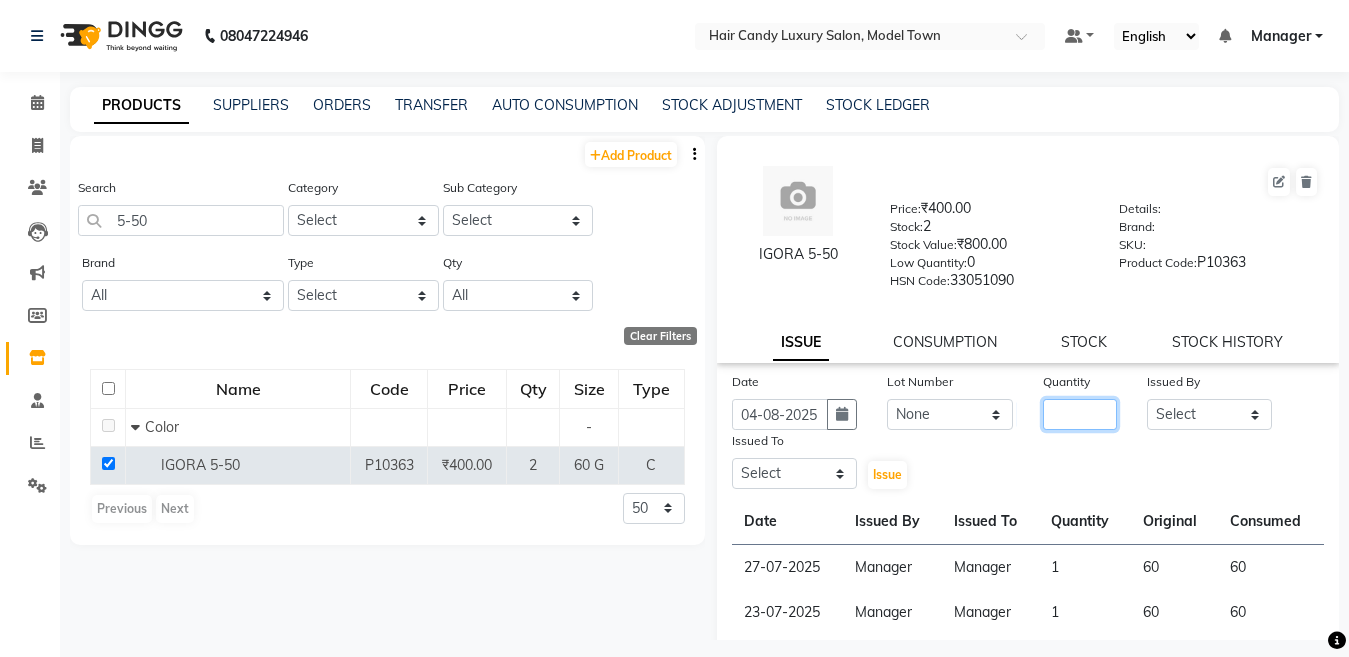 click 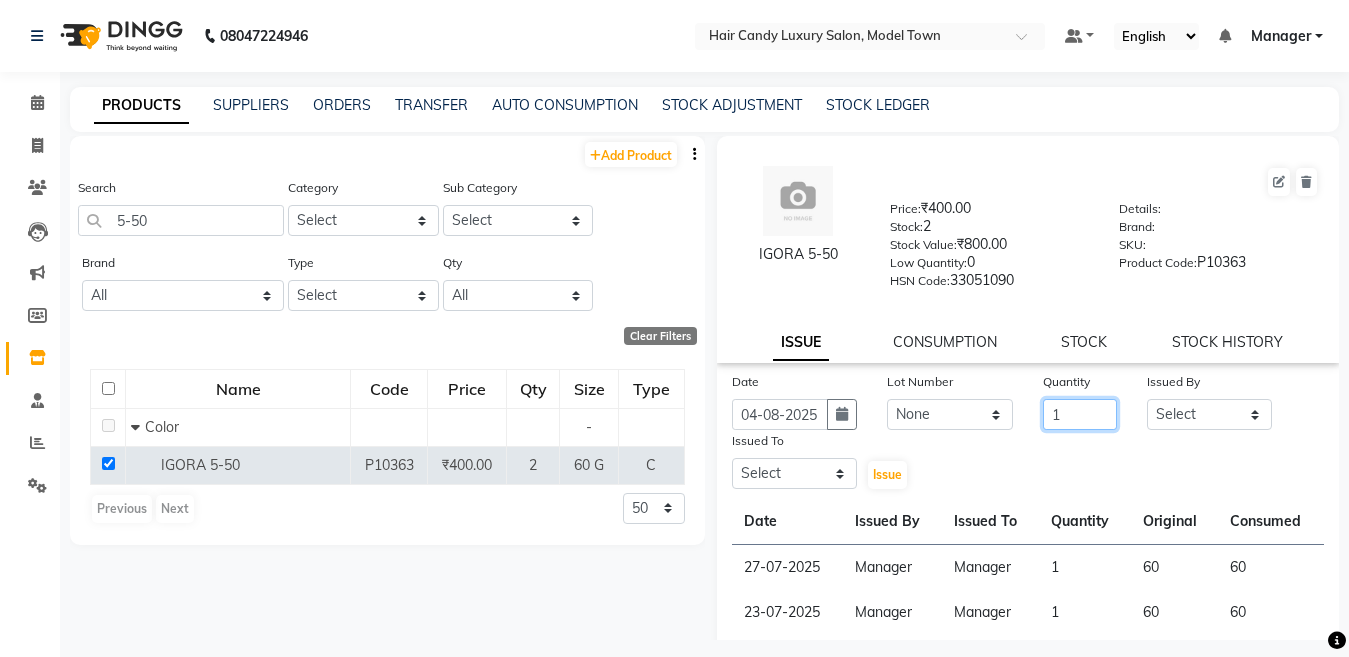 type on "1" 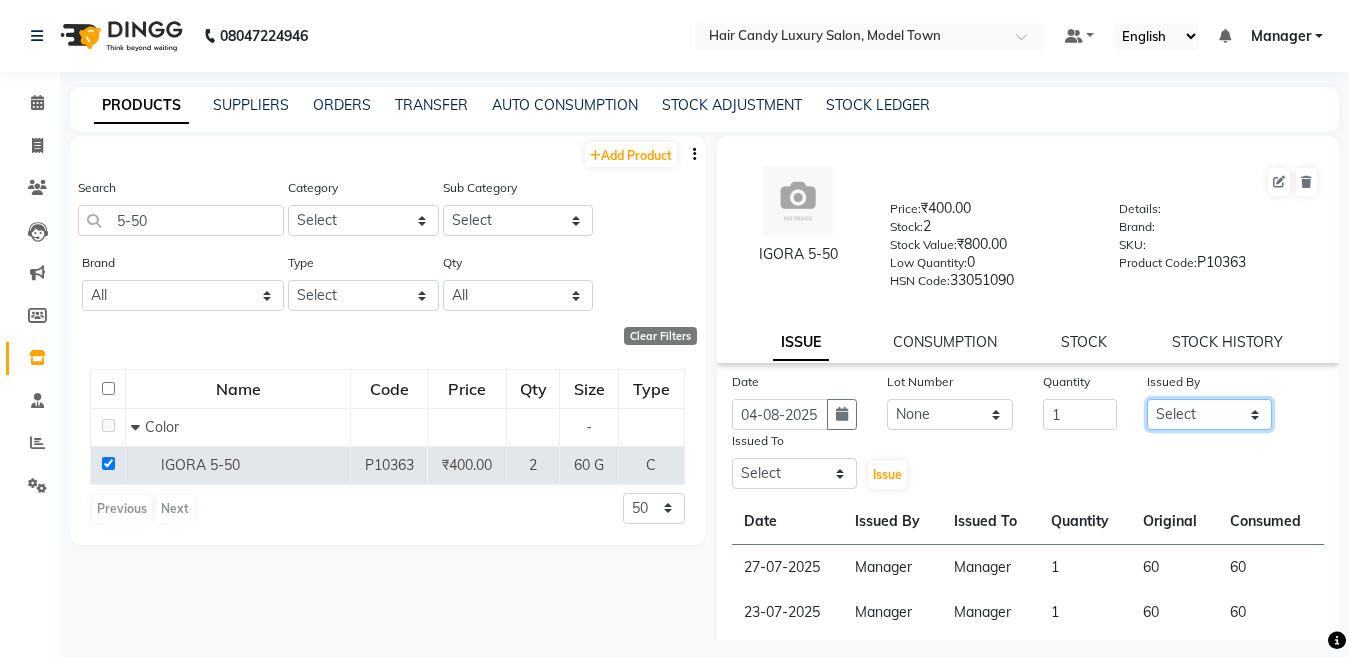 click on "Select Aakib Anas Anuradha Izhar Laiq (Rahul) Manager Neeraj parul Pawan Prakash Rajni Ranjay (Raju) RIYA Saleem sameer  stock manager surrender Vijay Gupta Vijay kumar" 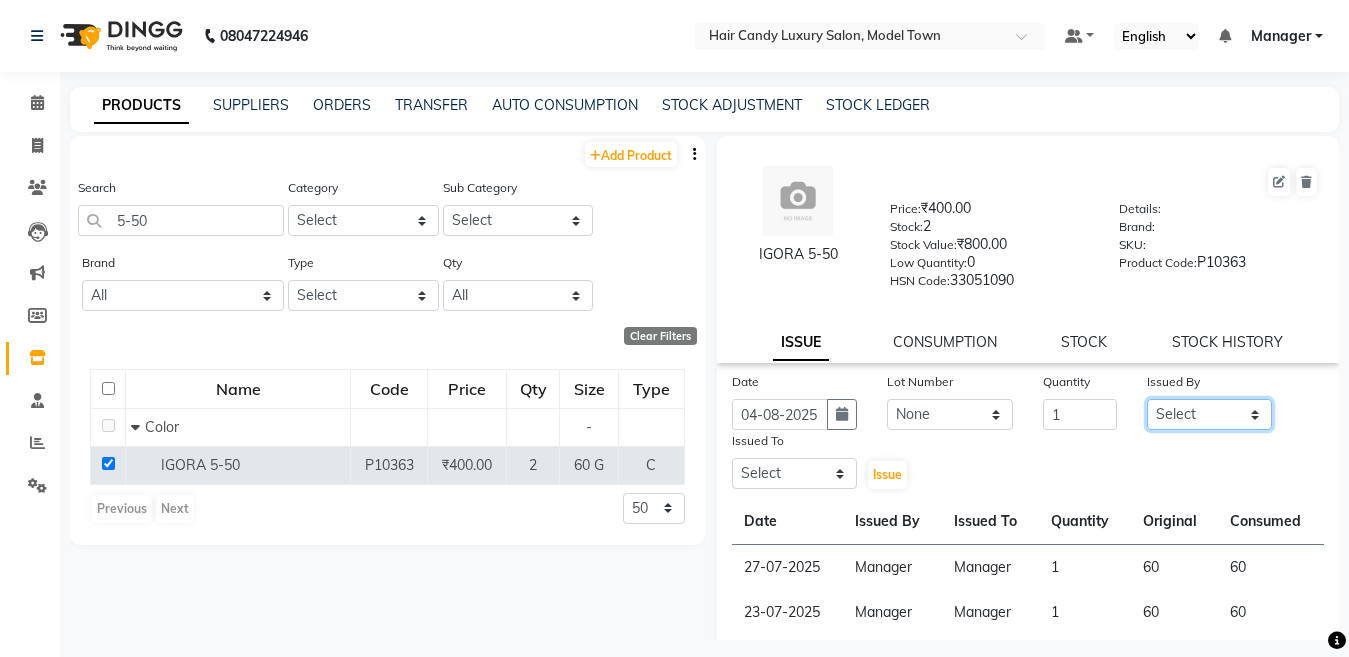 select on "28446" 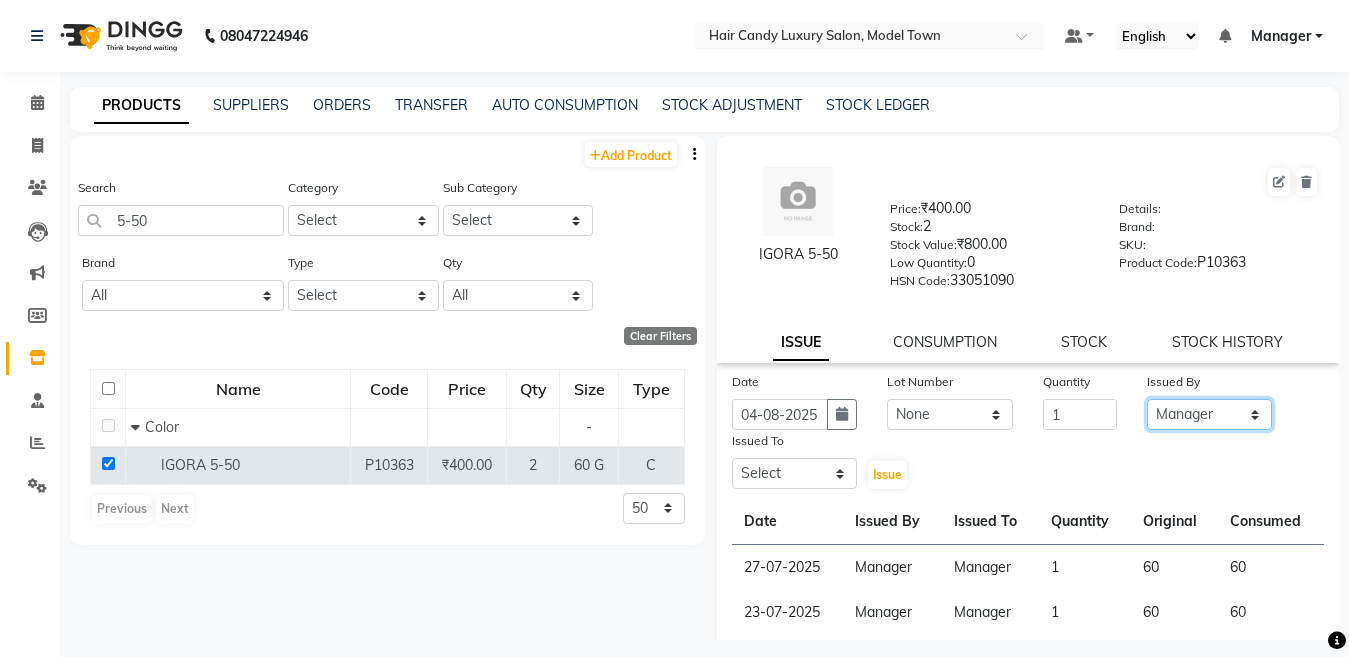 click on "Select Aakib Anas Anuradha Izhar Laiq (Rahul) Manager Neeraj parul Pawan Prakash Rajni Ranjay (Raju) RIYA Saleem sameer  stock manager surrender Vijay Gupta Vijay kumar" 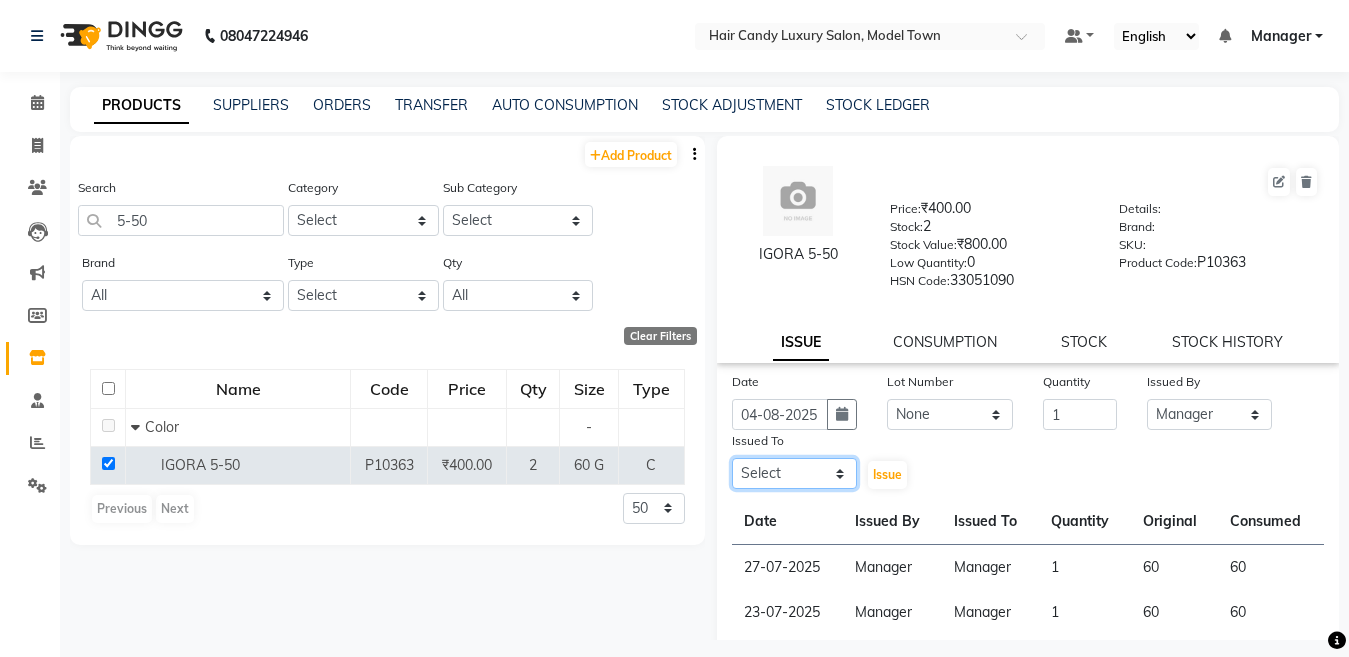 click on "Select Aakib Anas Anuradha Izhar Laiq (Rahul) Manager Neeraj parul Pawan Prakash Rajni Ranjay (Raju) RIYA Saleem sameer  stock manager surrender Vijay Gupta Vijay kumar" 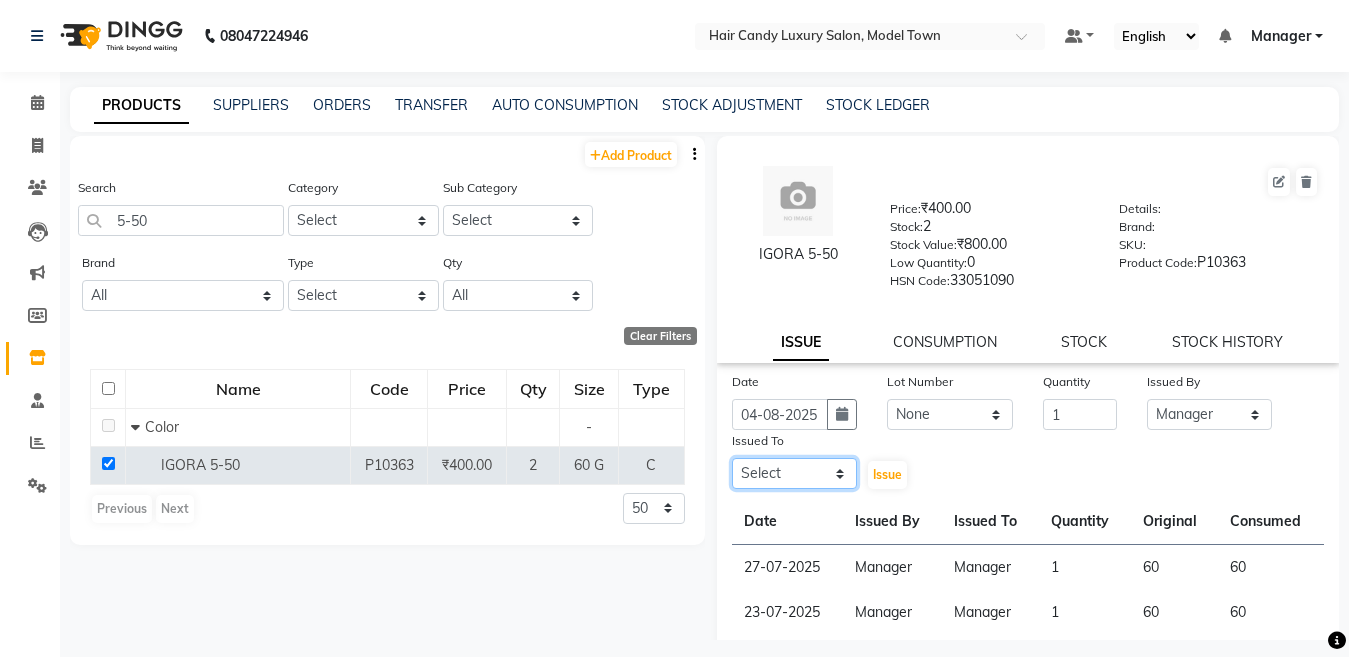 select on "28446" 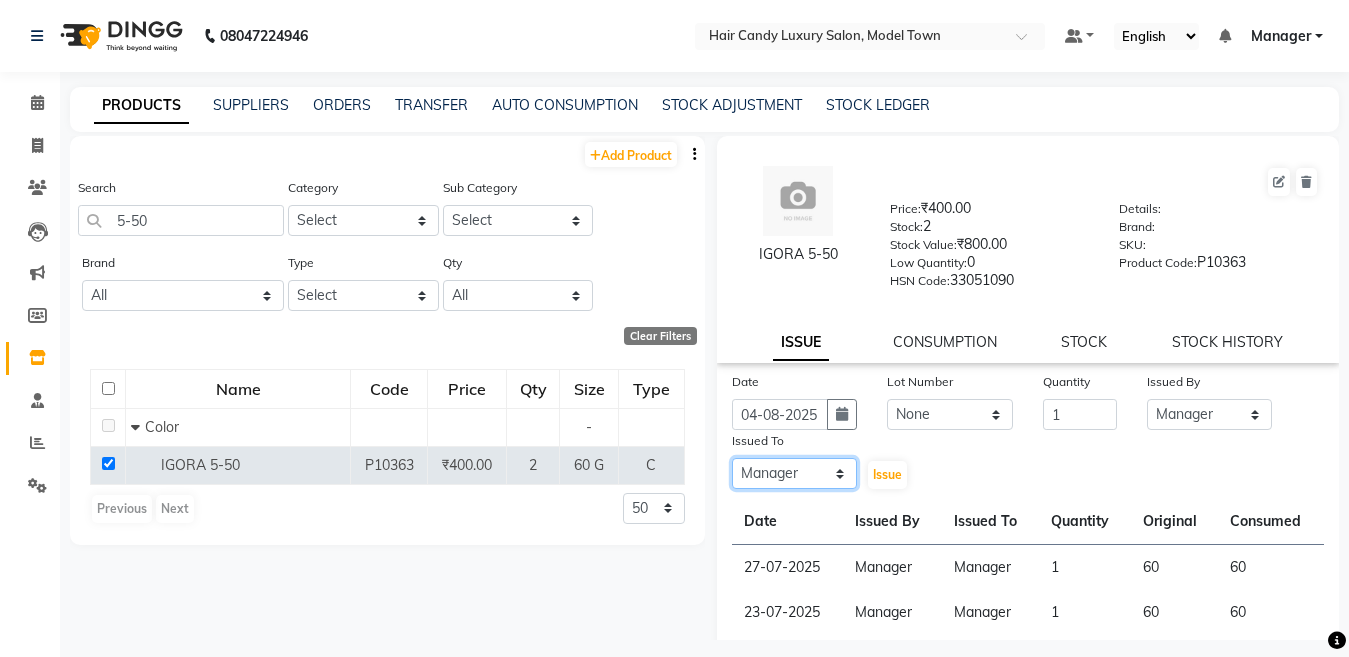 click on "Select Aakib Anas Anuradha Izhar Laiq (Rahul) Manager Neeraj parul Pawan Prakash Rajni Ranjay (Raju) RIYA Saleem sameer  stock manager surrender Vijay Gupta Vijay kumar" 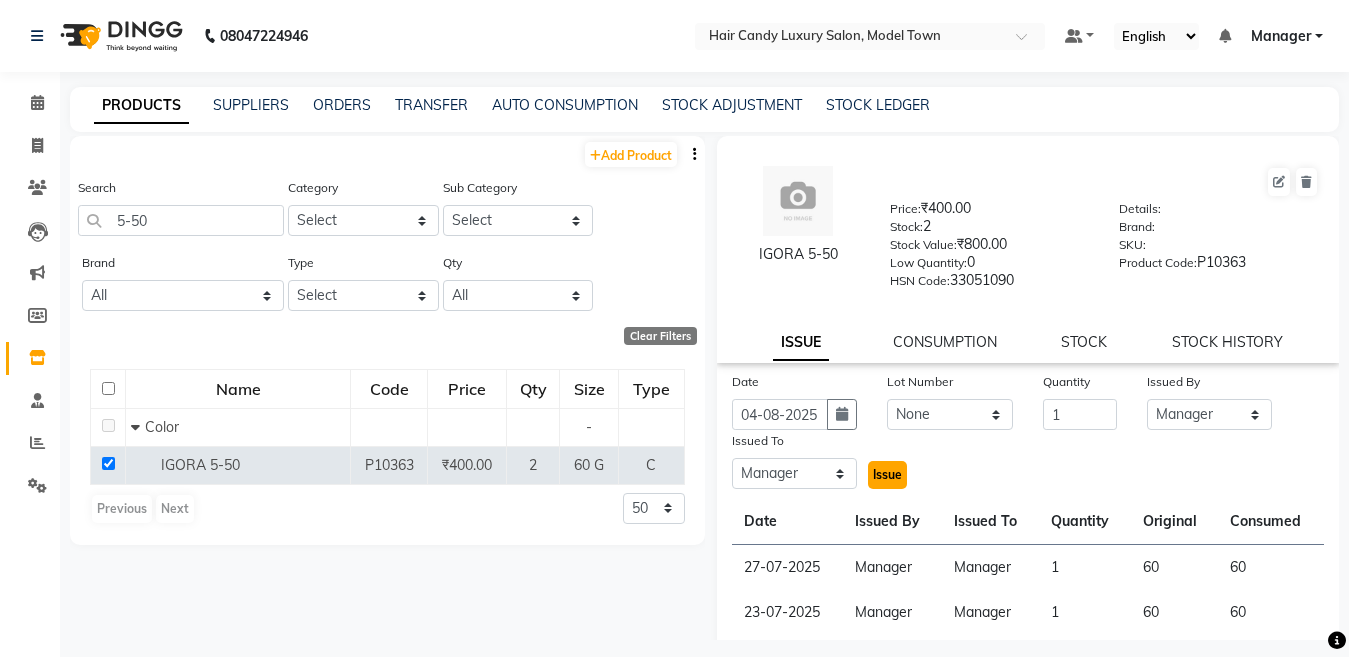 click on "Issue" 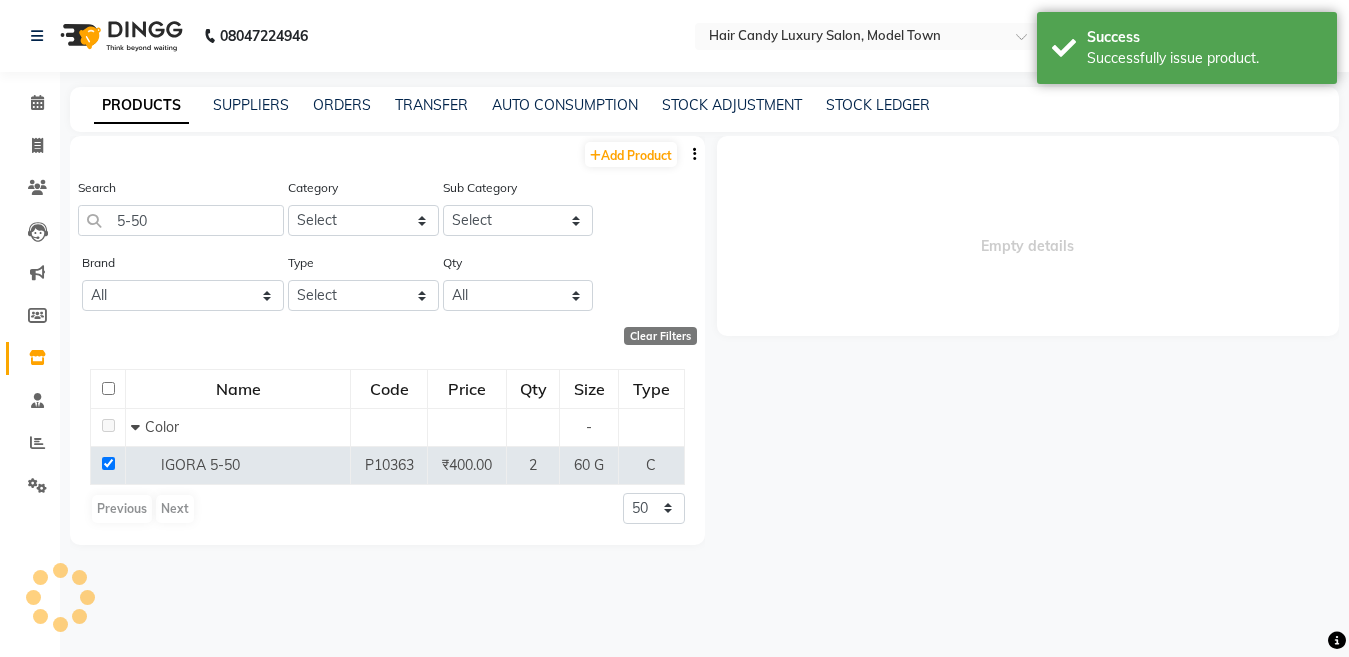 select 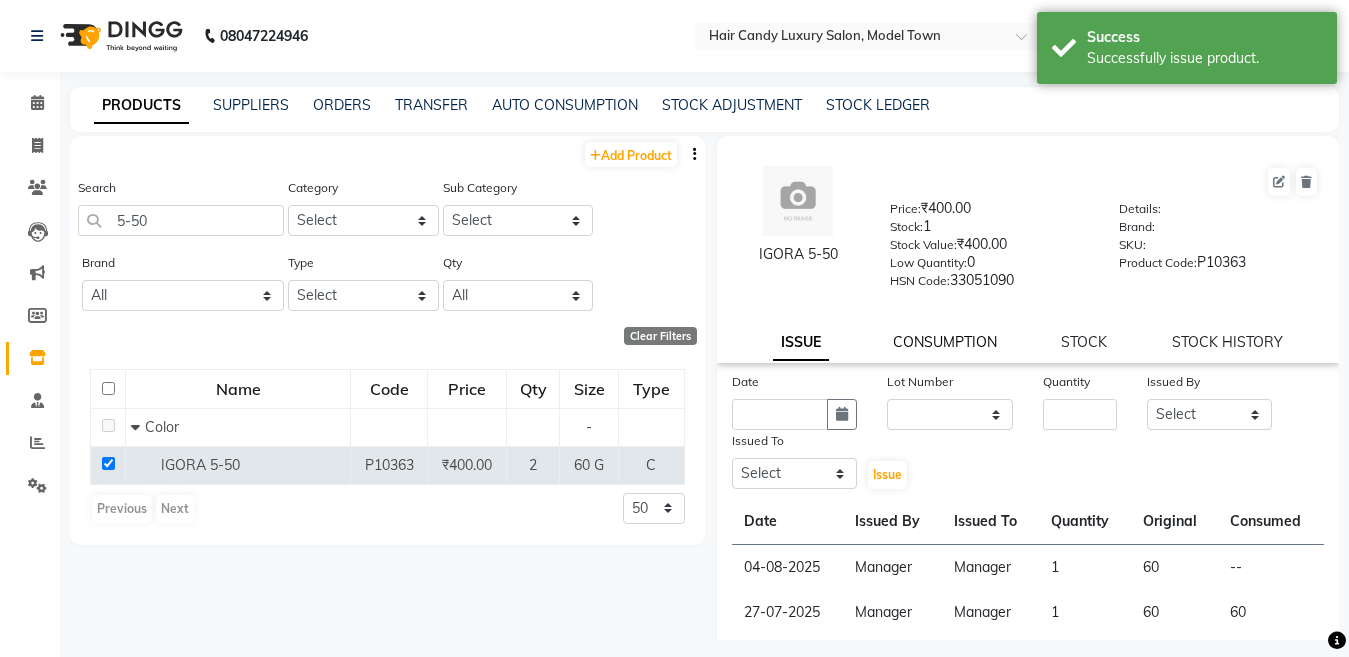 click on "CONSUMPTION" 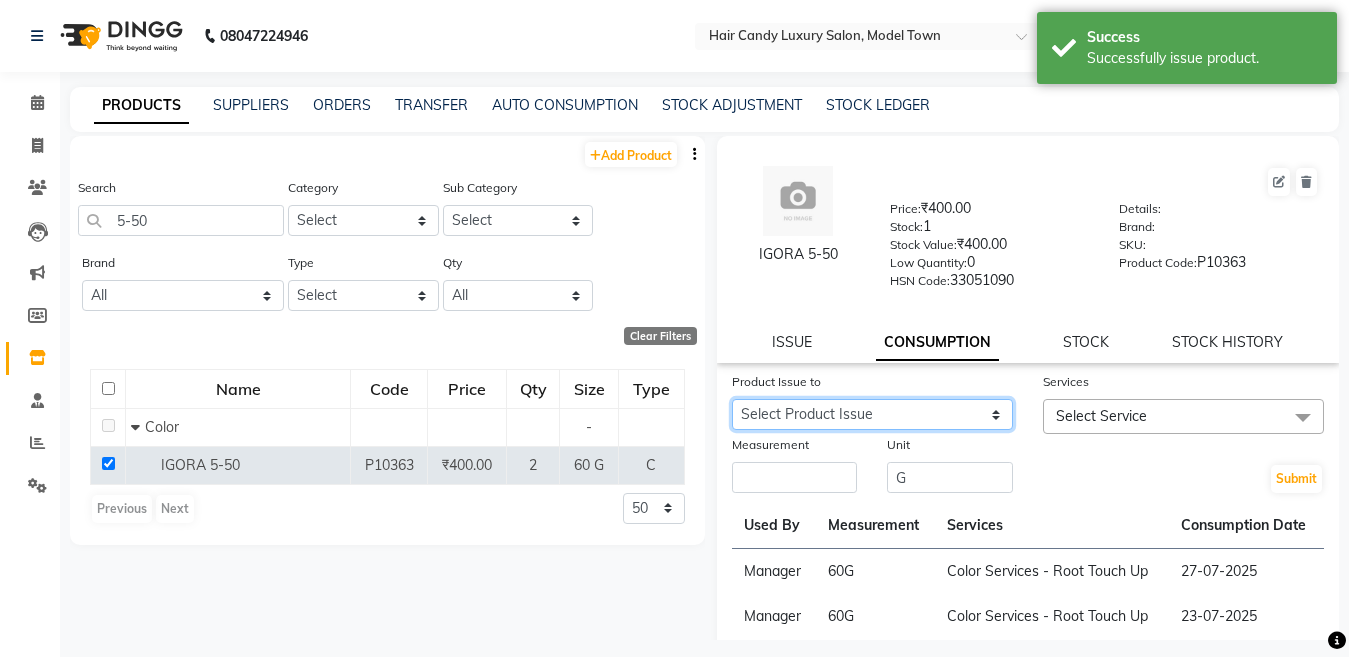click on "Select Product Issue 2025-08-04, Issued to: Manager, Balance: 60" 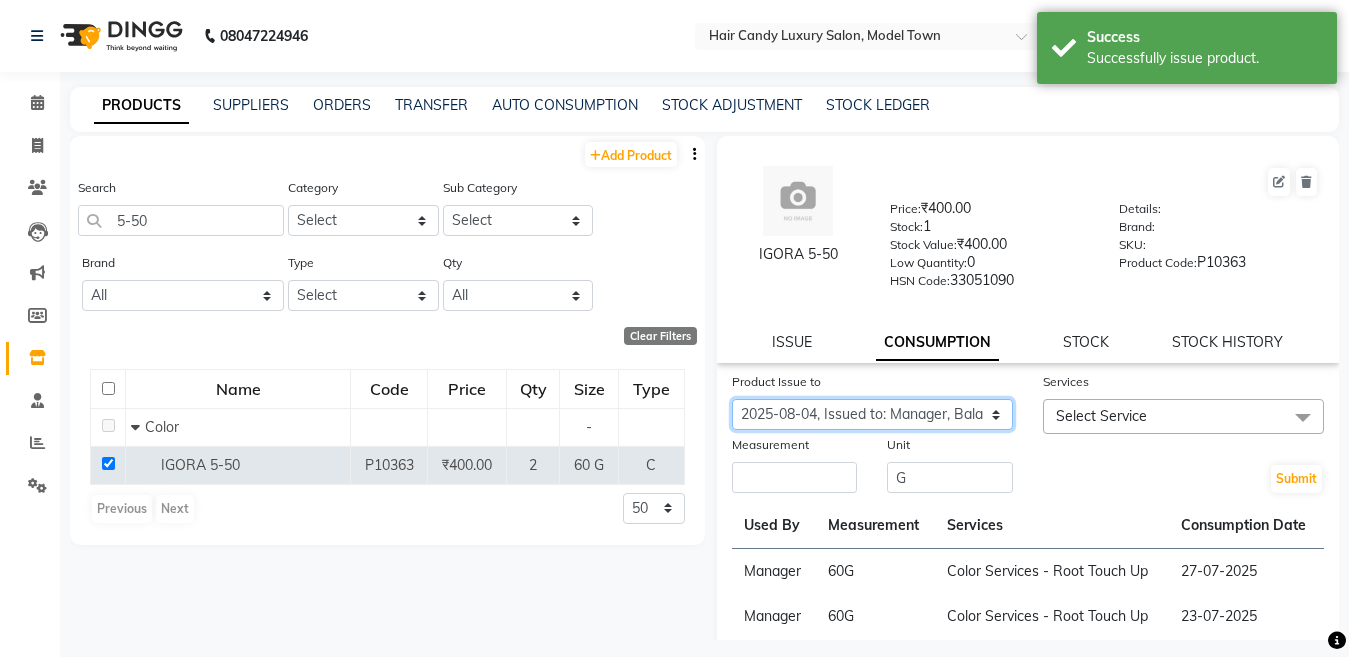 click on "Select Product Issue 2025-08-04, Issued to: Manager, Balance: 60" 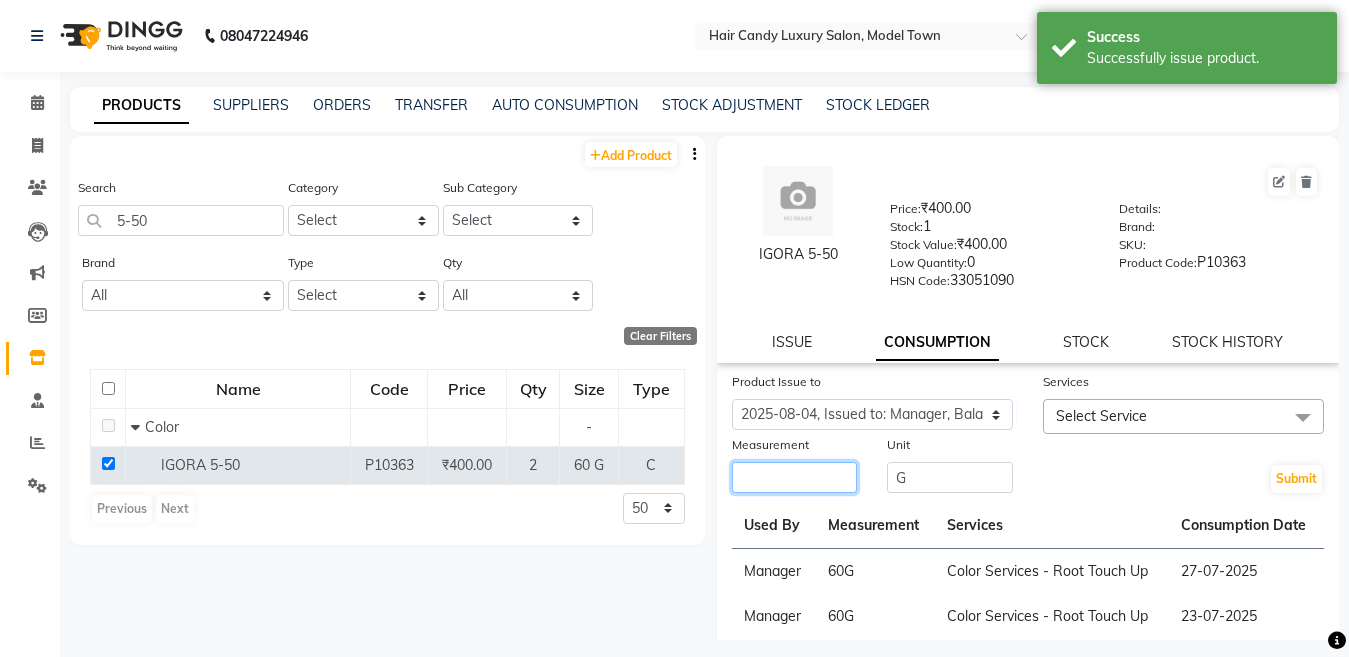 click 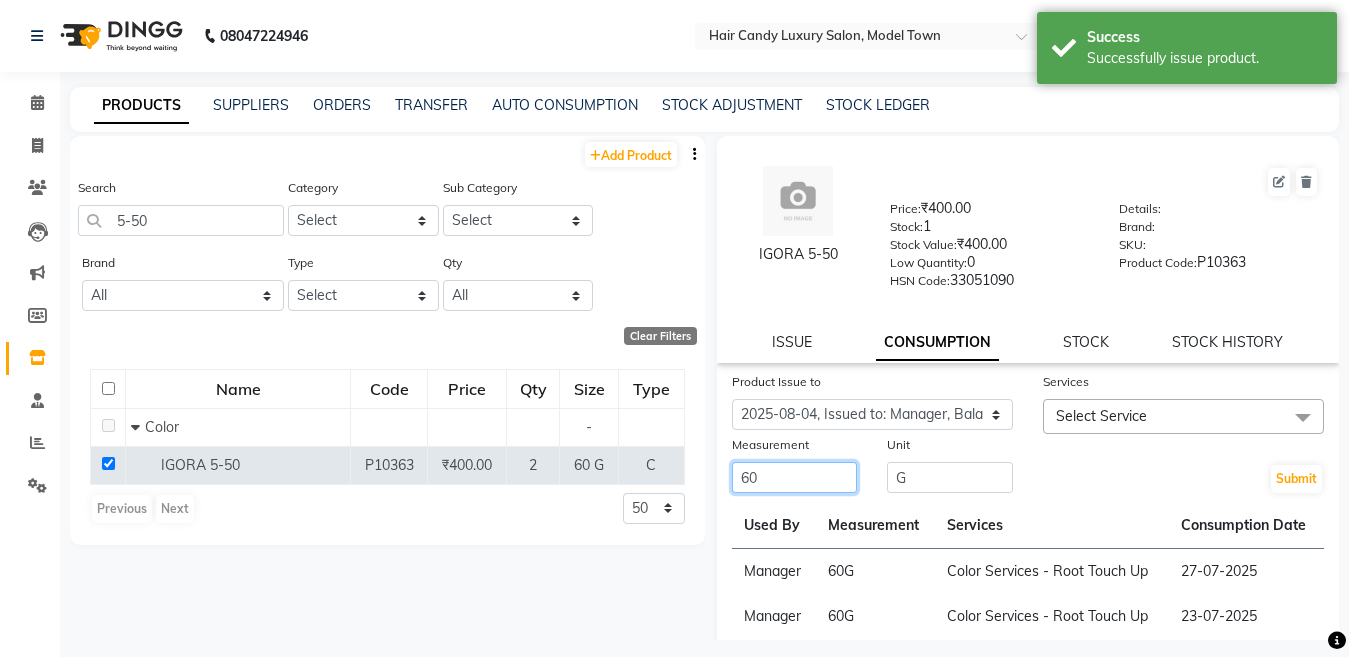 type on "60" 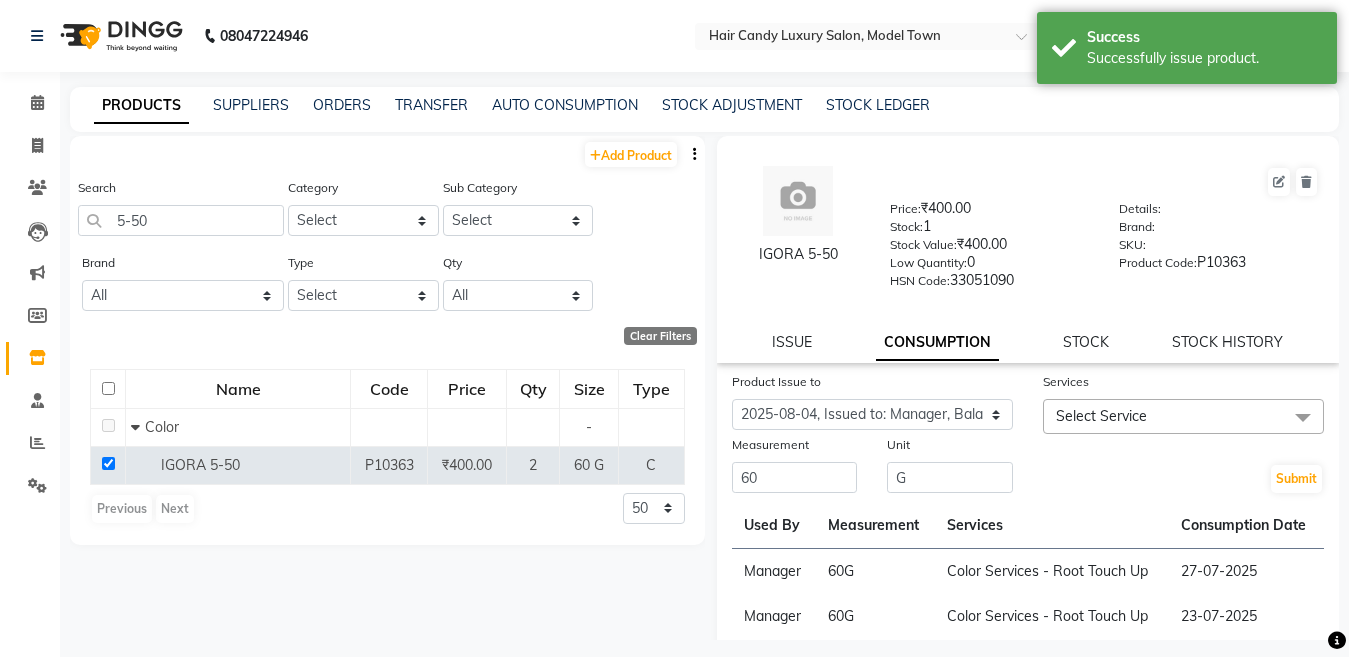 click 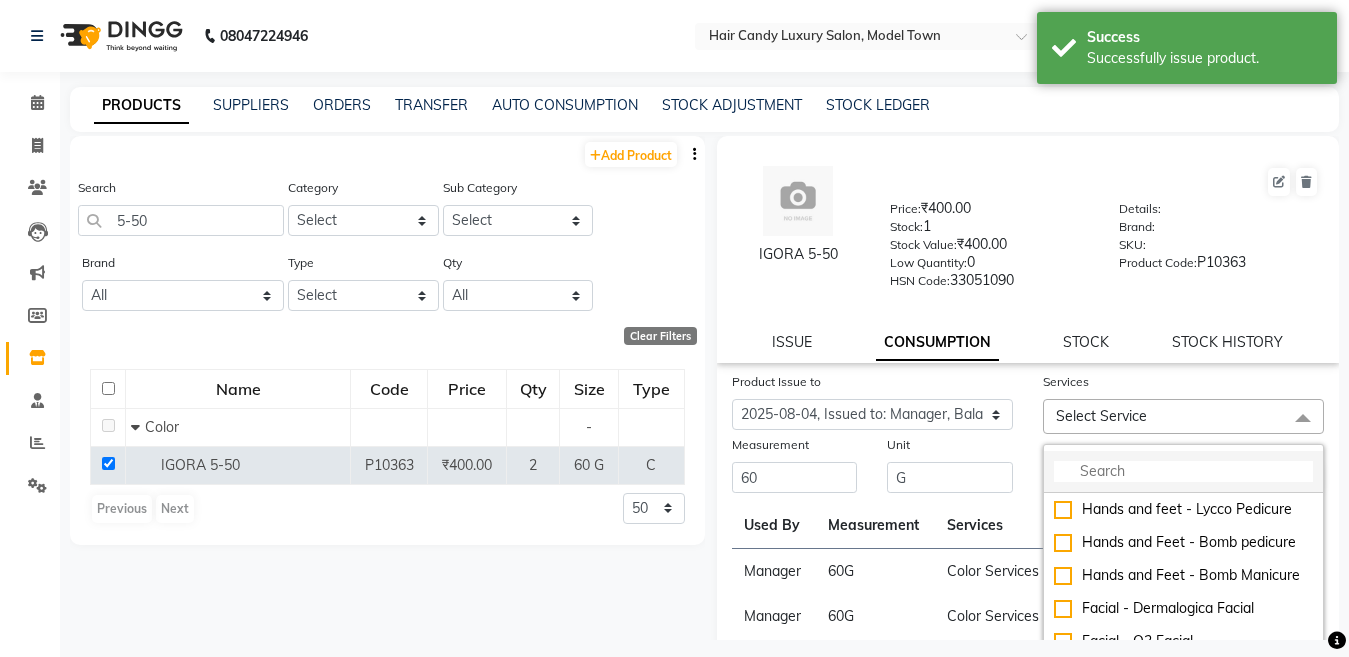 click 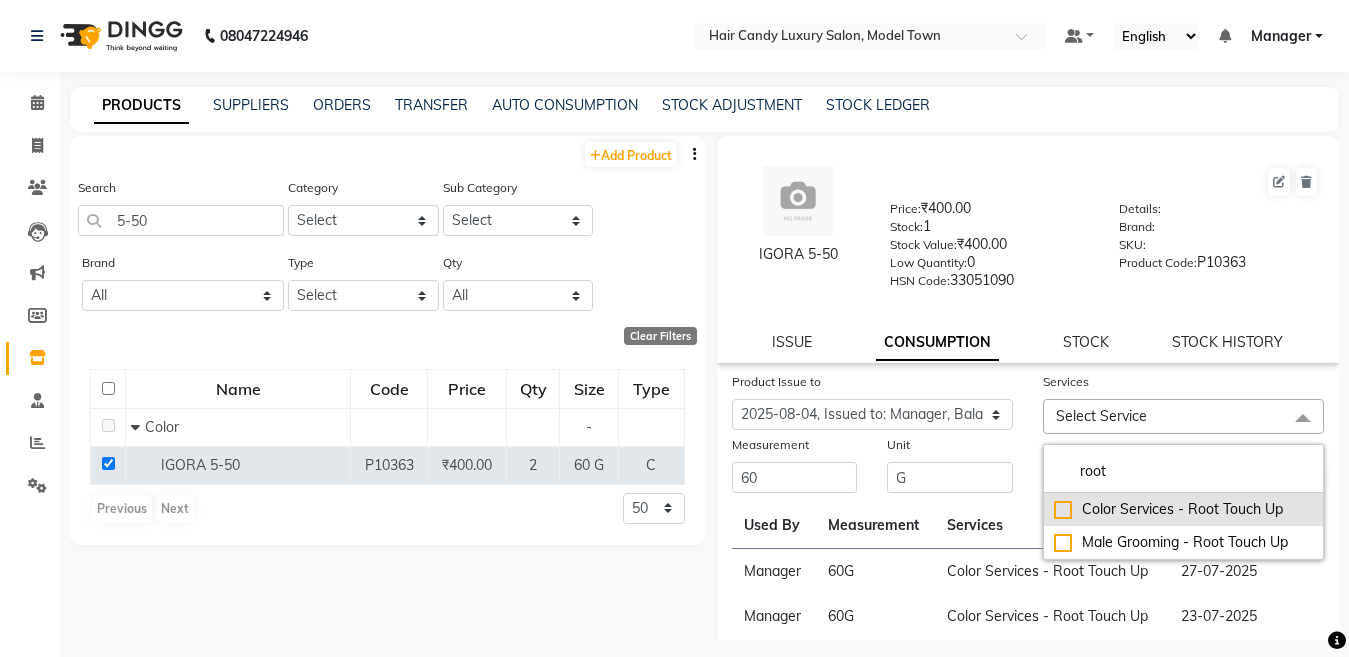 type on "root" 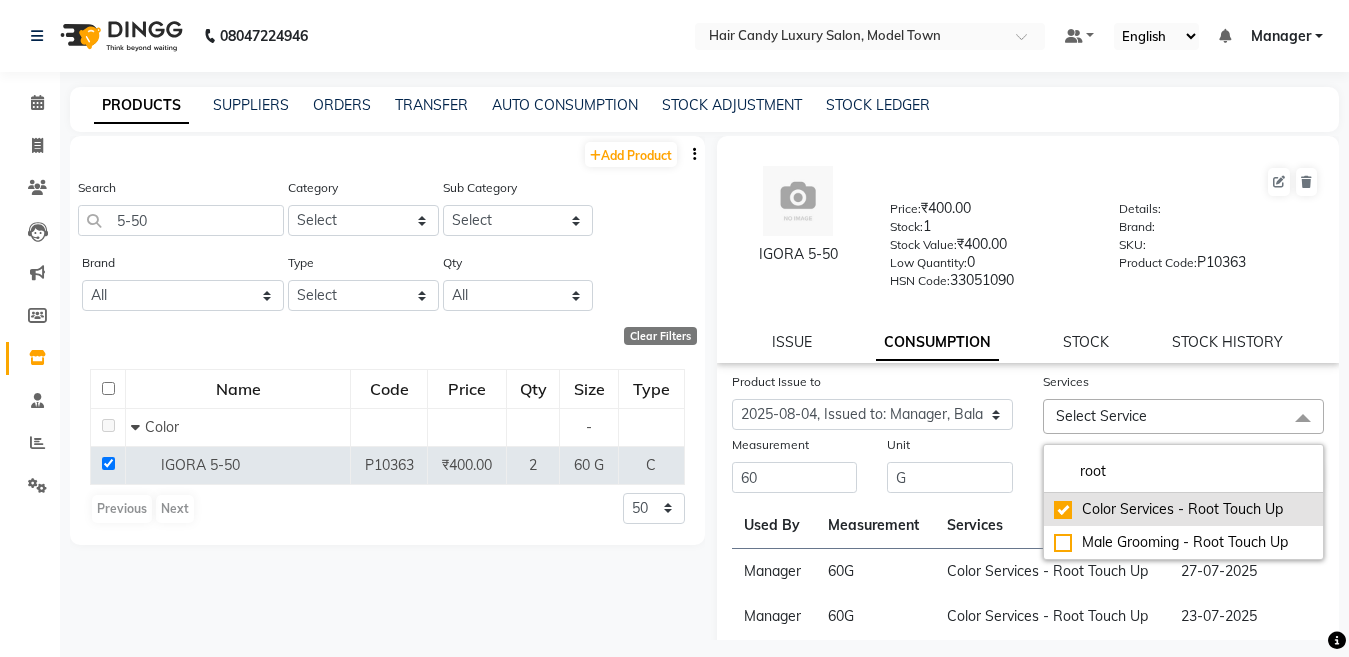 checkbox on "true" 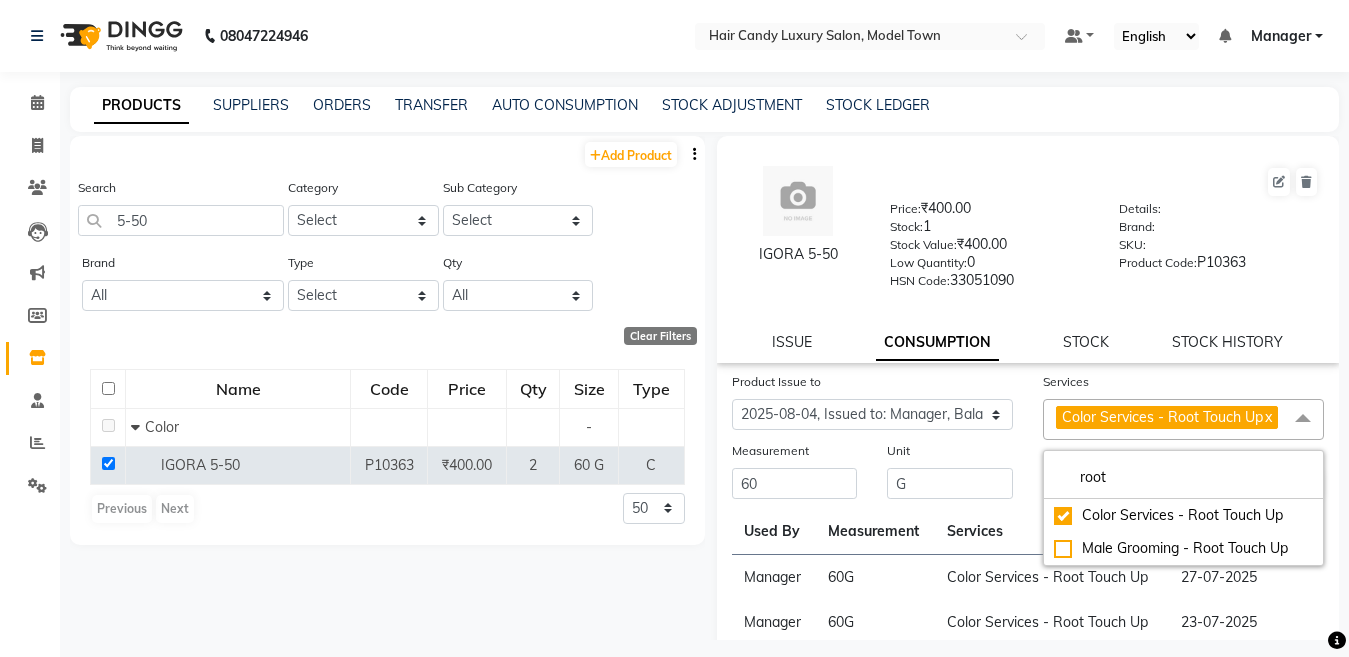 click on "Product Issue to Select Product Issue 2025-08-04, Issued to: Manager, Balance: 60" 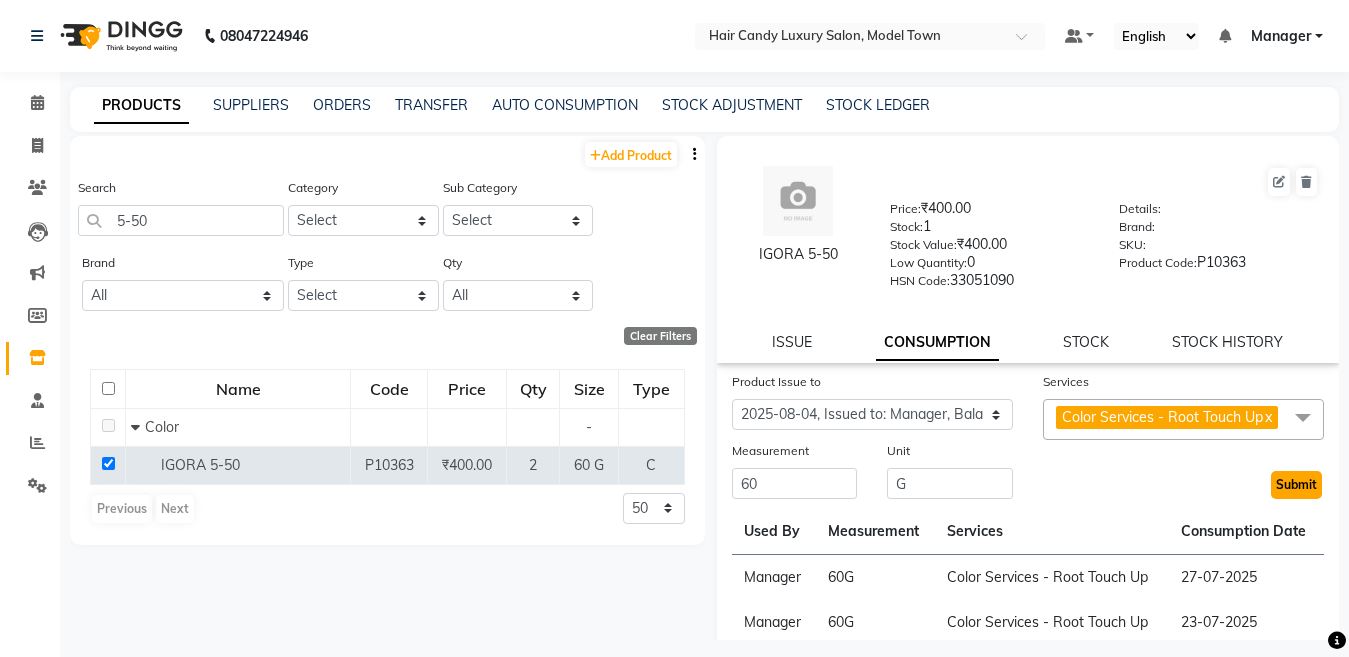 click on "Submit" 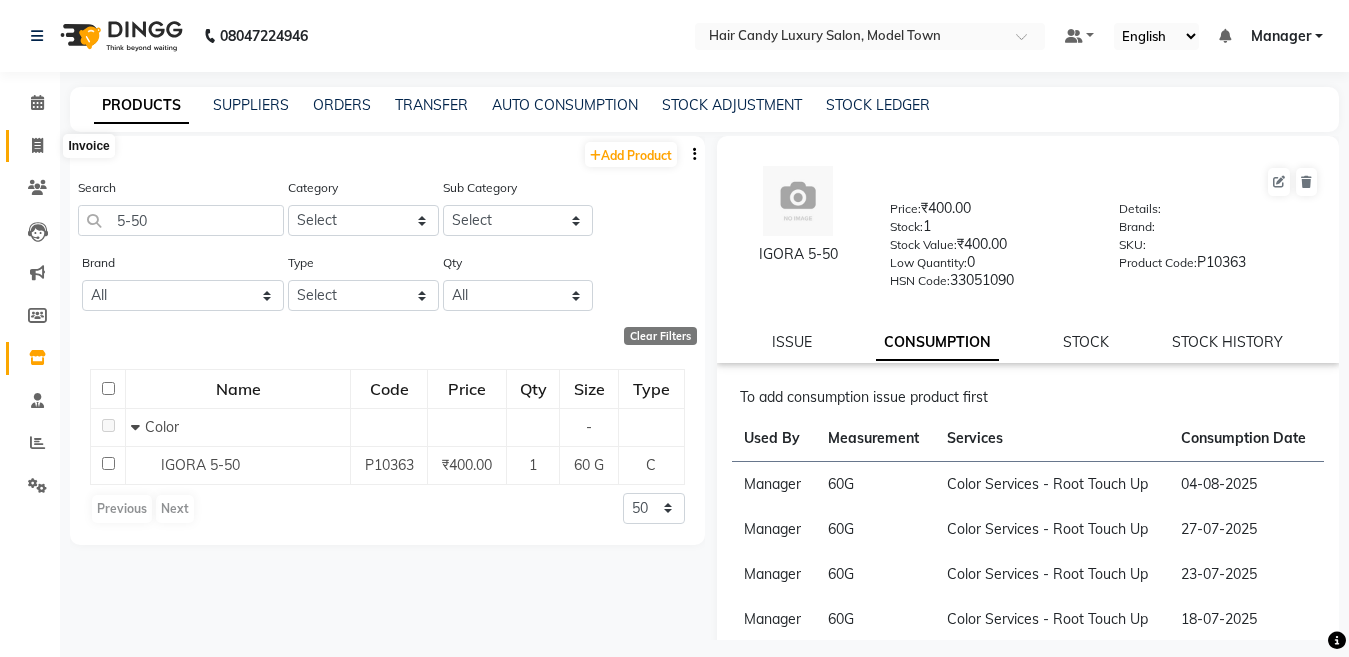 click 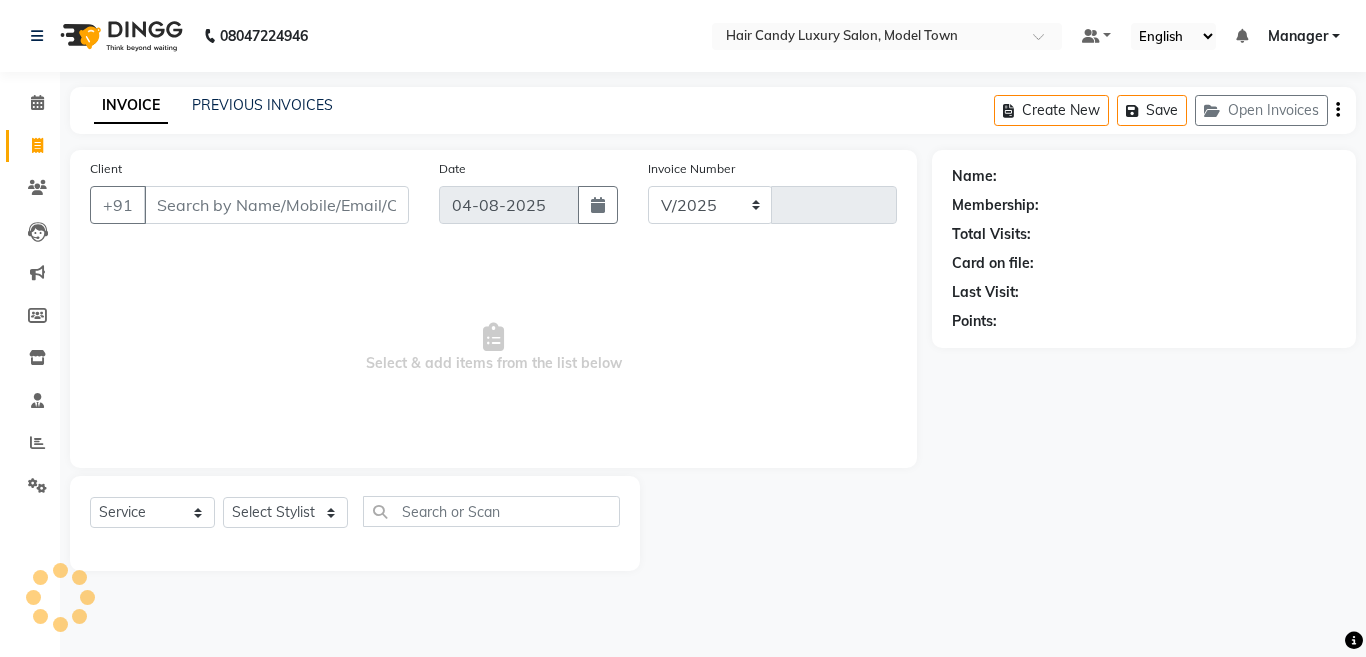 select on "4716" 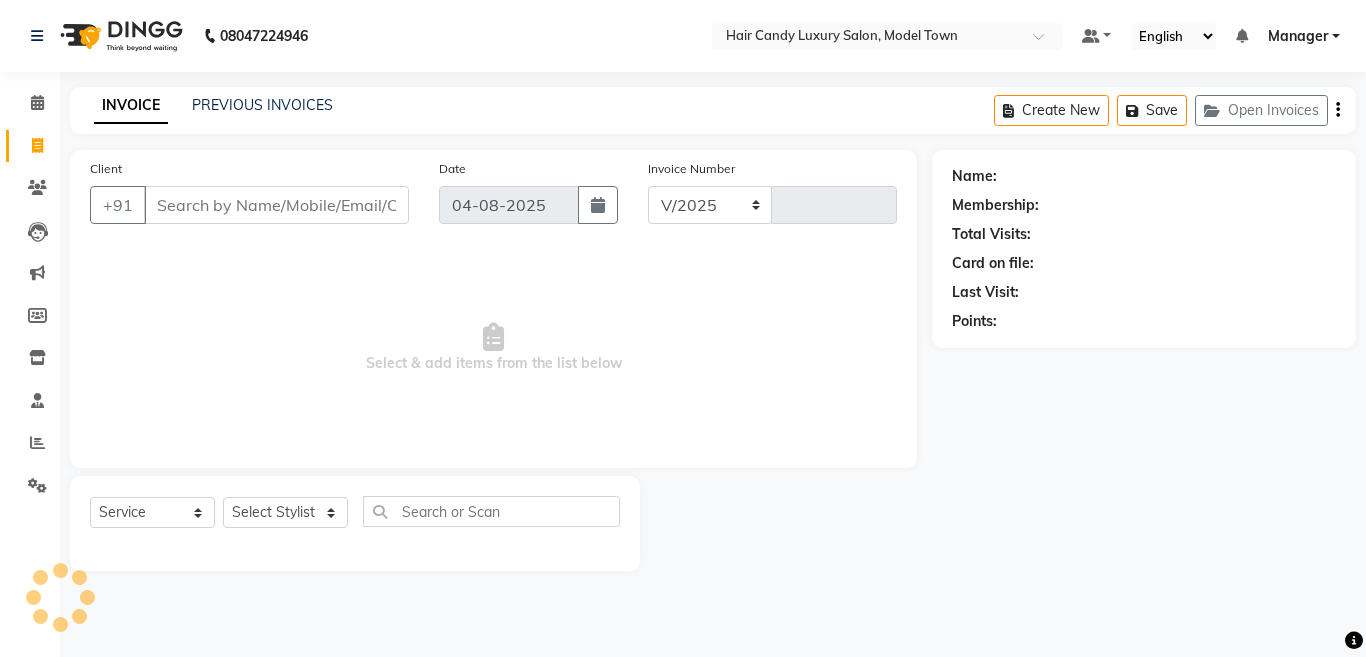 type on "3118" 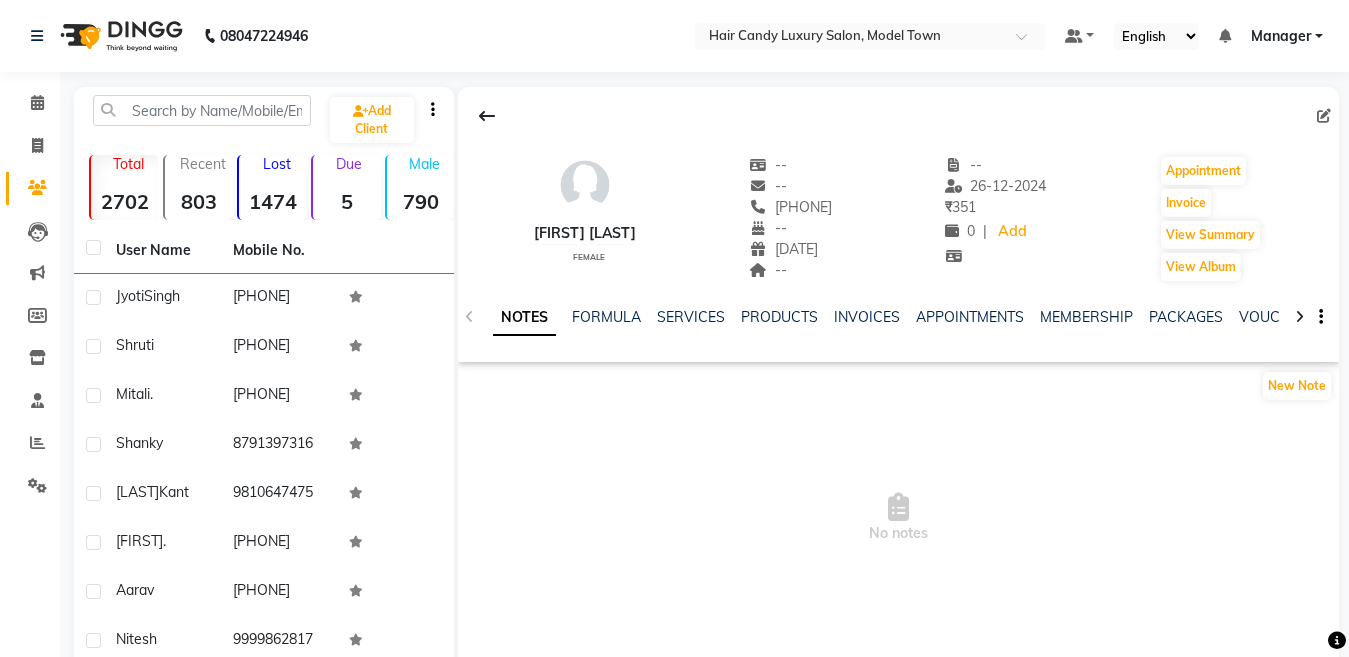 scroll, scrollTop: 0, scrollLeft: 0, axis: both 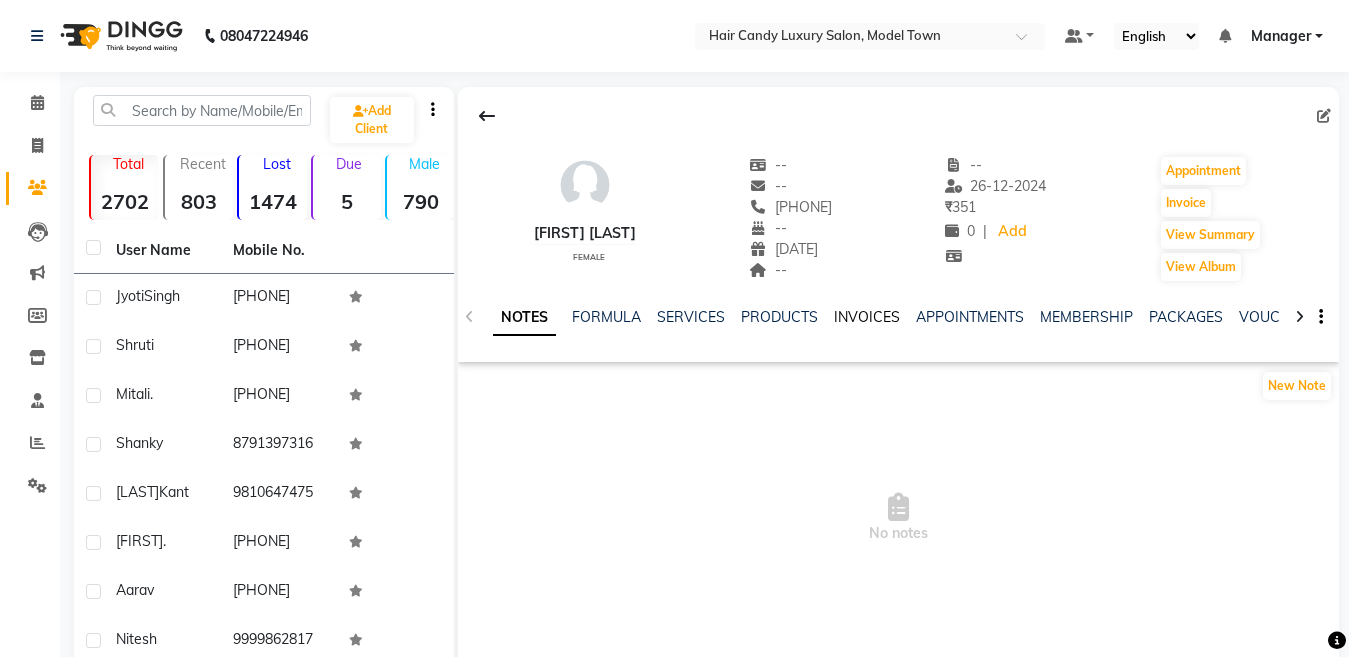 click on "INVOICES" 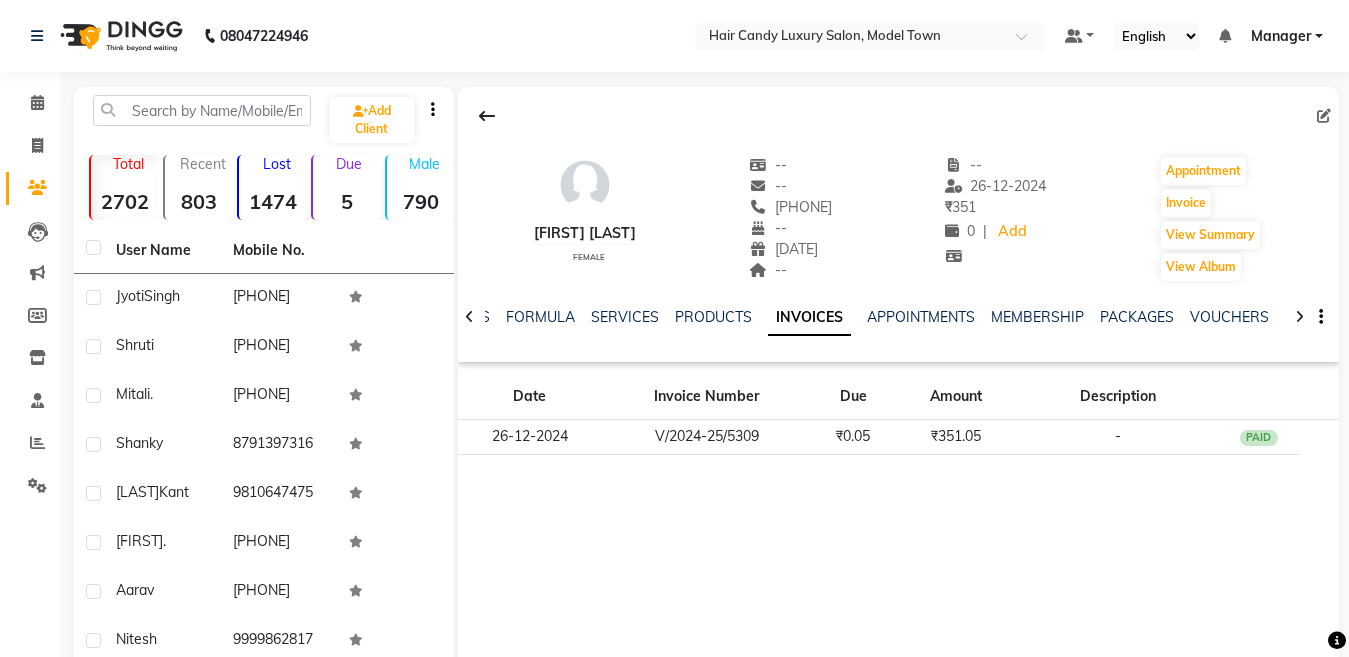 scroll, scrollTop: 0, scrollLeft: 0, axis: both 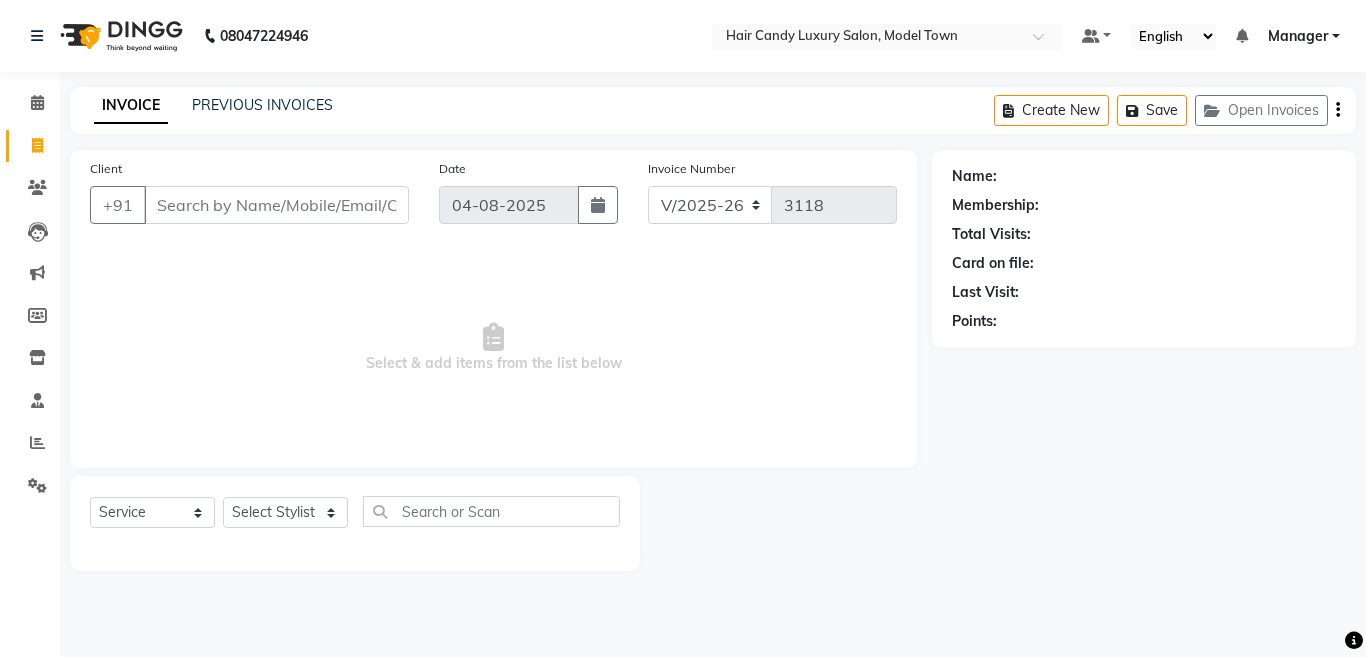 select on "4716" 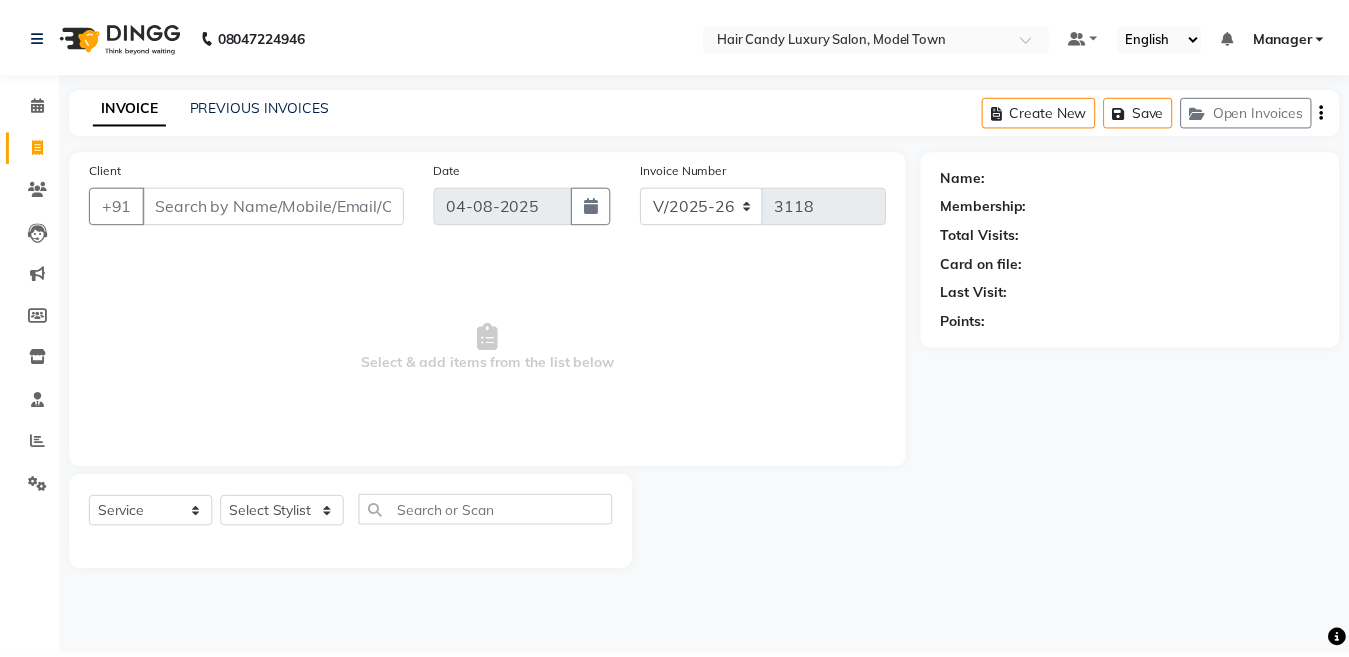scroll, scrollTop: 0, scrollLeft: 0, axis: both 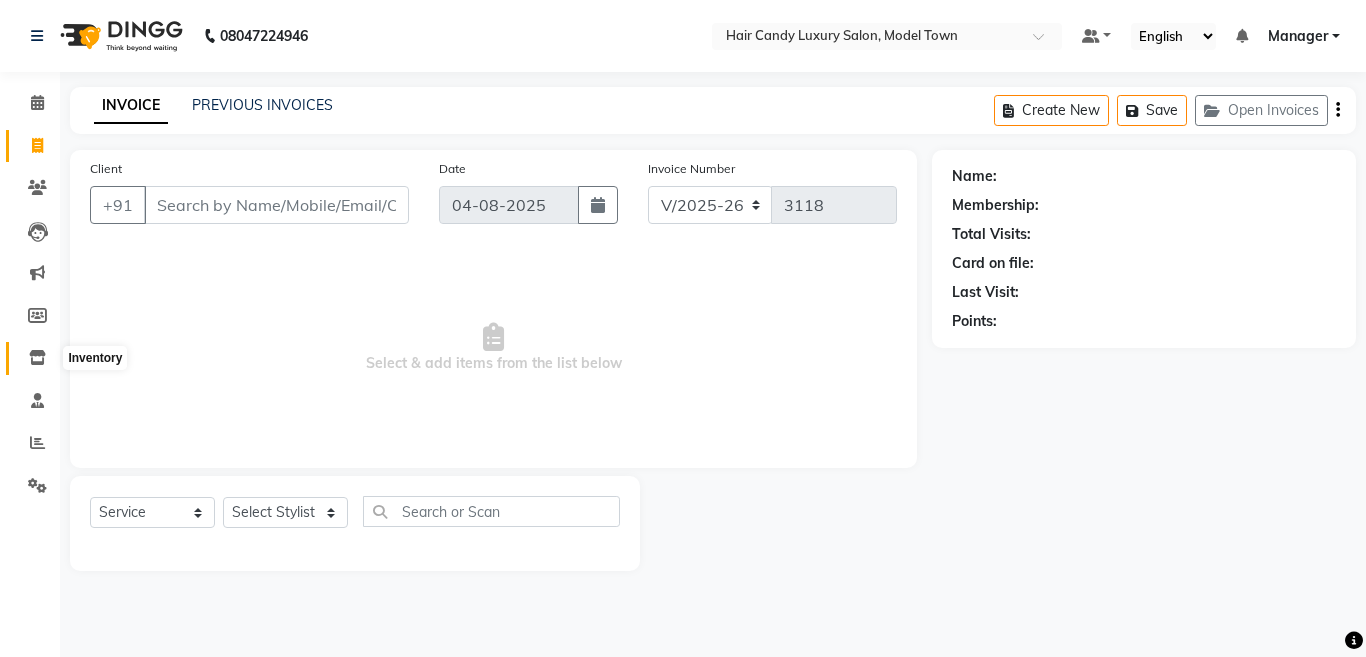 click 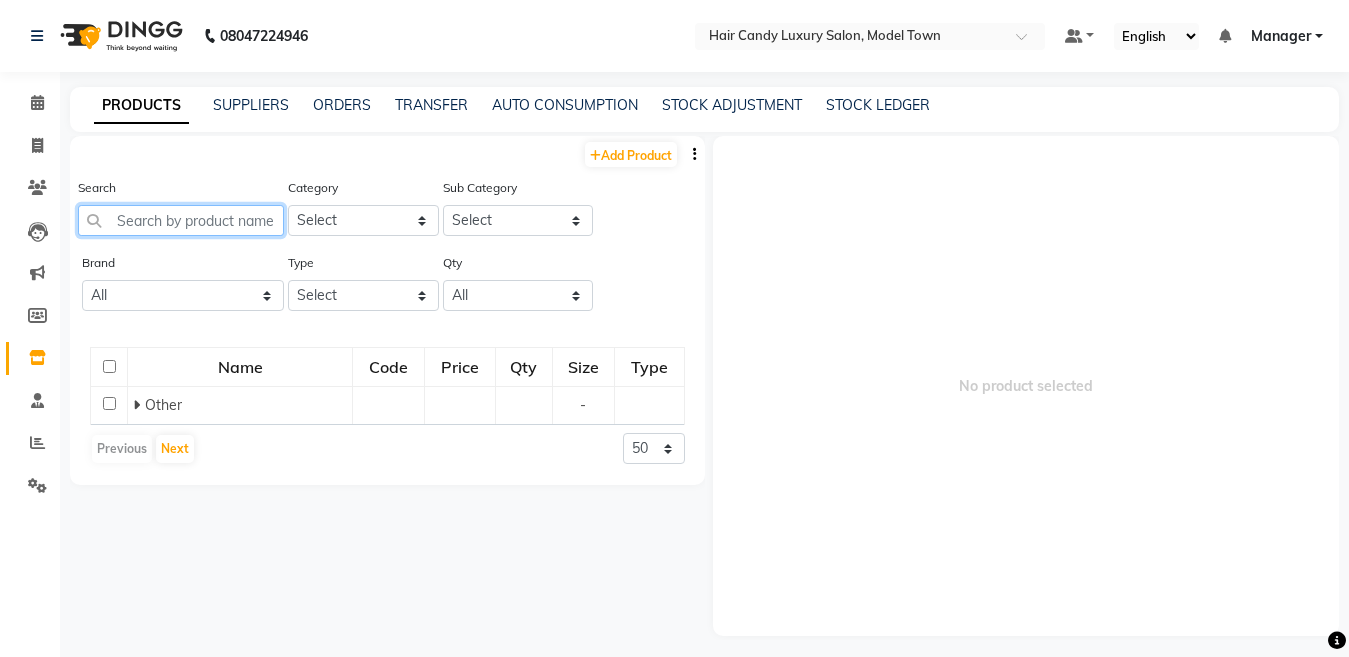 click 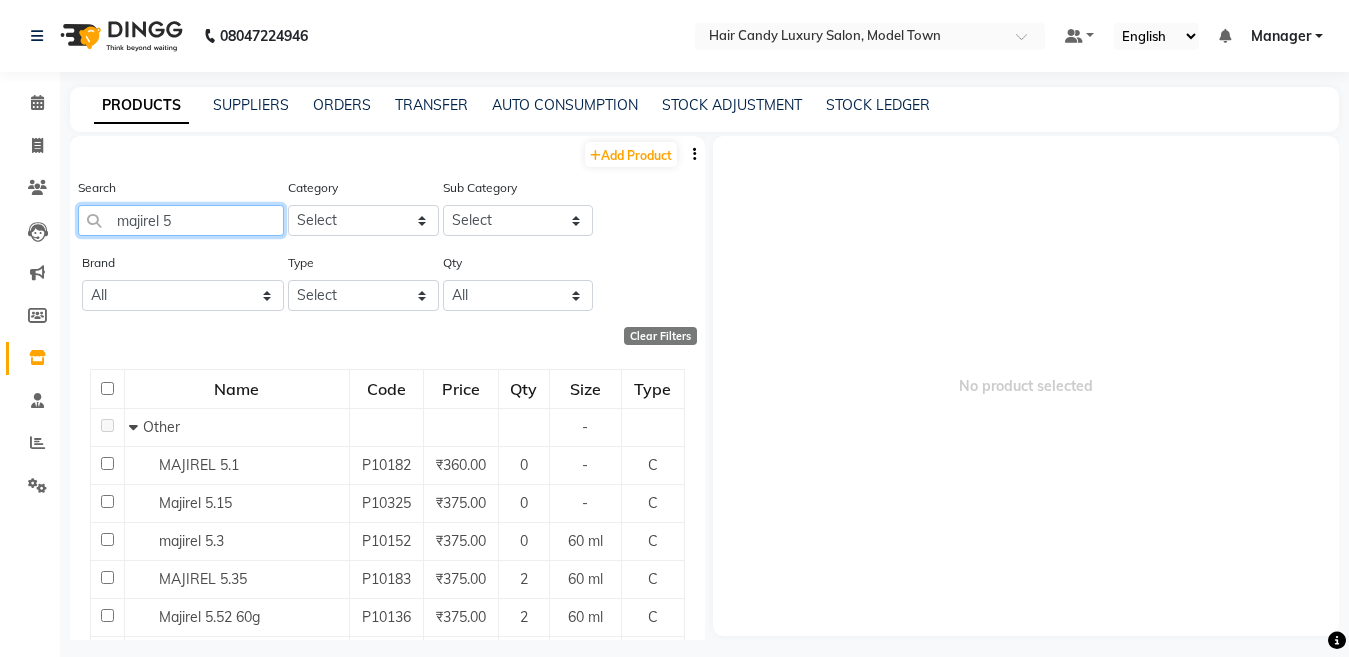 scroll, scrollTop: 13, scrollLeft: 0, axis: vertical 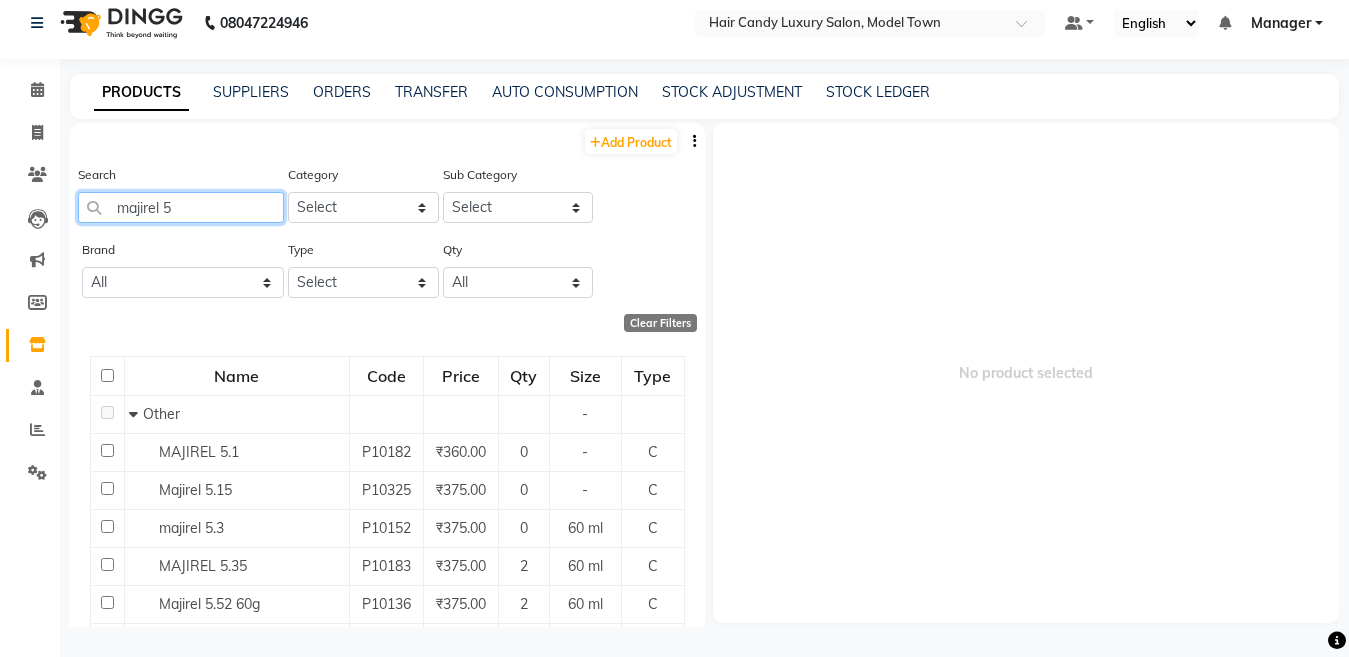 drag, startPoint x: 248, startPoint y: 198, endPoint x: 0, endPoint y: 250, distance: 253.39297 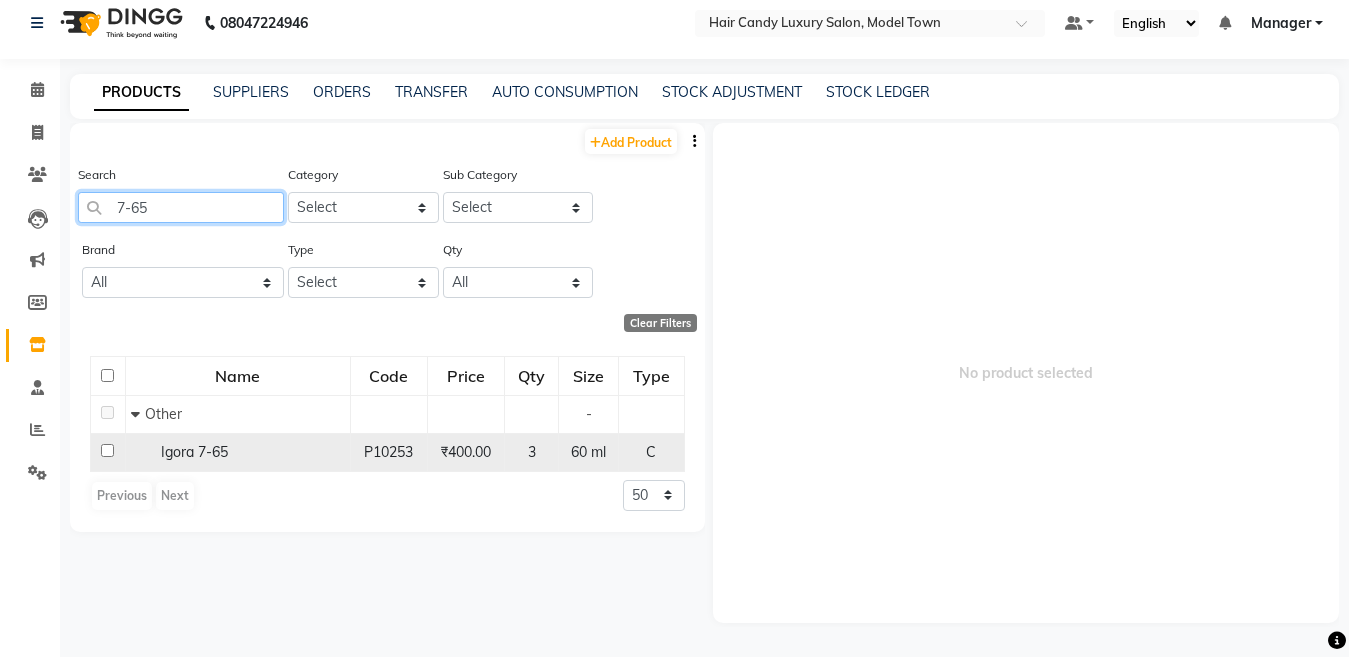 type on "7-65" 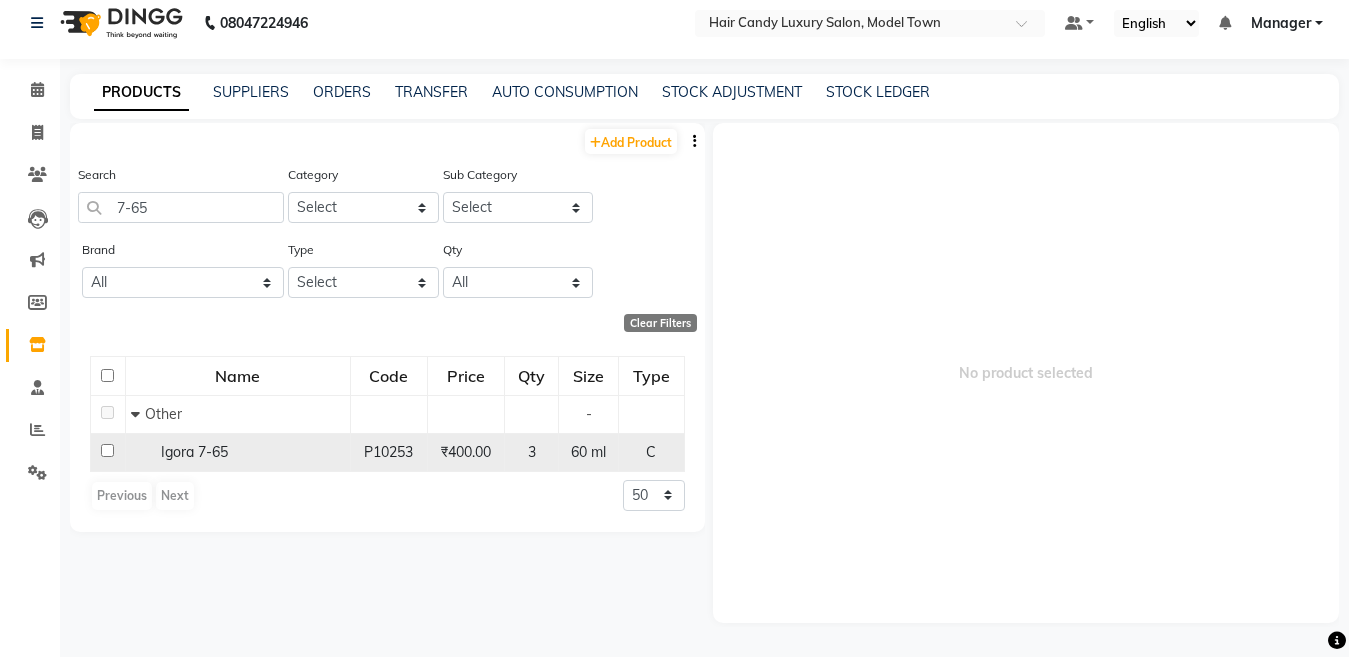 click 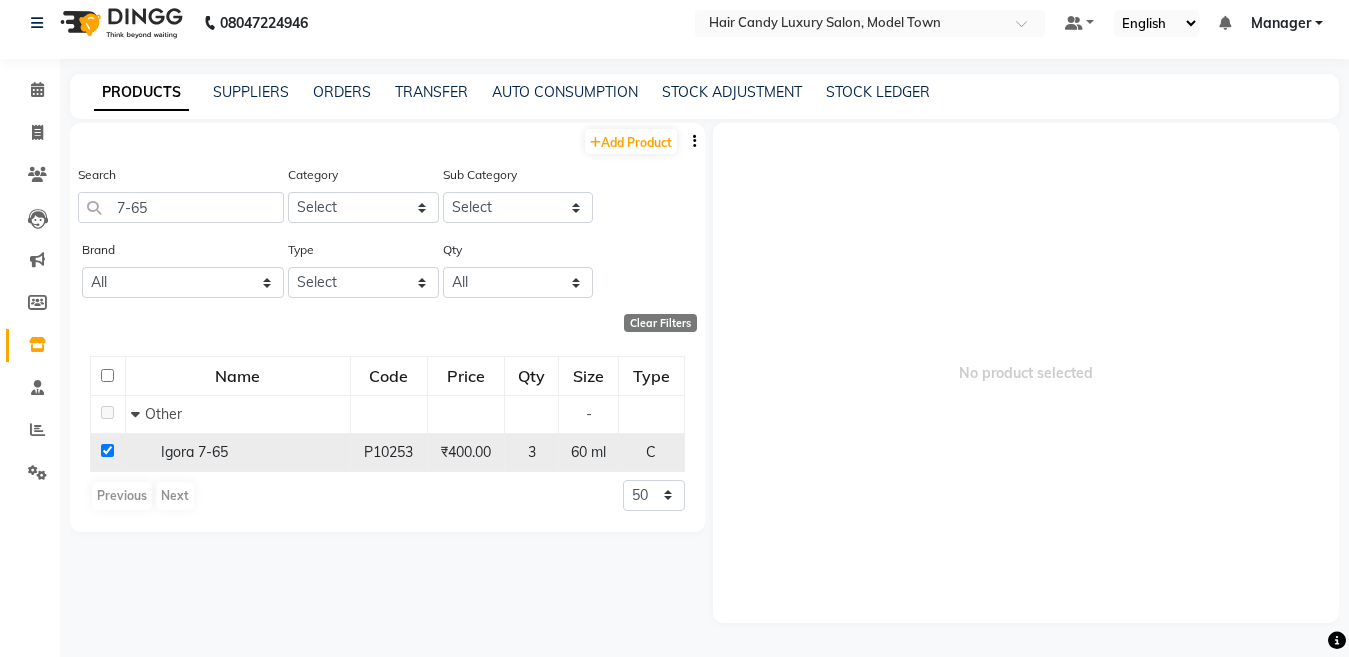checkbox on "true" 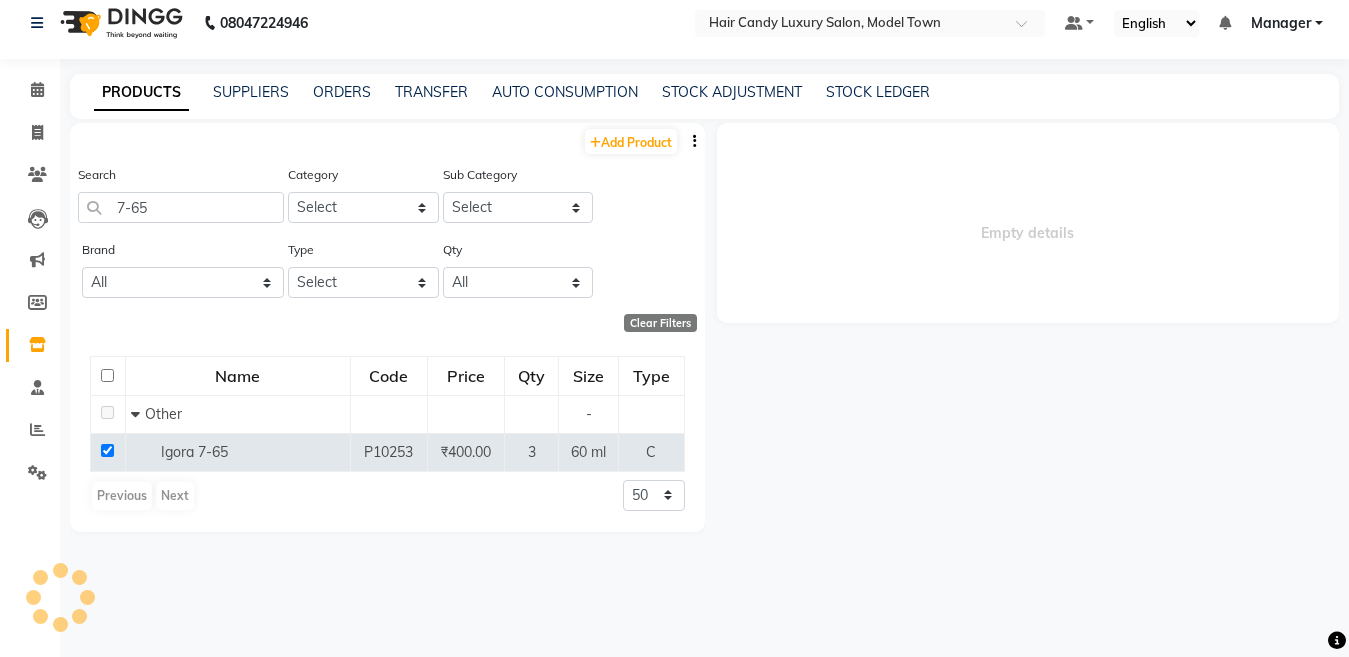 select 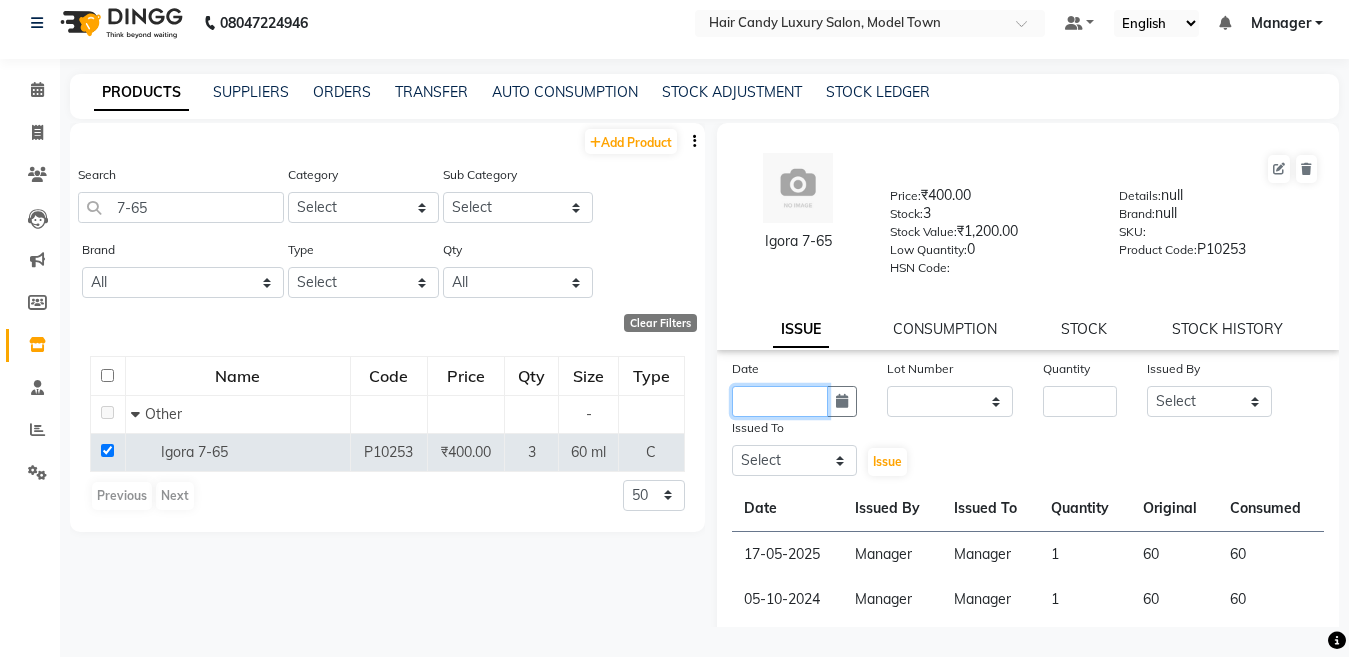 click 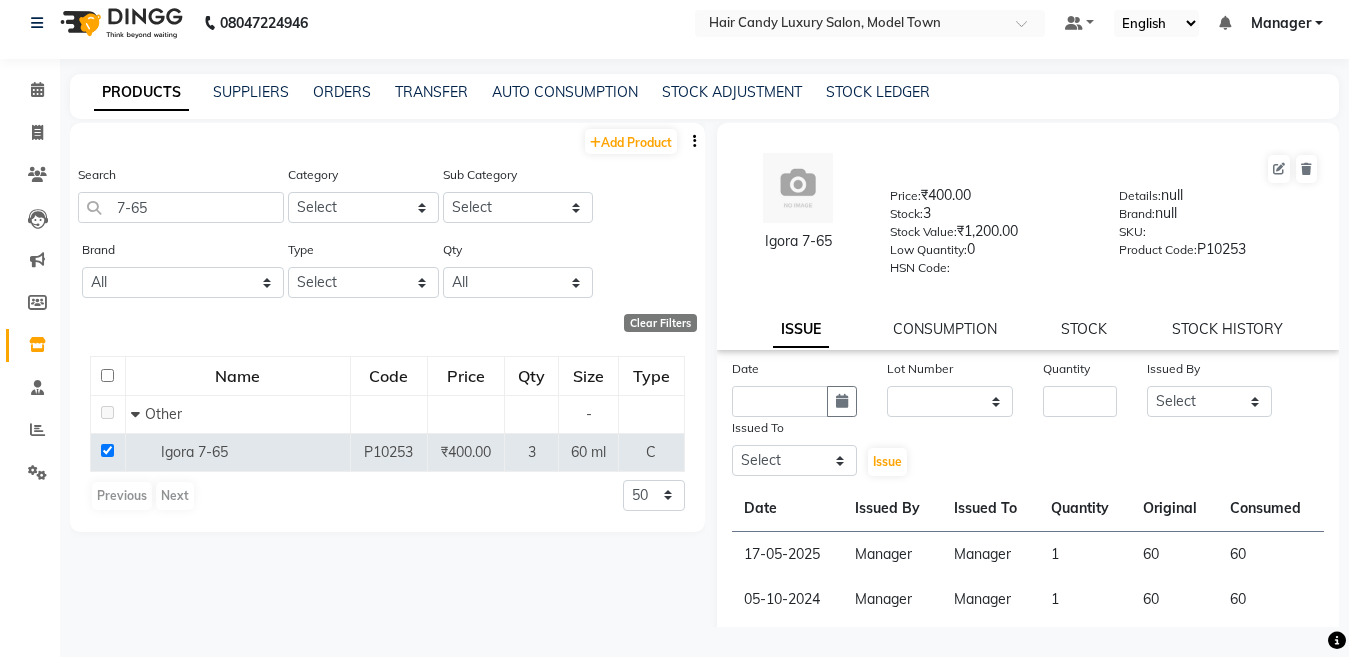 select on "8" 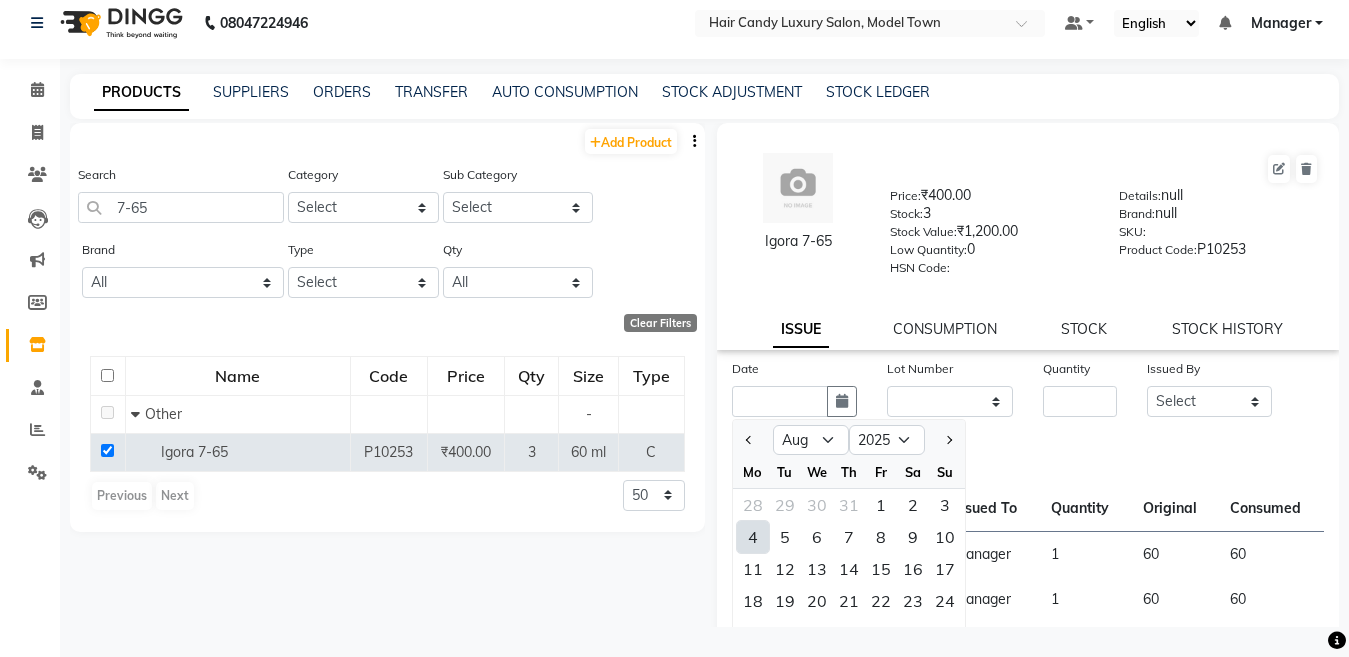 click on "4" 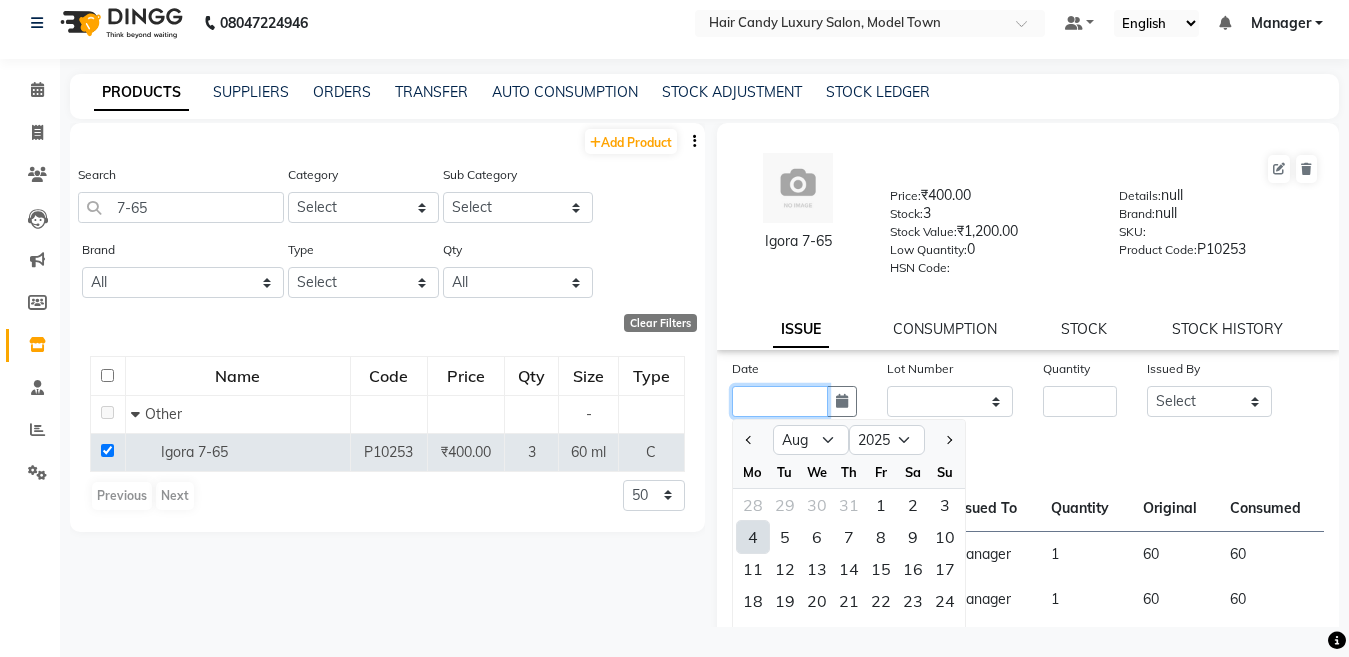 type on "04-08-2025" 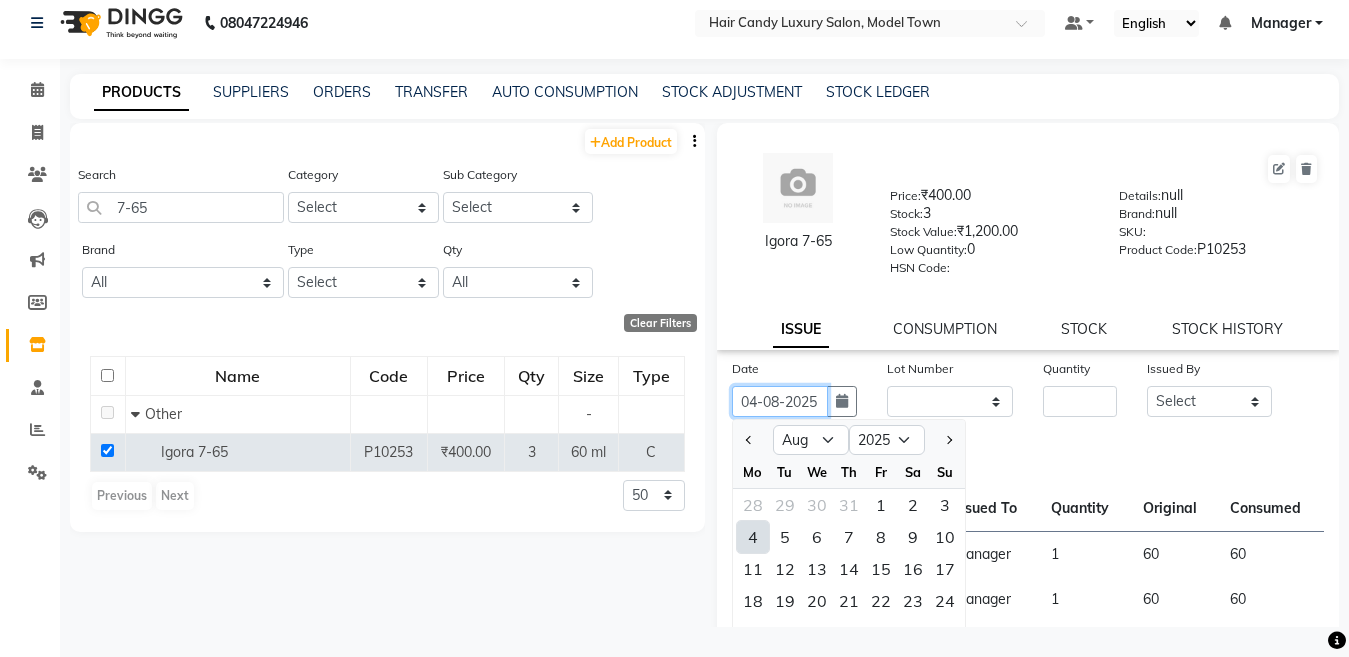 scroll, scrollTop: 0, scrollLeft: 2, axis: horizontal 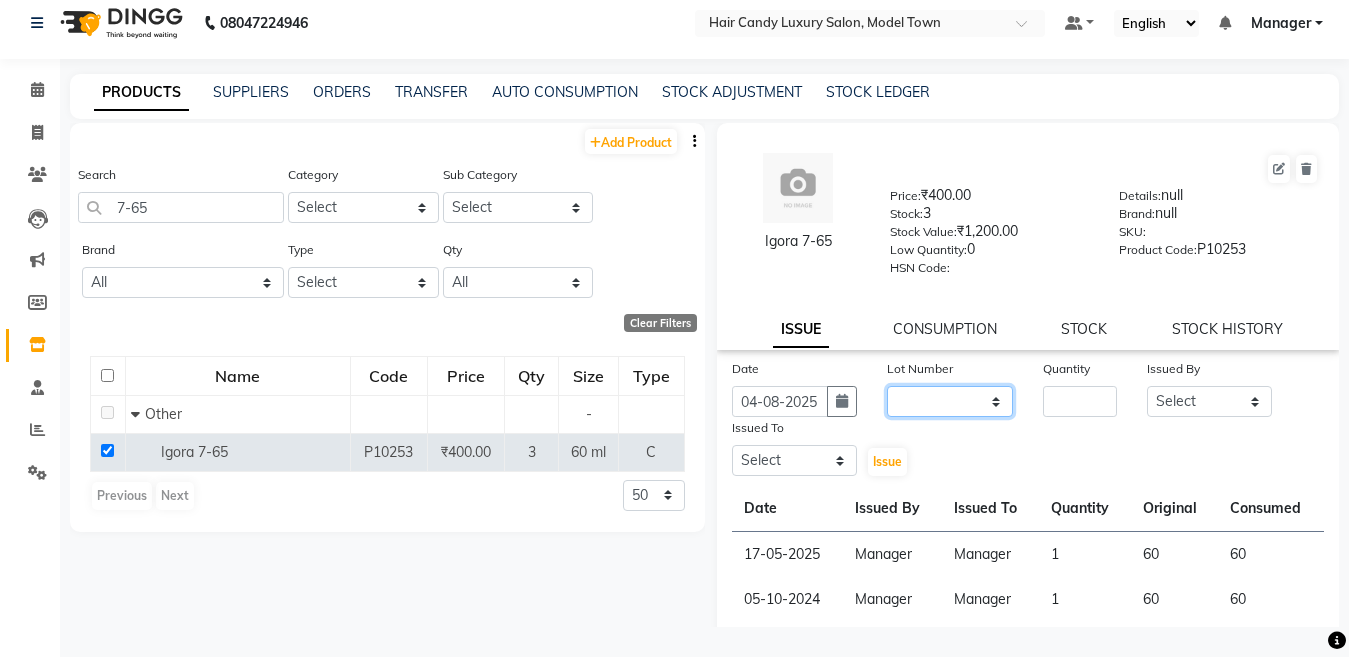click on "None" 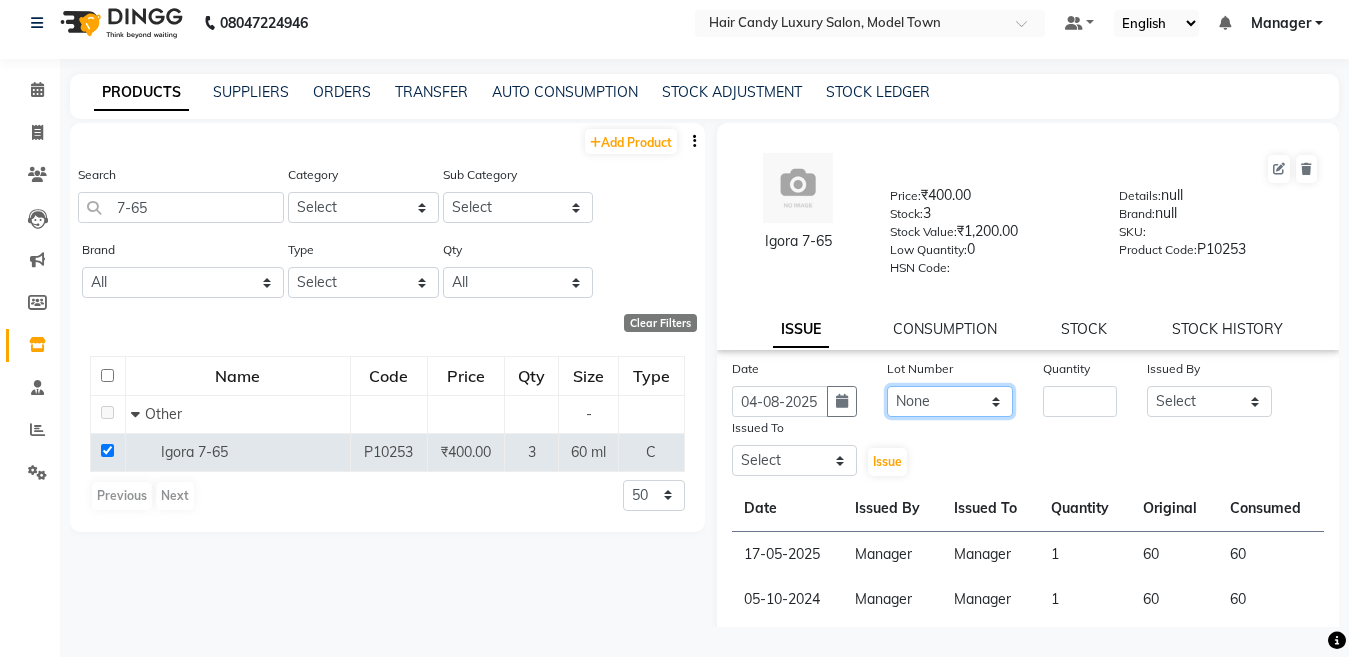 click on "None" 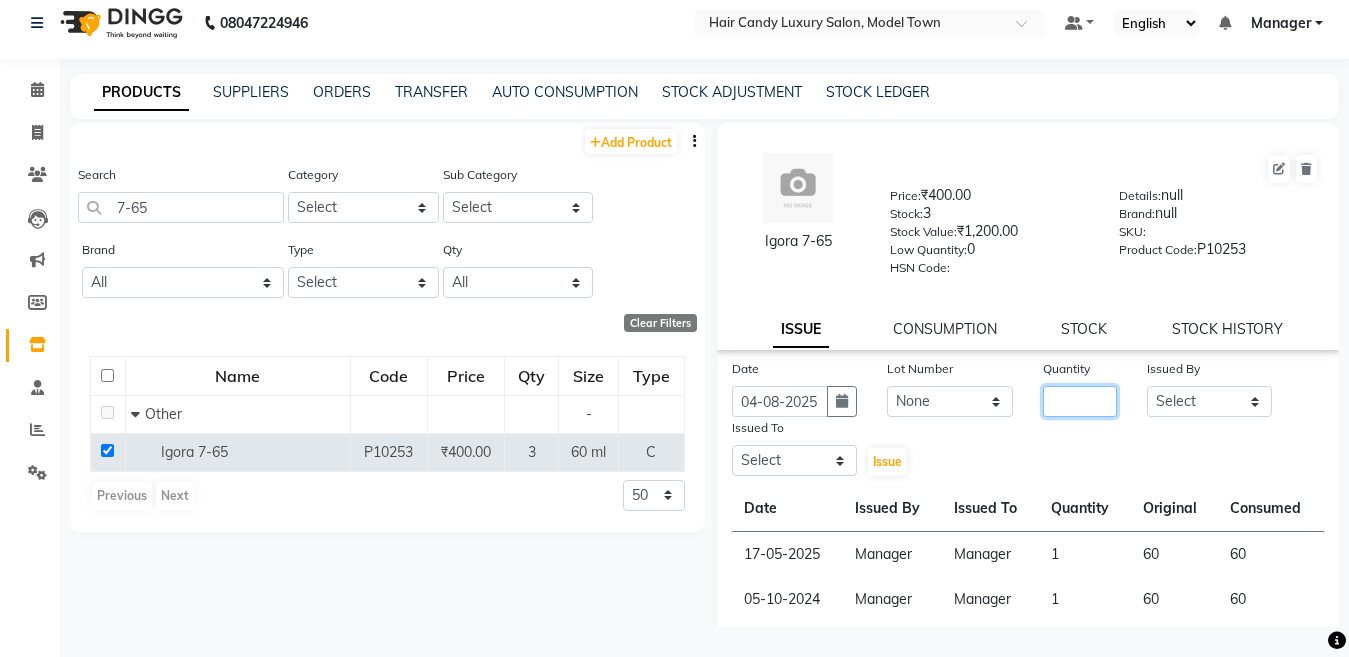 click 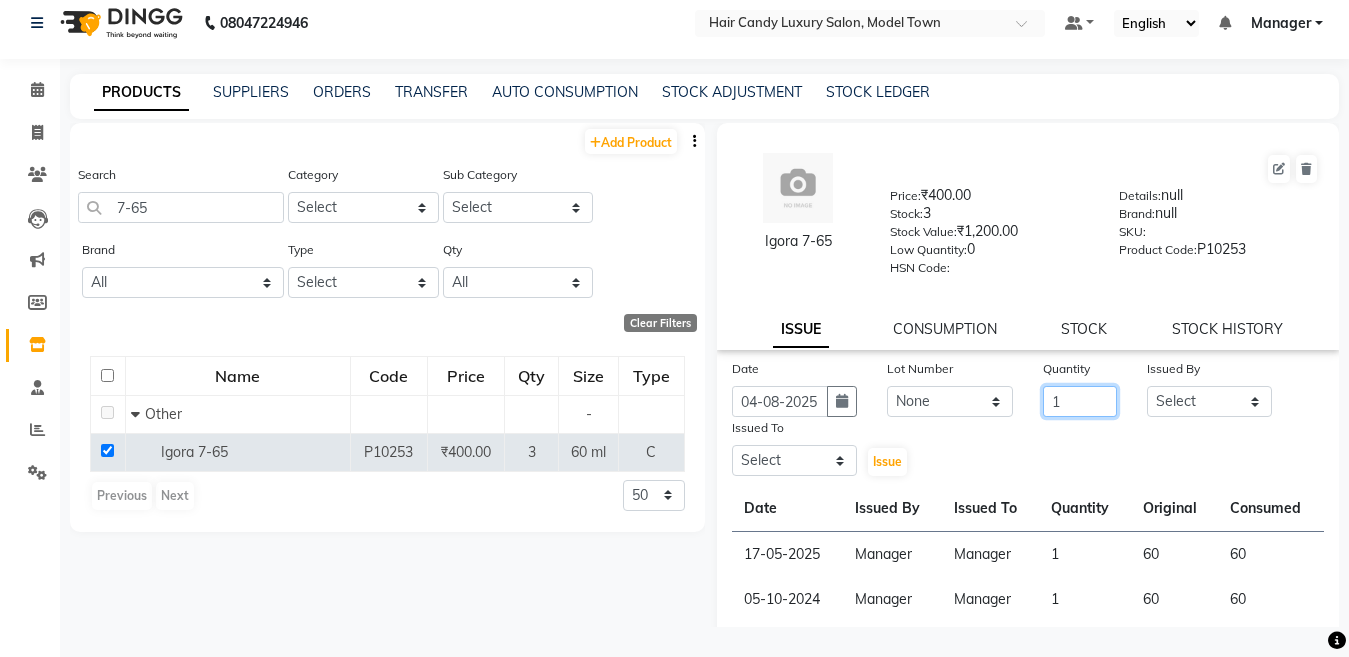 type on "1" 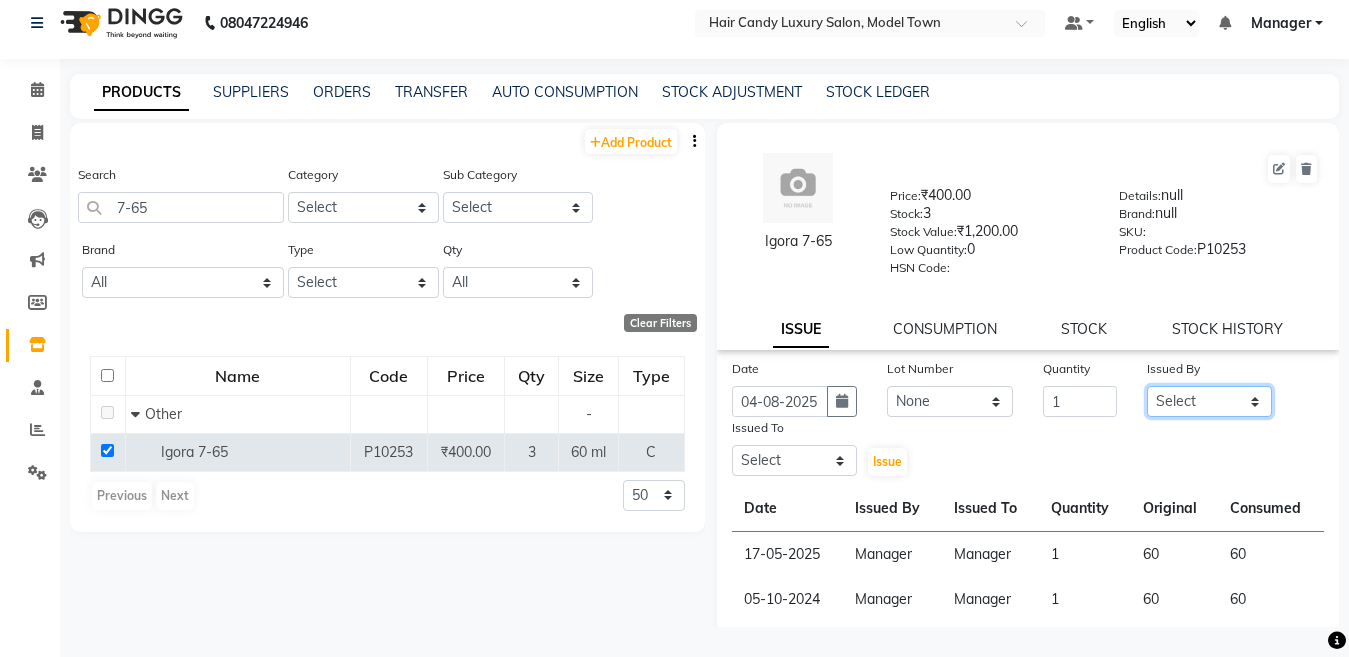 click on "Select Aakib Anas Anuradha Izhar Laiq (Rahul) Manager Neeraj parul Pawan Prakash Rajni Ranjay (Raju) RIYA Saleem sameer  stock manager surrender Vijay Gupta Vijay kumar" 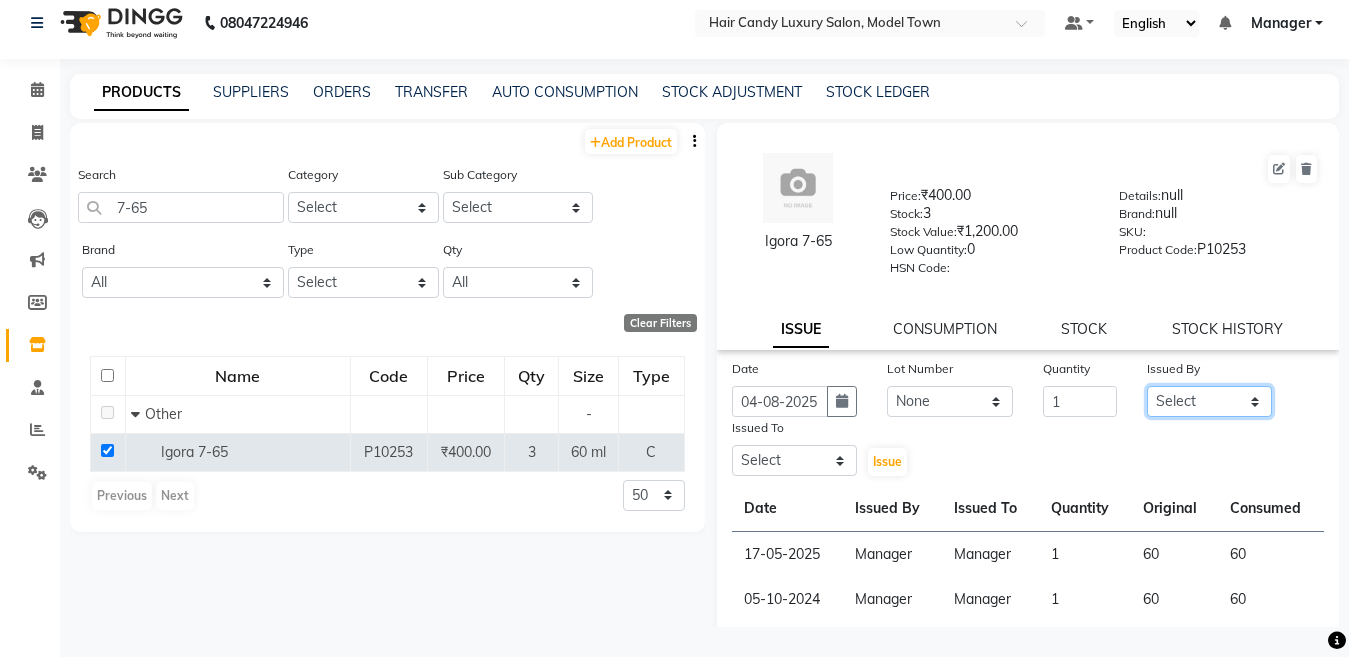 select on "28446" 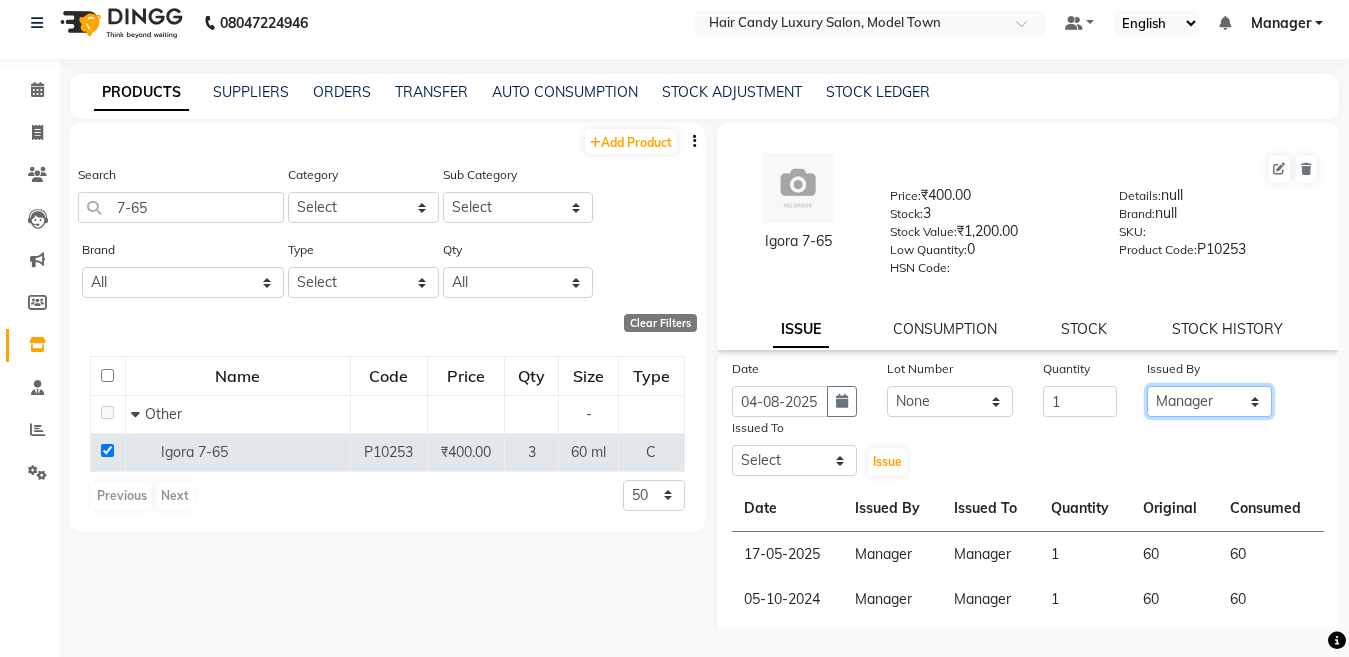 click on "Select Aakib Anas Anuradha Izhar Laiq (Rahul) Manager Neeraj parul Pawan Prakash Rajni Ranjay (Raju) RIYA Saleem sameer  stock manager surrender Vijay Gupta Vijay kumar" 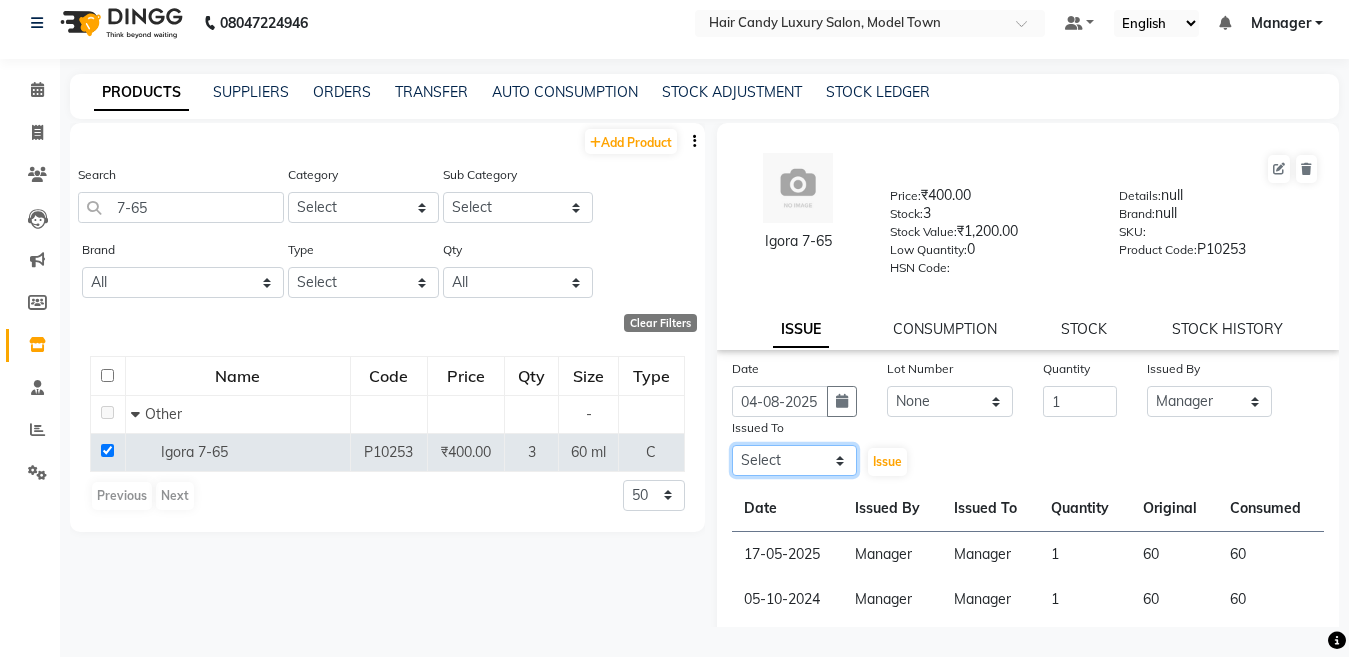 click on "Select Aakib Anas Anuradha Izhar Laiq (Rahul) Manager Neeraj parul Pawan Prakash Rajni Ranjay (Raju) RIYA Saleem sameer  stock manager surrender Vijay Gupta Vijay kumar" 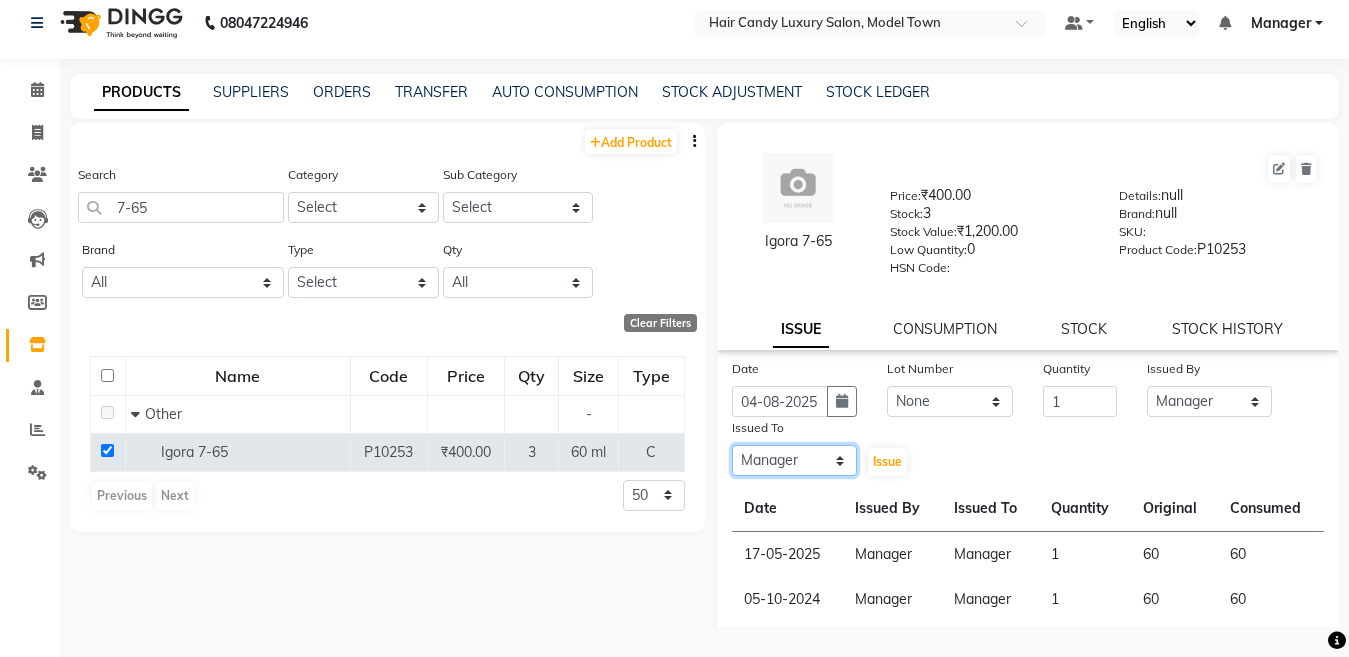 click on "Select Aakib Anas Anuradha Izhar Laiq (Rahul) Manager Neeraj parul Pawan Prakash Rajni Ranjay (Raju) RIYA Saleem sameer  stock manager surrender Vijay Gupta Vijay kumar" 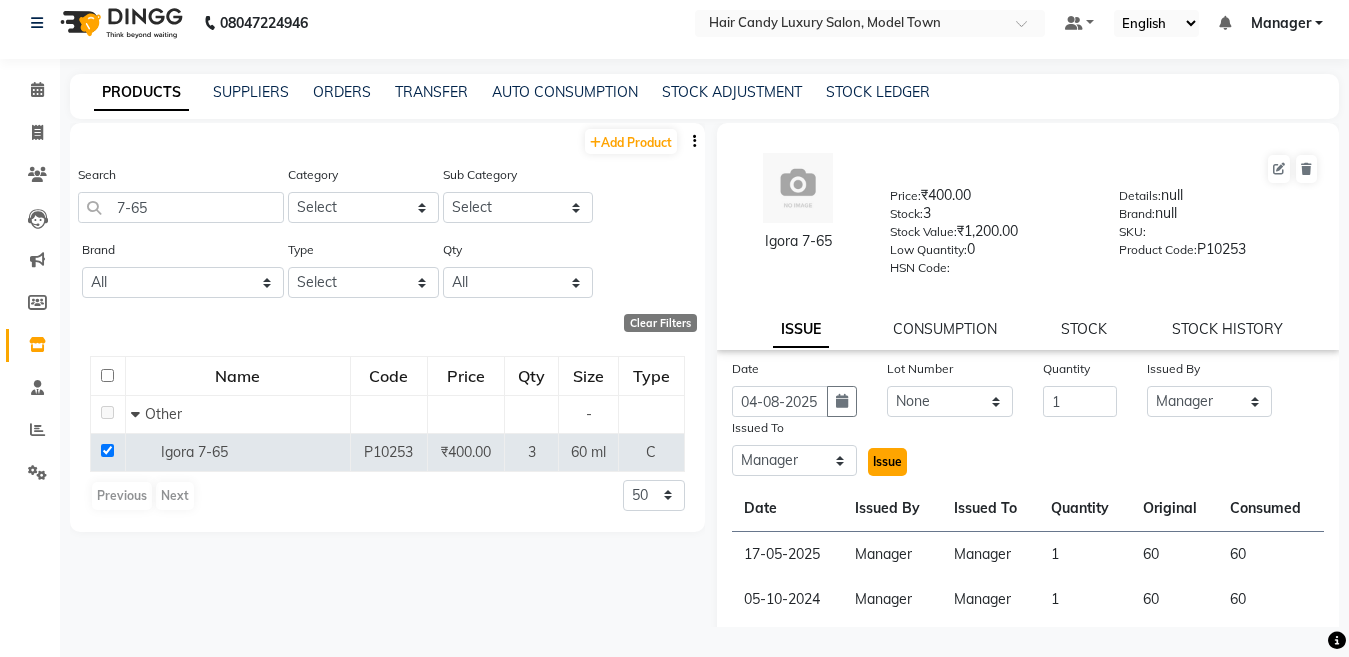 click on "Issue" 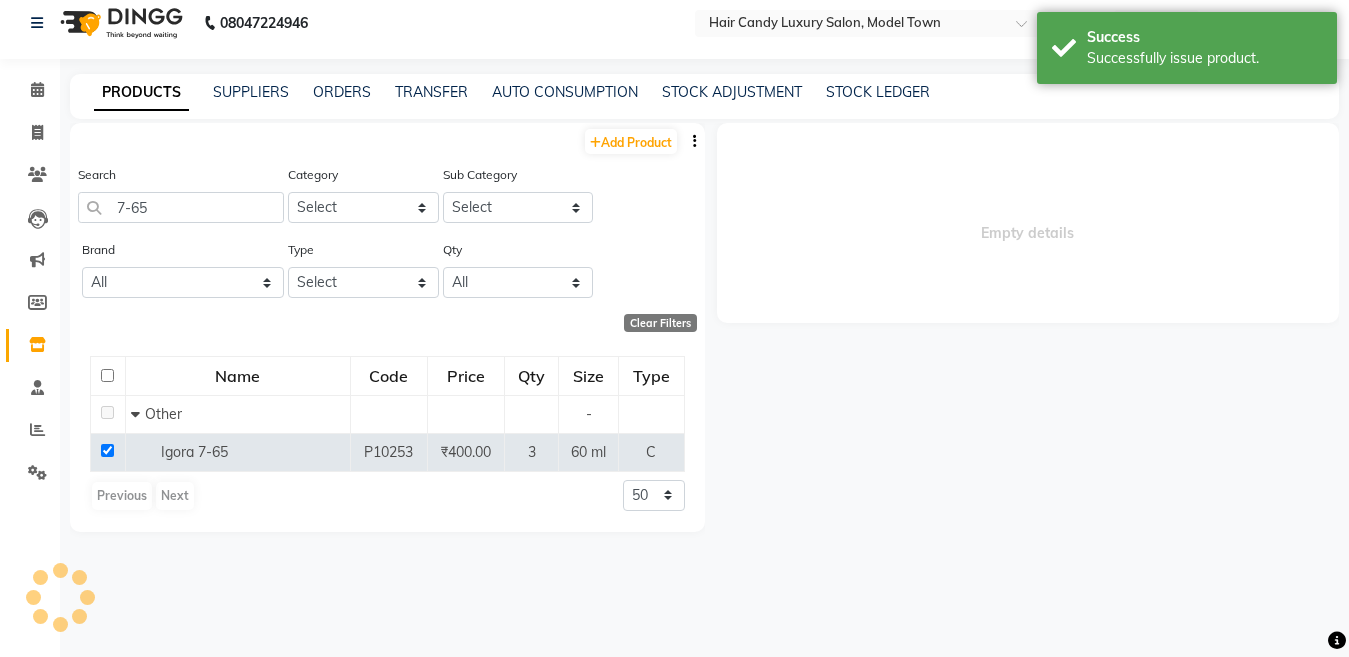 select 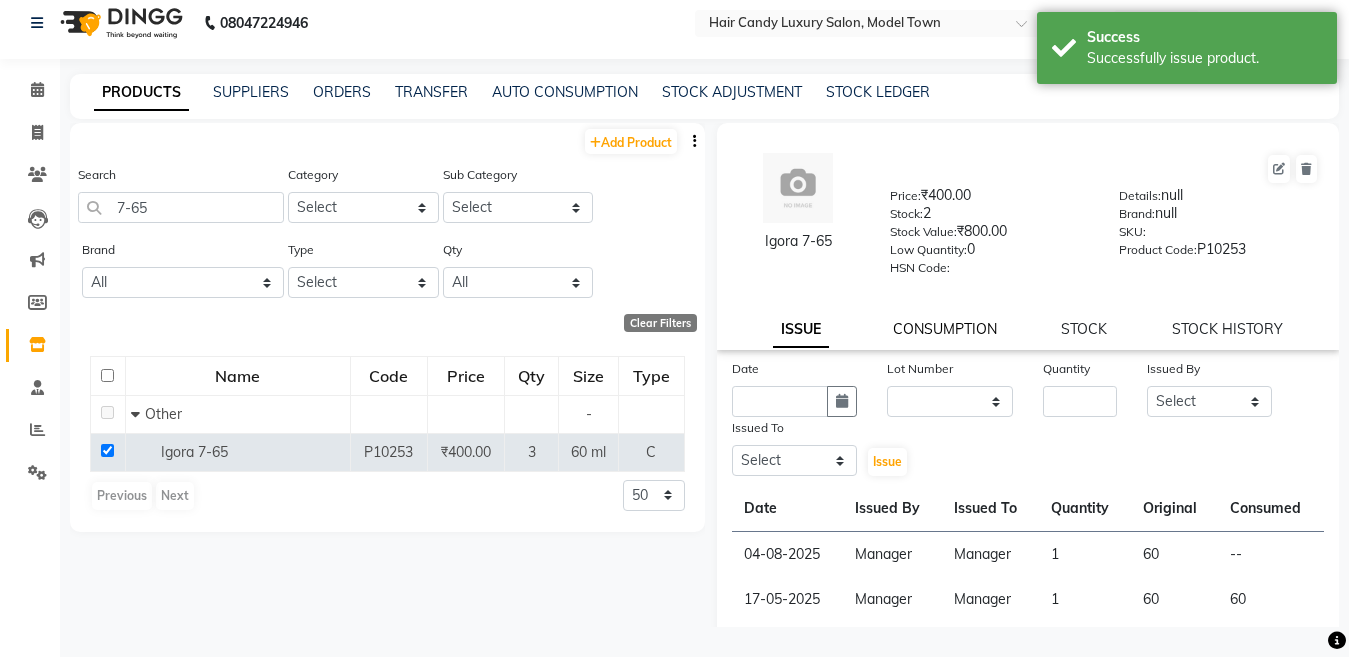 click on "CONSUMPTION" 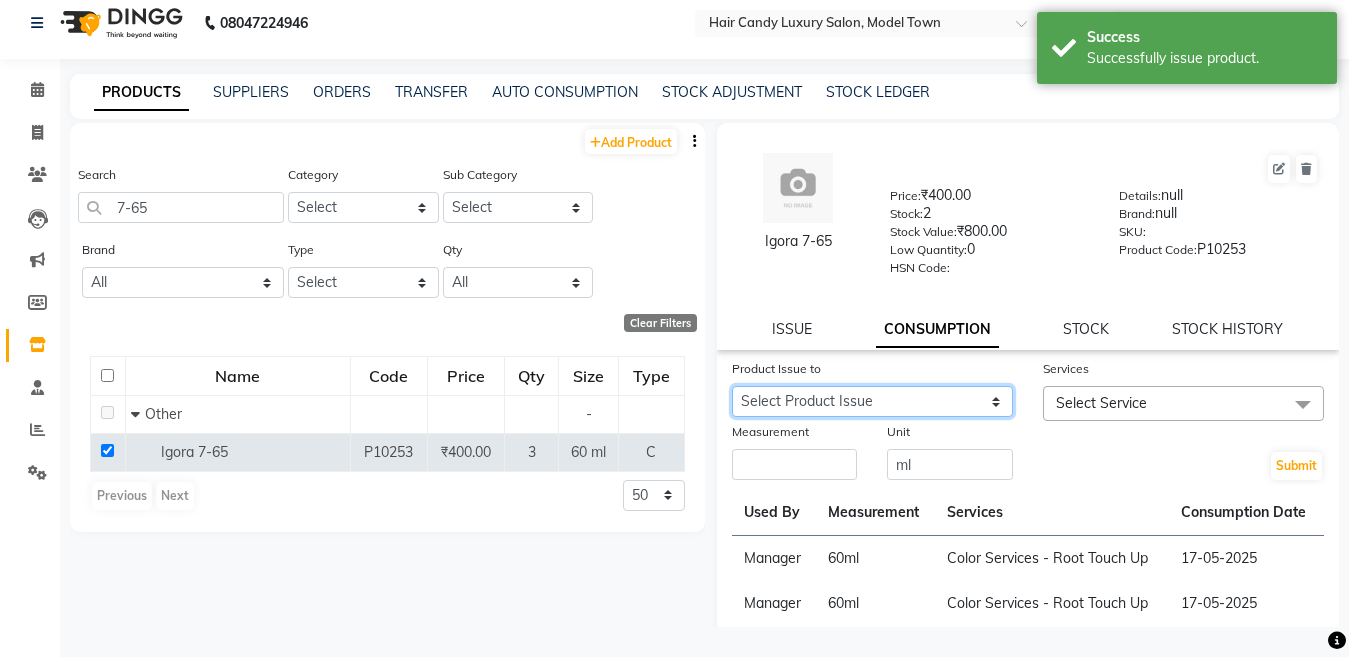 click on "Select Product Issue 2025-08-04, Issued to: Manager, Balance: 60" 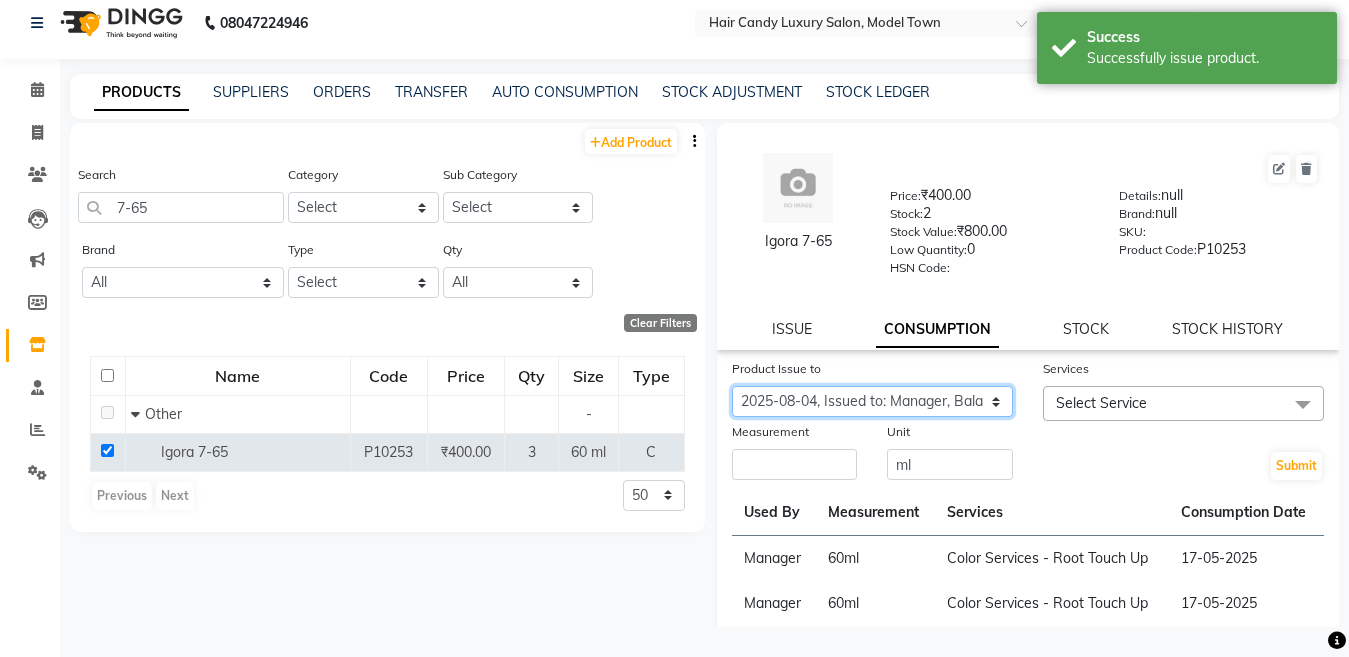 click on "Select Product Issue 2025-08-04, Issued to: Manager, Balance: 60" 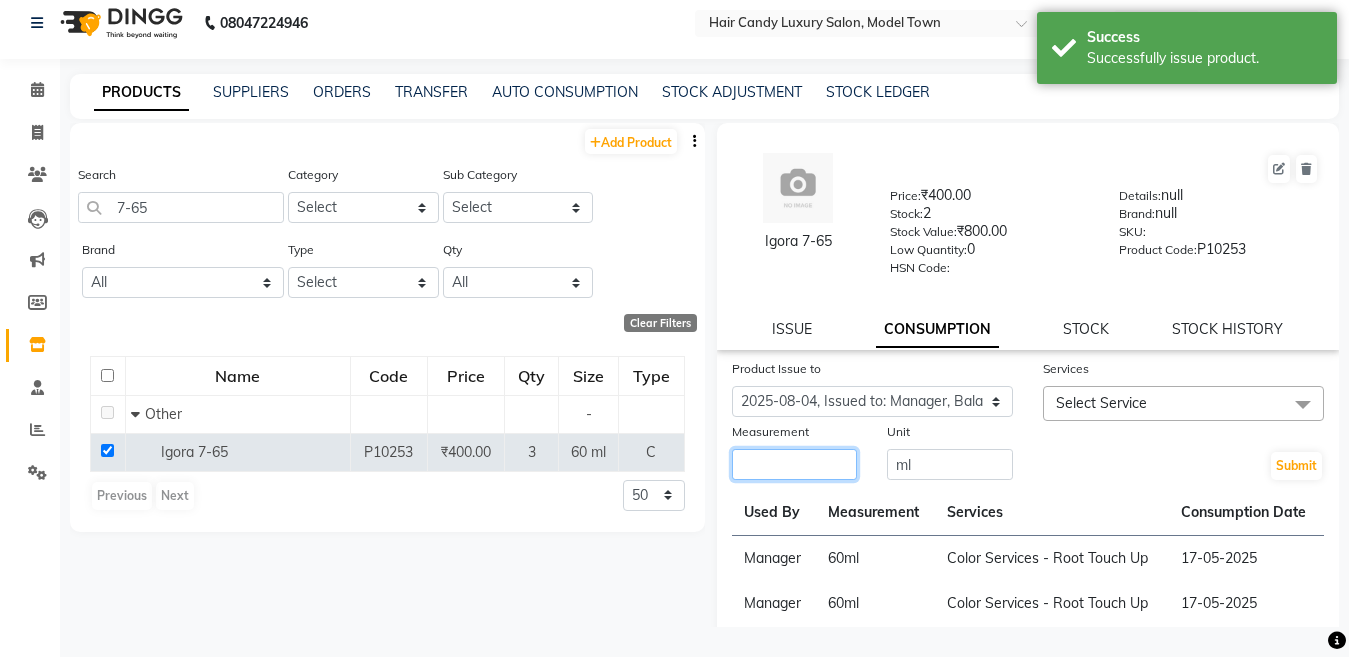 click 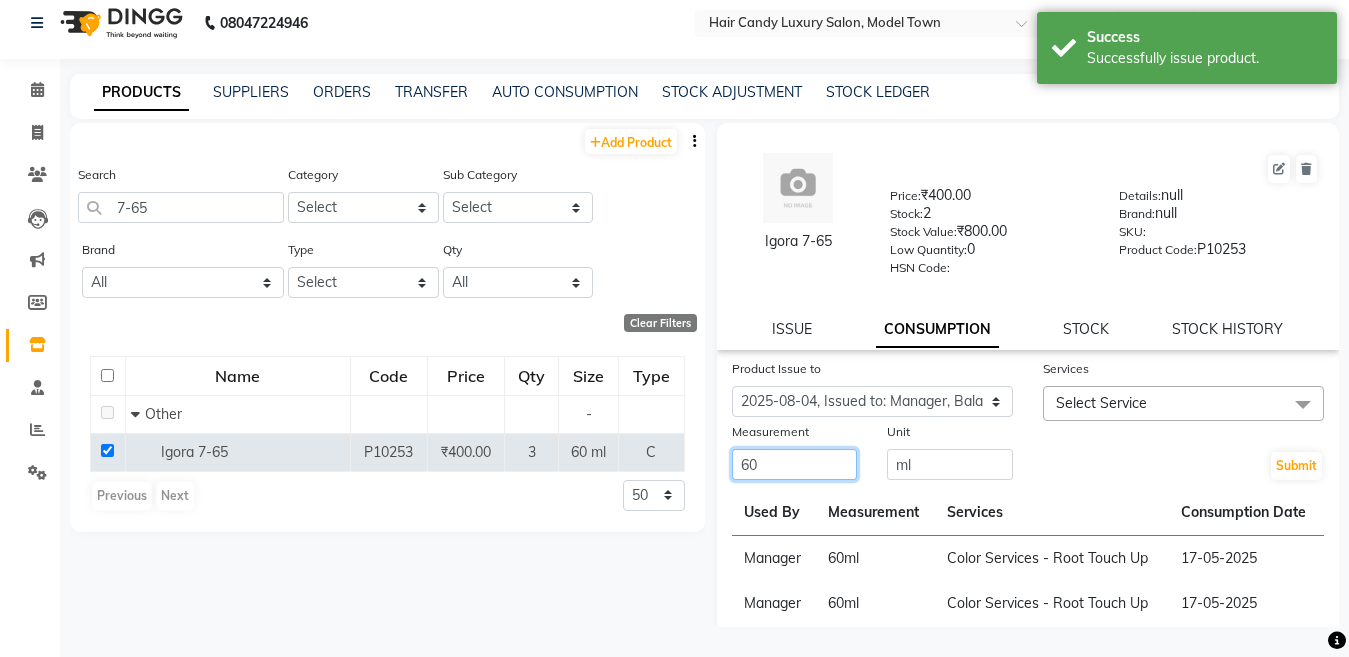 type on "60" 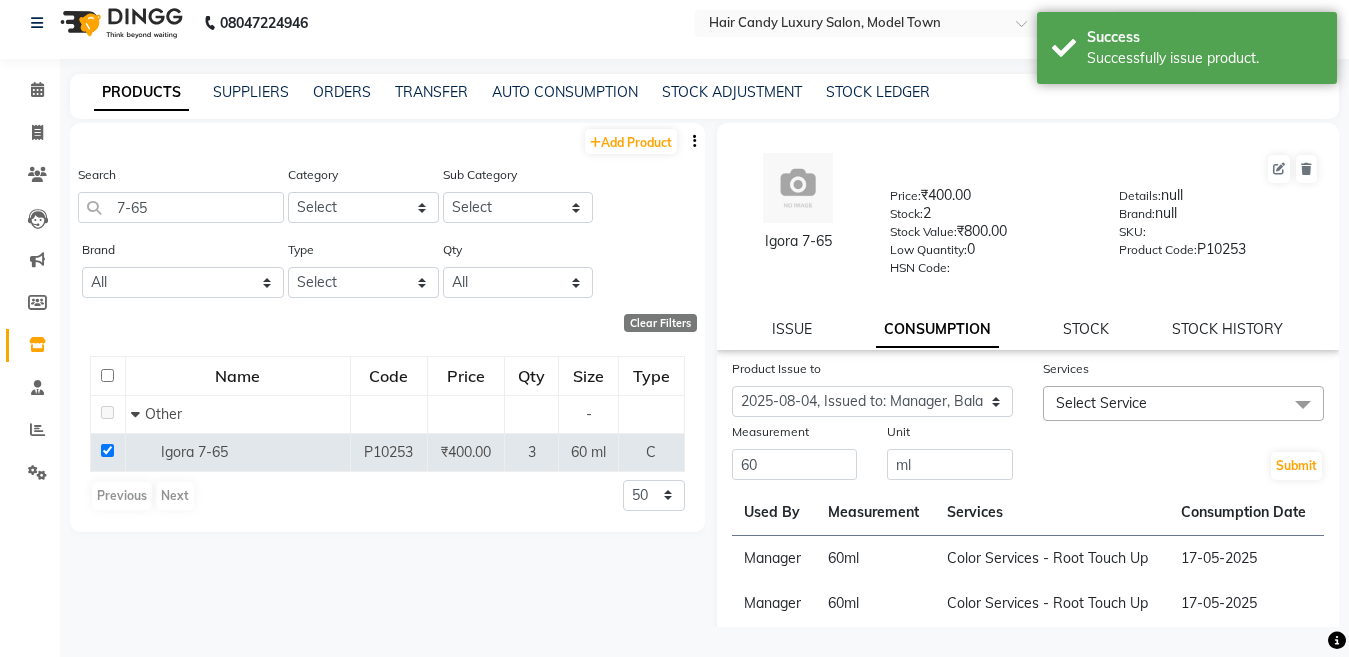 click on "Select Service" 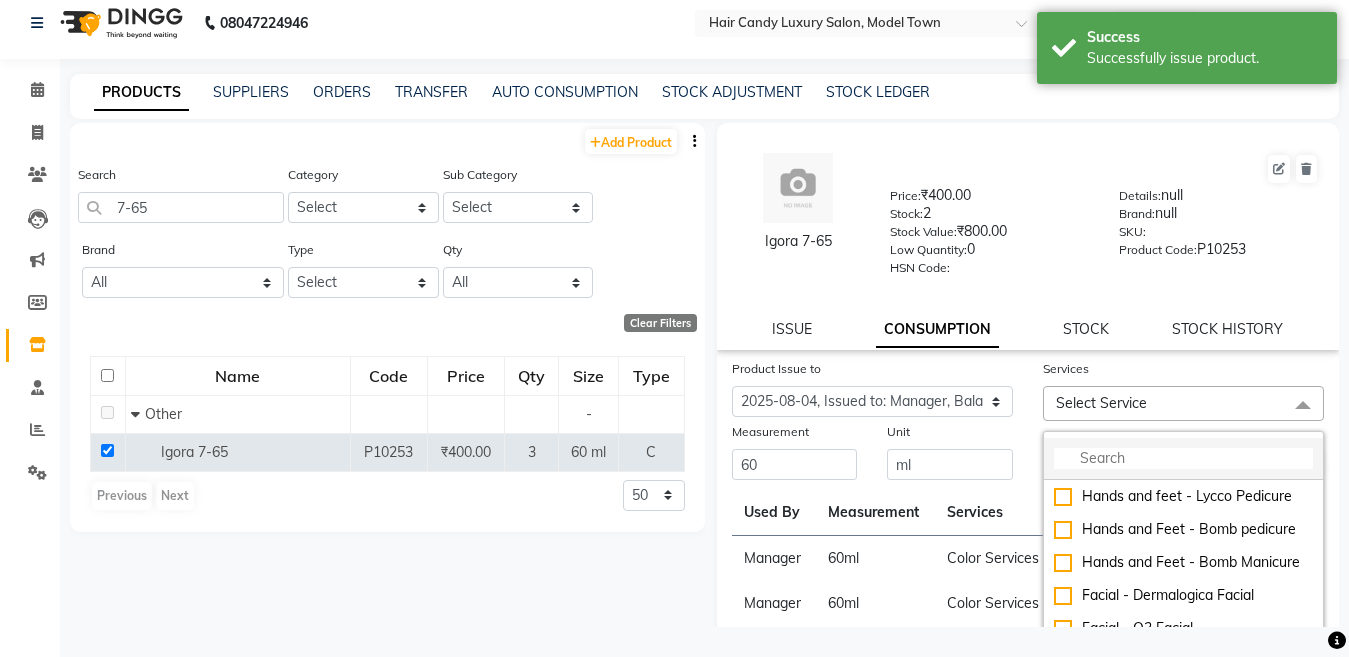 click 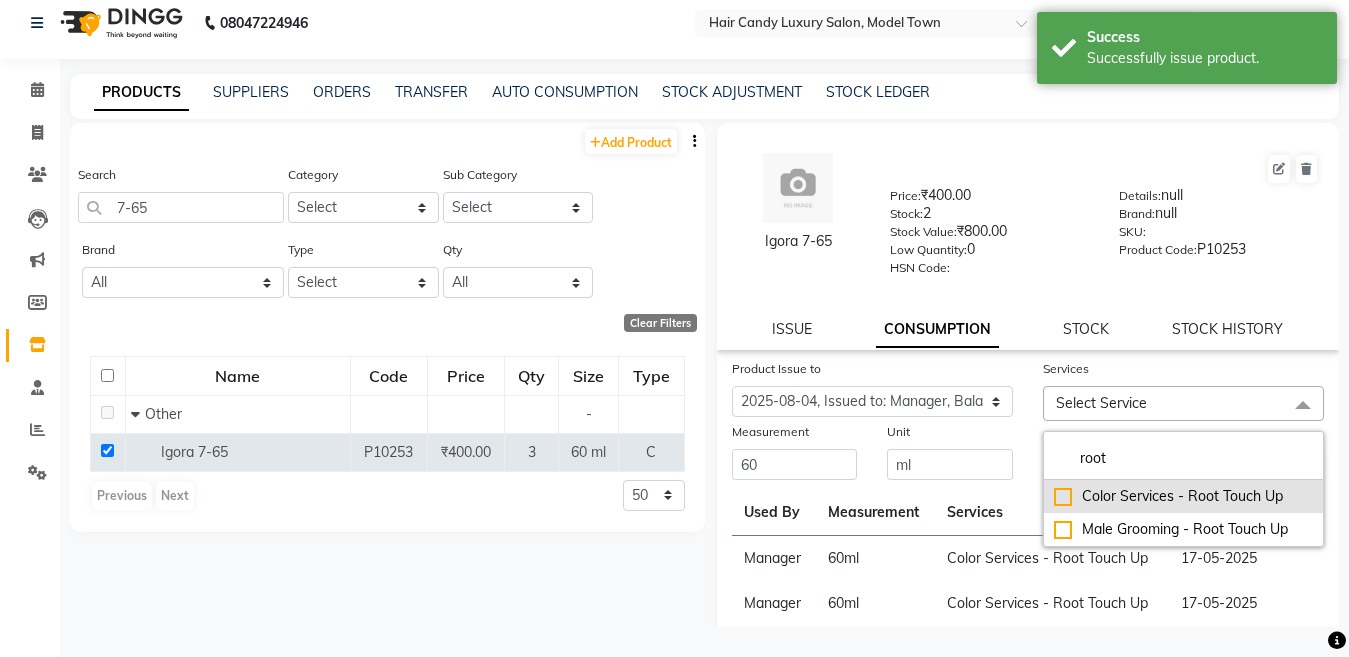type on "root" 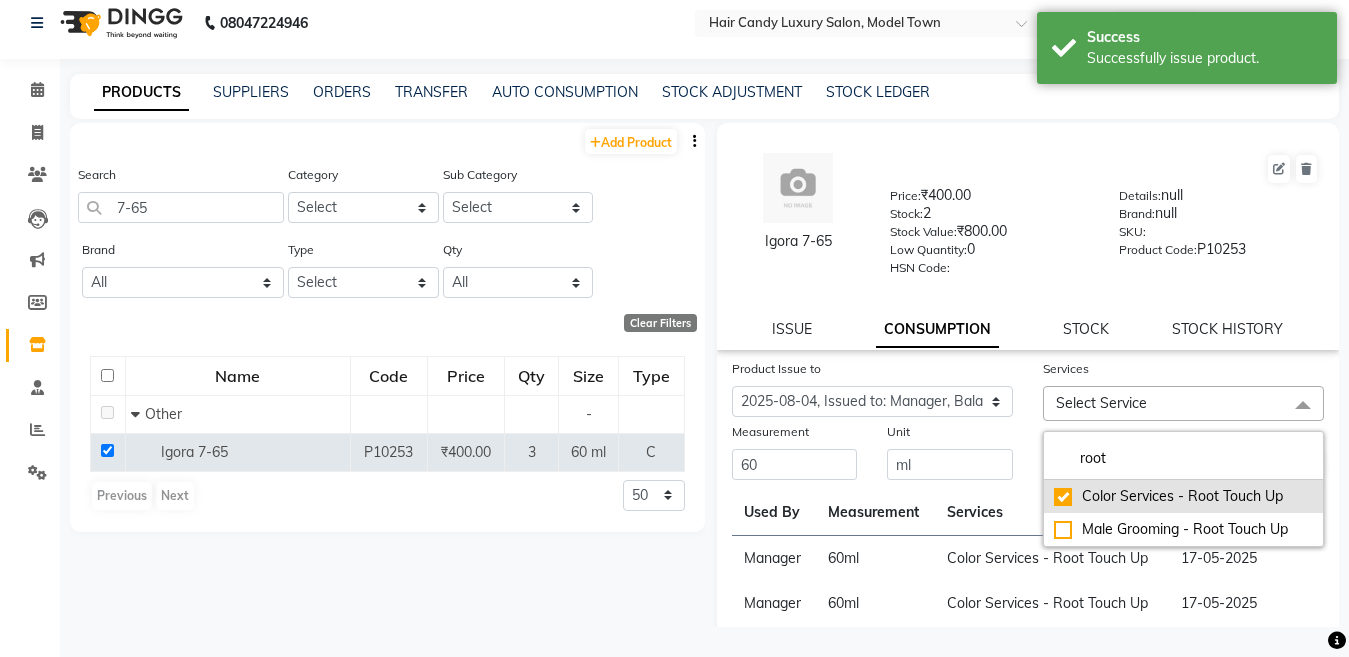 checkbox on "true" 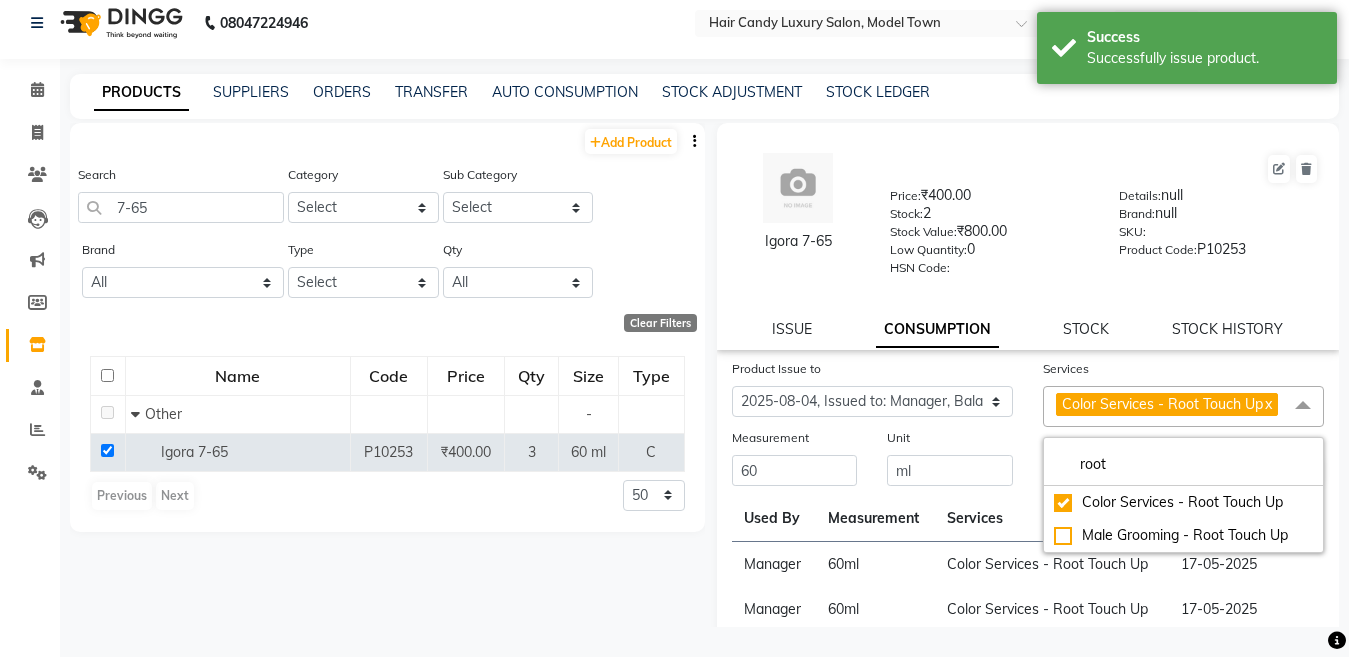 click on "Submit" 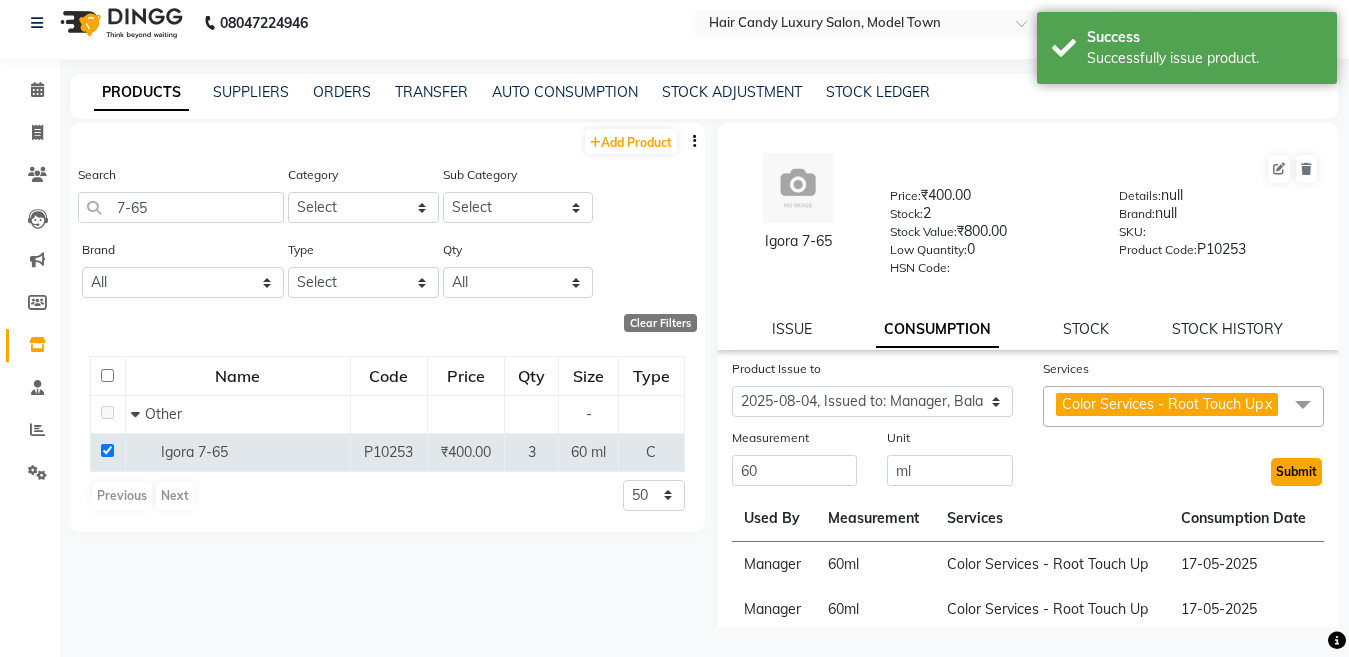 click on "Submit" 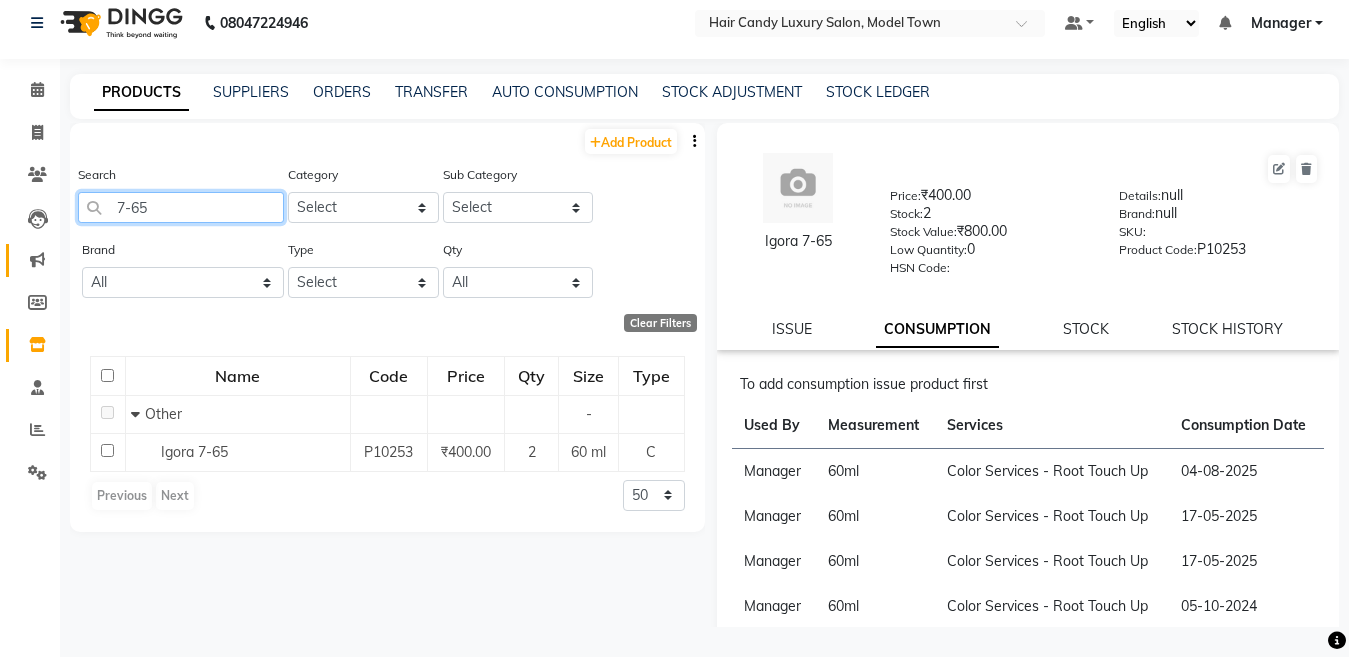 drag, startPoint x: 735, startPoint y: 278, endPoint x: 37, endPoint y: 247, distance: 698.68805 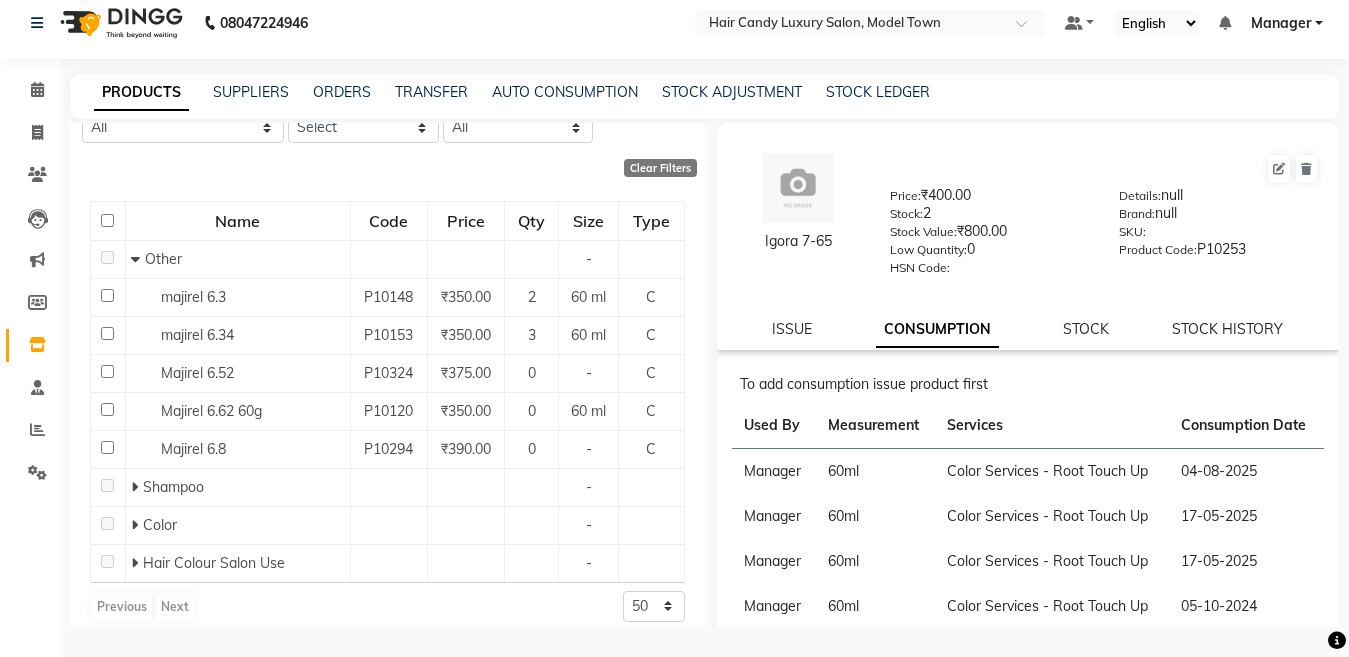 scroll, scrollTop: 171, scrollLeft: 0, axis: vertical 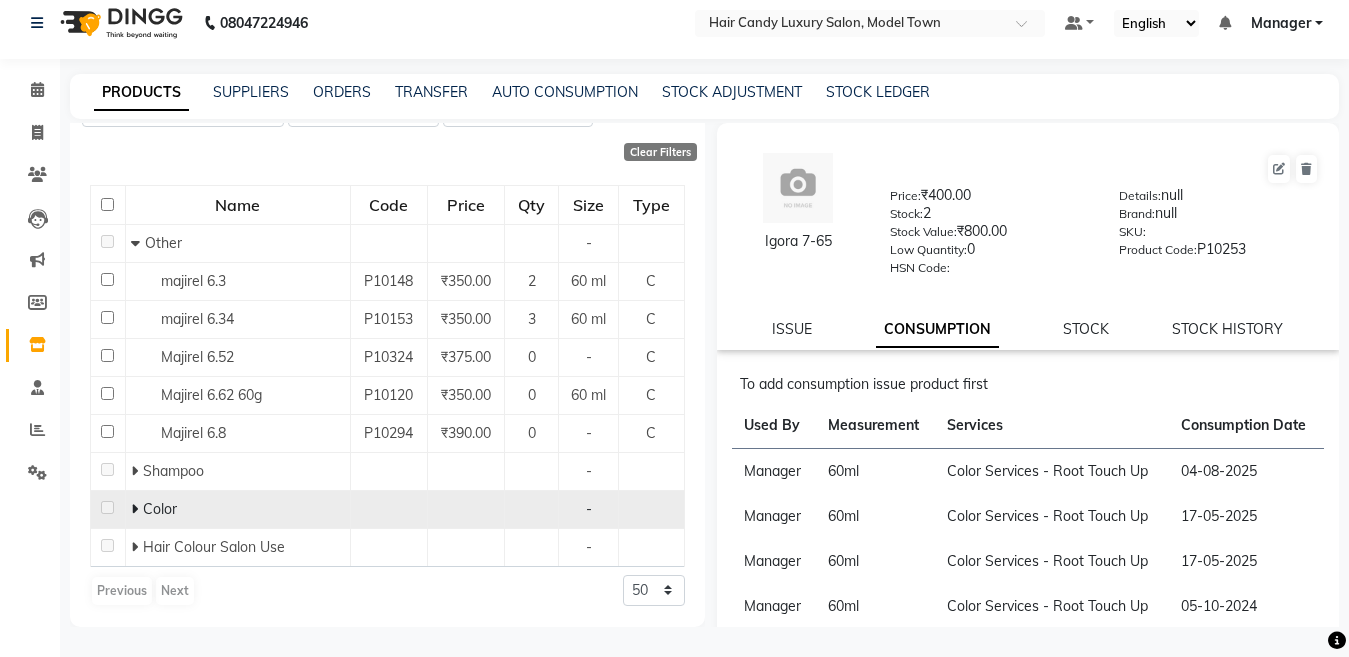 type on "majirel 6" 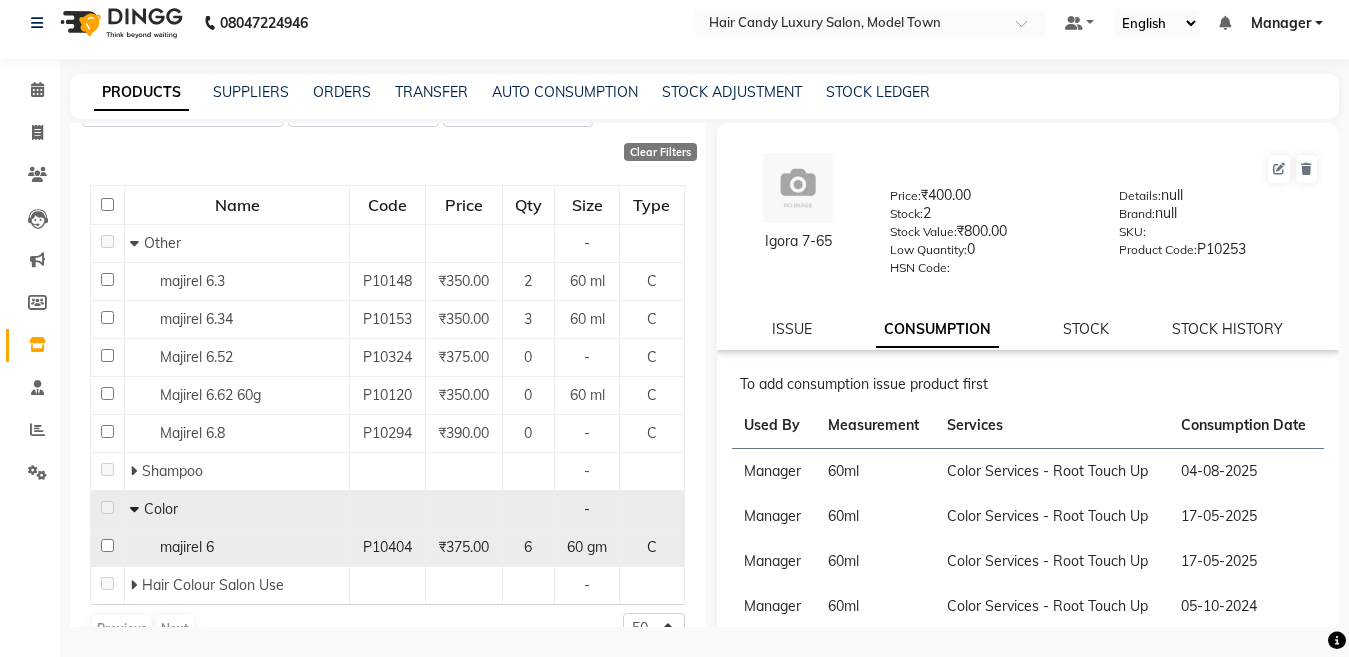 click 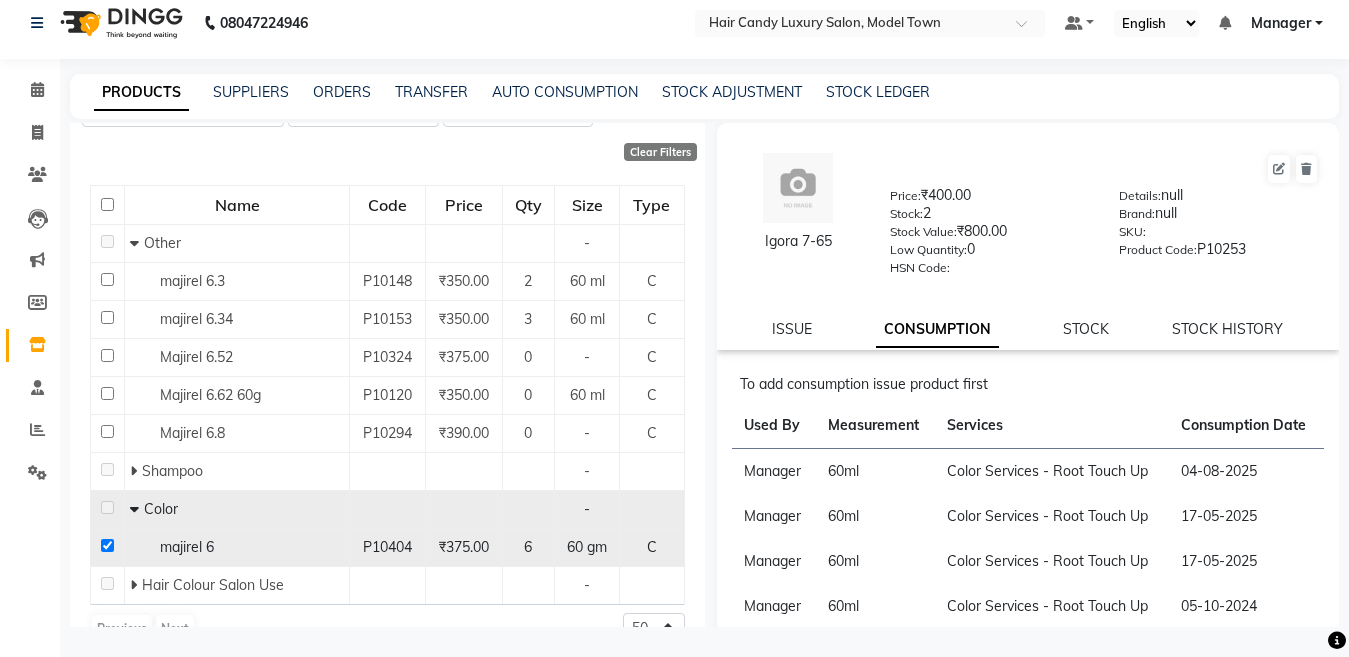 checkbox on "true" 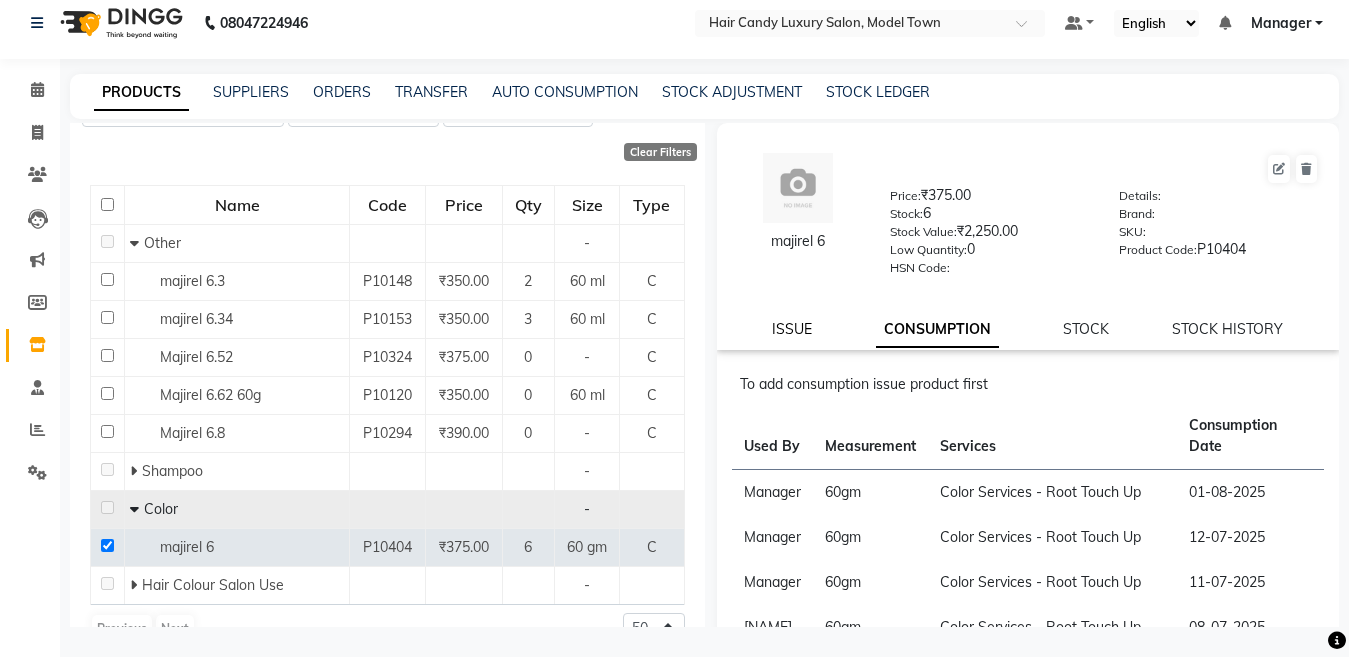 click on "ISSUE" 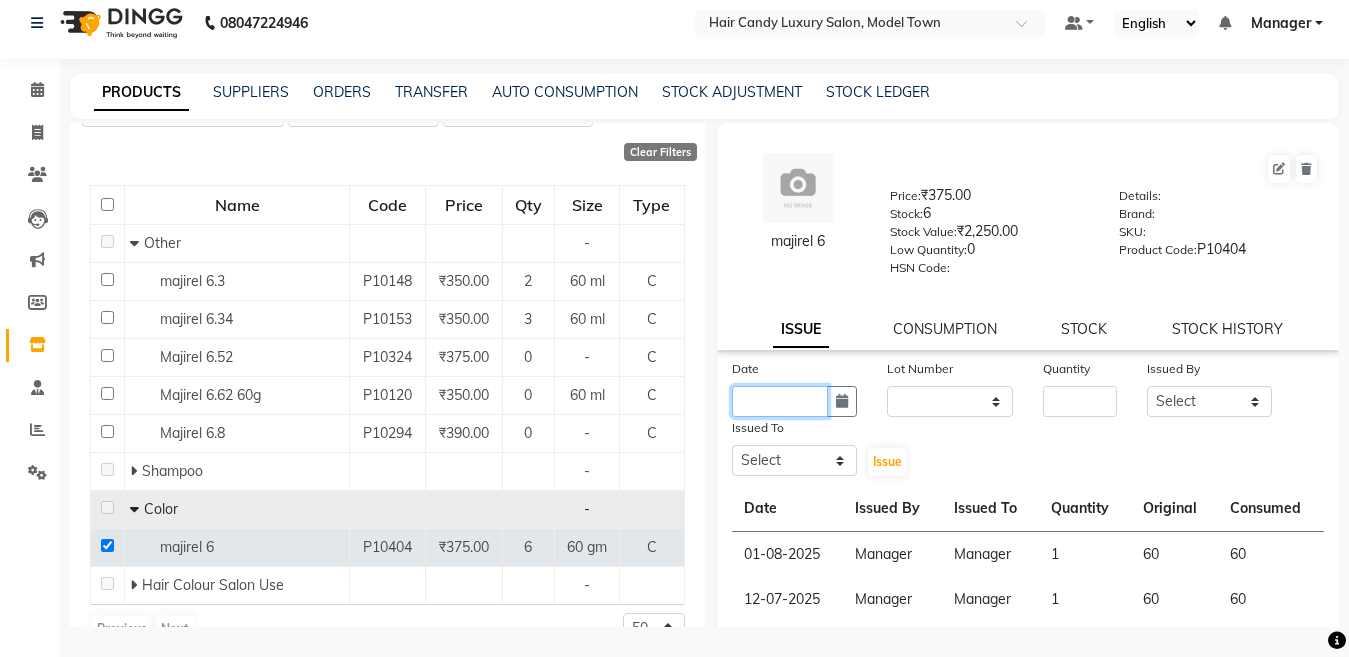click 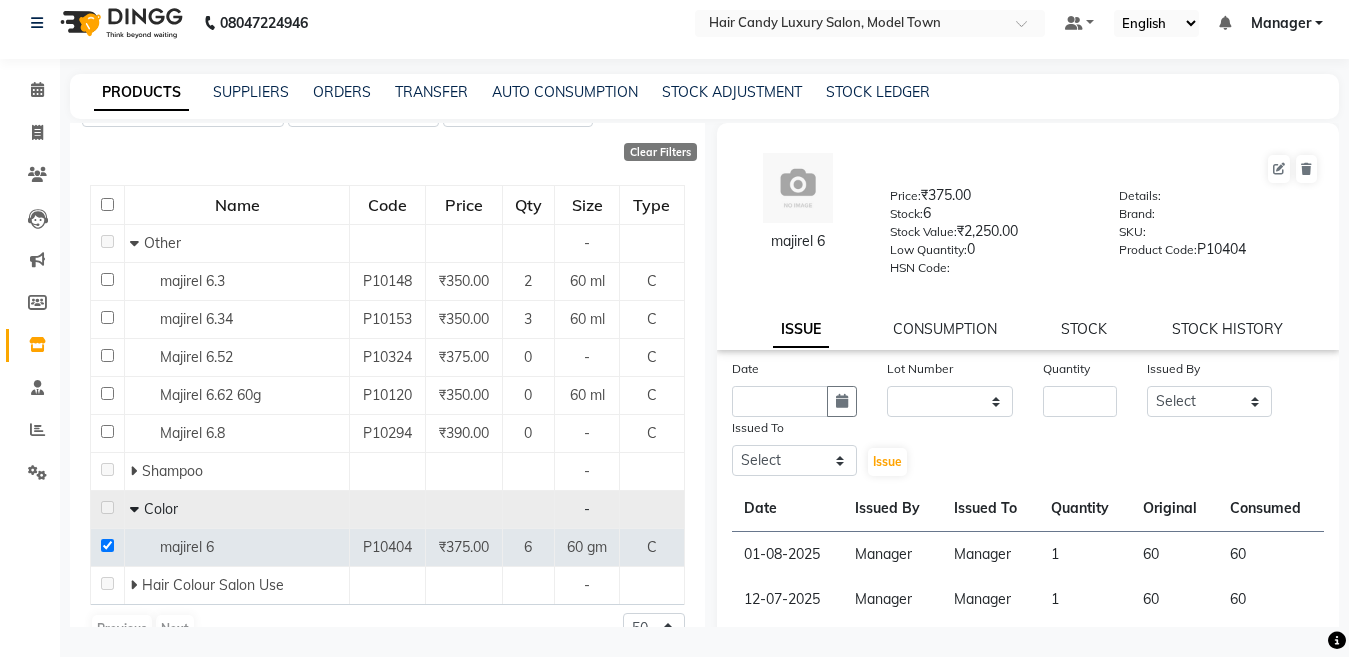 select on "8" 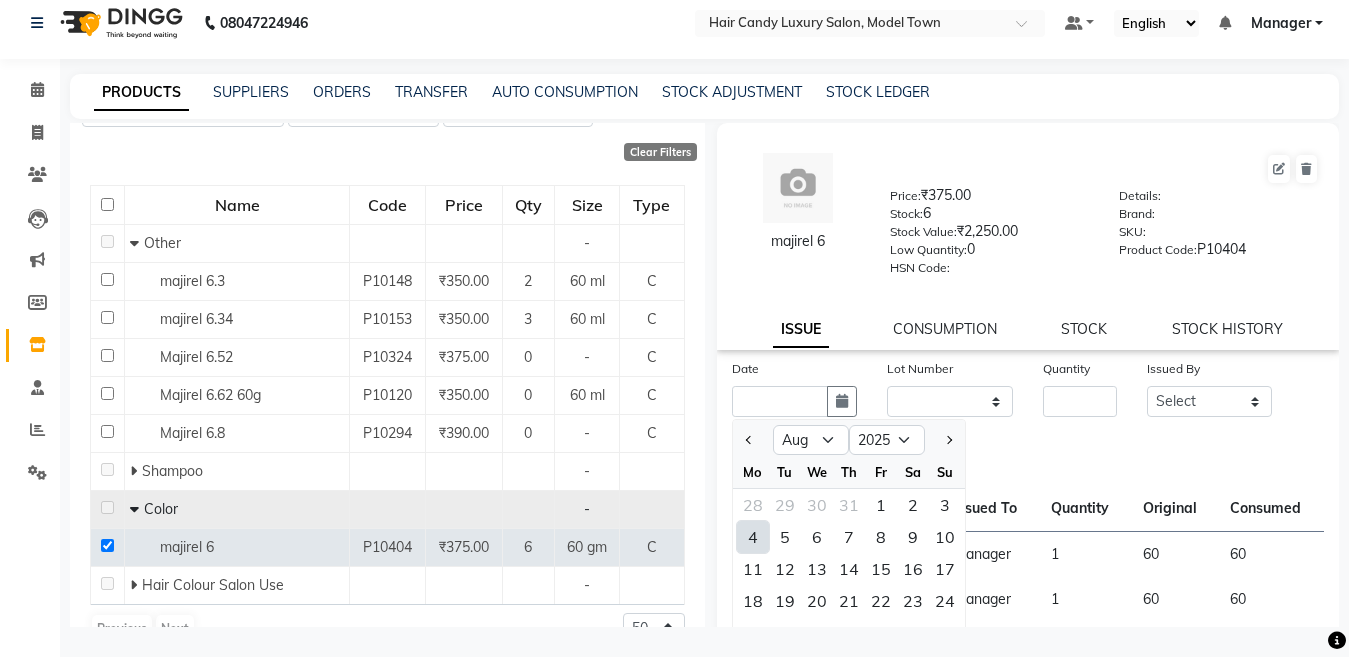 click on "4" 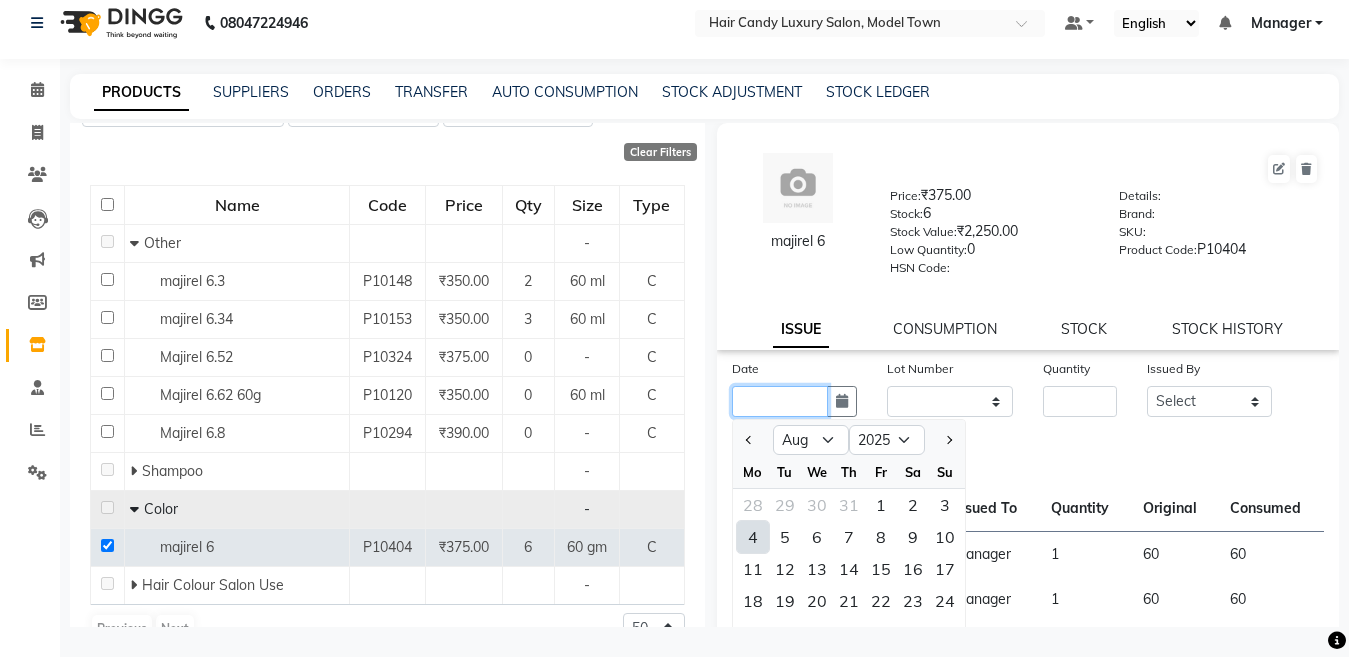 type on "04-08-2025" 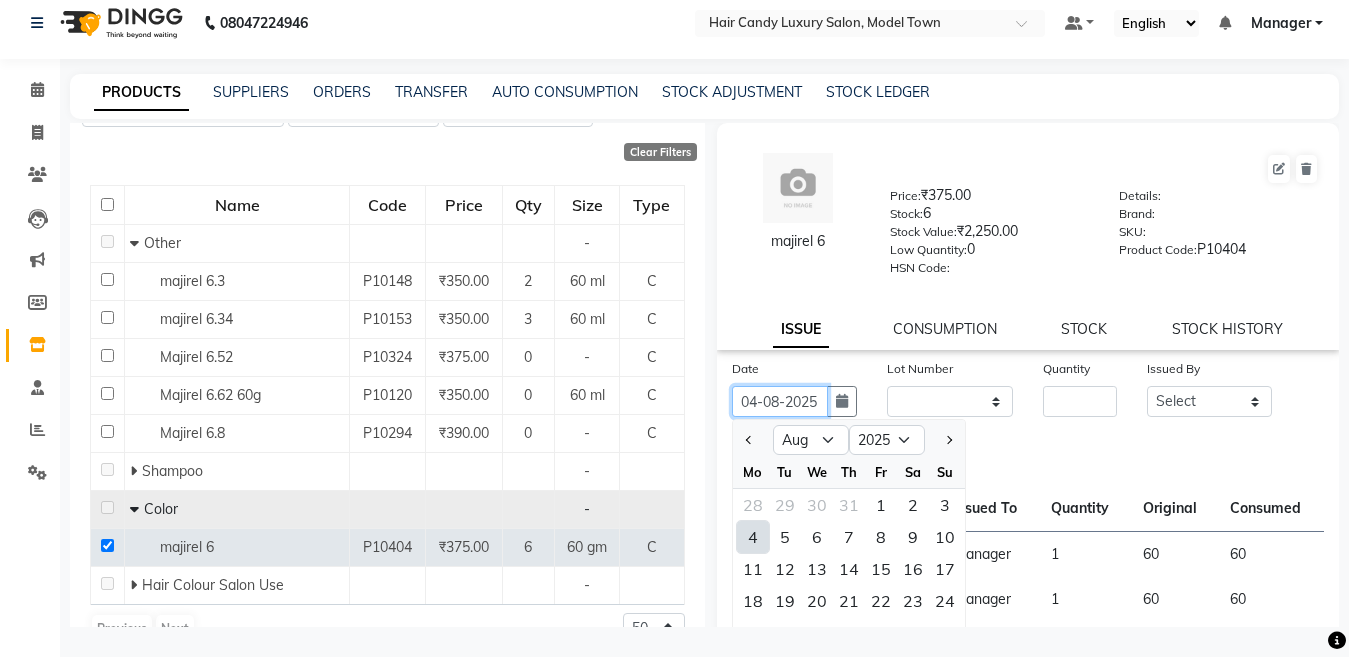 scroll, scrollTop: 0, scrollLeft: 2, axis: horizontal 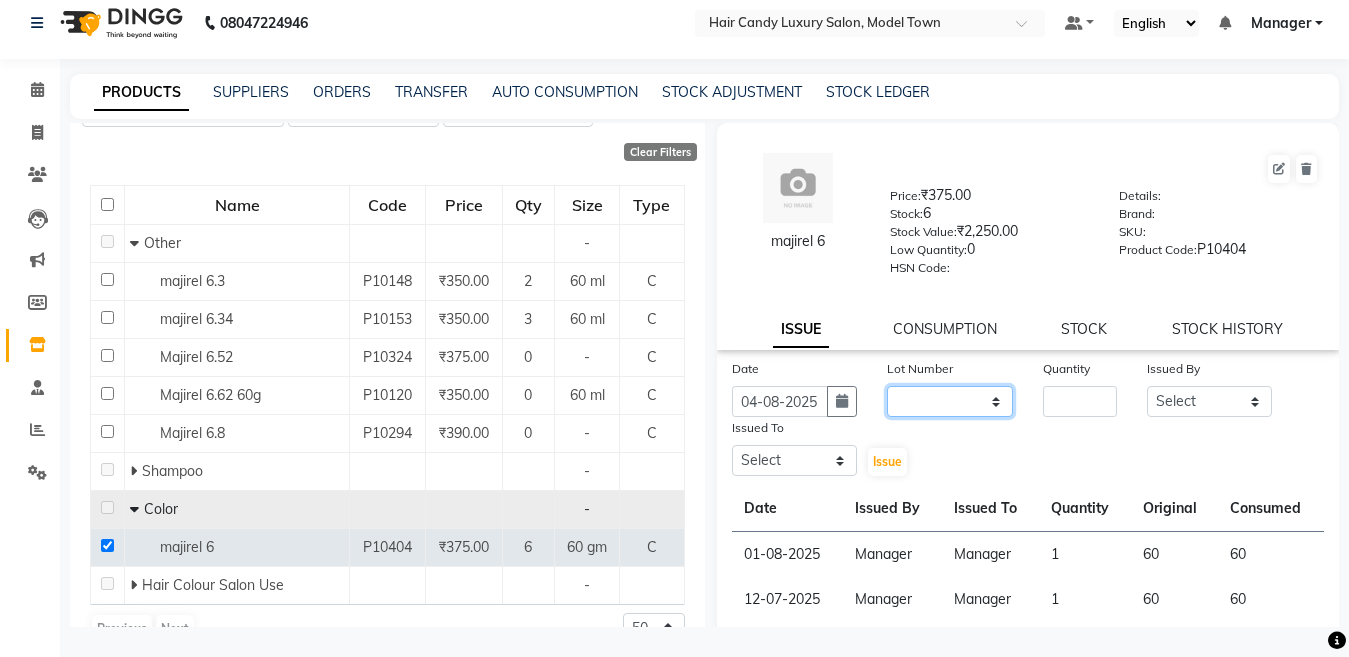 click on "None" 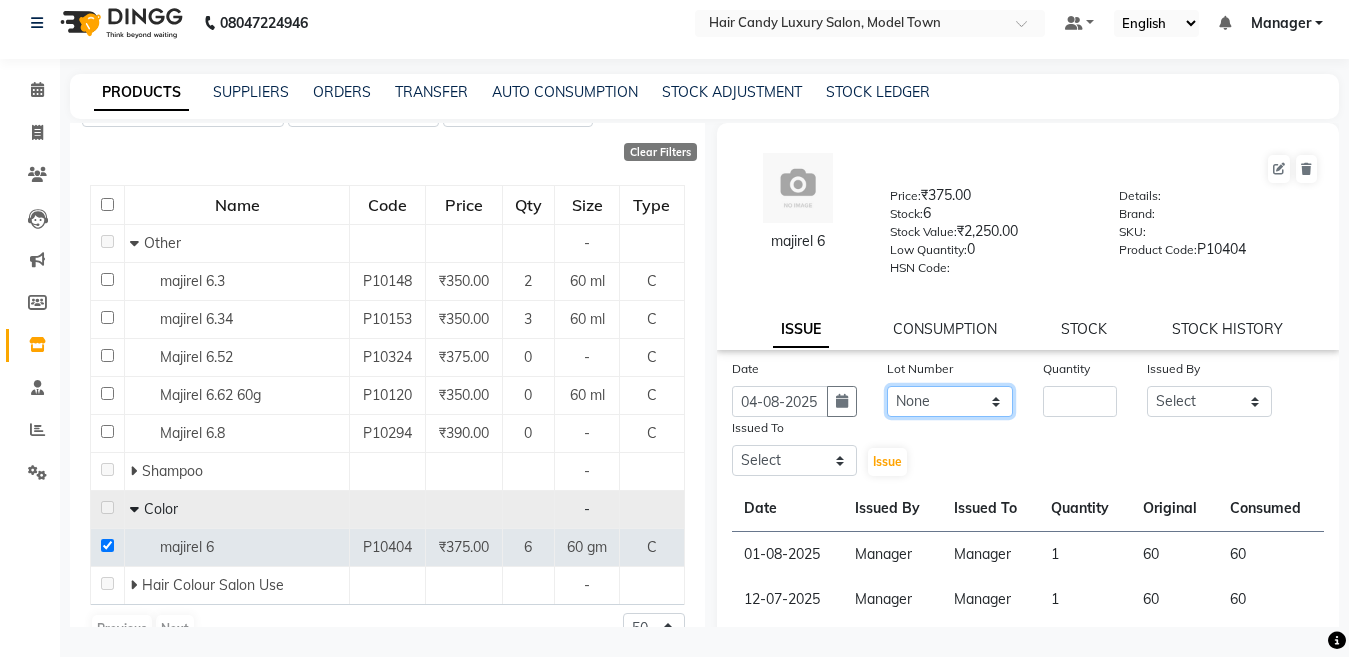click on "None" 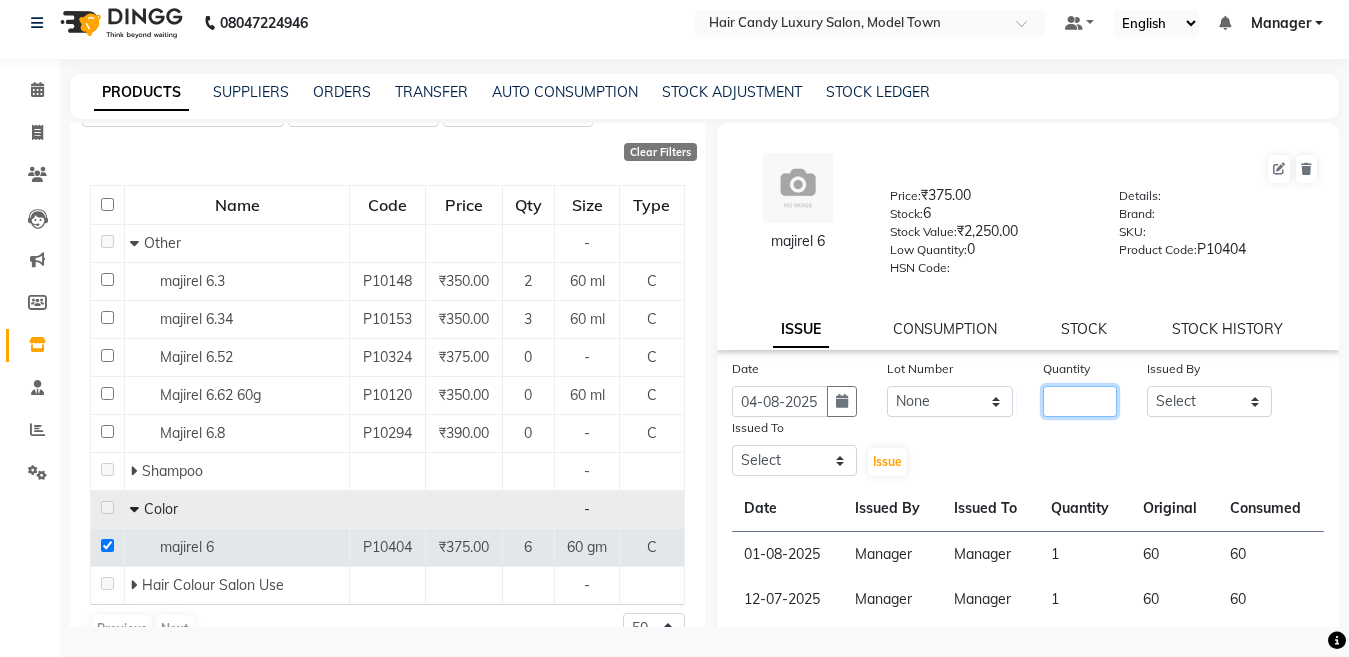 click 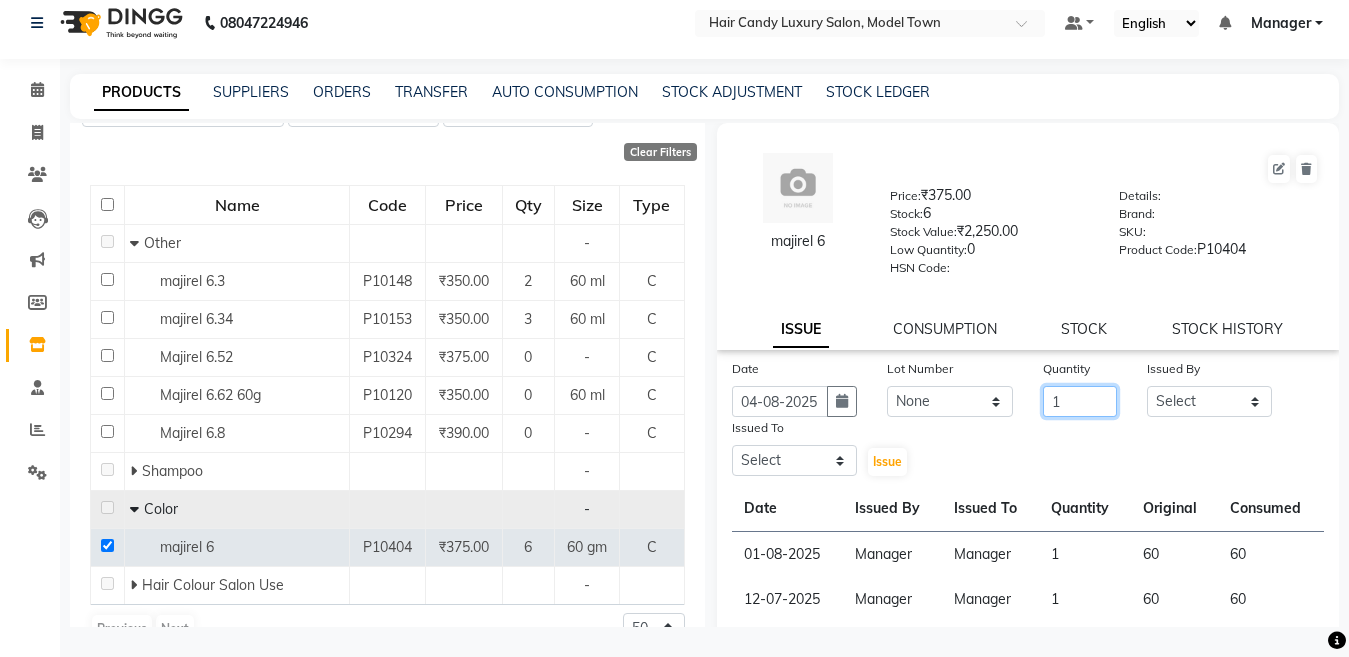 type on "1" 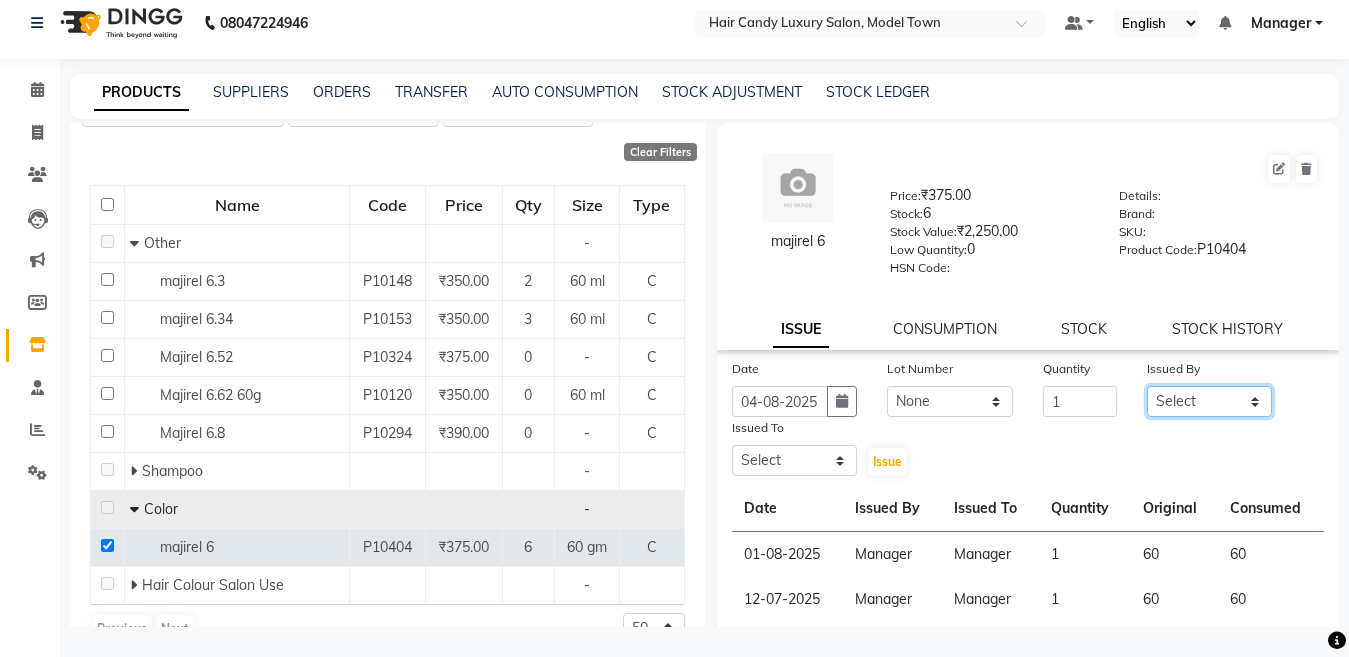 click on "Select Aakib Anas Anuradha Izhar Laiq (Rahul) Manager Neeraj parul Pawan Prakash Rajni Ranjay (Raju) RIYA Saleem sameer  stock manager surrender Vijay Gupta Vijay kumar" 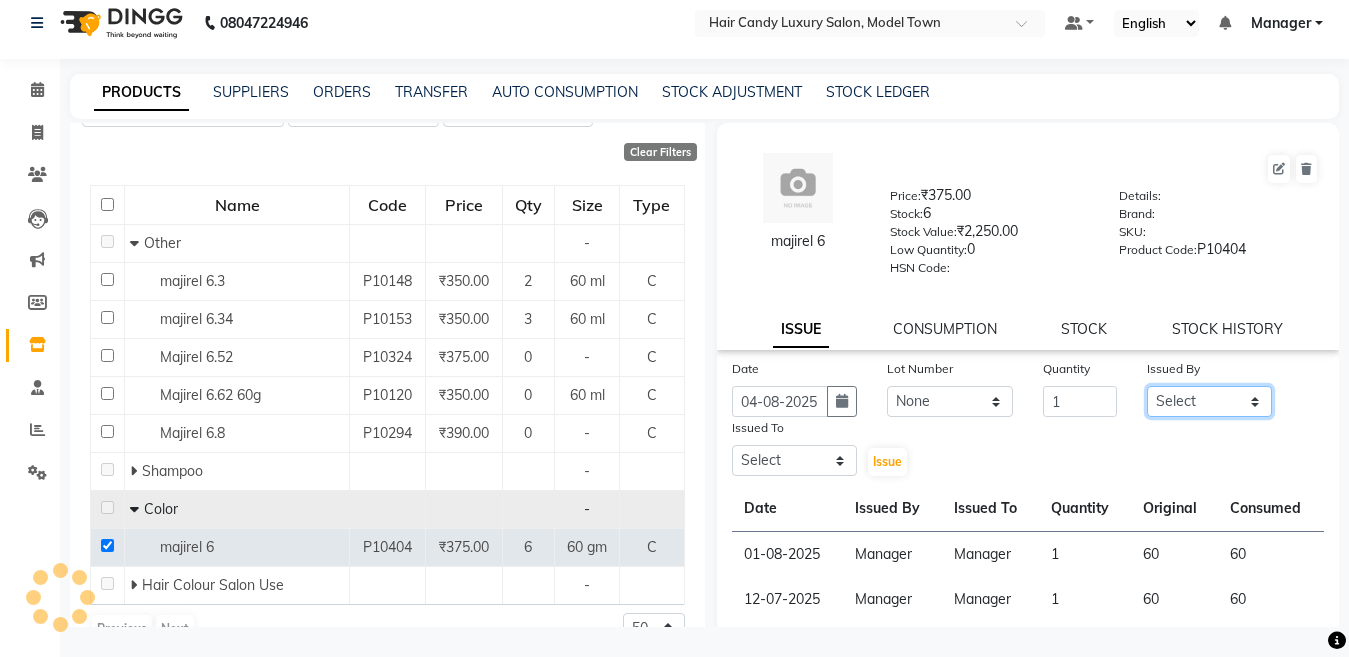 select on "28446" 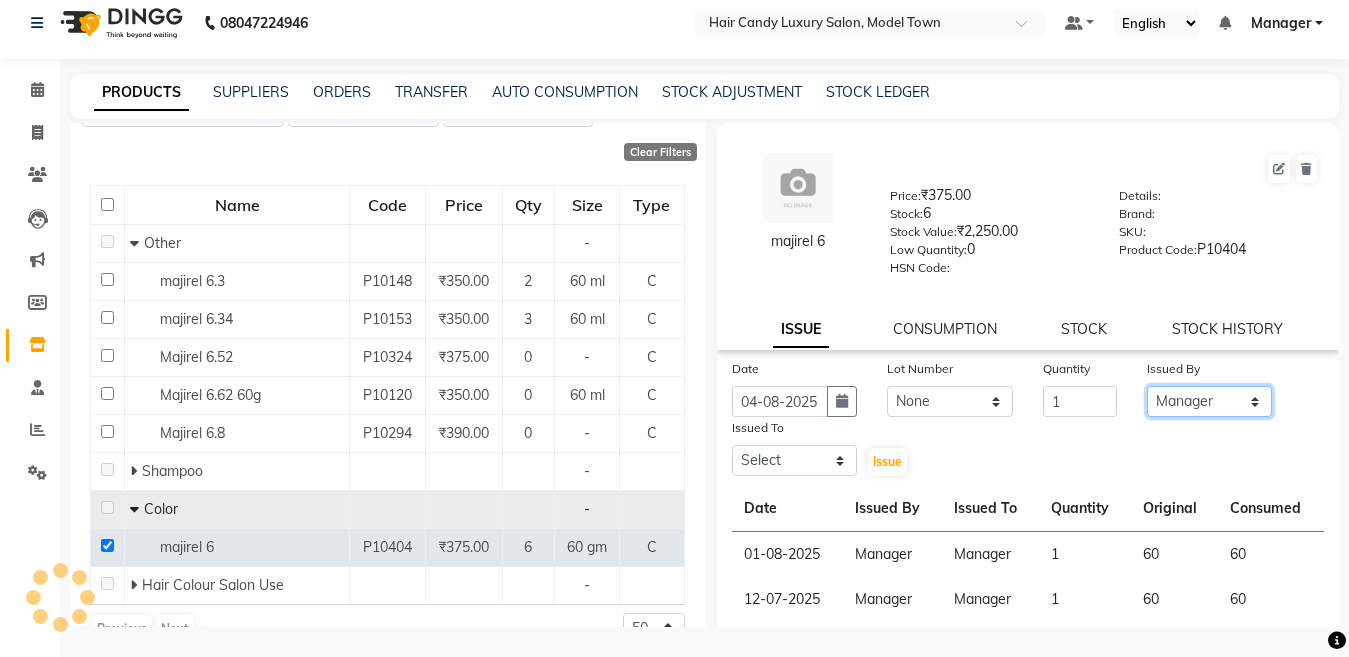 click on "Select Aakib Anas Anuradha Izhar Laiq (Rahul) Manager Neeraj parul Pawan Prakash Rajni Ranjay (Raju) RIYA Saleem sameer  stock manager surrender Vijay Gupta Vijay kumar" 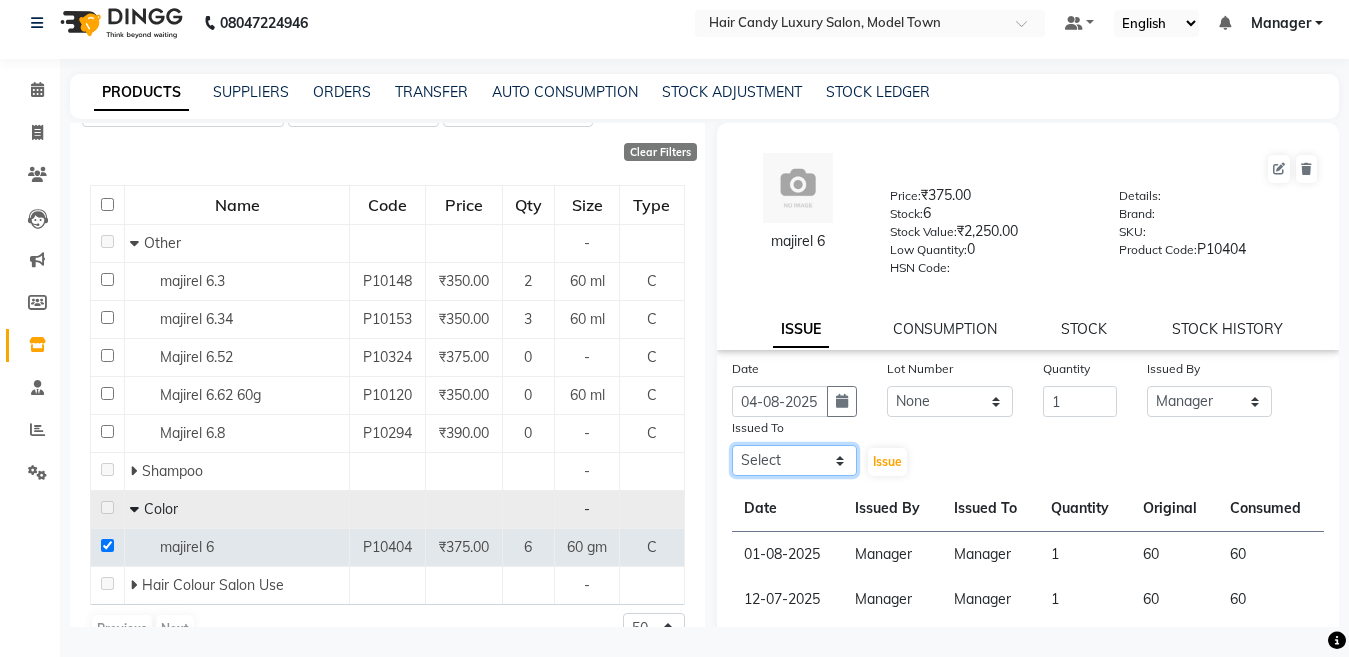 click on "Select Aakib Anas Anuradha Izhar Laiq (Rahul) Manager Neeraj parul Pawan Prakash Rajni Ranjay (Raju) RIYA Saleem sameer  stock manager surrender Vijay Gupta Vijay kumar" 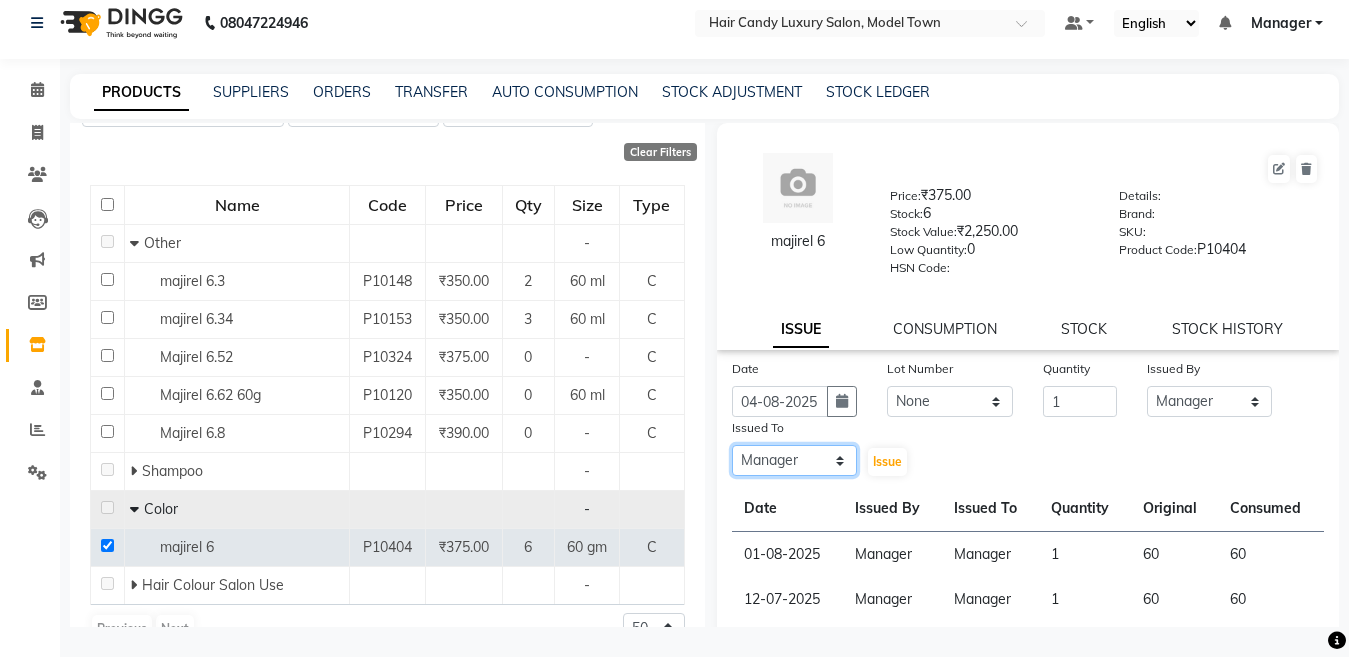 click on "Select Aakib Anas Anuradha Izhar Laiq (Rahul) Manager Neeraj parul Pawan Prakash Rajni Ranjay (Raju) RIYA Saleem sameer  stock manager surrender Vijay Gupta Vijay kumar" 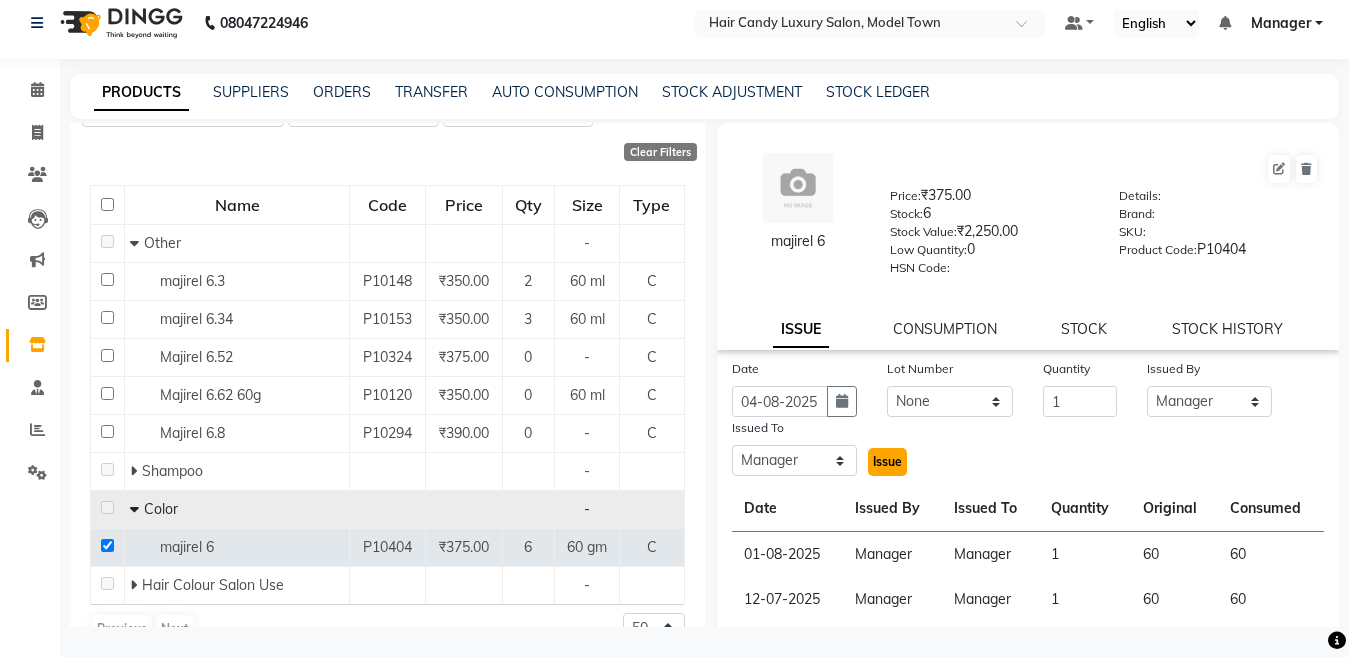 click on "Issue" 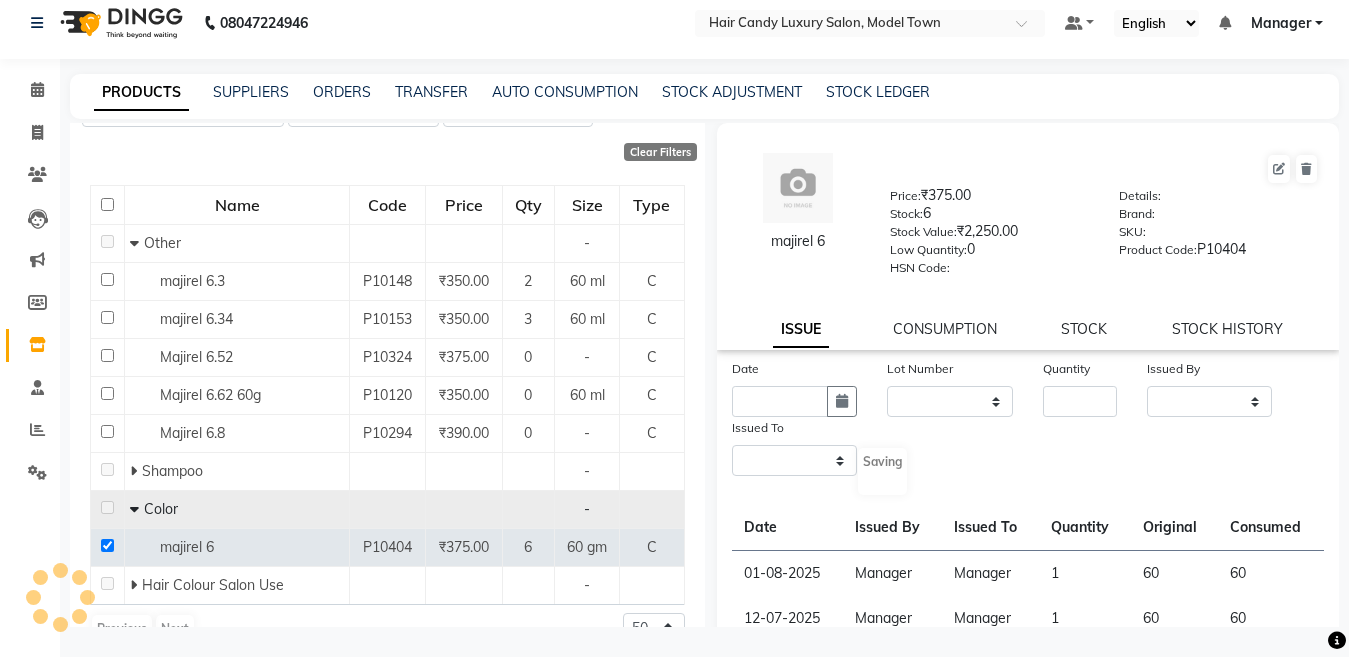 select 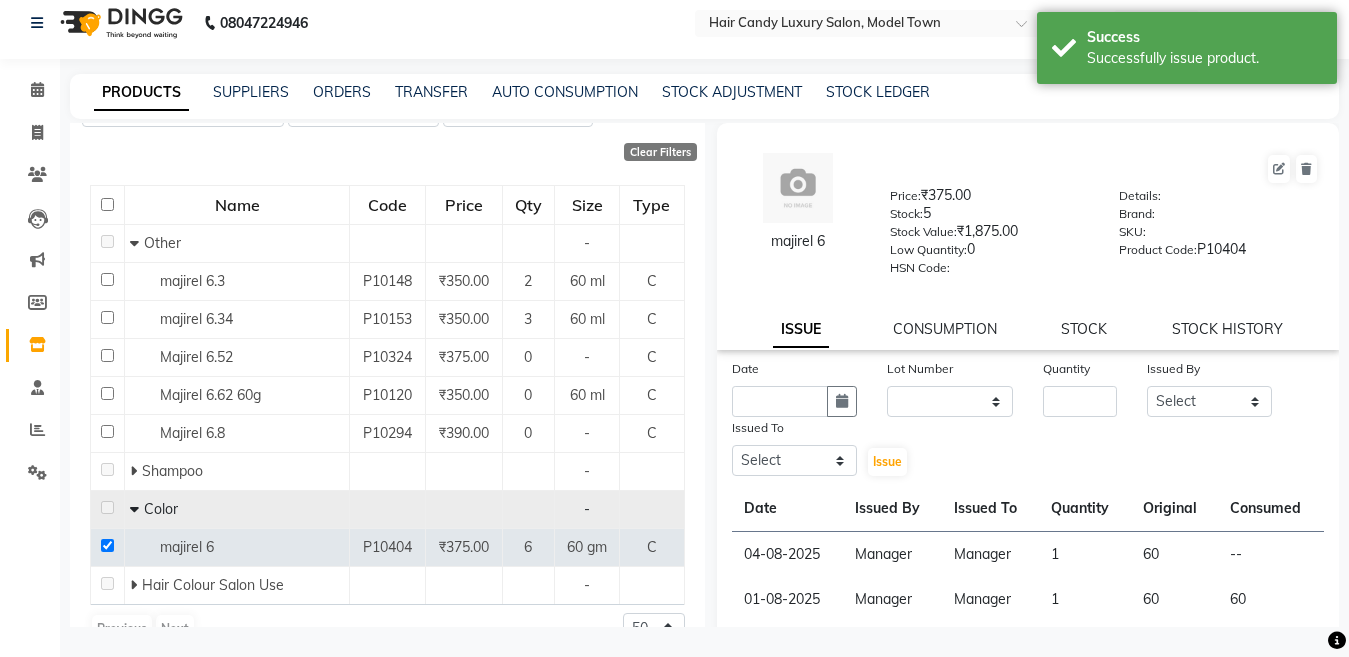 click on "CONSUMPTION" 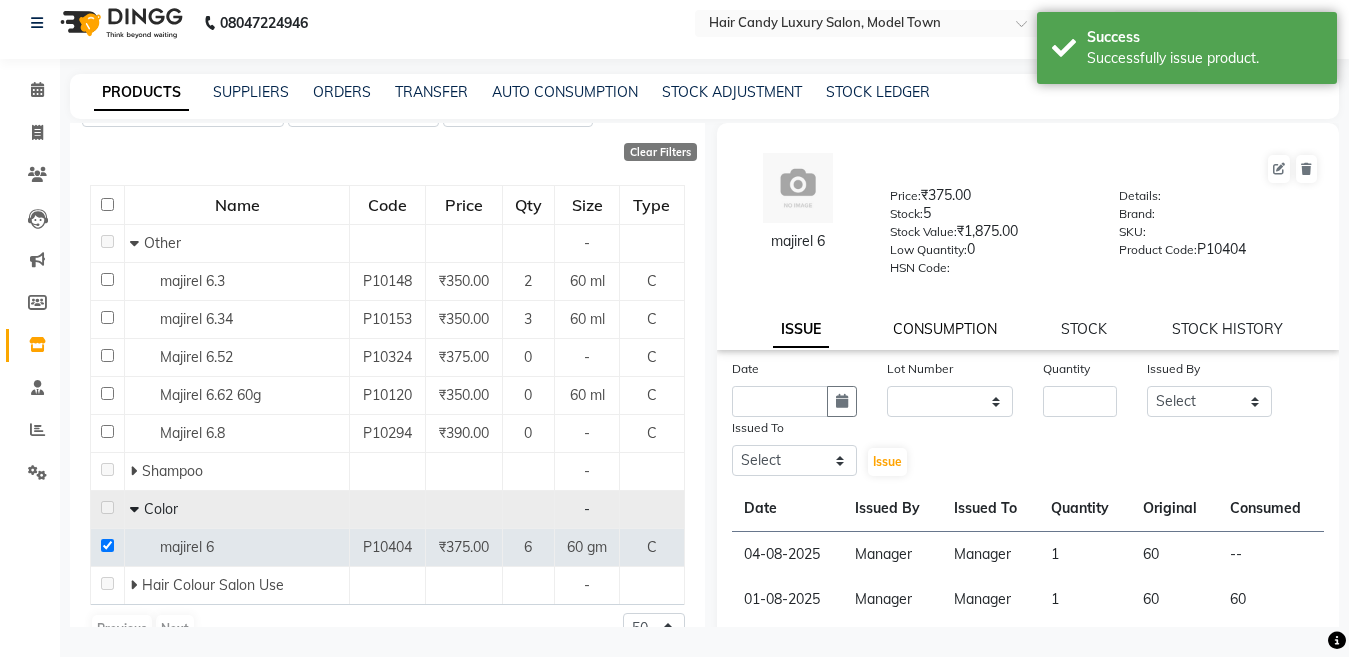click on "CONSUMPTION" 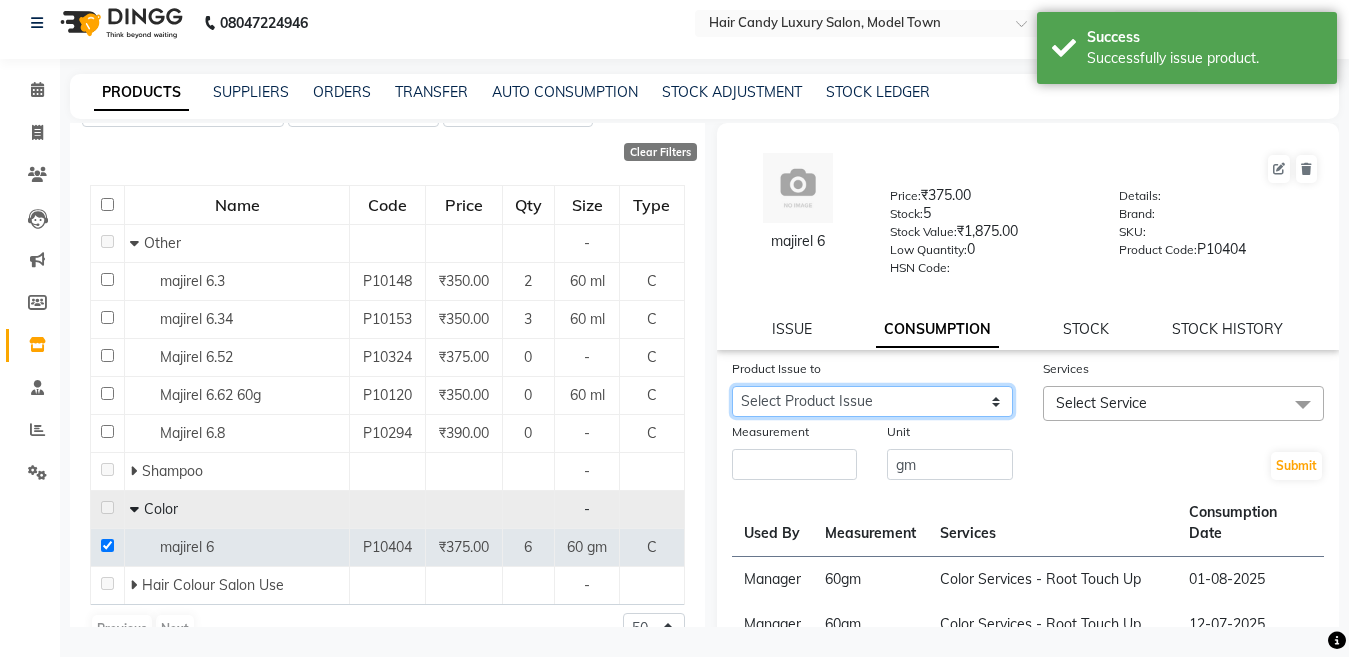 click on "Select Product Issue 2025-08-04, Issued to: Manager, Balance: 60" 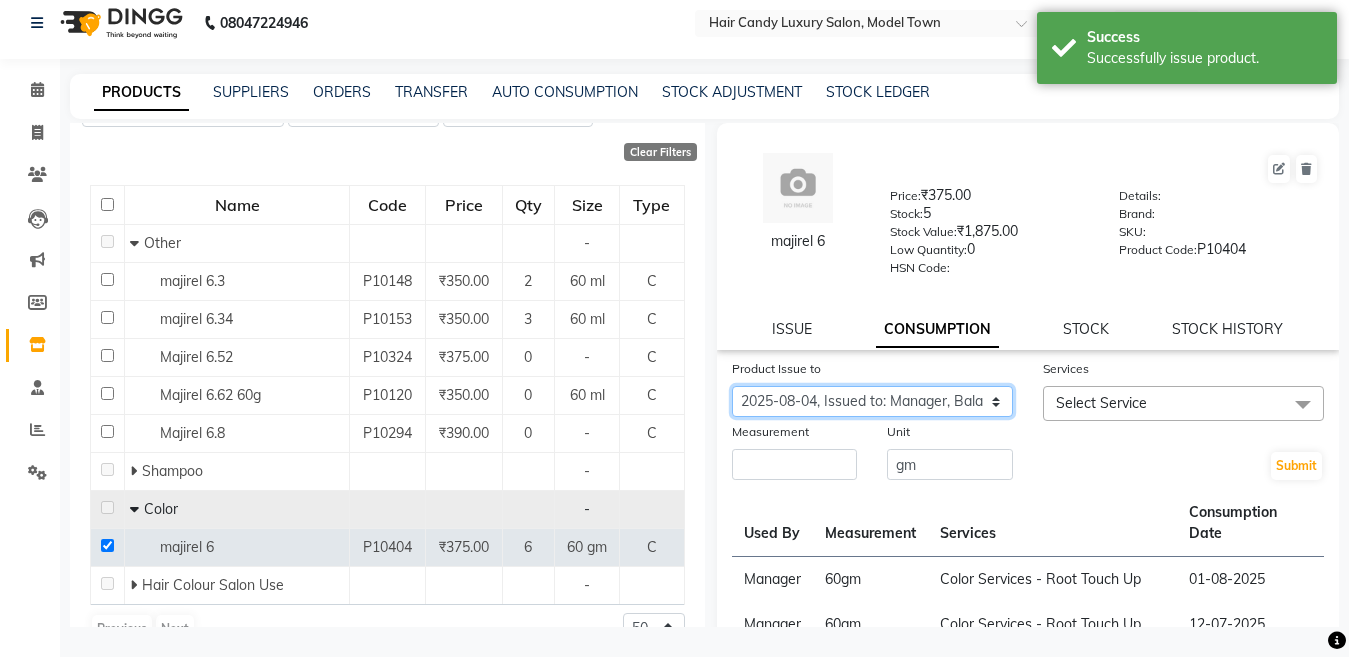 click on "Select Product Issue 2025-08-04, Issued to: Manager, Balance: 60" 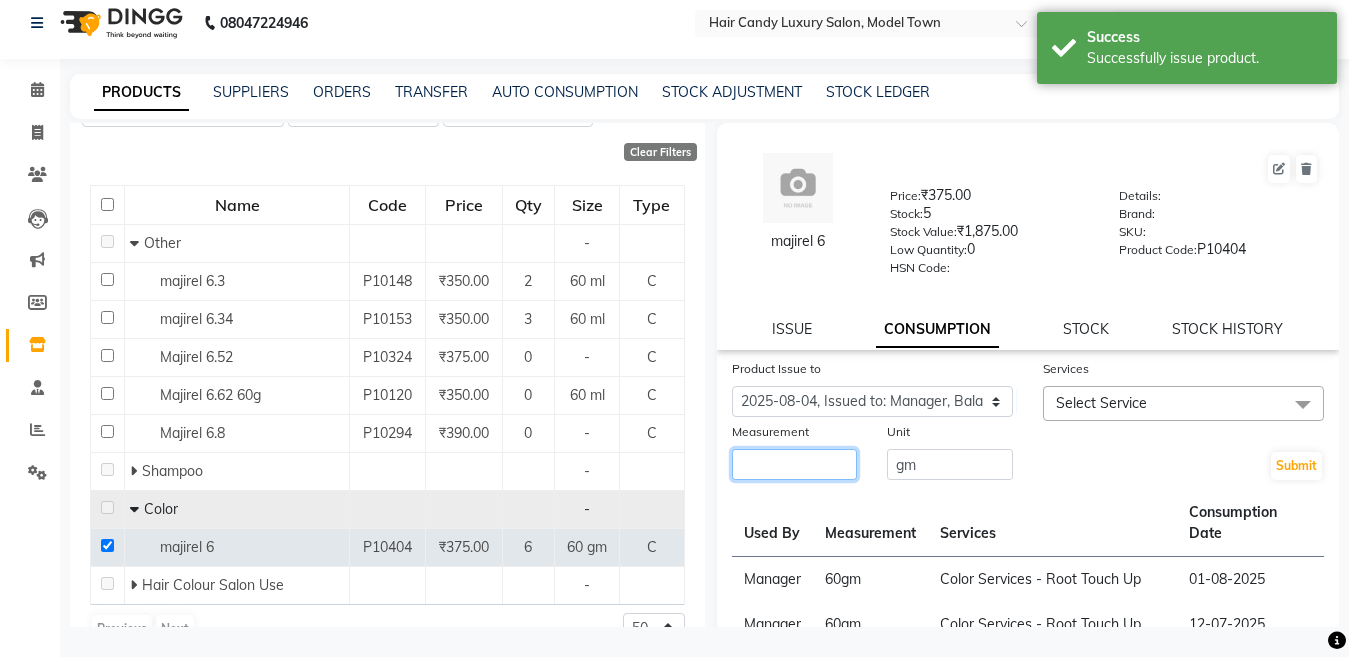 click 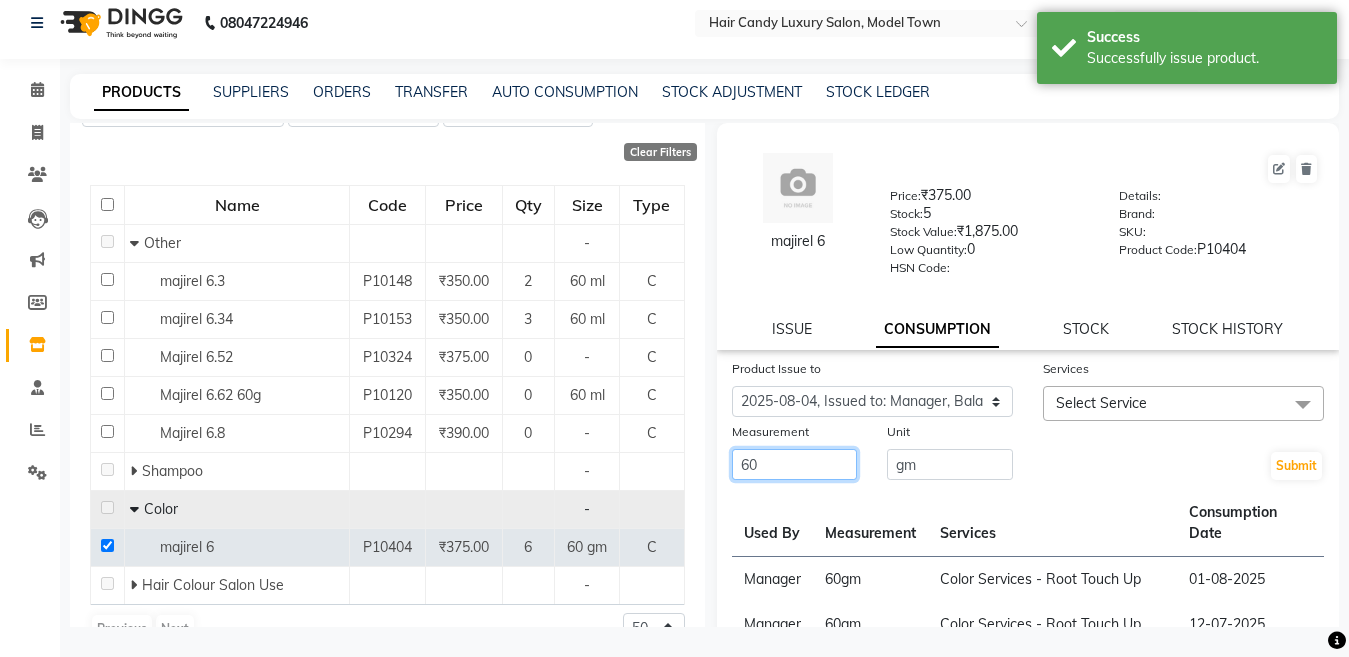 type on "60" 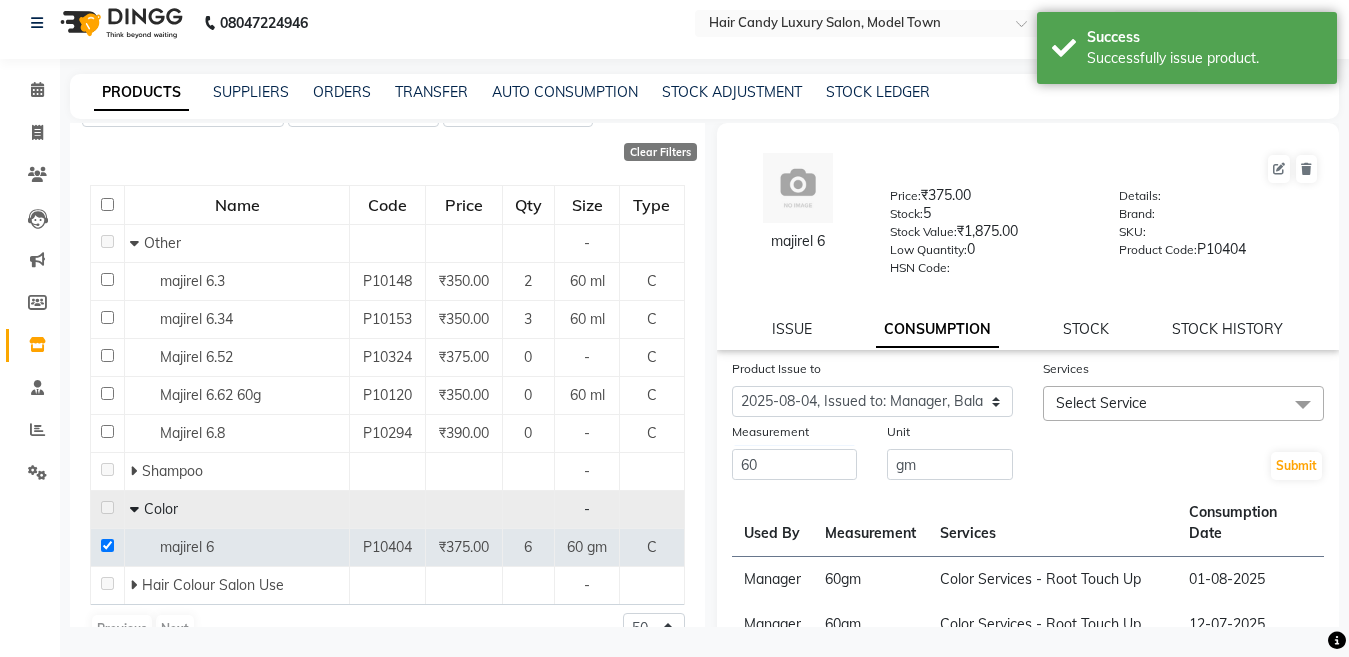 drag, startPoint x: 1102, startPoint y: 411, endPoint x: 1106, endPoint y: 455, distance: 44.181442 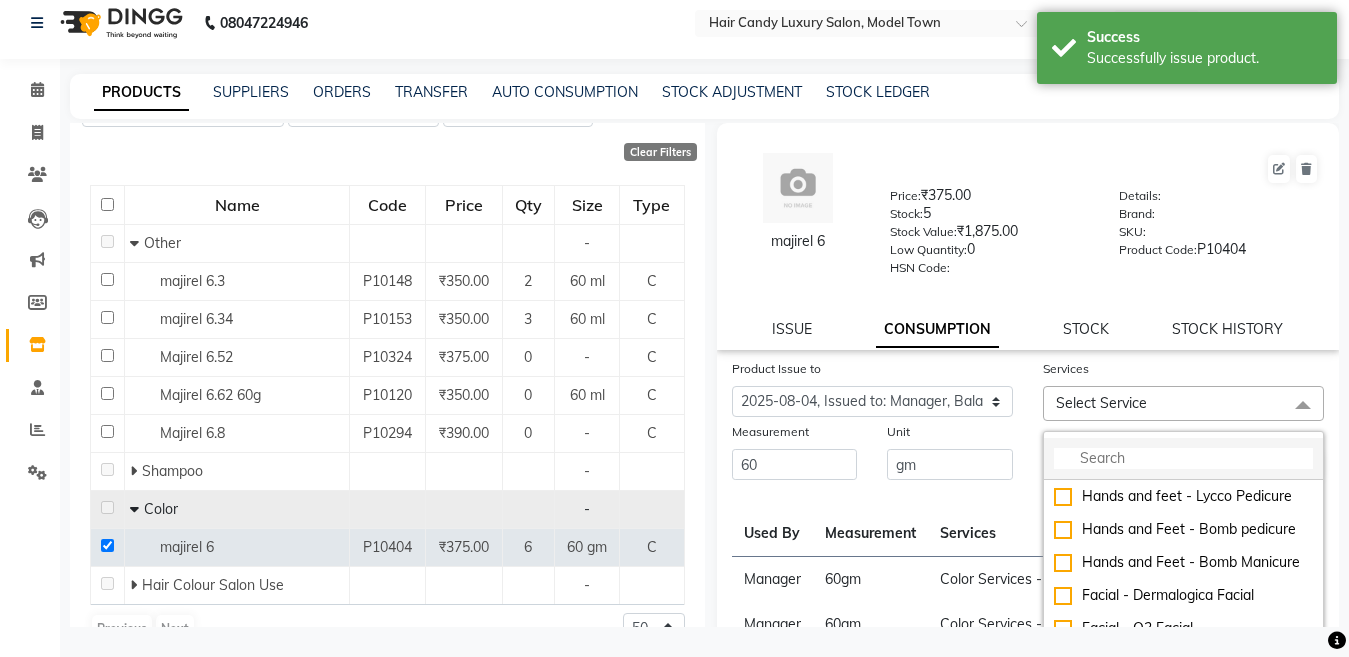 click 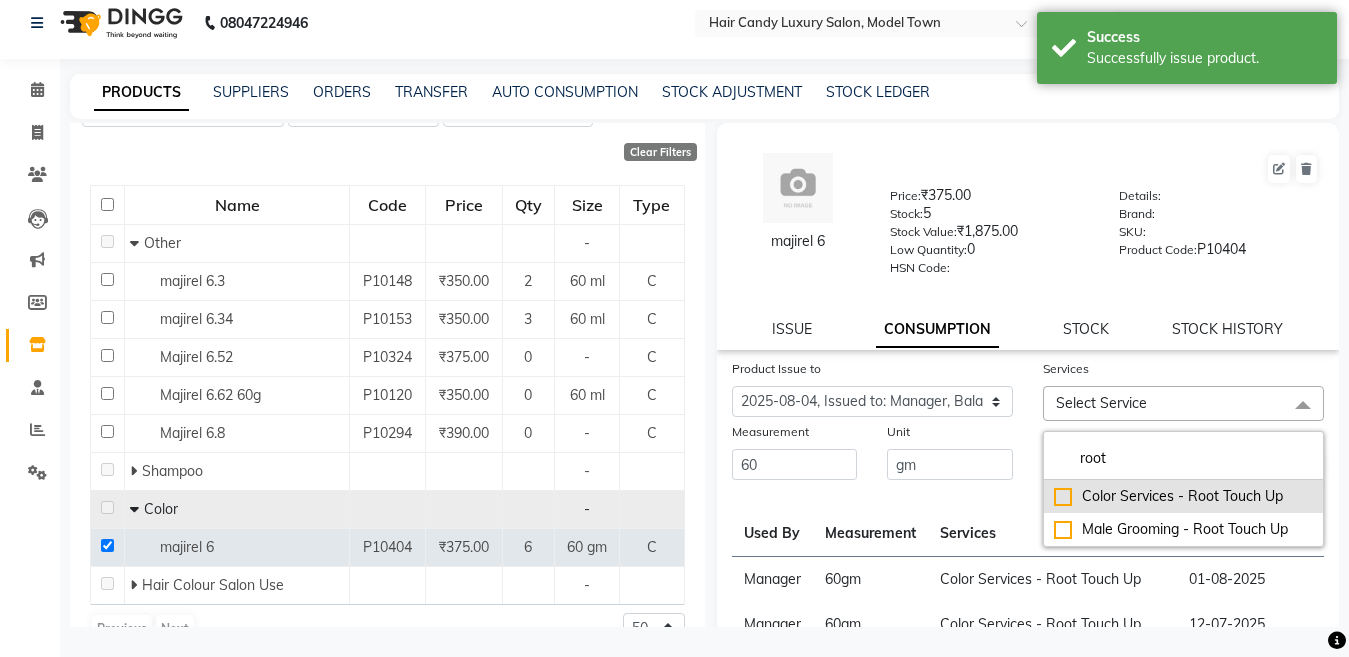 type on "root" 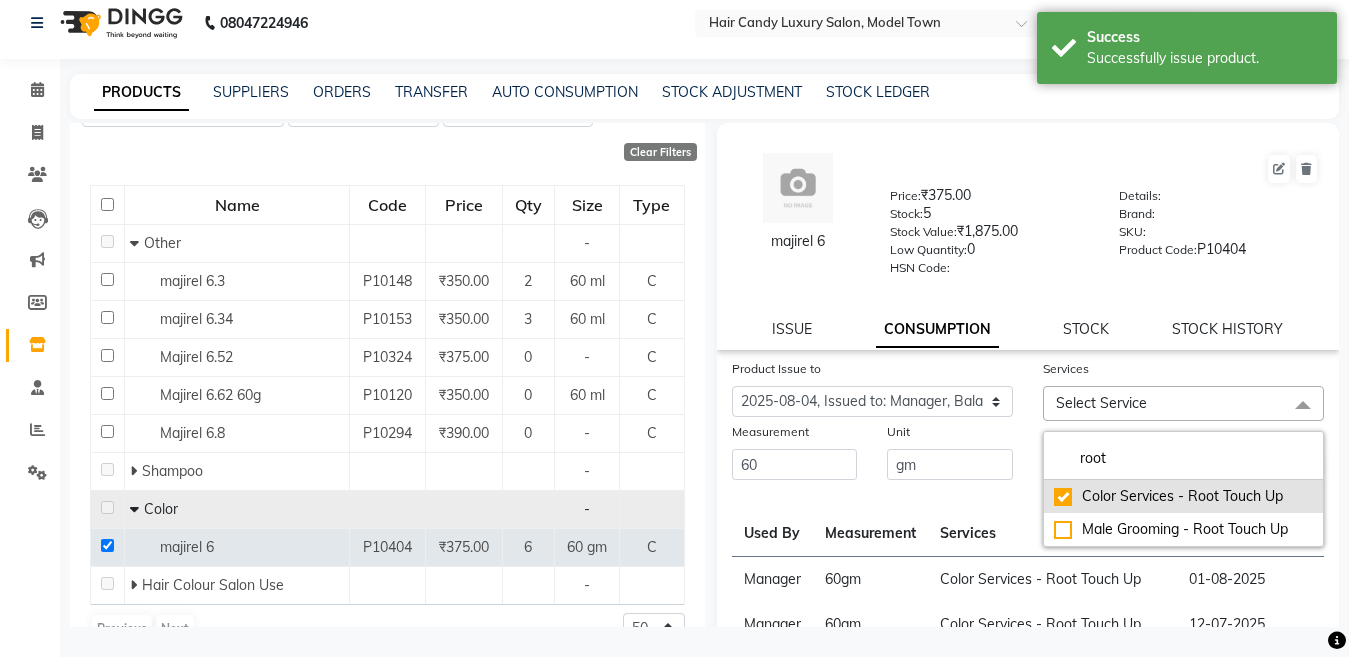 checkbox on "true" 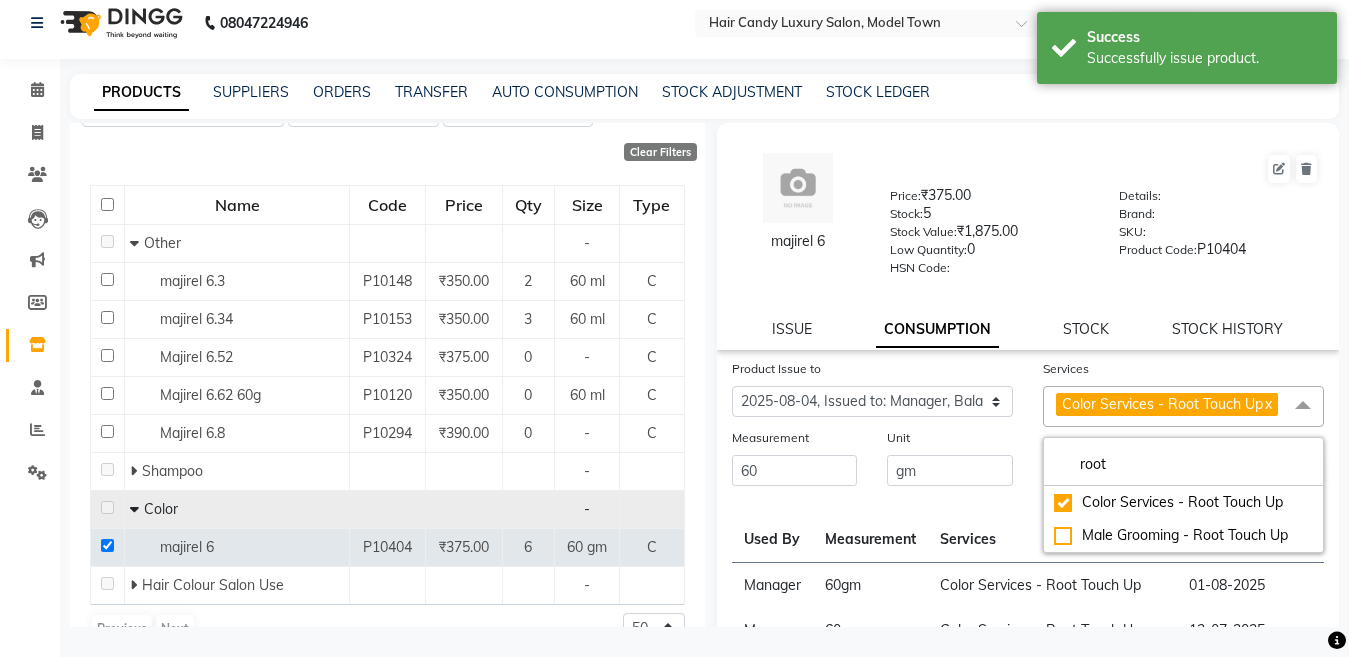 click on "Submit" 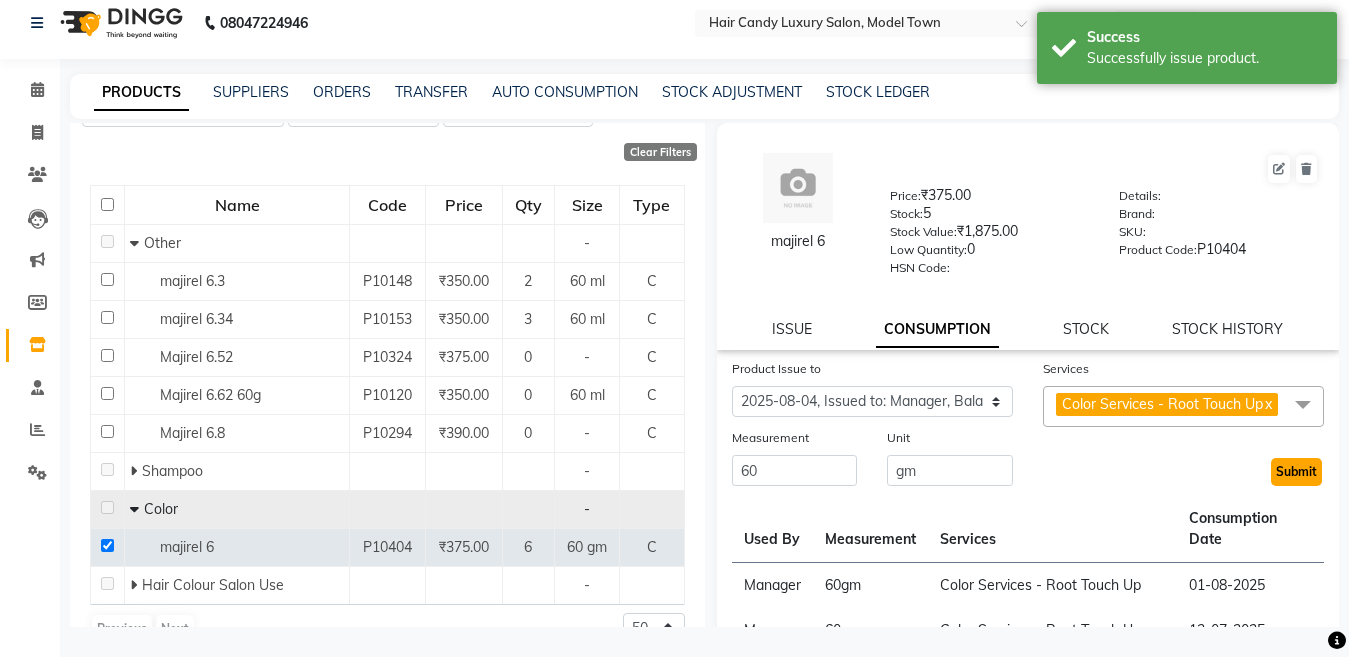 click on "Submit" 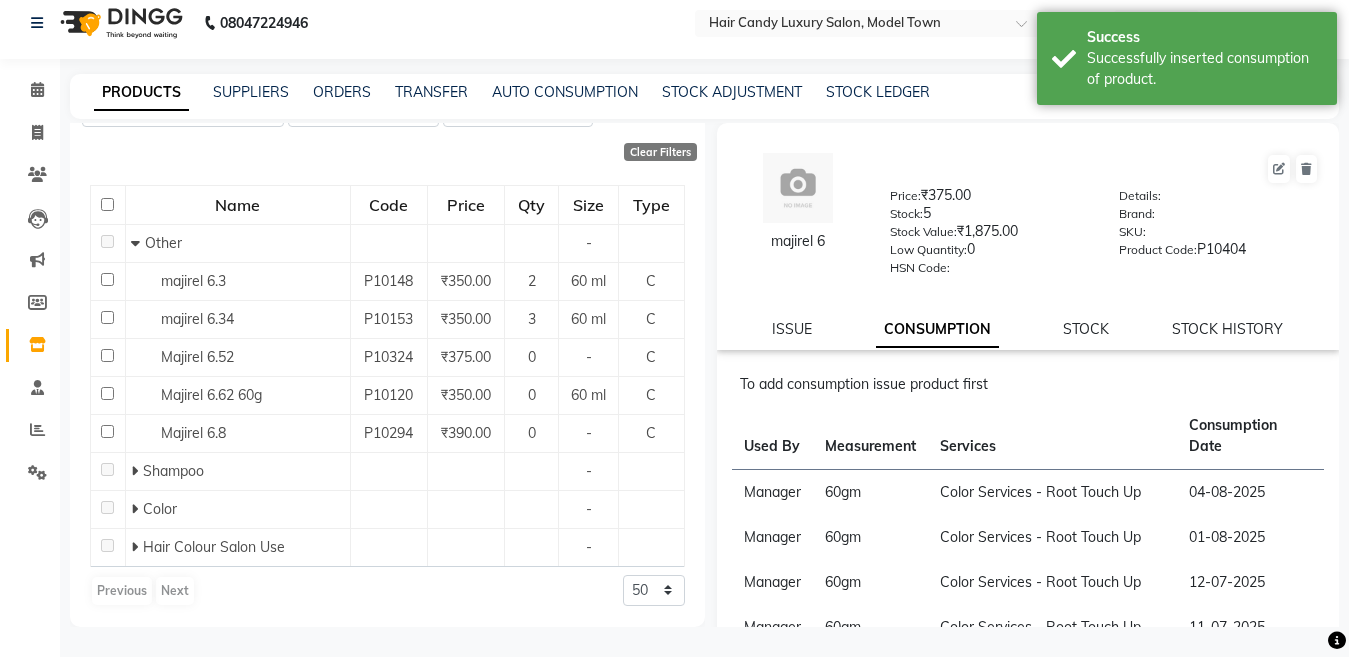 scroll, scrollTop: 0, scrollLeft: 0, axis: both 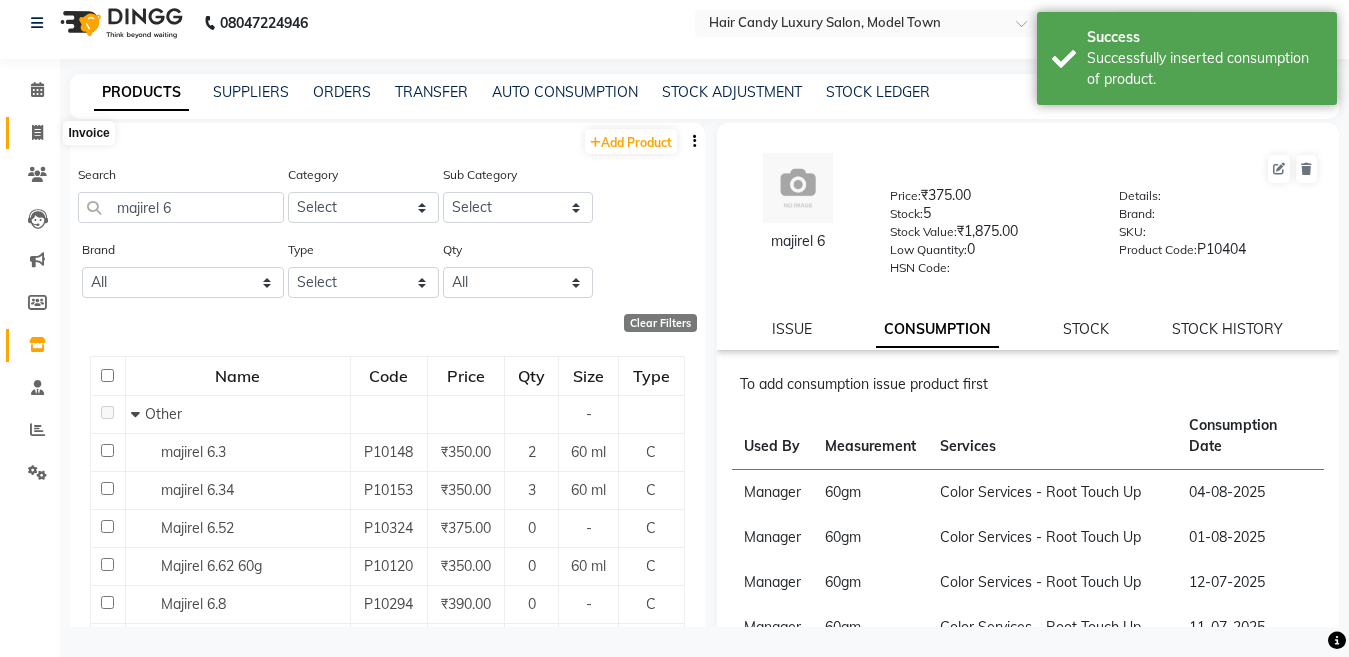 click 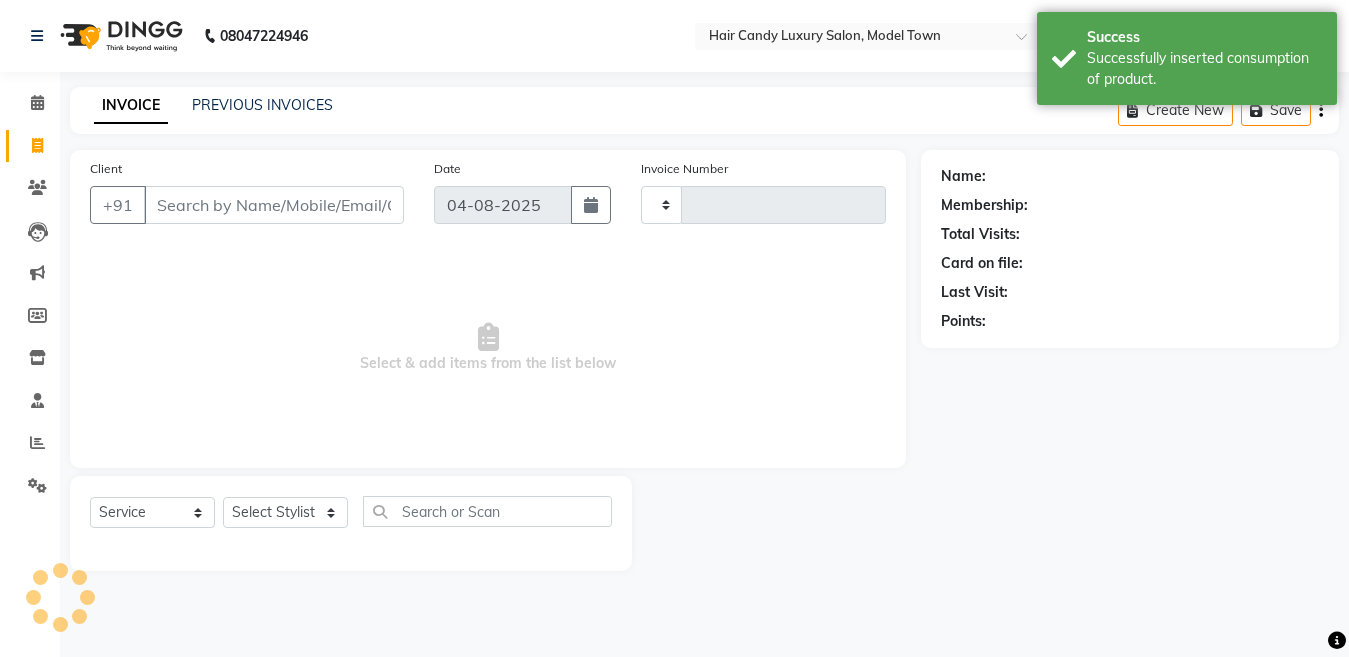 type on "3121" 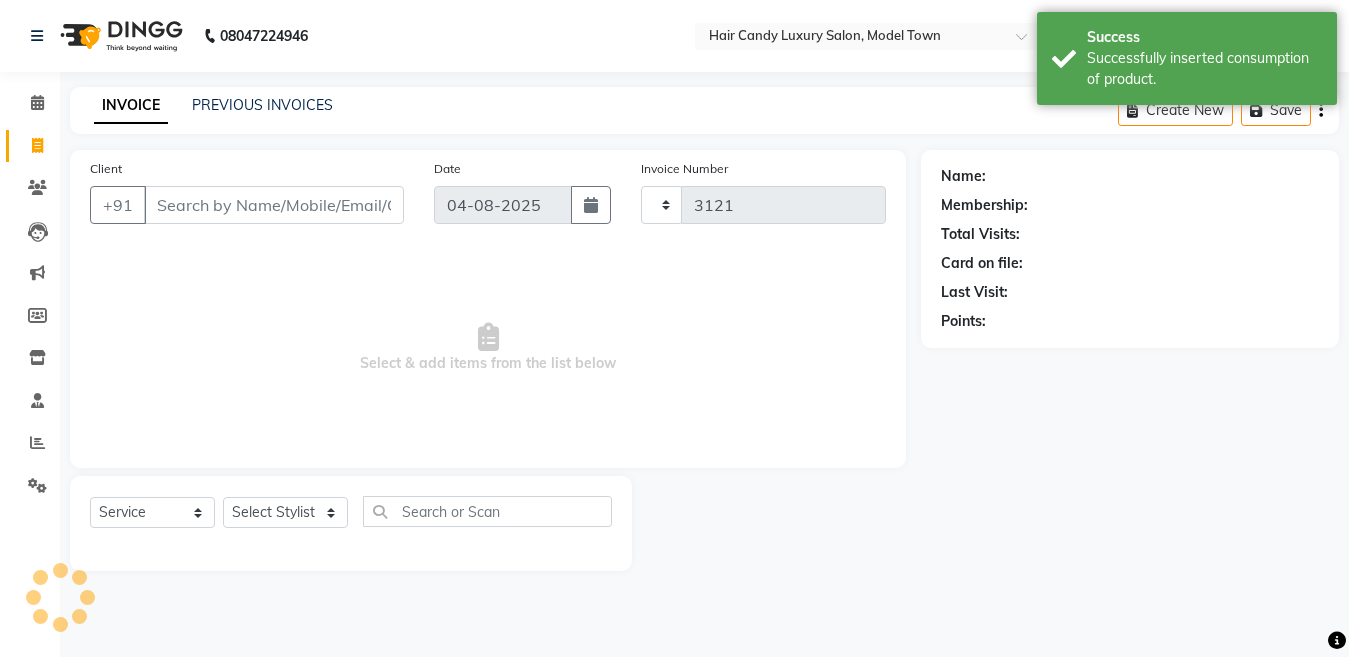scroll, scrollTop: 0, scrollLeft: 0, axis: both 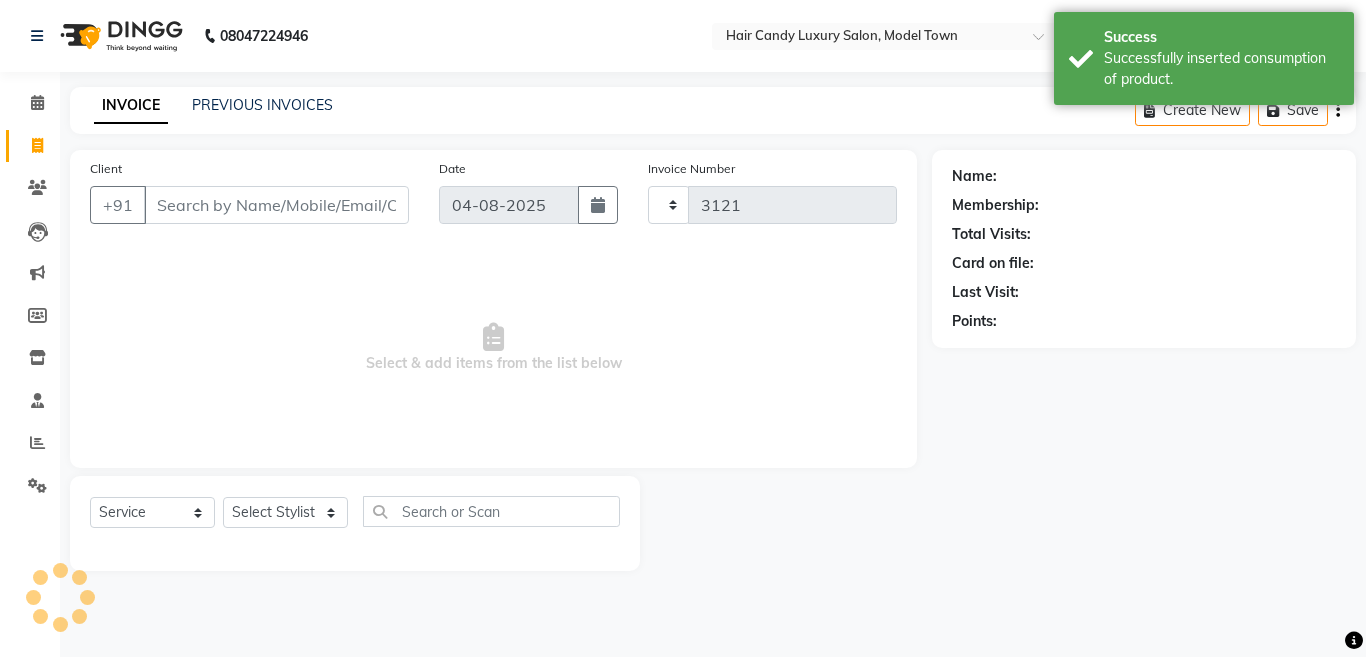 select on "4716" 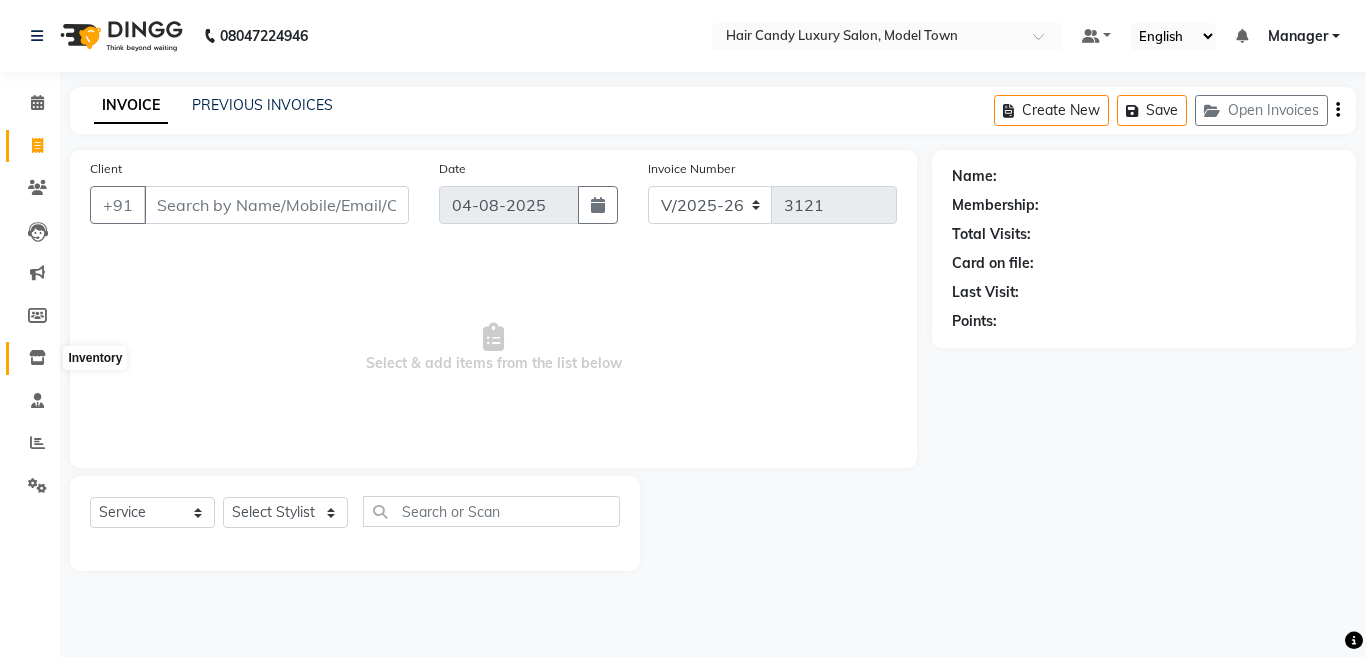 click 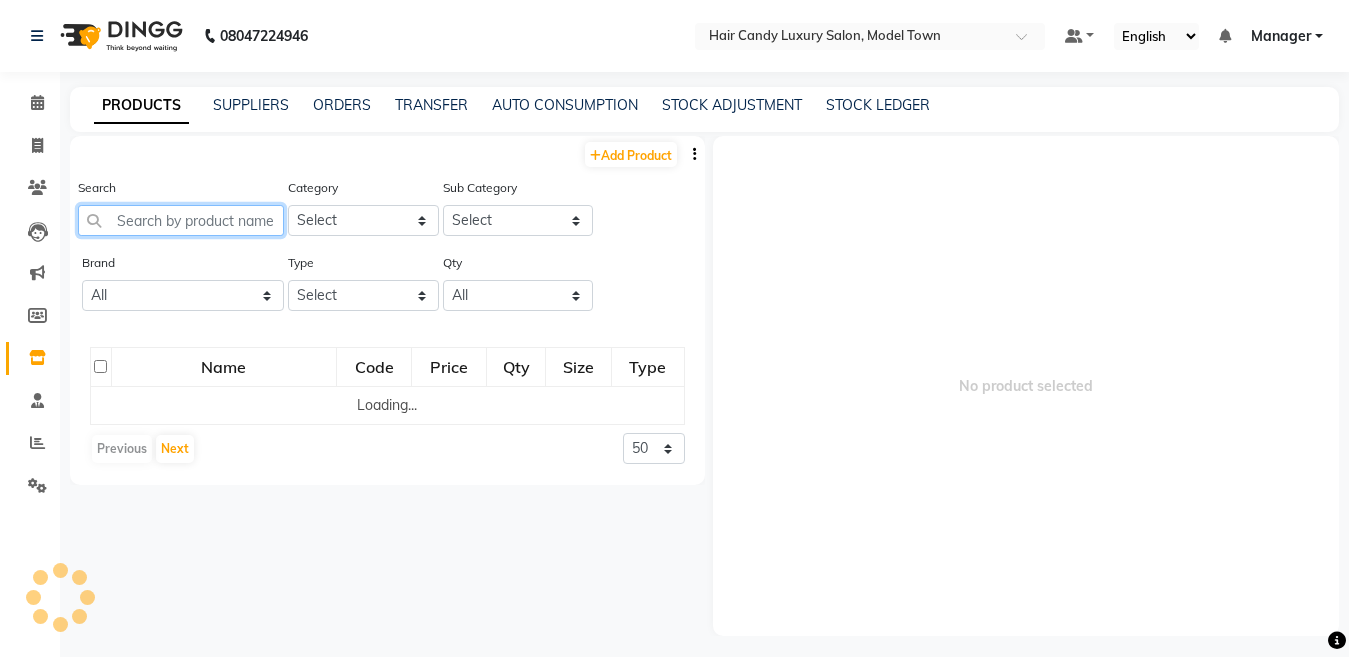 click 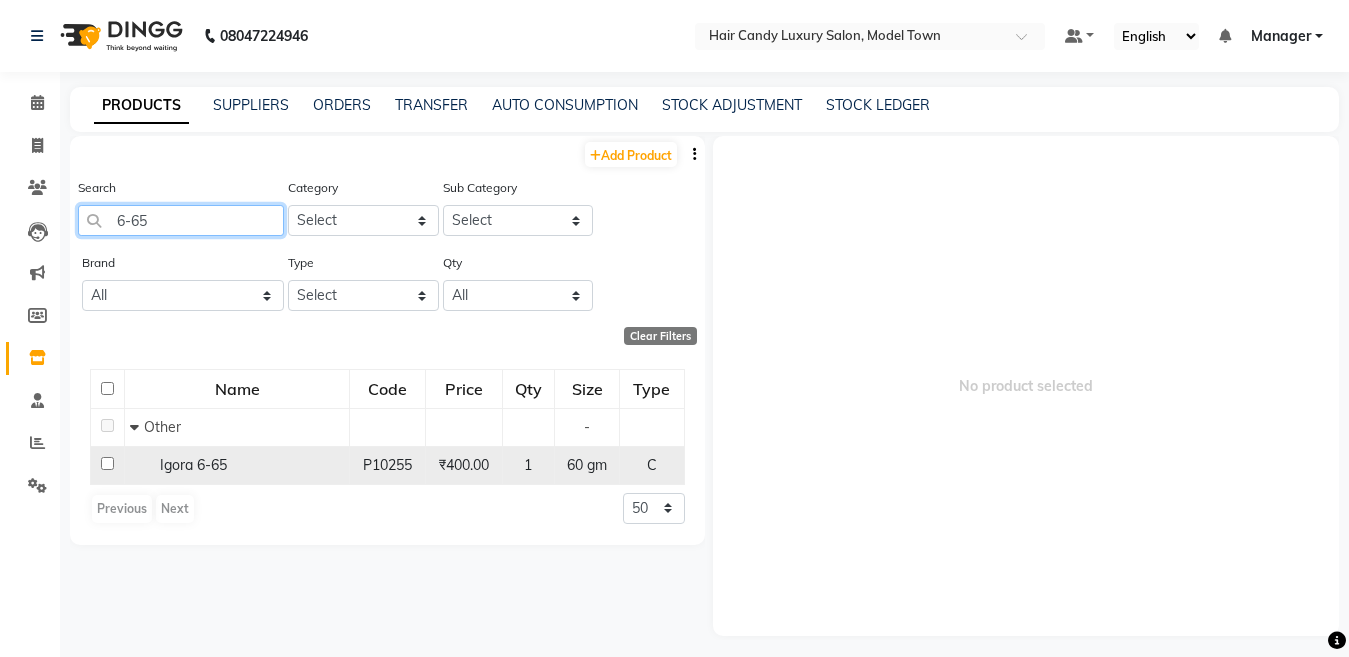 type on "6-65" 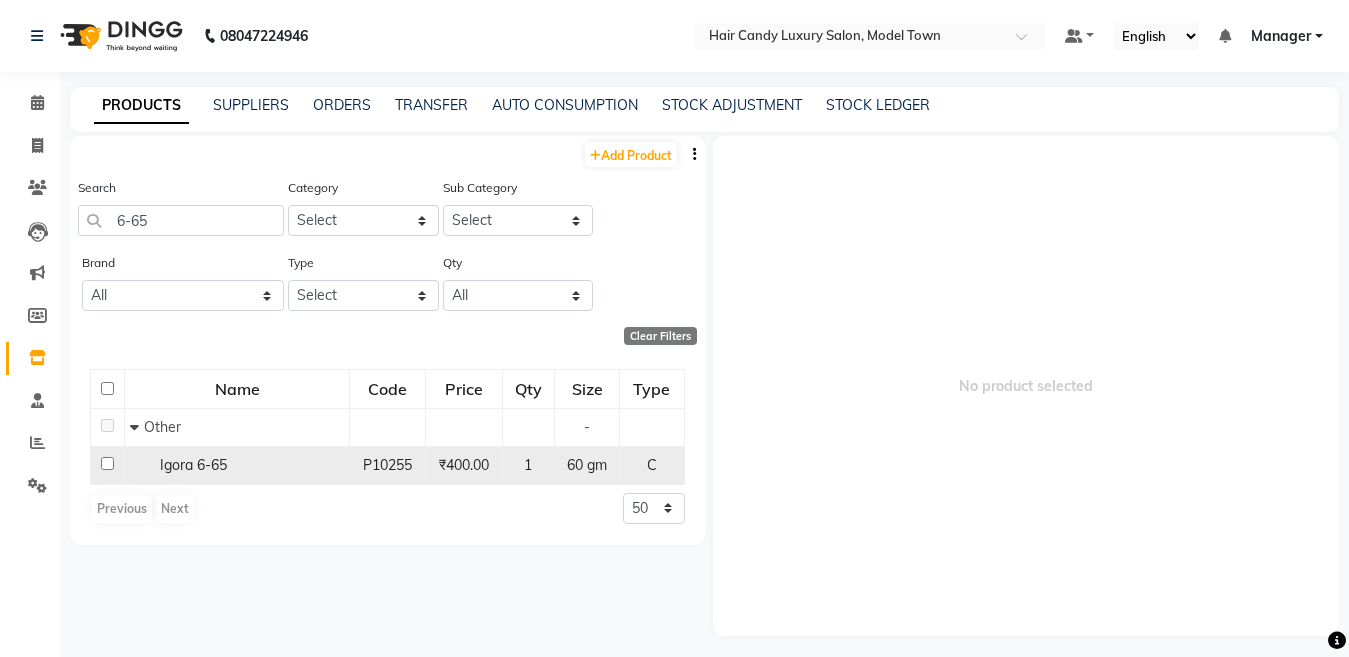 click 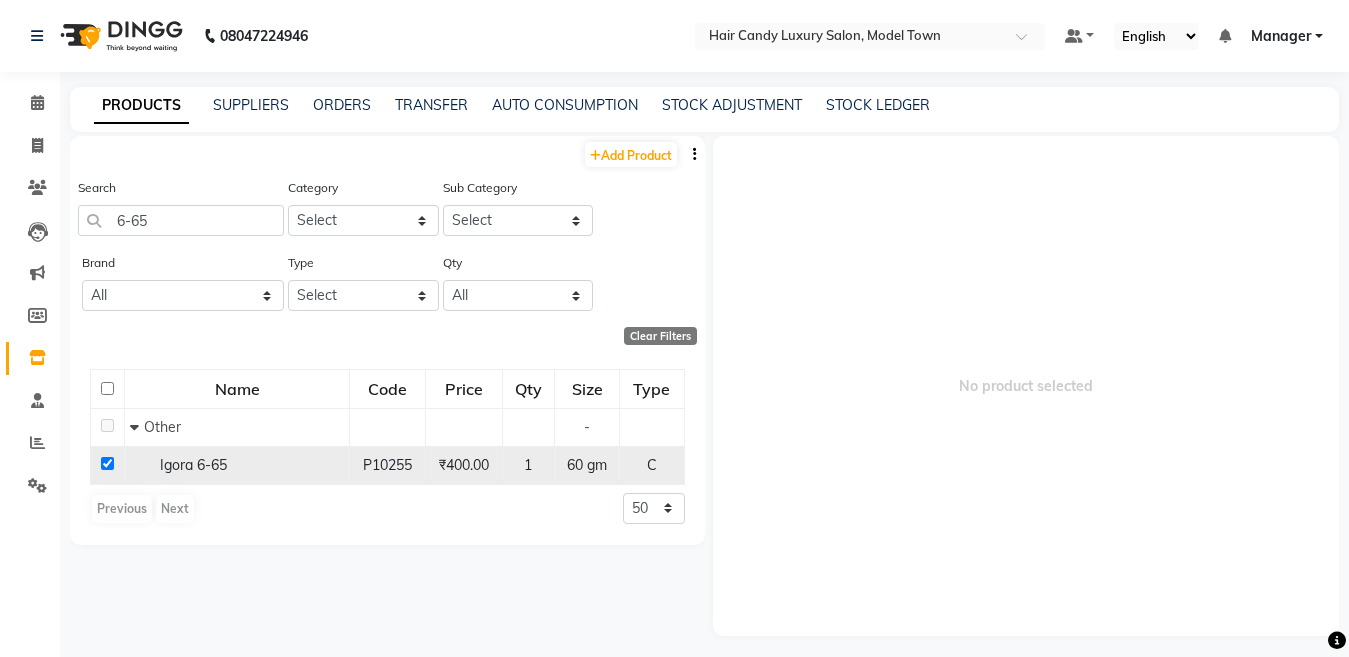 checkbox on "true" 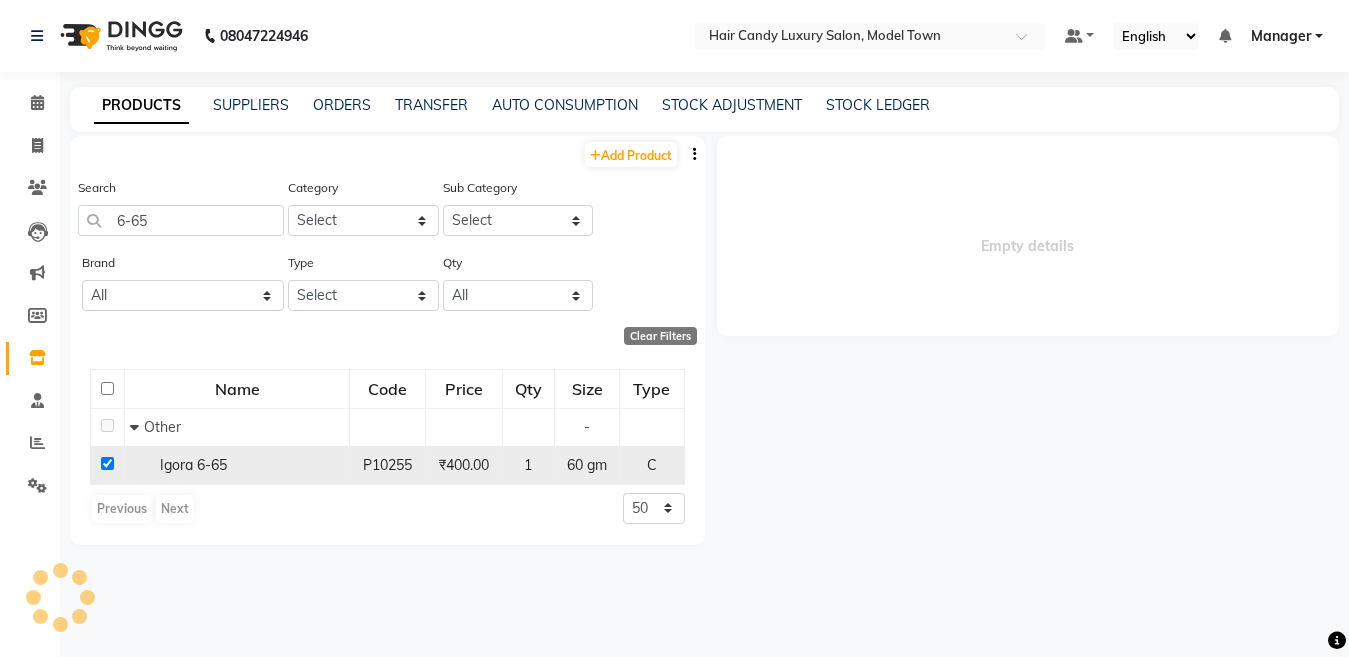 select 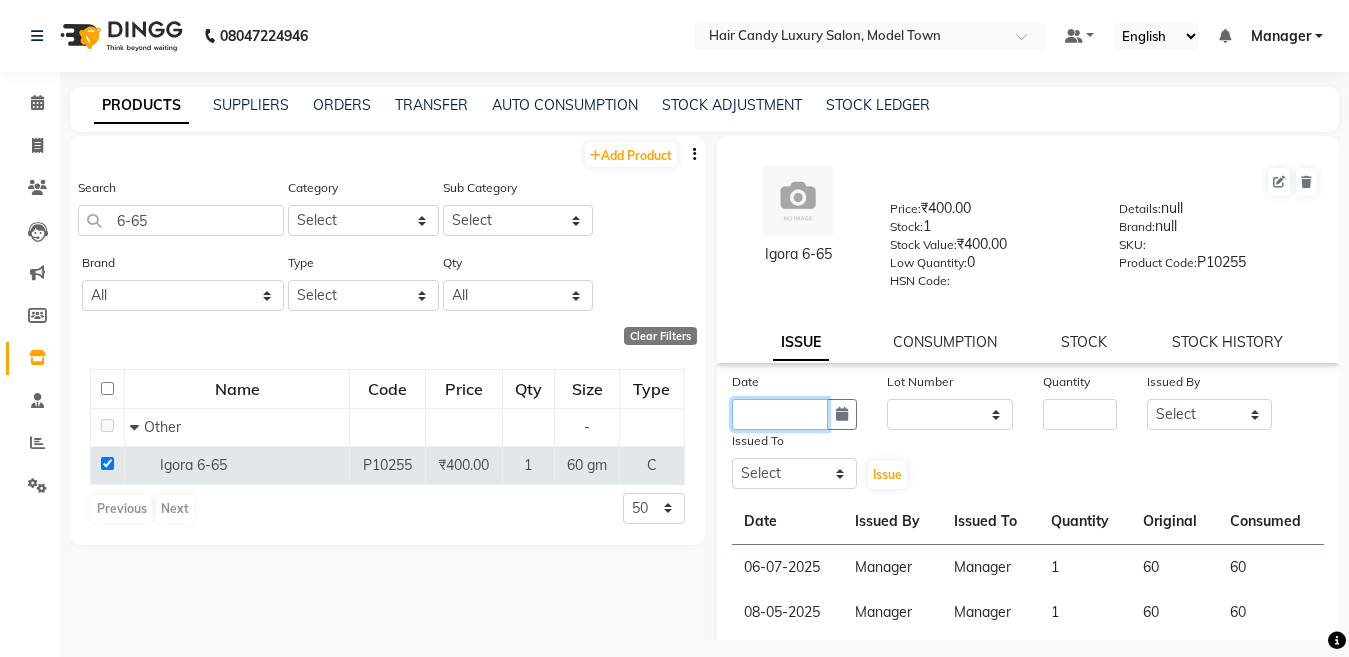 click 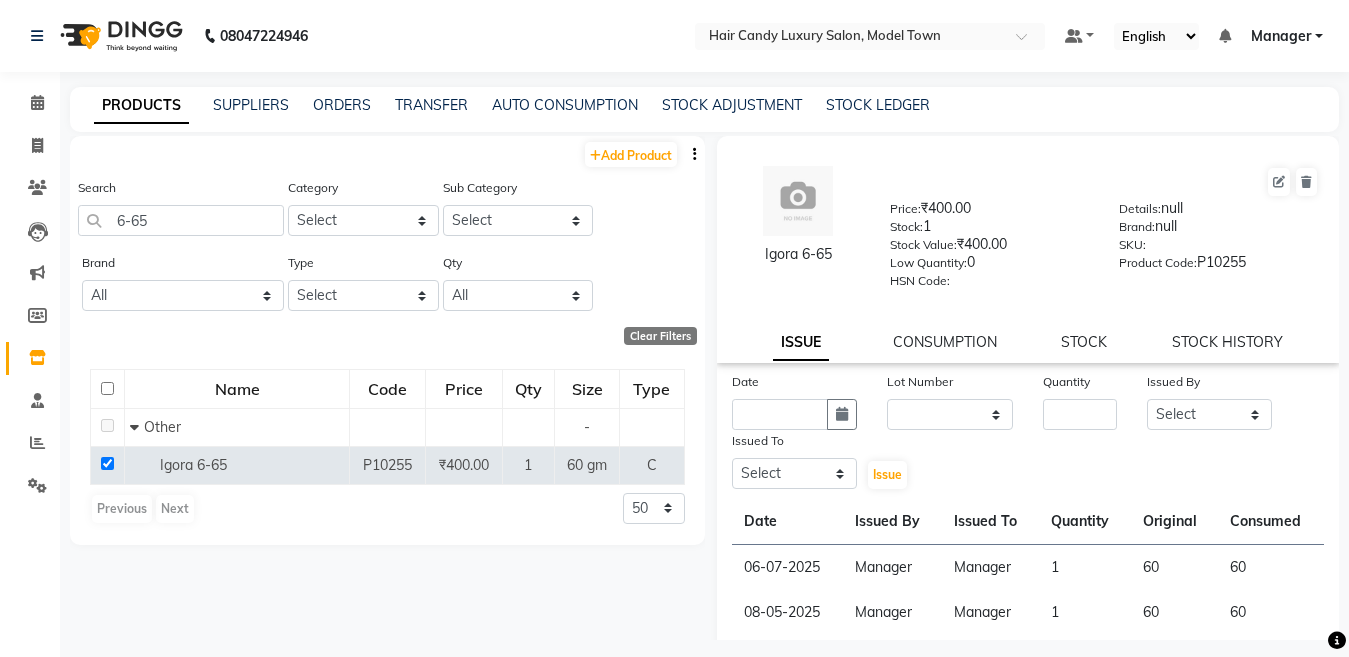 select on "8" 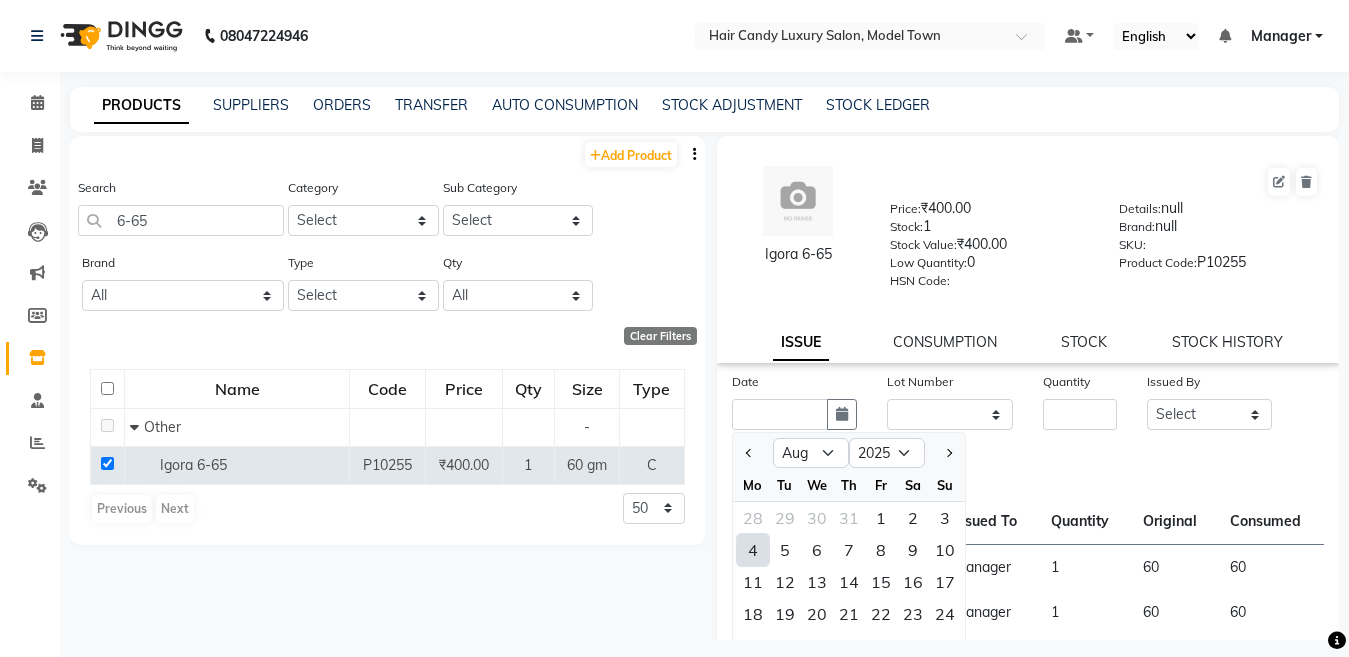 click on "4" 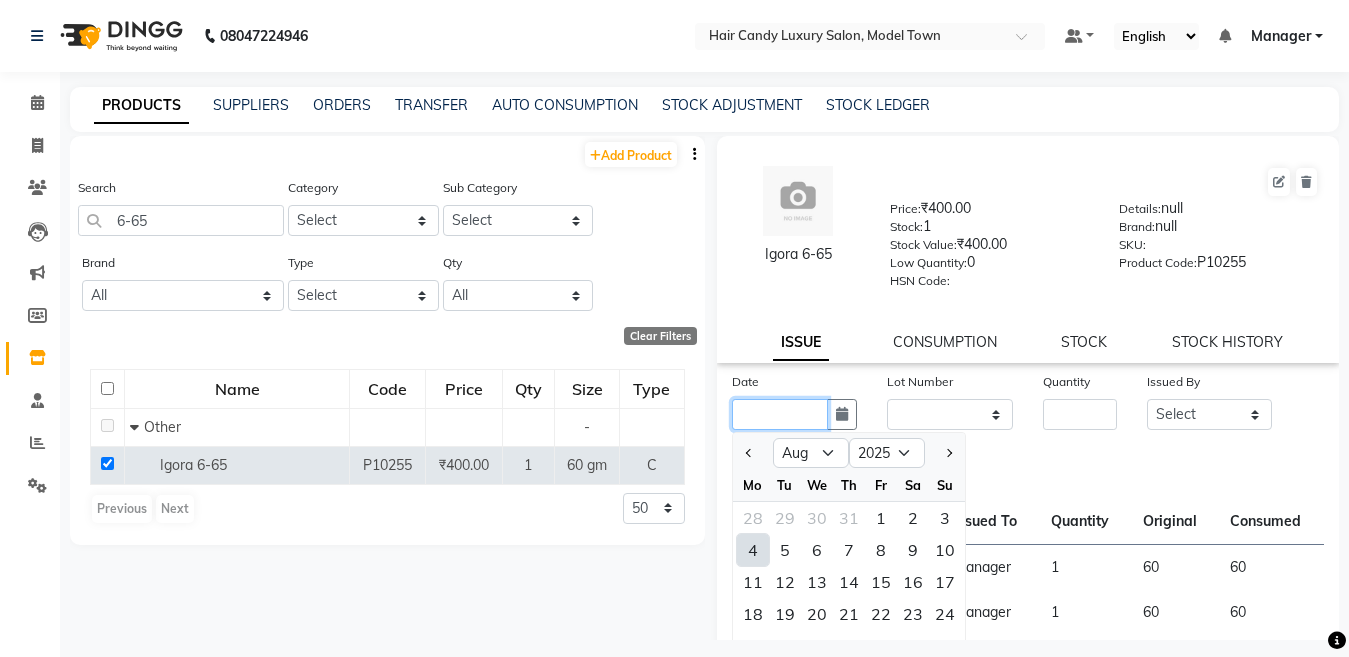 type on "04-08-2025" 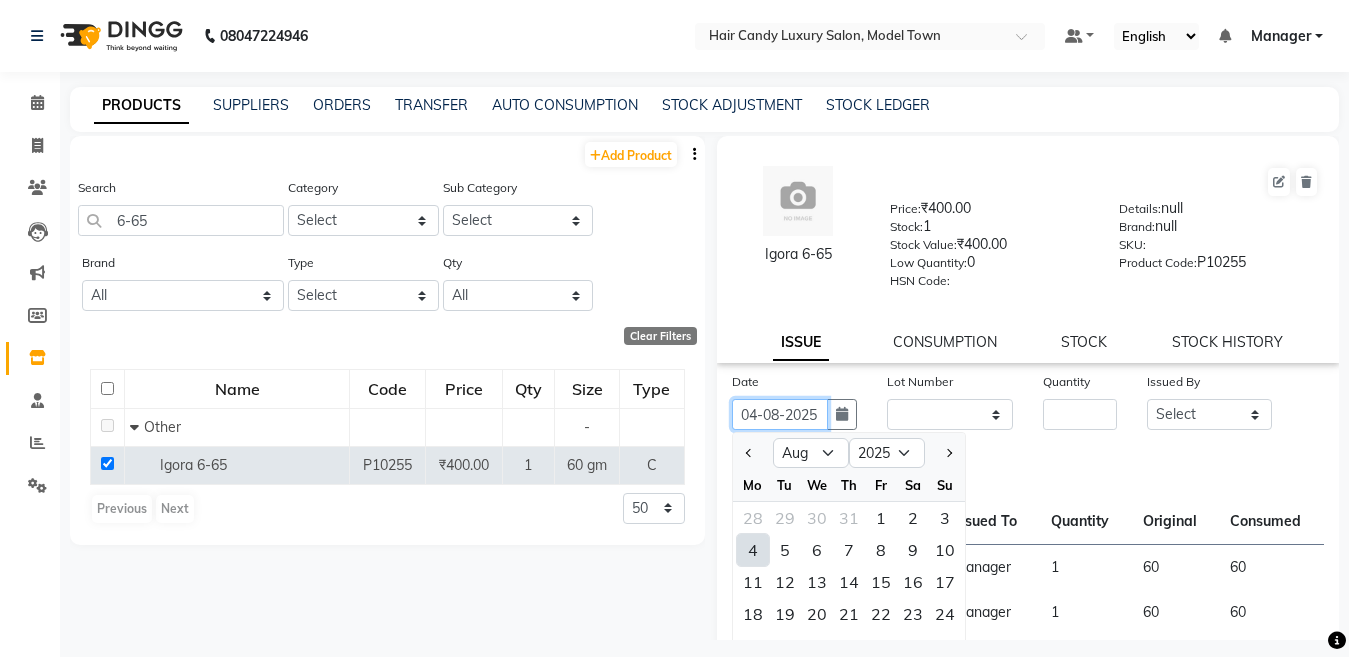 scroll, scrollTop: 0, scrollLeft: 2, axis: horizontal 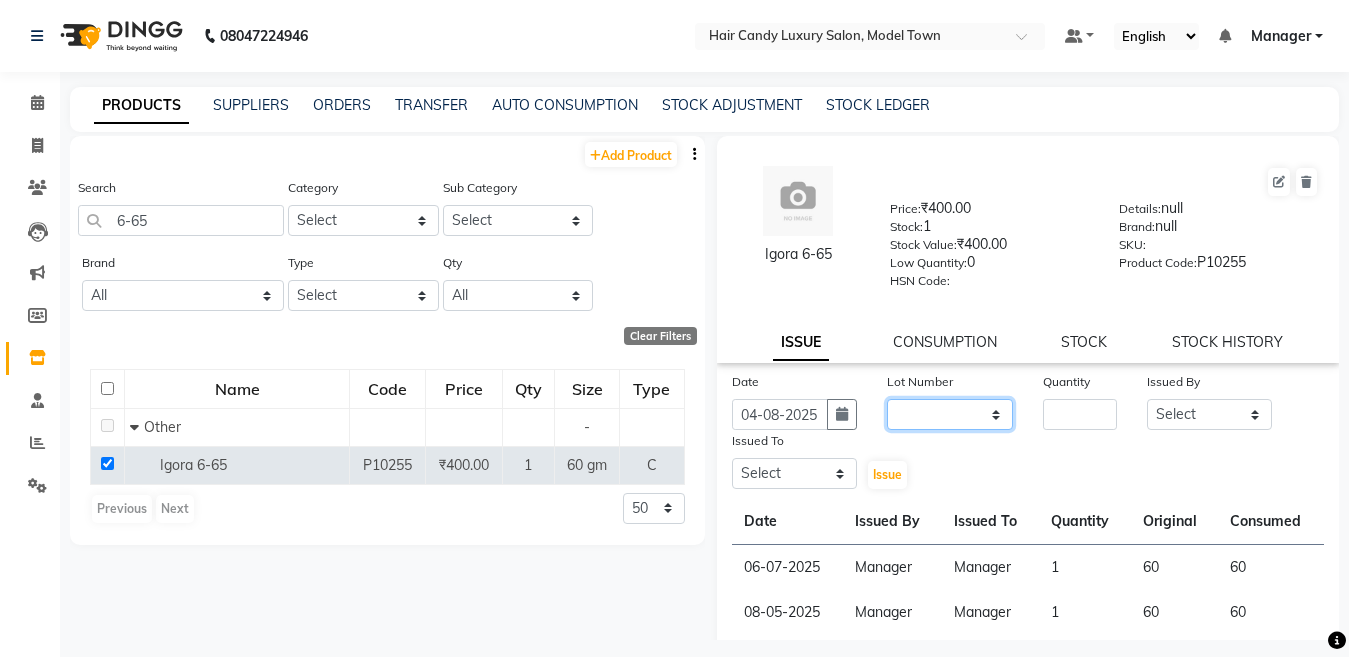 click on "None" 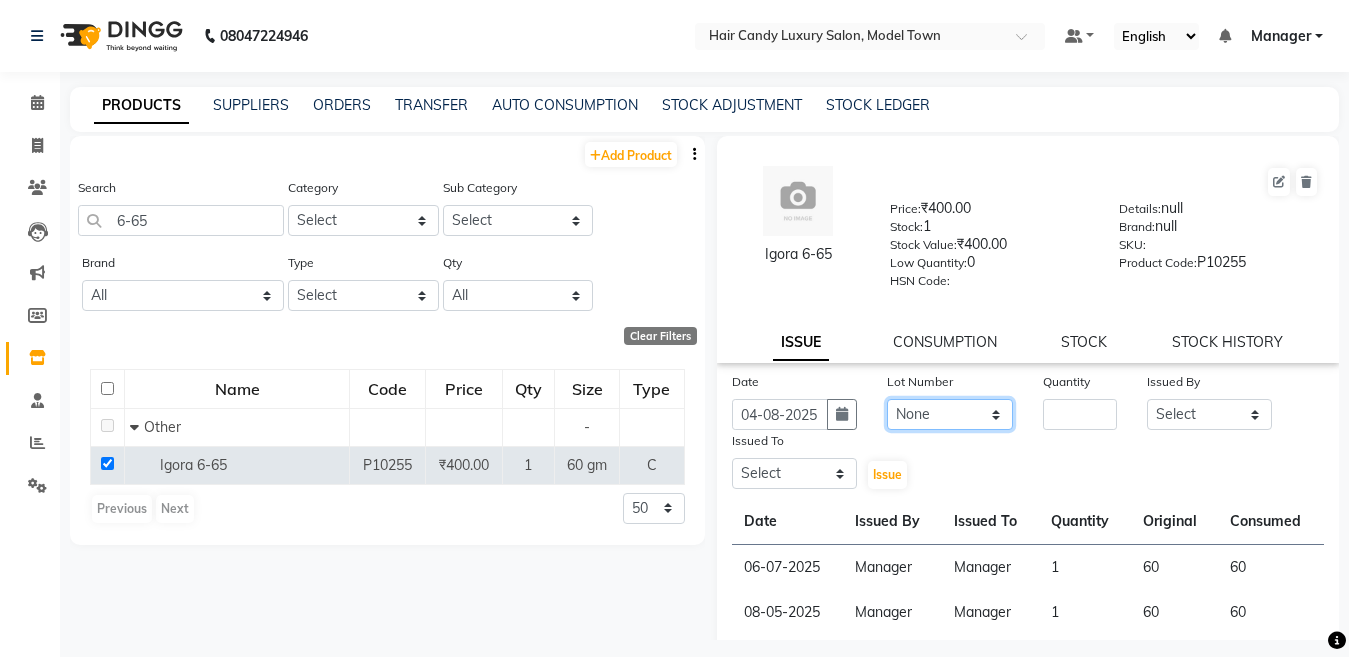 click on "None" 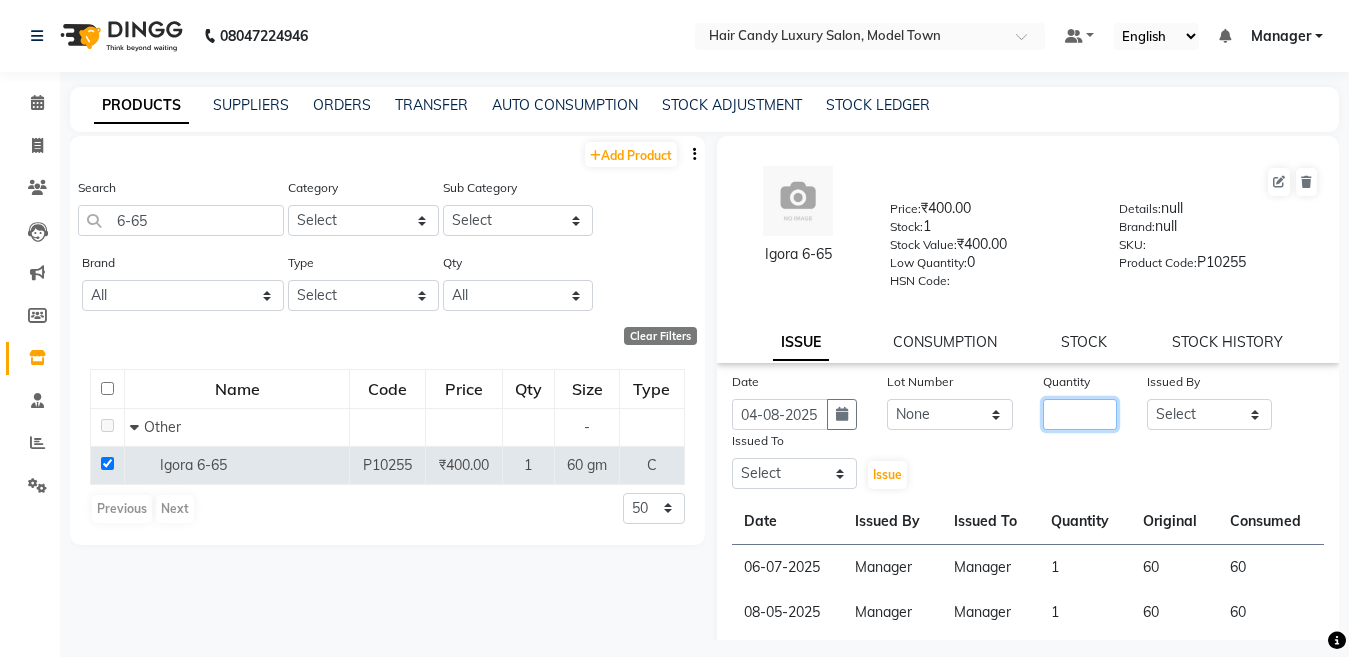 click 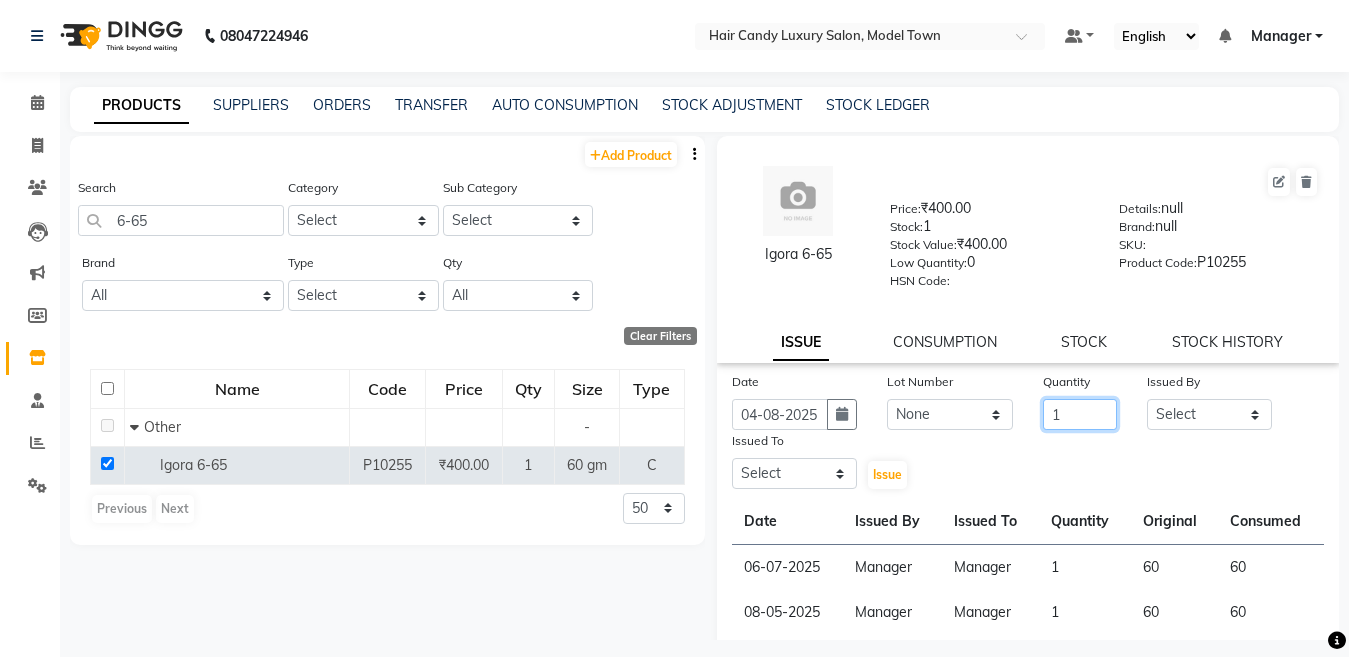 type on "1" 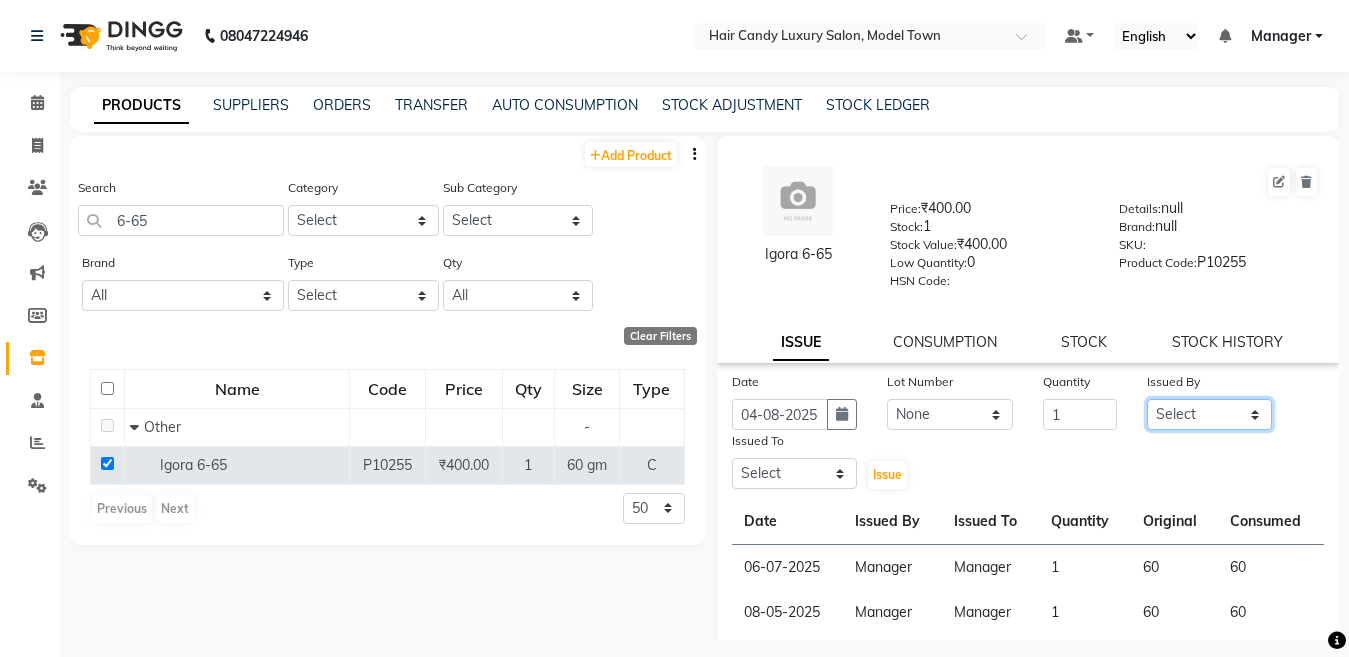 click on "Select Aakib Anas Anuradha Izhar Laiq (Rahul) Manager Neeraj parul Pawan Prakash Rajni Ranjay (Raju) RIYA Saleem sameer  stock manager surrender Vijay Gupta Vijay kumar" 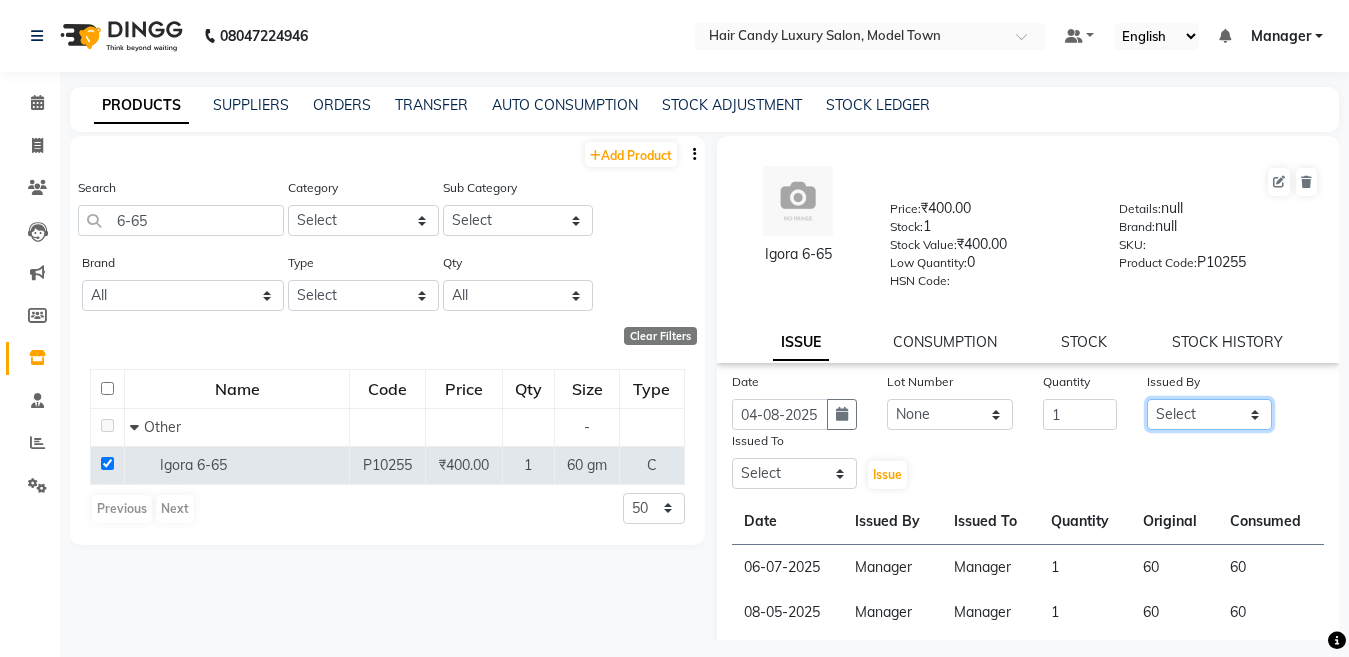 select on "28446" 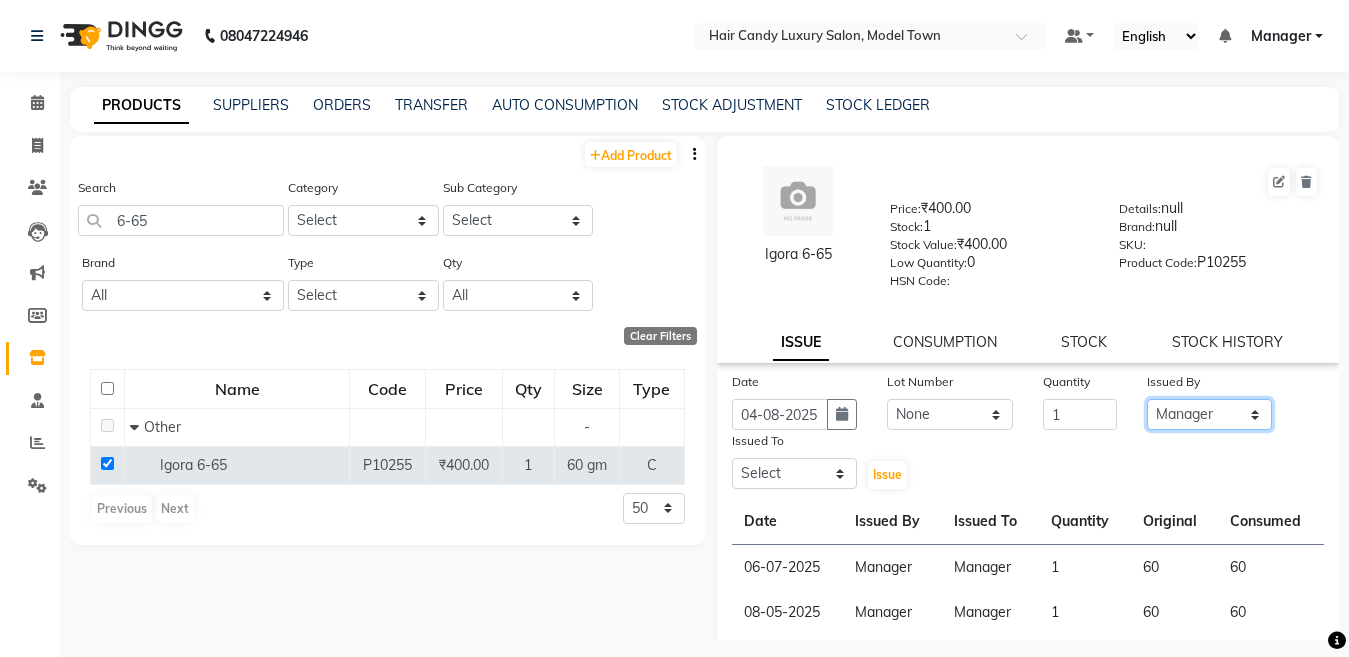 click on "Select Aakib Anas Anuradha Izhar Laiq (Rahul) Manager Neeraj parul Pawan Prakash Rajni Ranjay (Raju) RIYA Saleem sameer  stock manager surrender Vijay Gupta Vijay kumar" 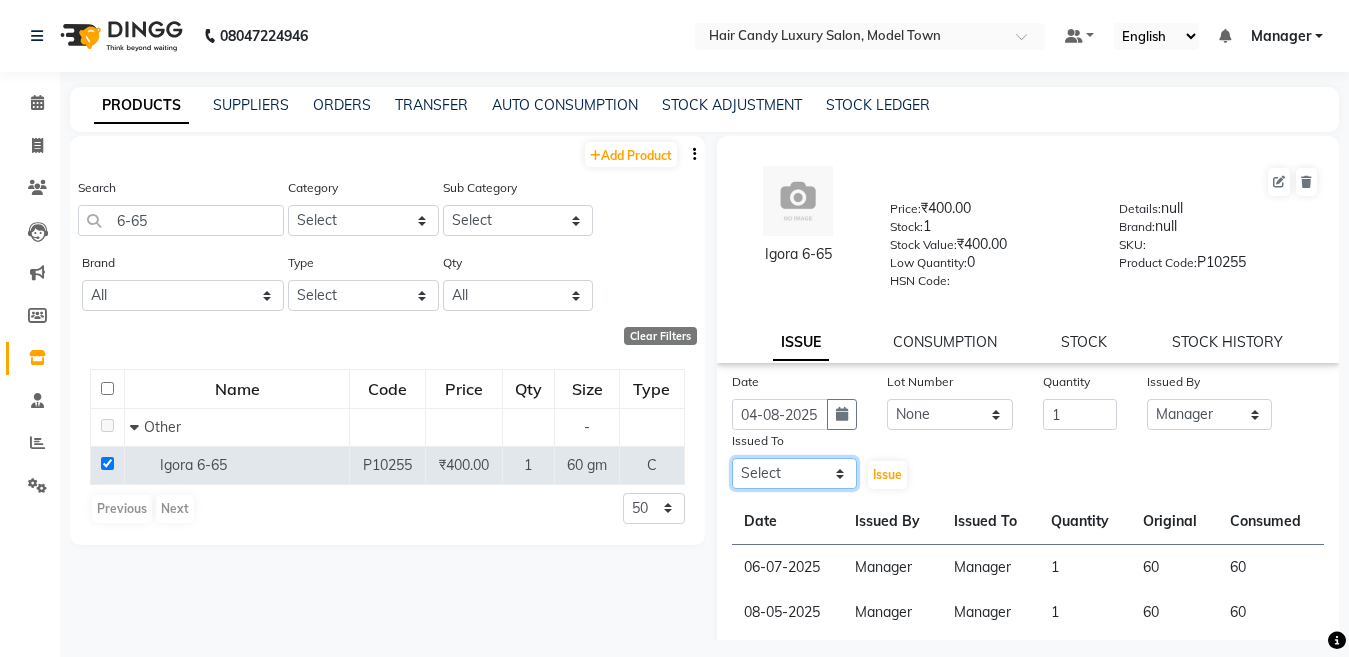 click on "Select Aakib Anas Anuradha Izhar Laiq (Rahul) Manager Neeraj parul Pawan Prakash Rajni Ranjay (Raju) RIYA Saleem sameer  stock manager surrender Vijay Gupta Vijay kumar" 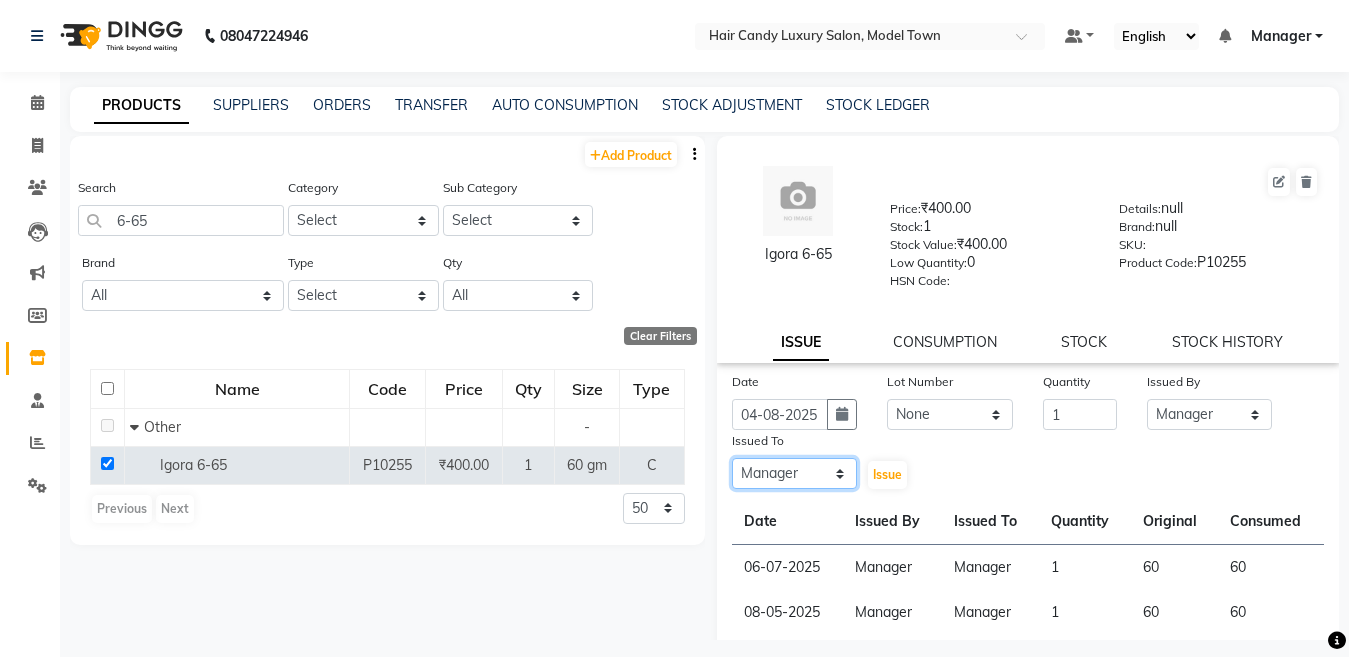 click on "Select Aakib Anas Anuradha Izhar Laiq (Rahul) Manager Neeraj parul Pawan Prakash Rajni Ranjay (Raju) RIYA Saleem sameer  stock manager surrender Vijay Gupta Vijay kumar" 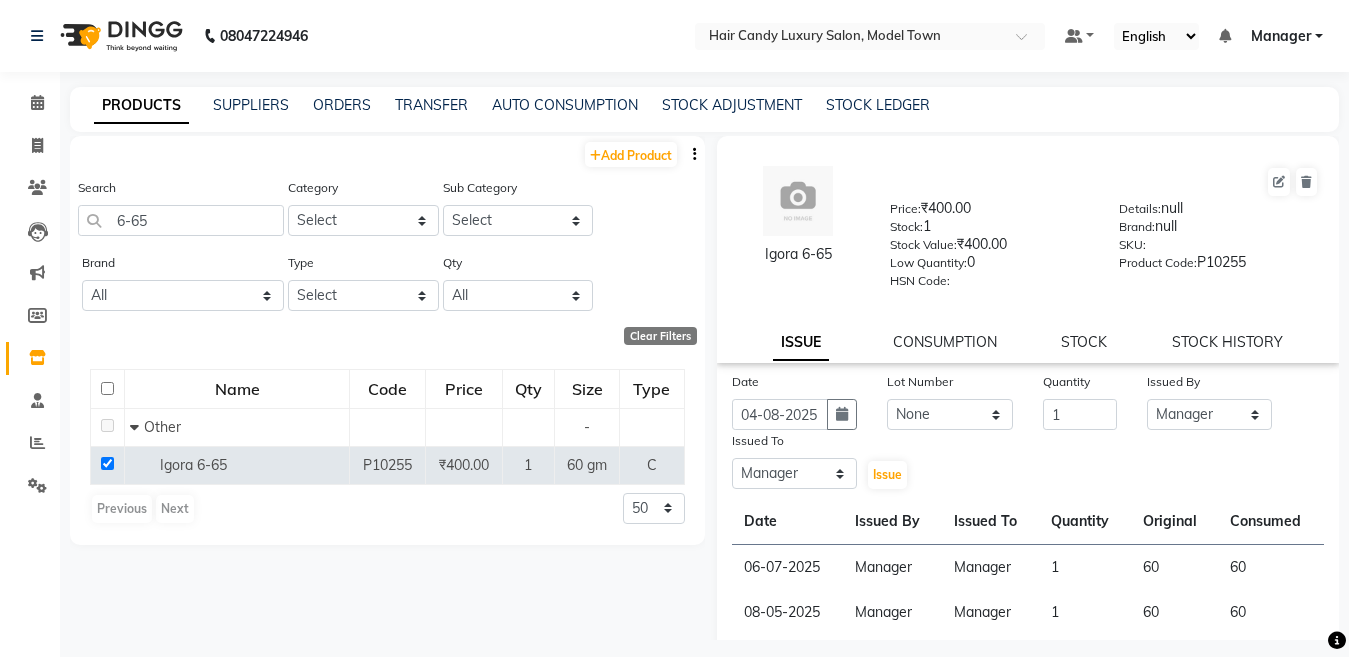 click on "Issue" 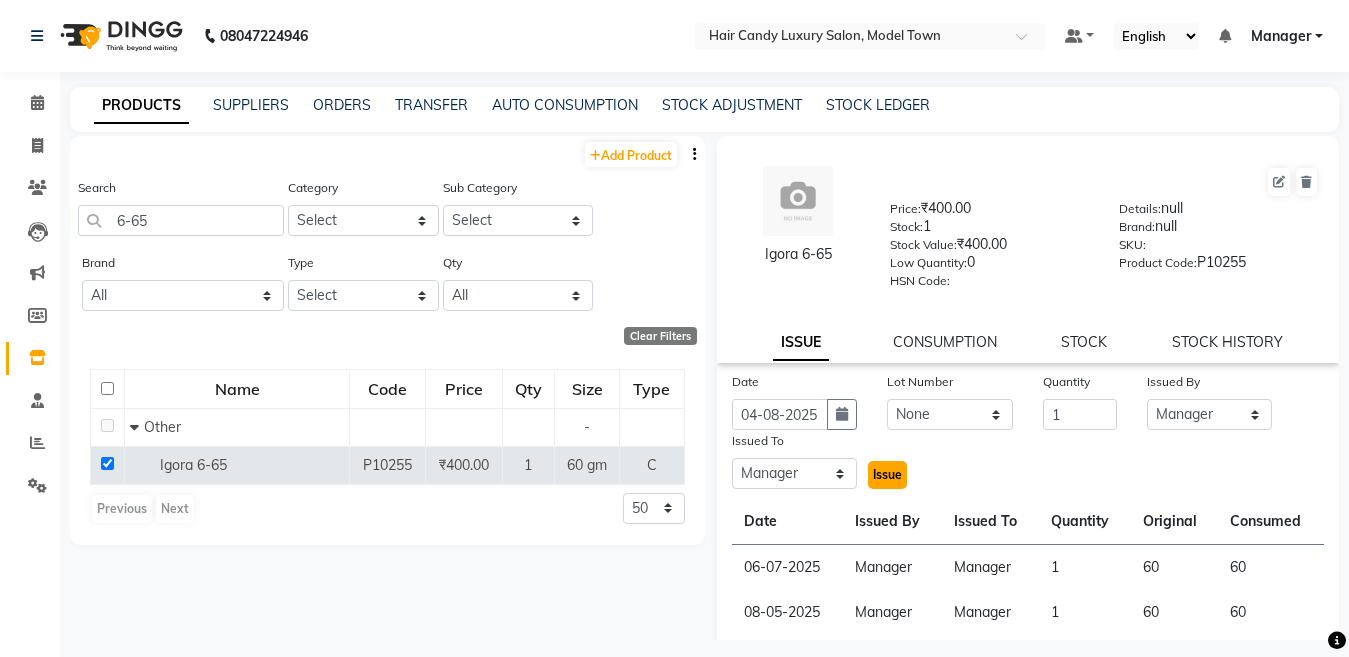 click on "Issue" 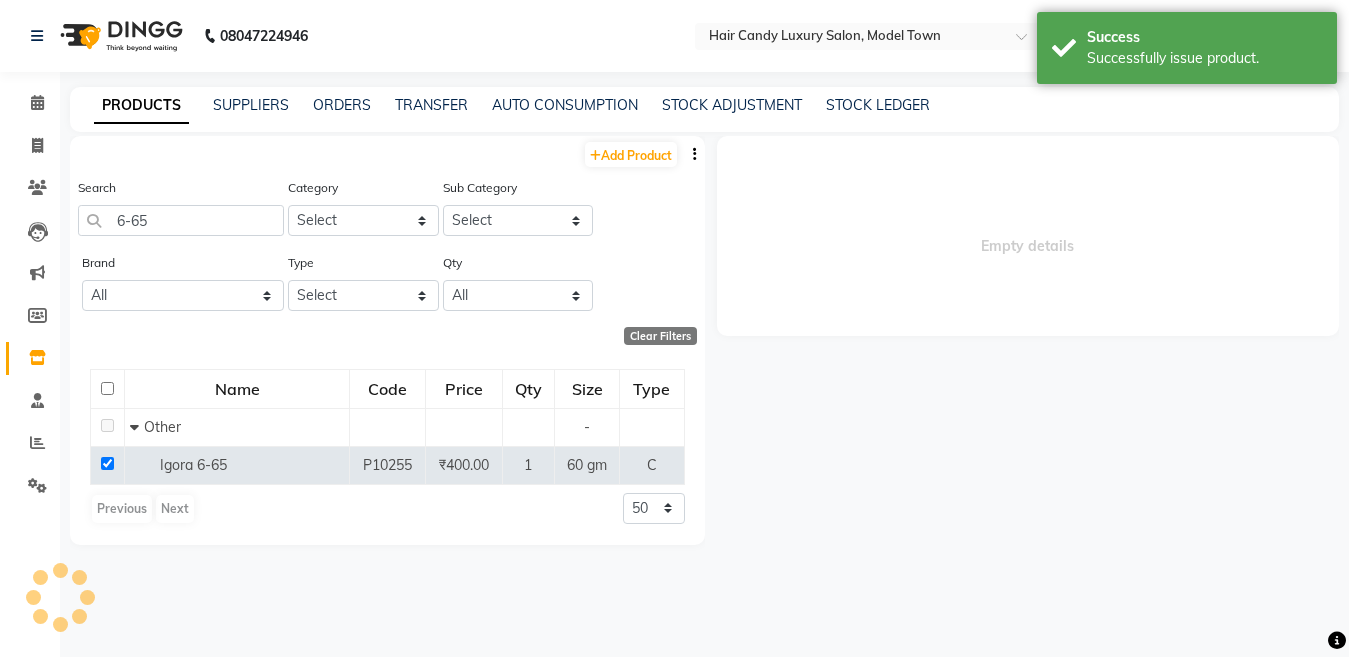 select 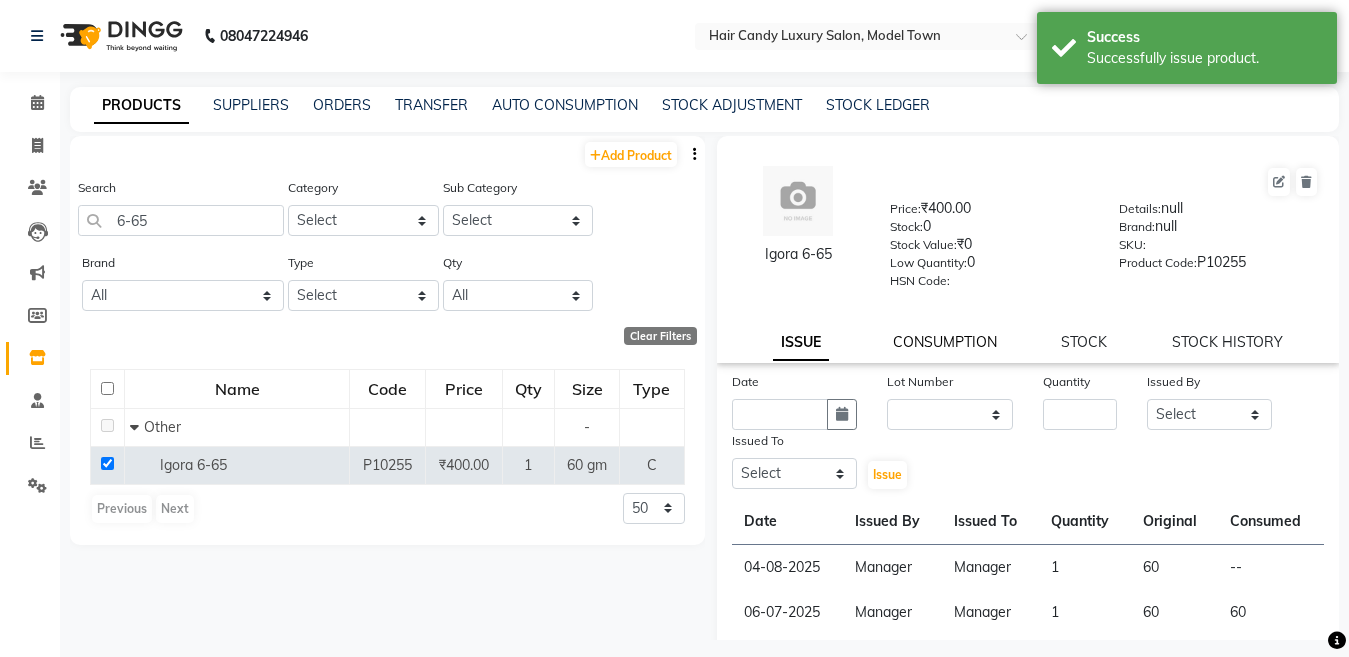 click on "CONSUMPTION" 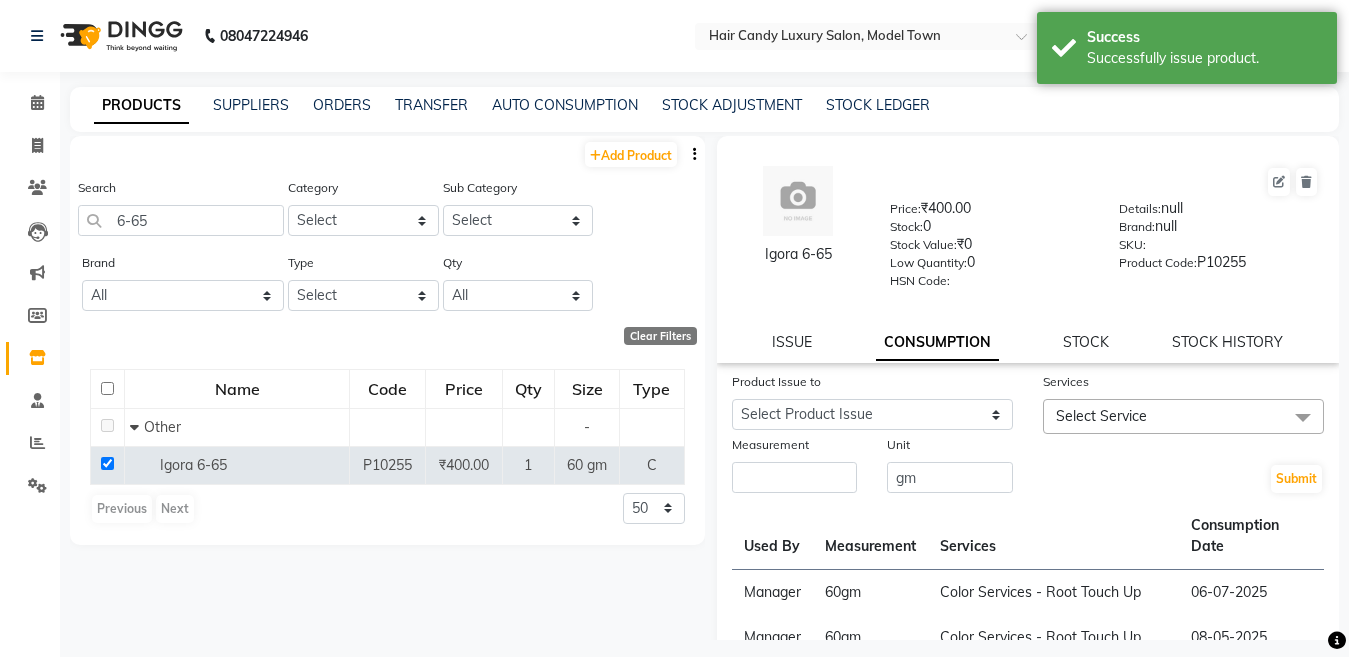click on "Product Issue to Select Product Issue 2025-08-04, Issued to: Manager, Balance: 60" 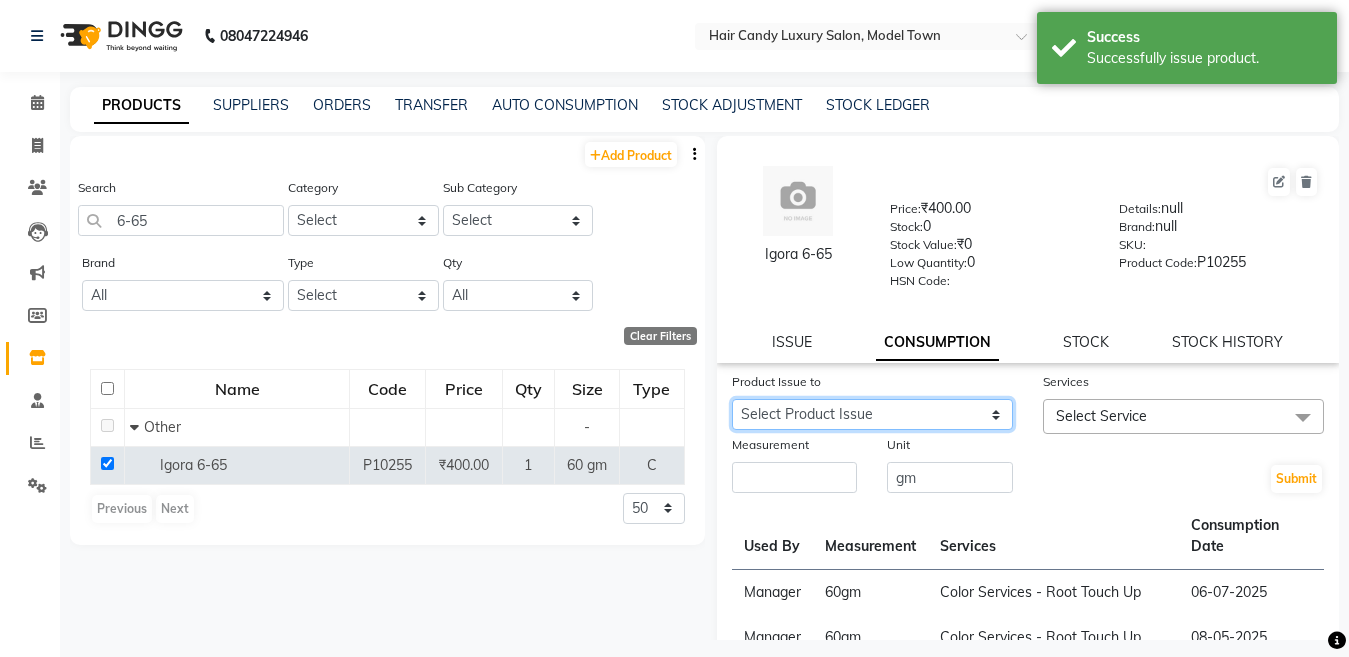 click on "Select Product Issue 2025-08-04, Issued to: Manager, Balance: 60" 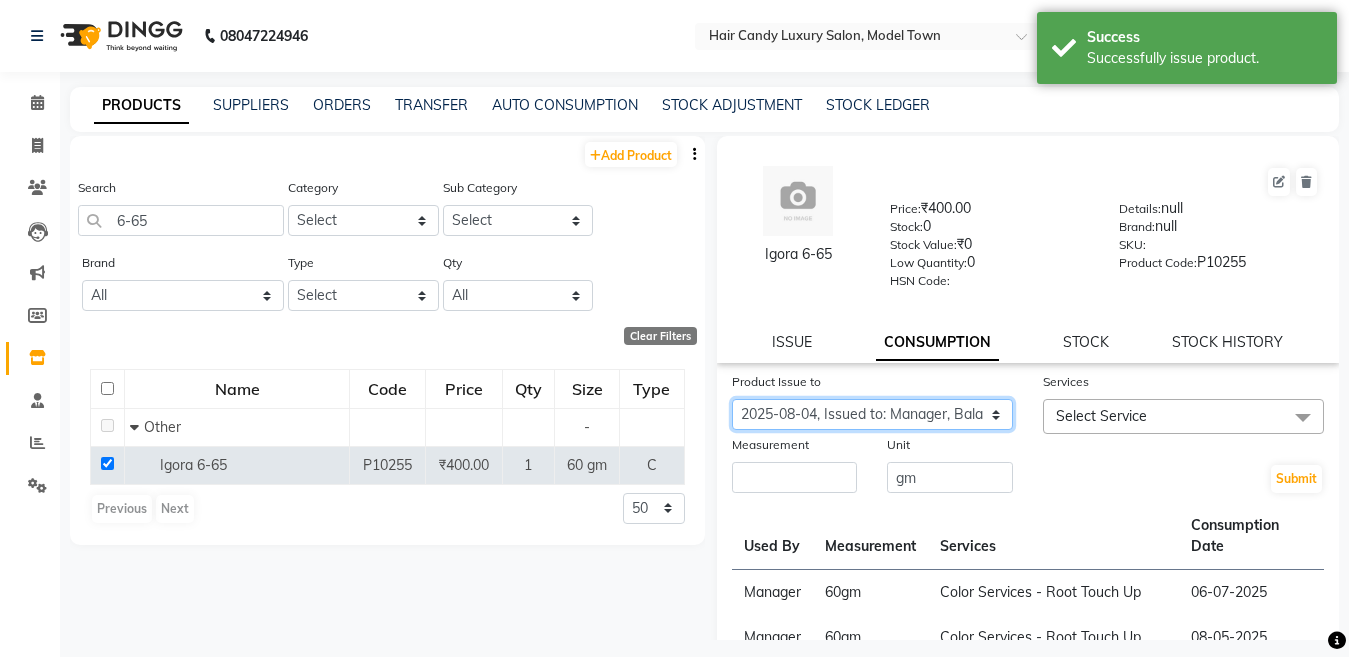 click on "Select Product Issue 2025-08-04, Issued to: Manager, Balance: 60" 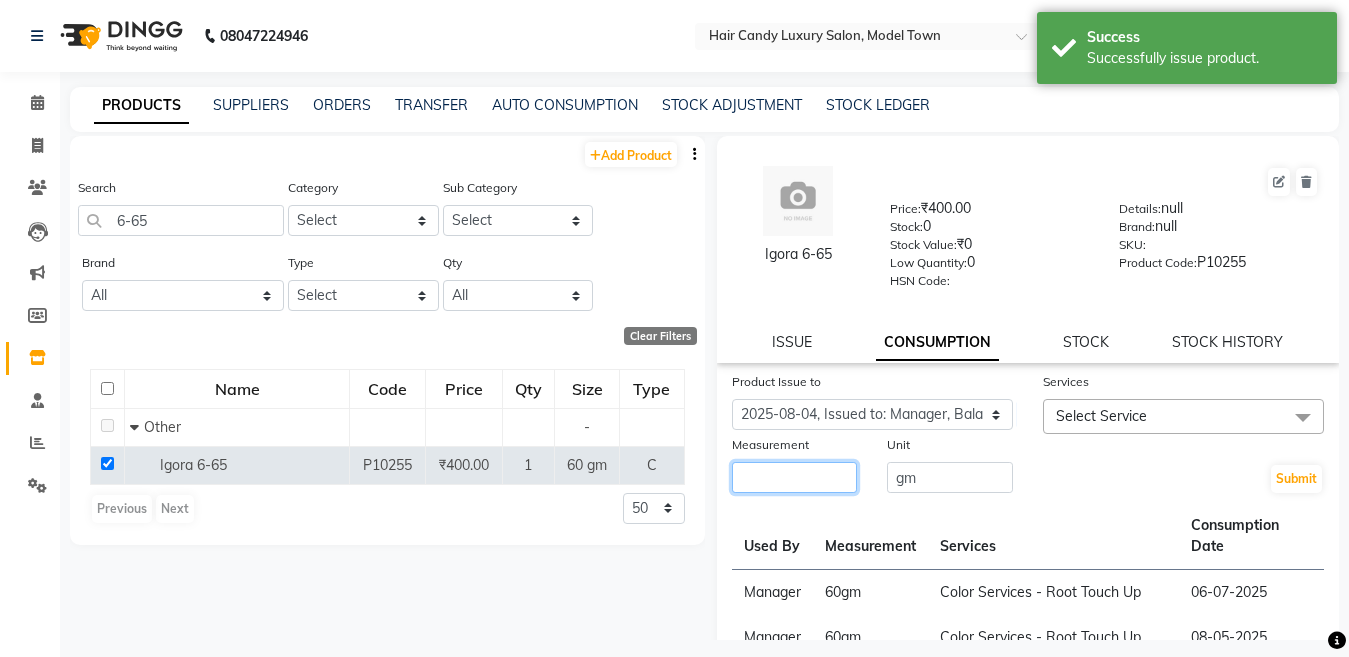 click 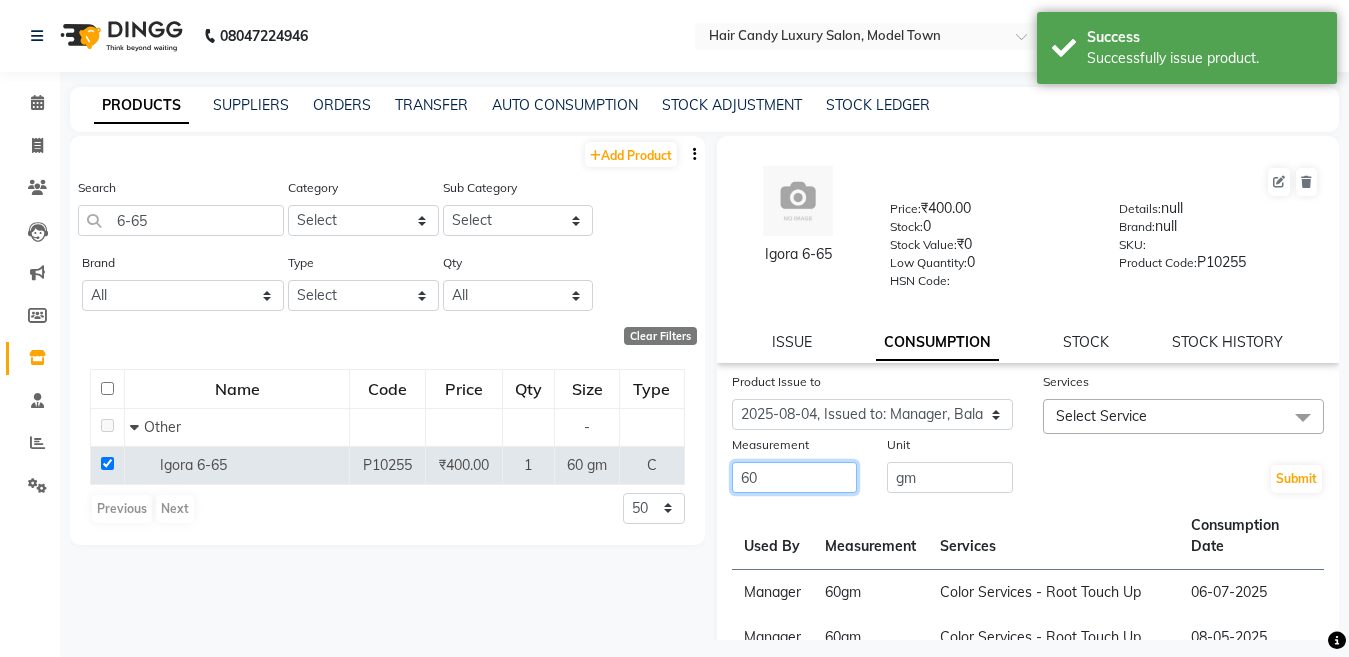 type on "60" 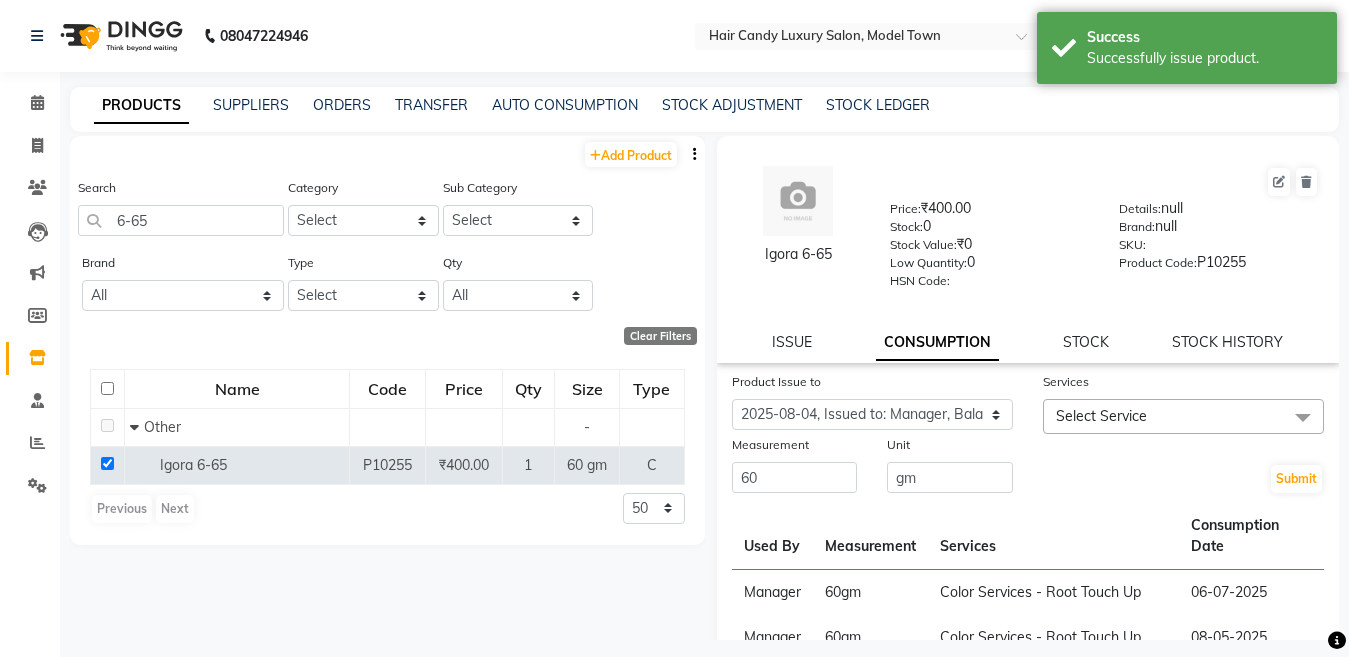 click on "Select Service" 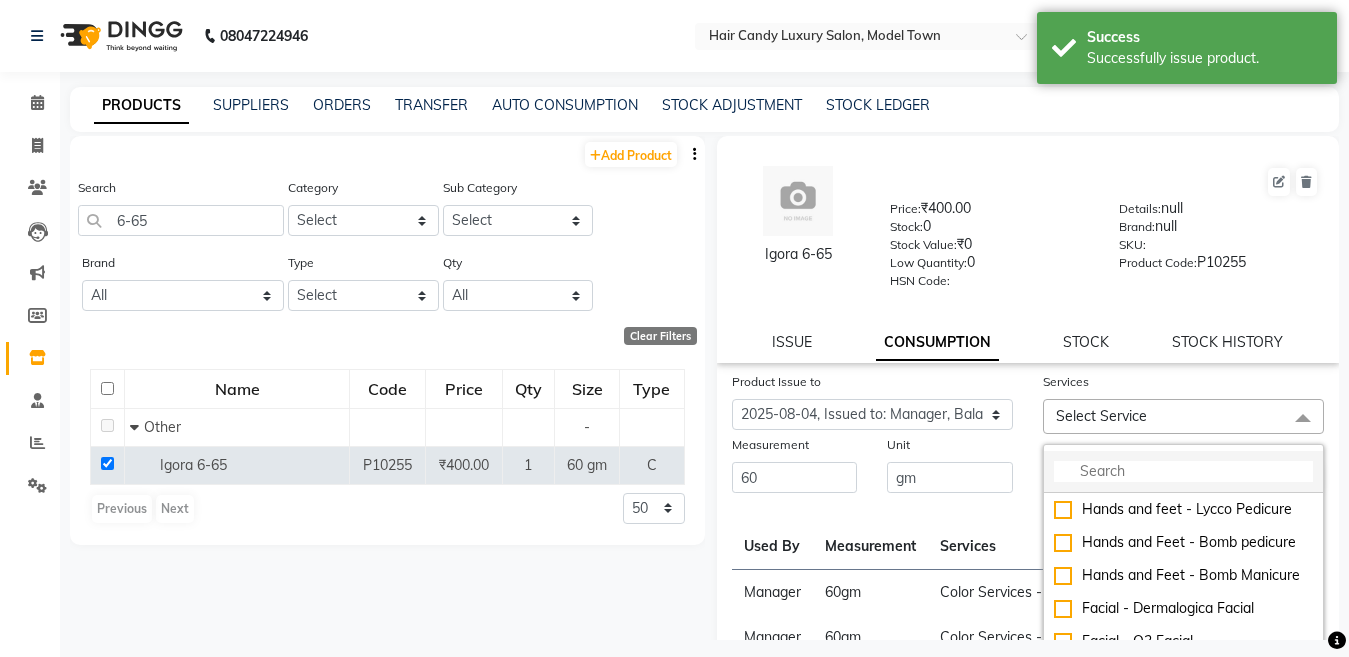 click 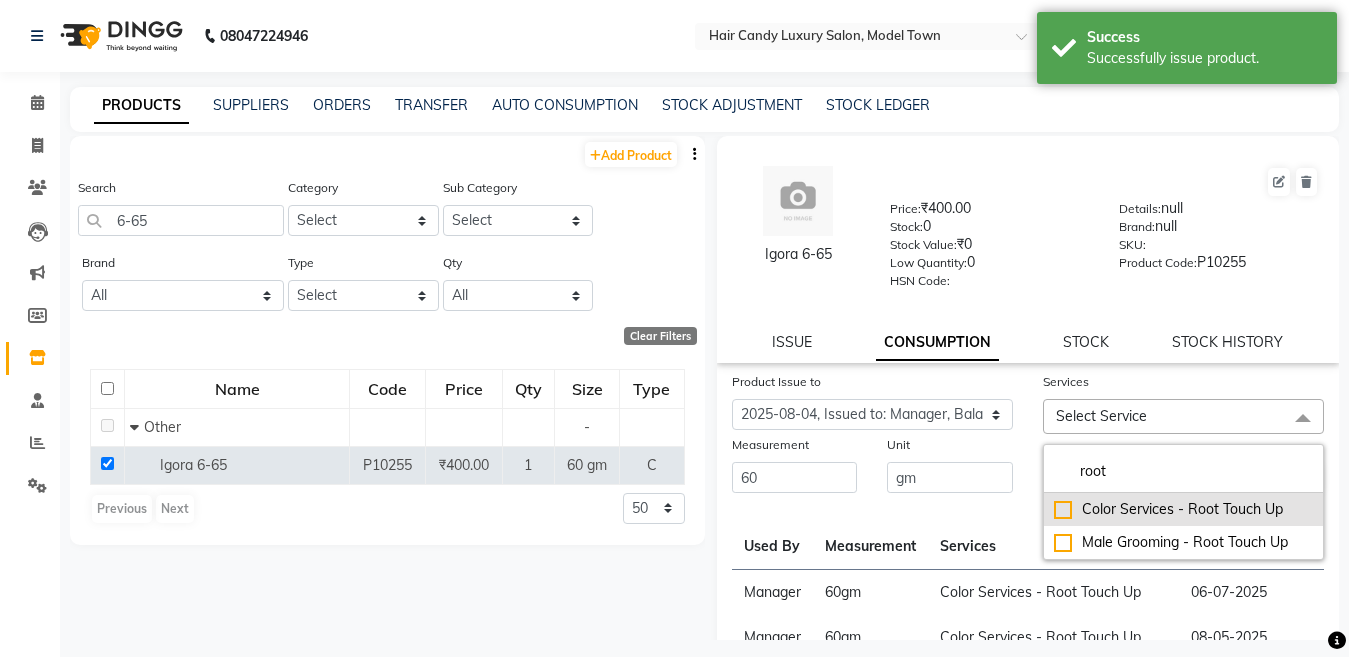 type on "root" 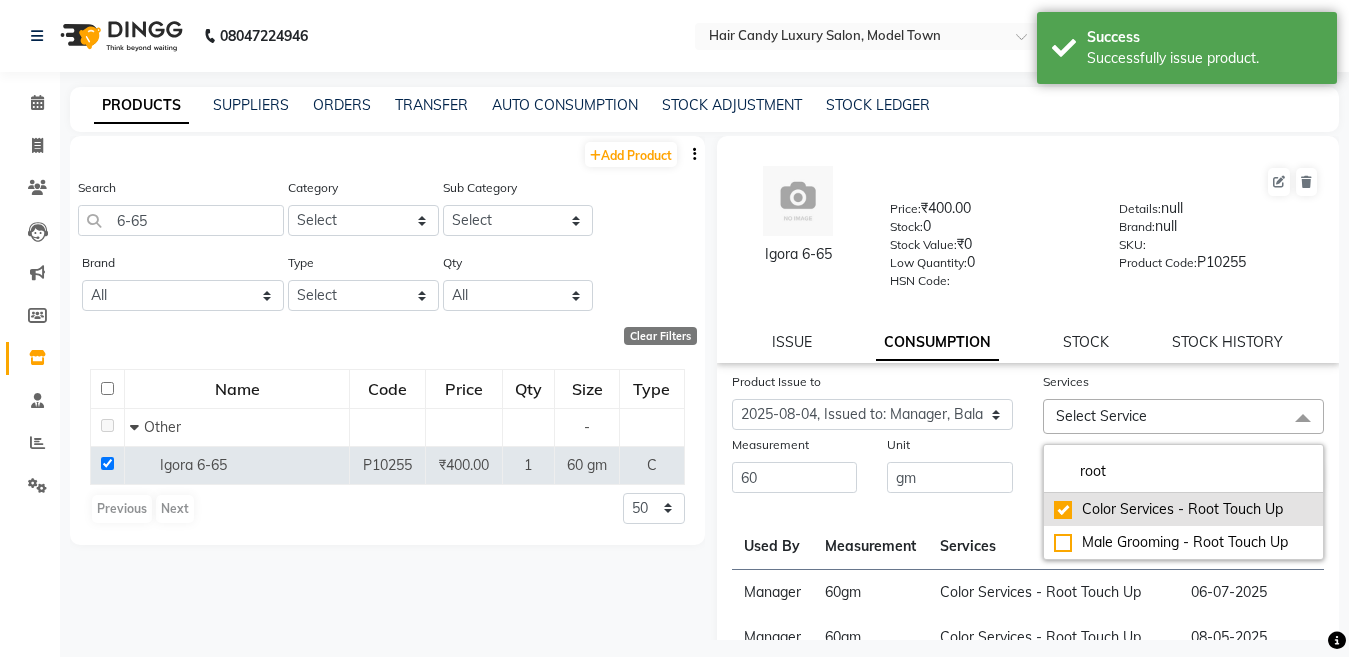 checkbox on "true" 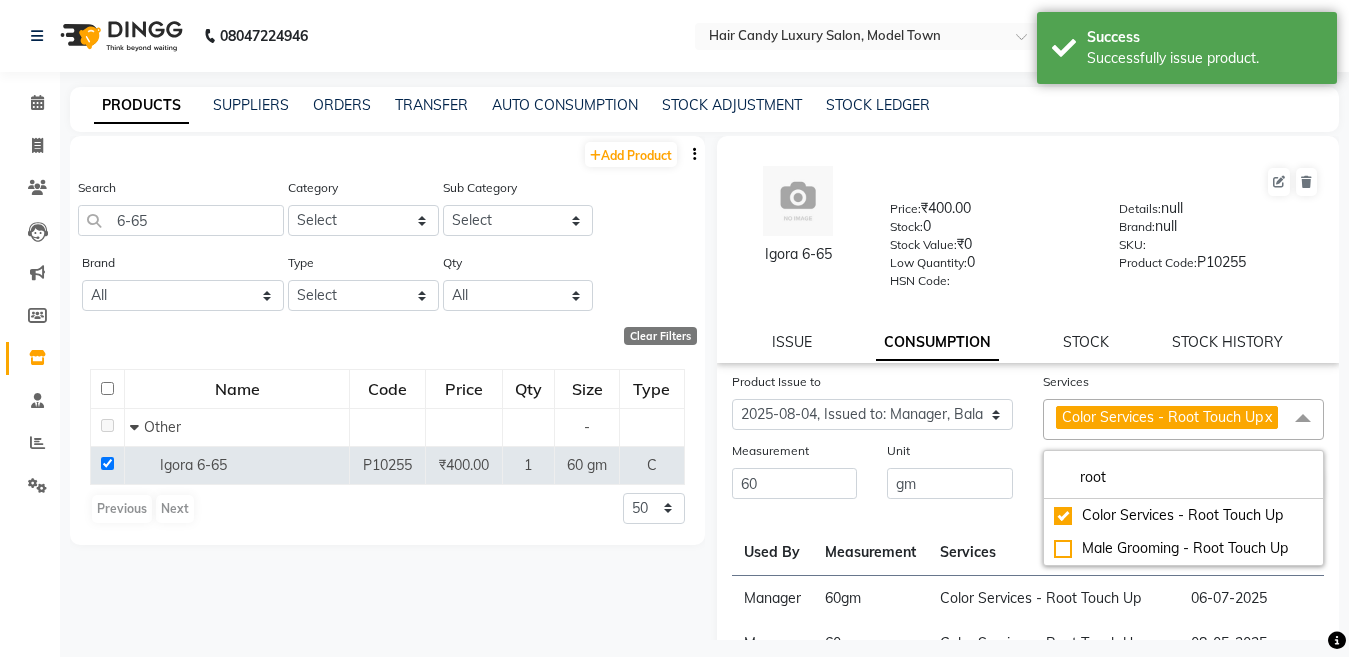 click on "Submit" 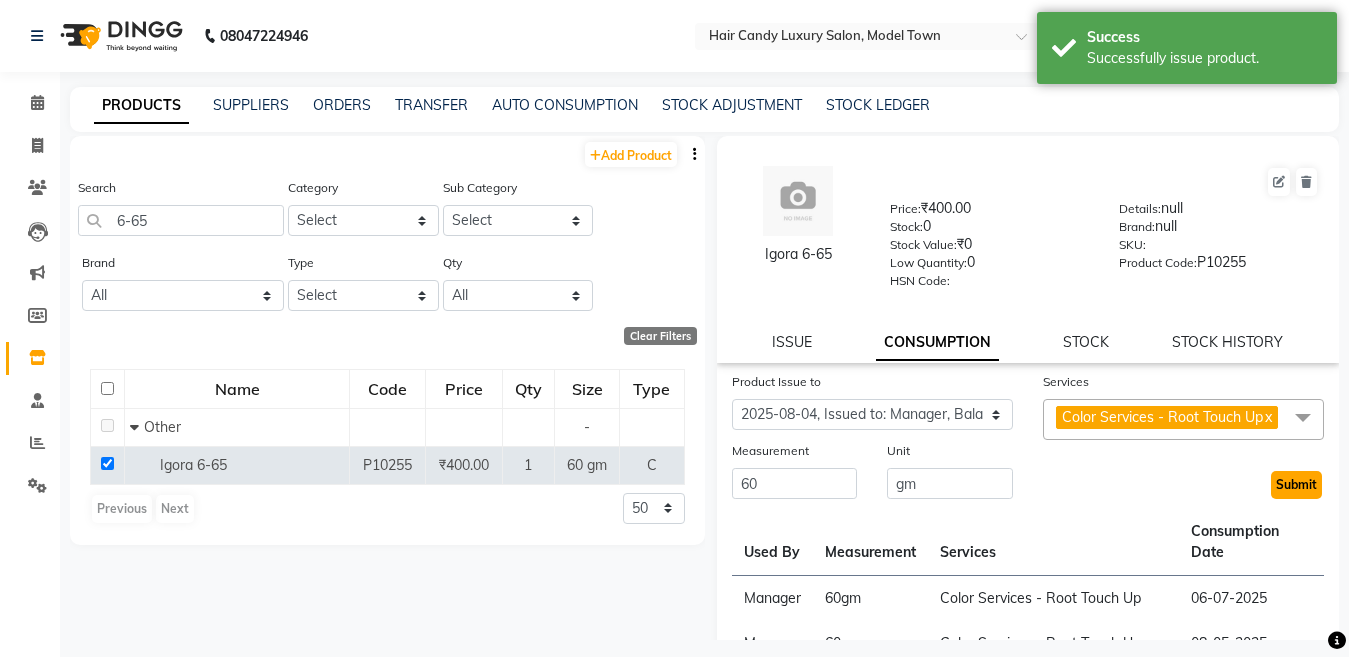 click on "Submit" 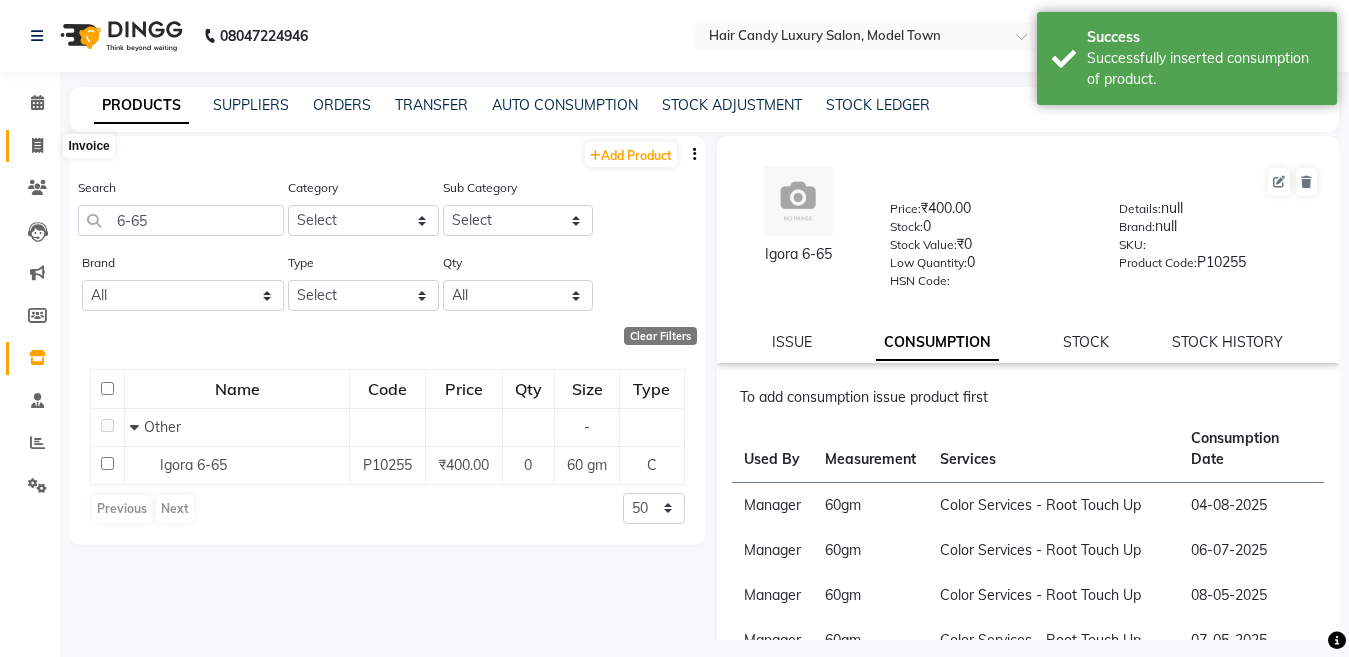 click 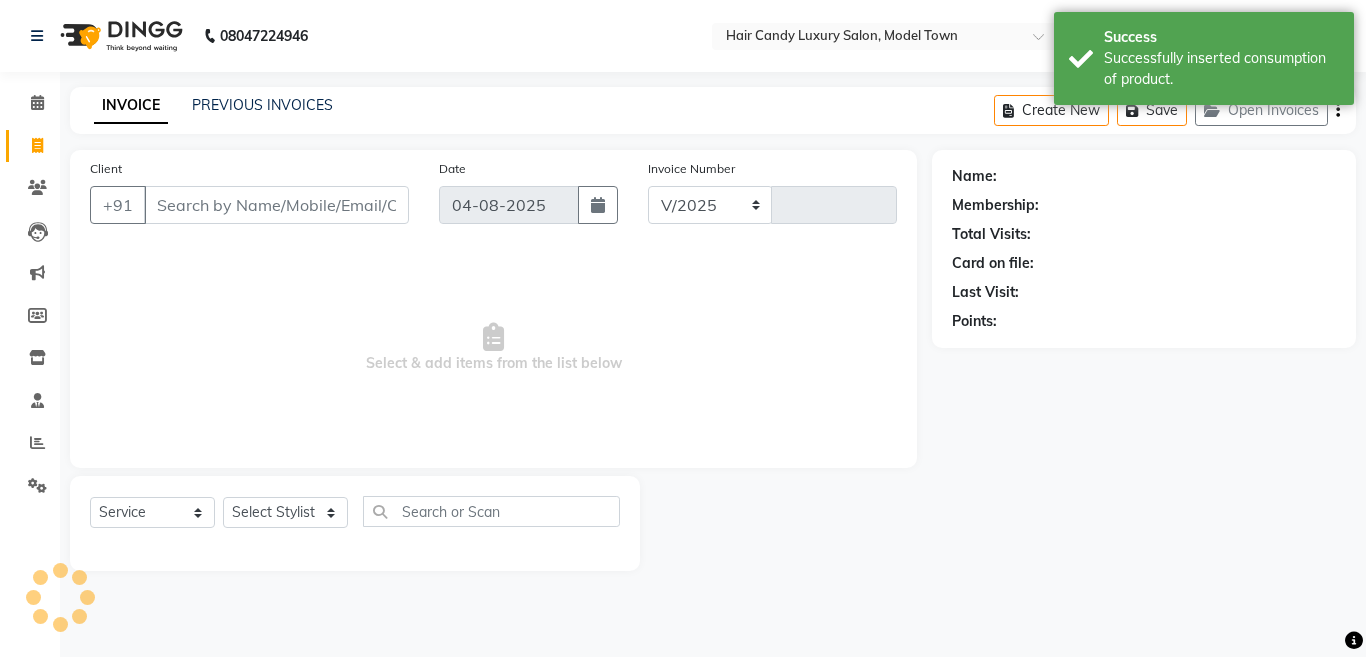 select on "4716" 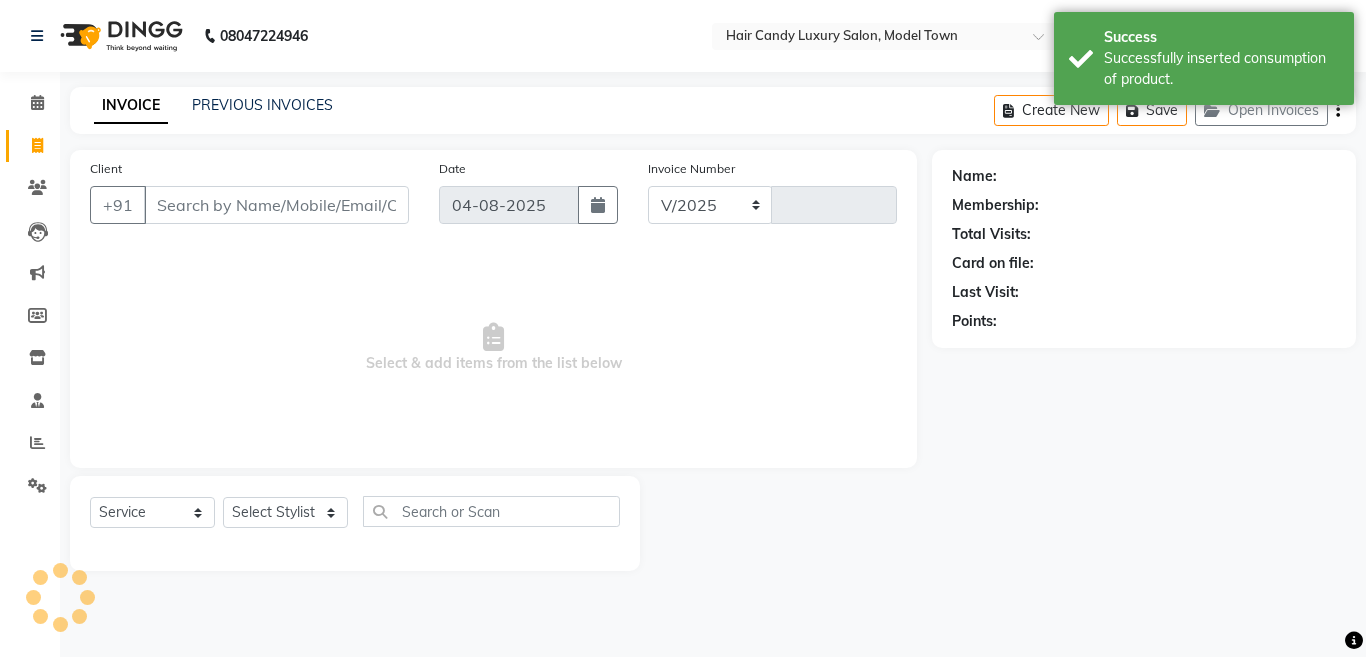 type on "3121" 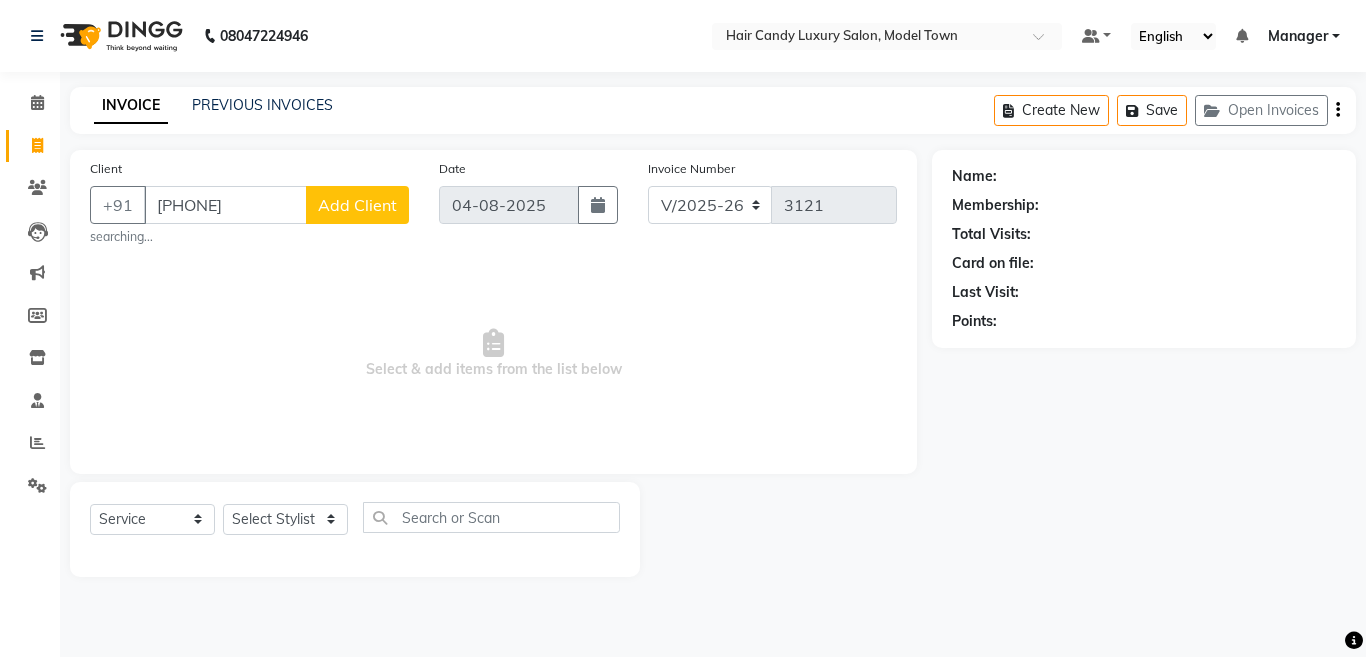 type on "9870220945" 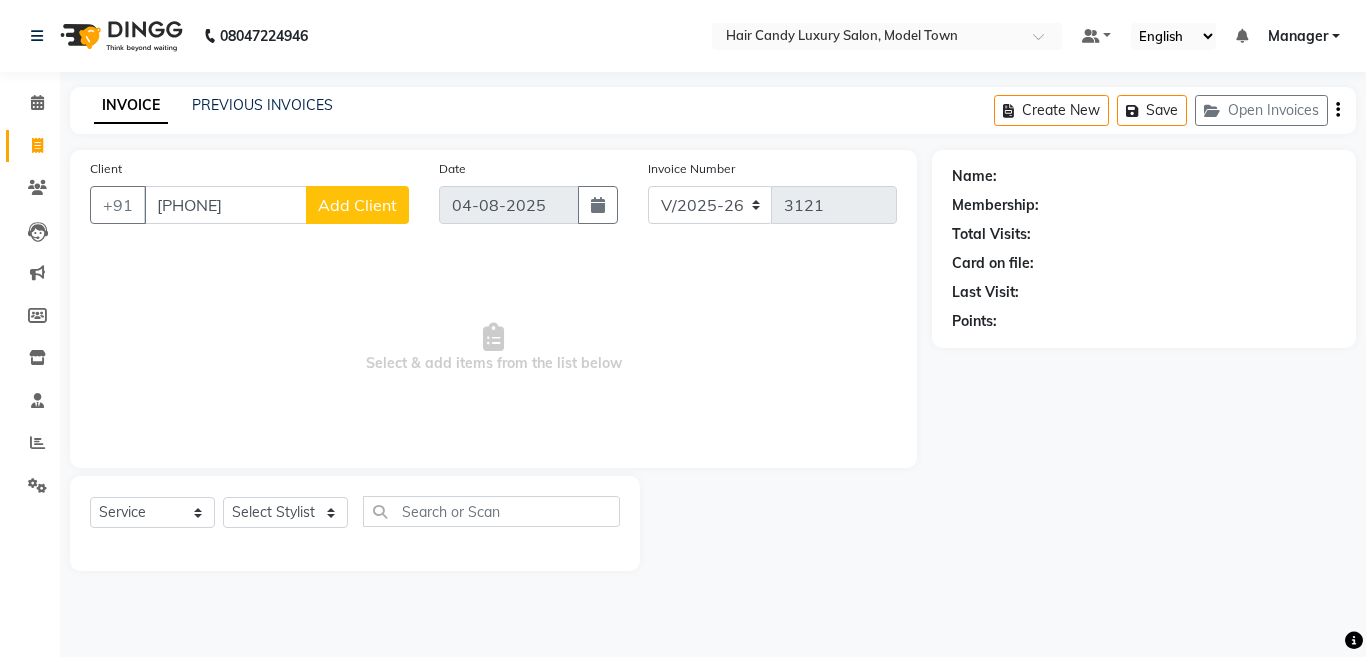 click on "9870220945" at bounding box center (225, 205) 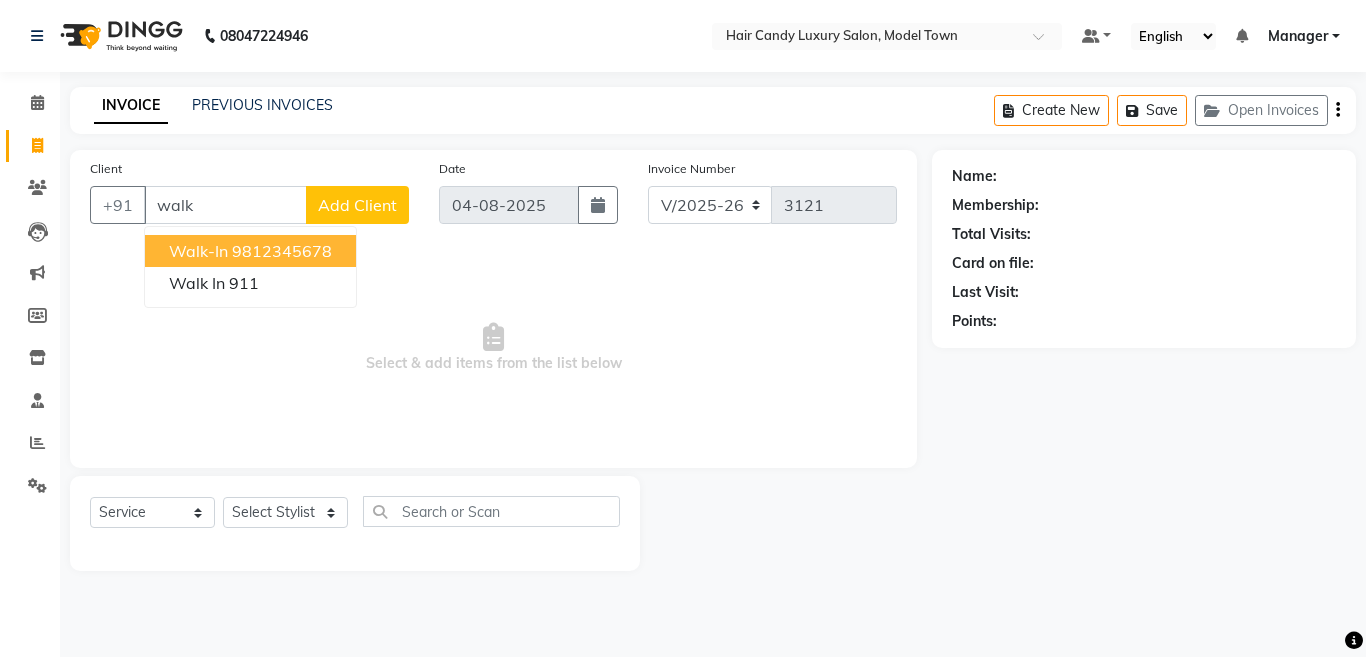 click on "9812345678" at bounding box center (282, 251) 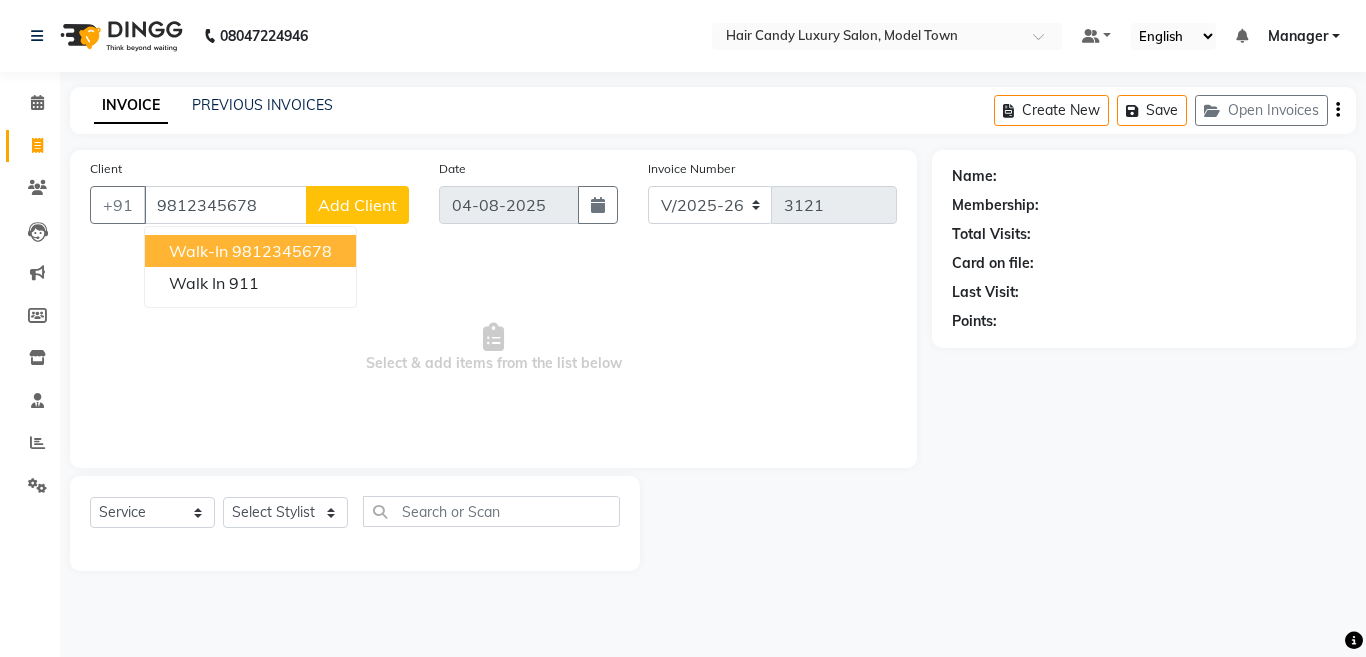 type on "9812345678" 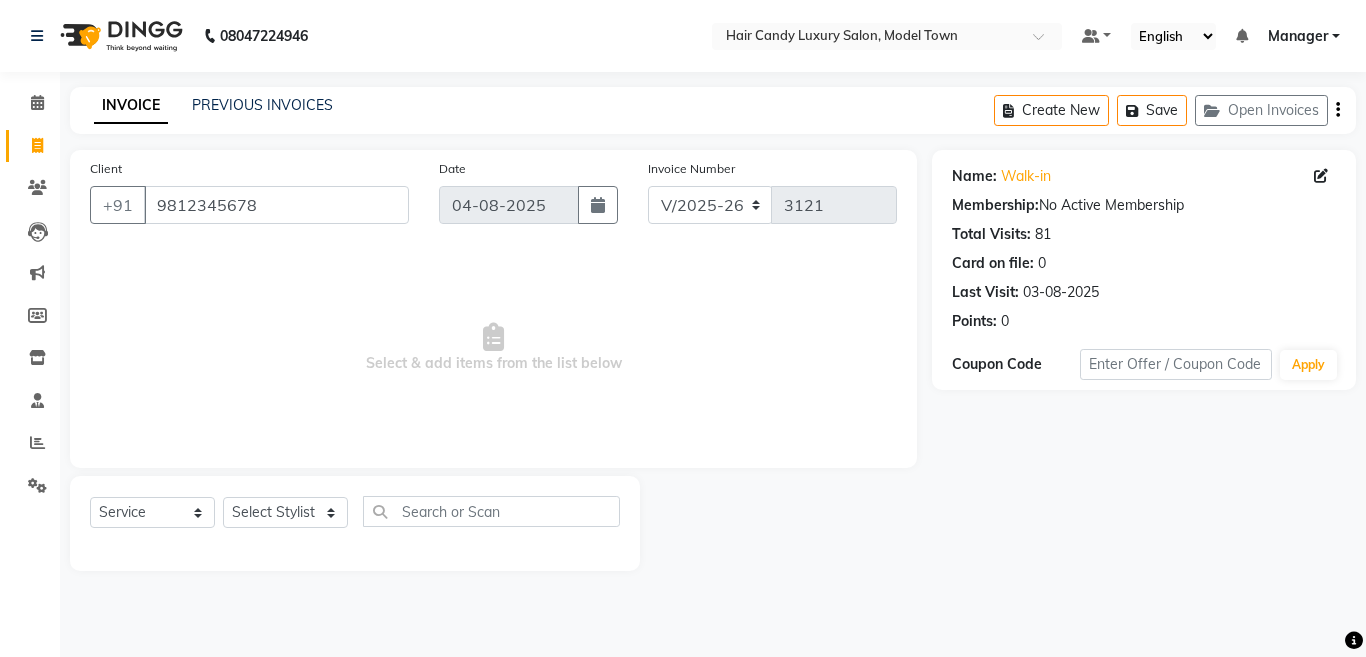 click on "Select  Service  Product  Membership  Package Voucher Prepaid Gift Card  Select Stylist Aakib Anas Anuradha Izhar Laiq (Rahul) Manager Neeraj parul Pawan Prakash Rajni Ranjay (Raju) RIYA Saleem sameer  stock manager surrender Vijay Gupta Vijay kumar" 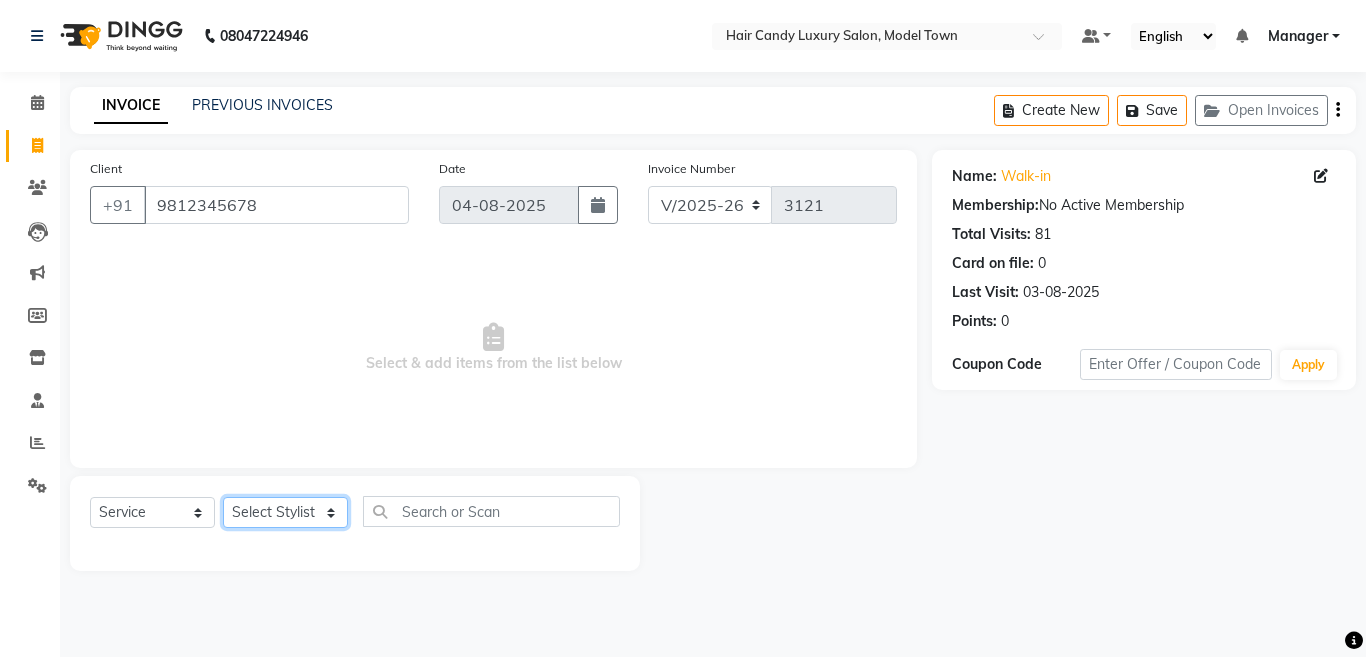 click on "Select Stylist [FIRST] [FIRST] [FIRST] [FIRST] (Rahul) Manager [FIRST] [FIRST] [FIRST] [FIRST] [FIRST] [FIRST] (Raju) RIYA [FIRST] [FIRST] stock manager [FIRST] [FIRST] [FIRST] Gupta [FIRST]kumar" 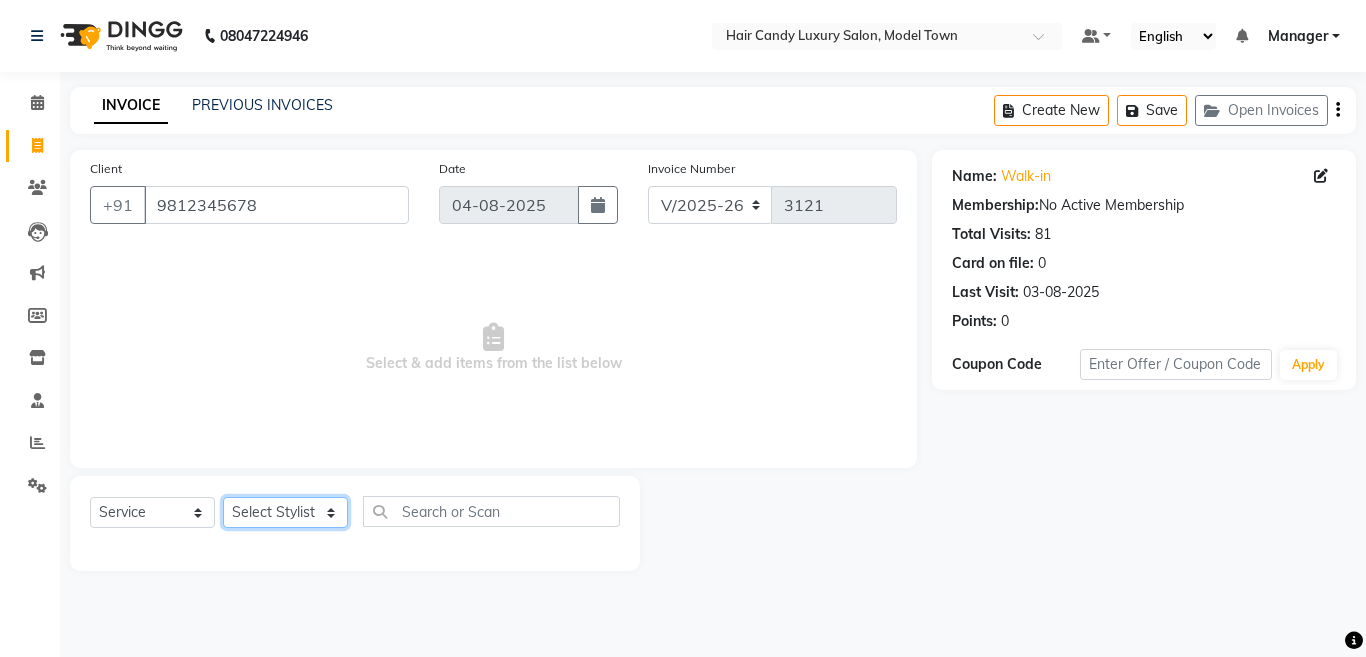 select on "34279" 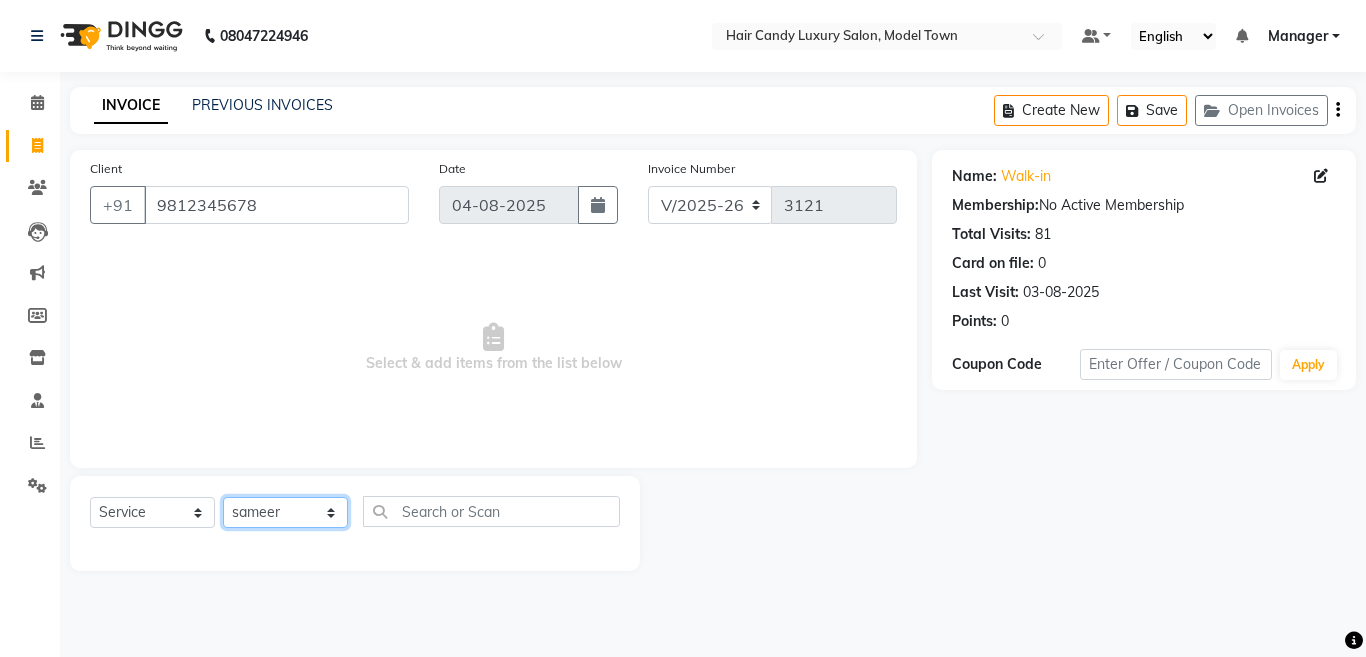 click on "Select Stylist [FIRST] [FIRST] [FIRST] [FIRST] (Rahul) Manager [FIRST] [FIRST] [FIRST] [FIRST] [FIRST] [FIRST] (Raju) RIYA [FIRST] [FIRST] stock manager [FIRST] [FIRST] [FIRST] Gupta [FIRST]kumar" 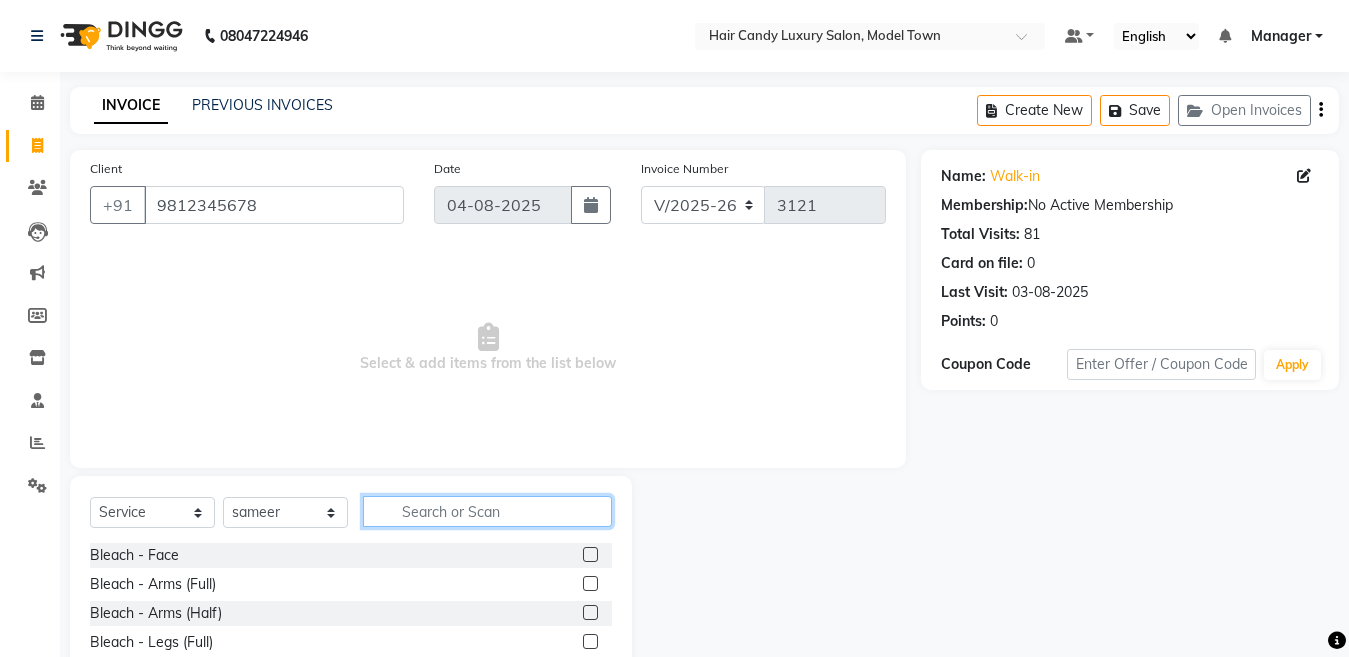 click 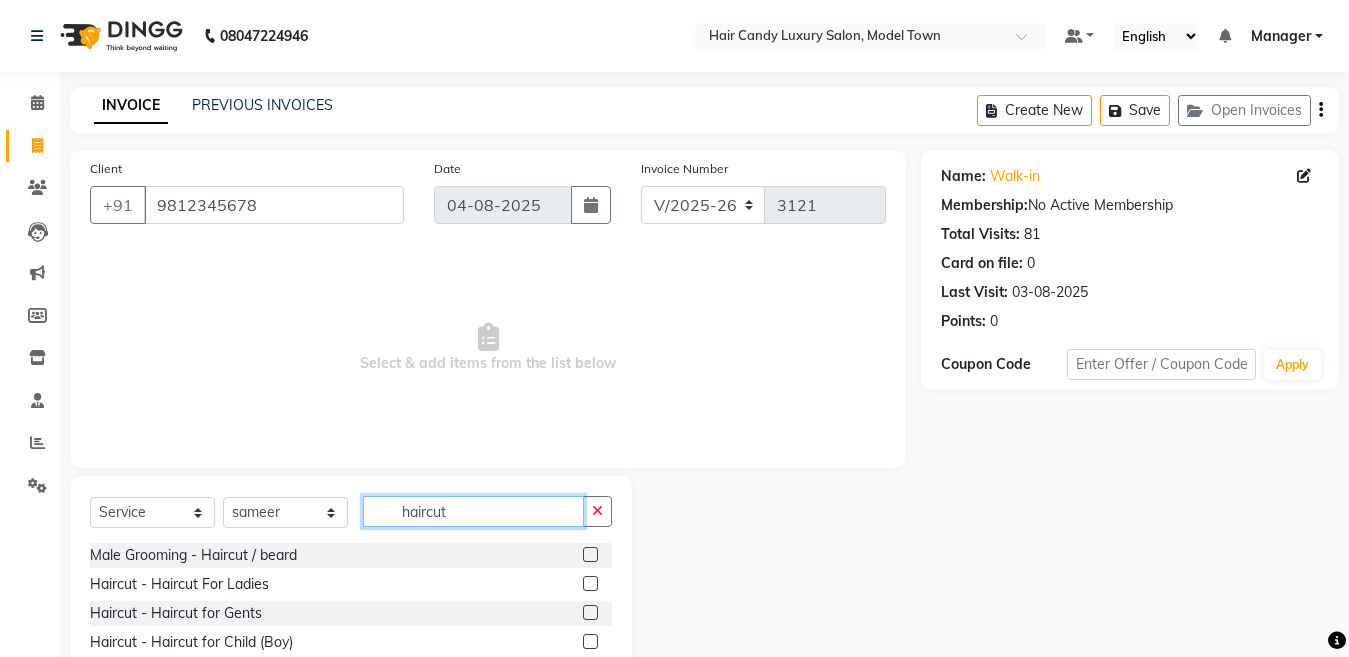 scroll, scrollTop: 82, scrollLeft: 0, axis: vertical 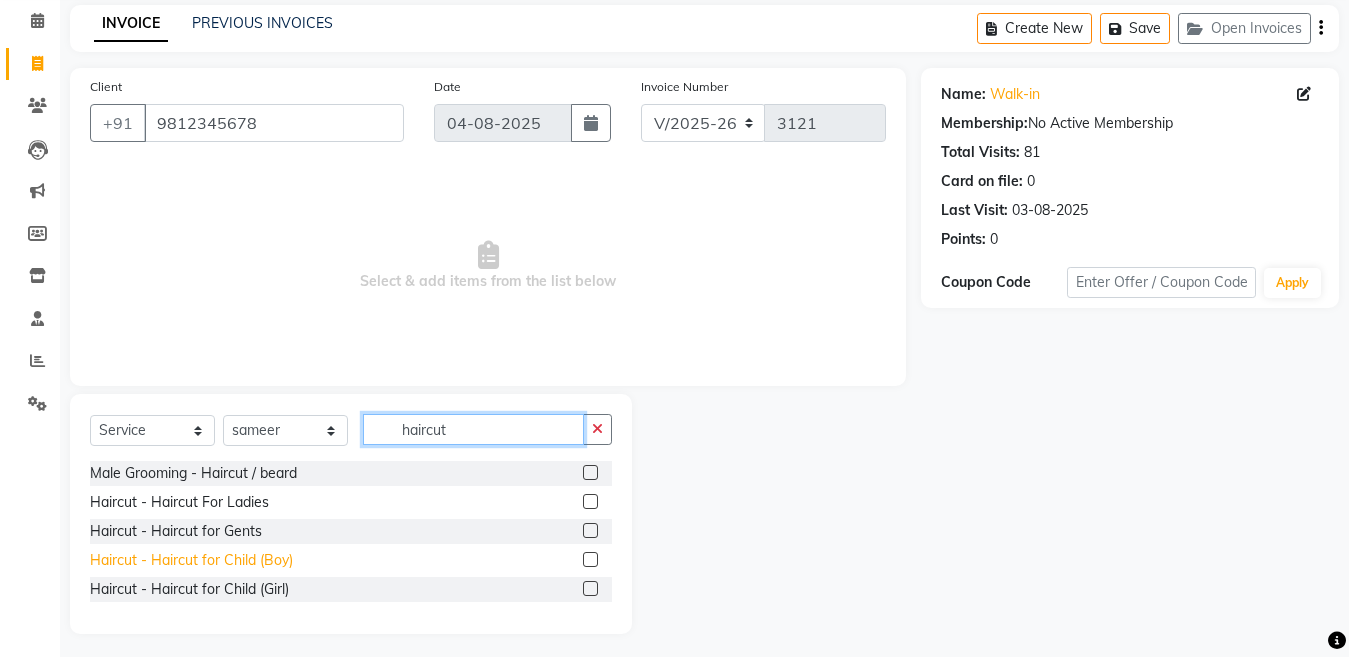 type on "haircut" 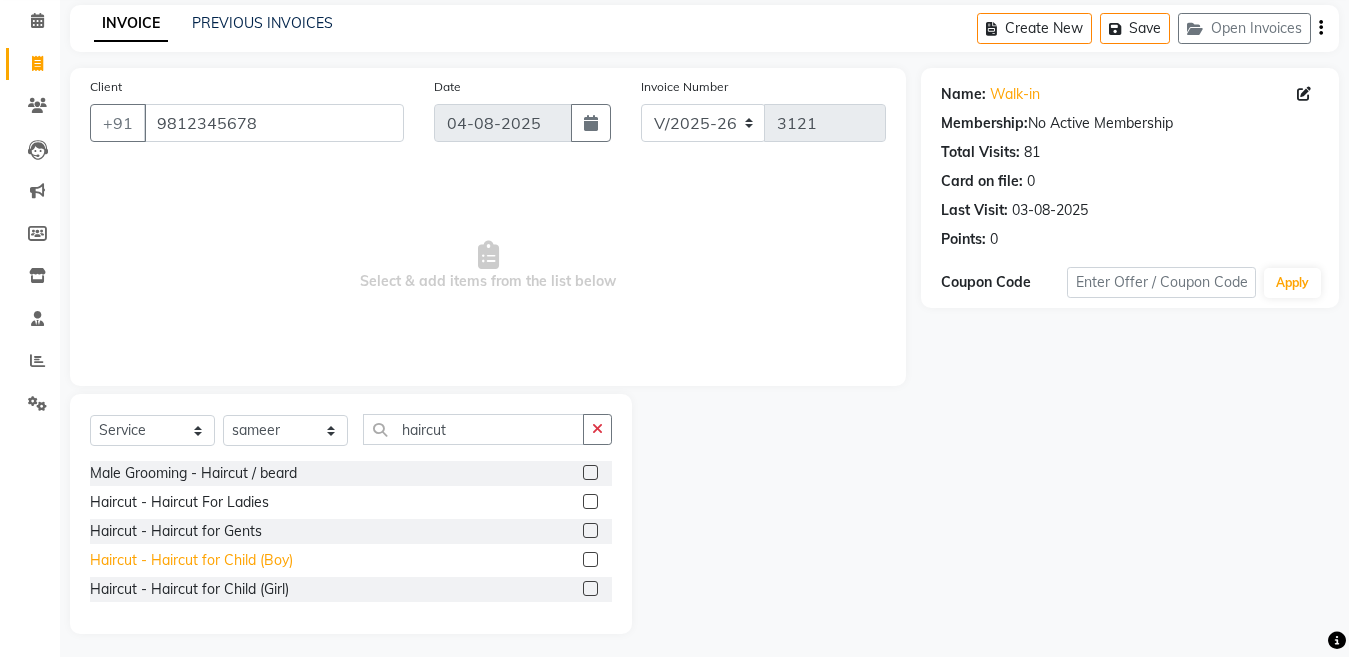 click on "Haircut - Haircut for Child (Boy)" 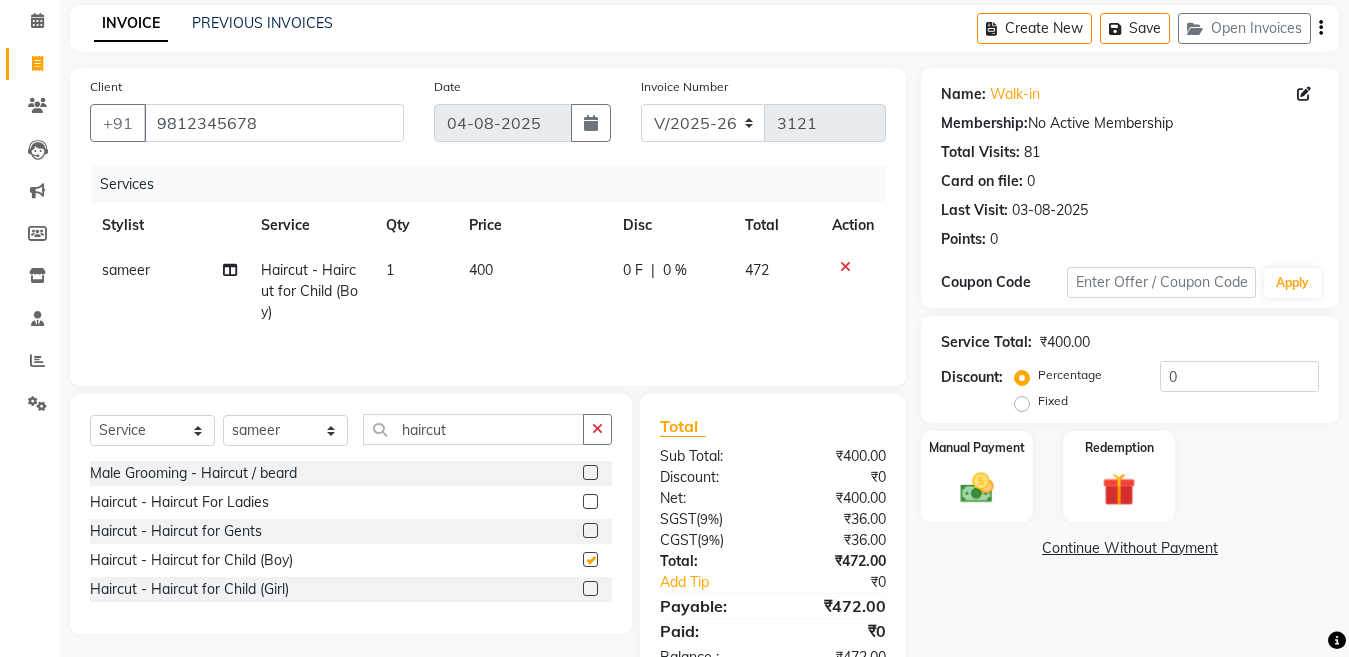 checkbox on "false" 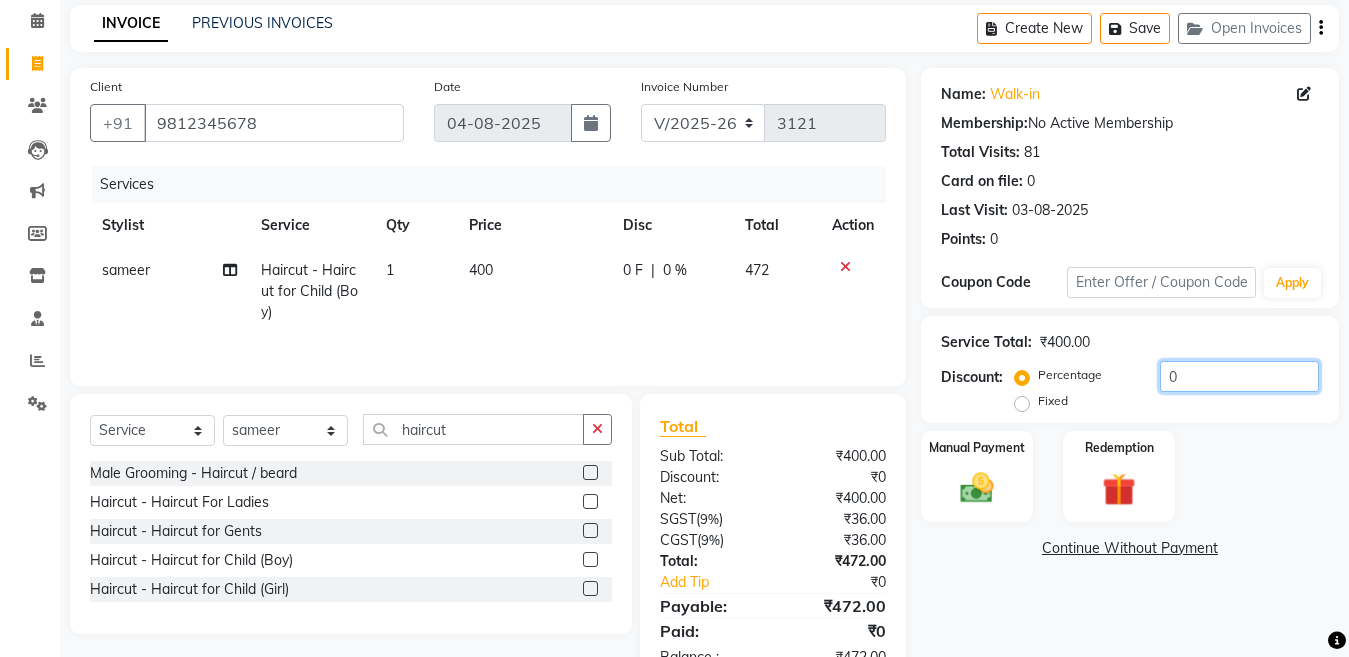 drag, startPoint x: 887, startPoint y: 436, endPoint x: 719, endPoint y: 467, distance: 170.83618 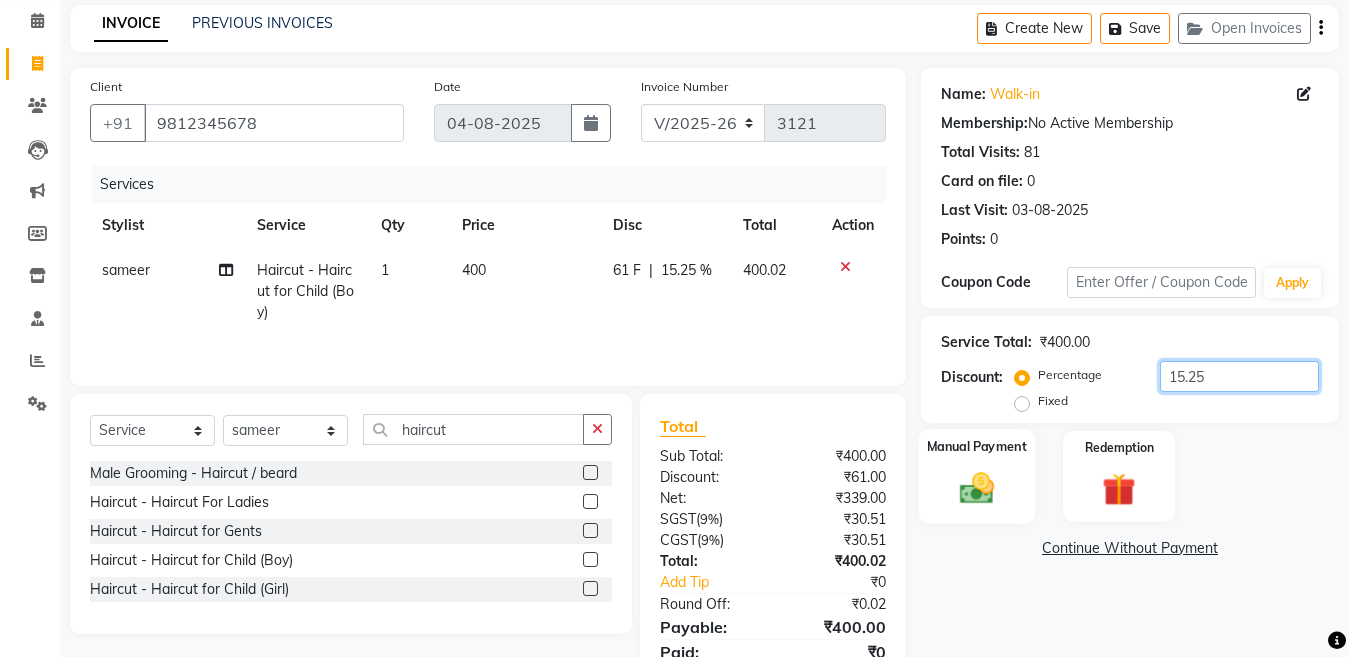 type on "15.25" 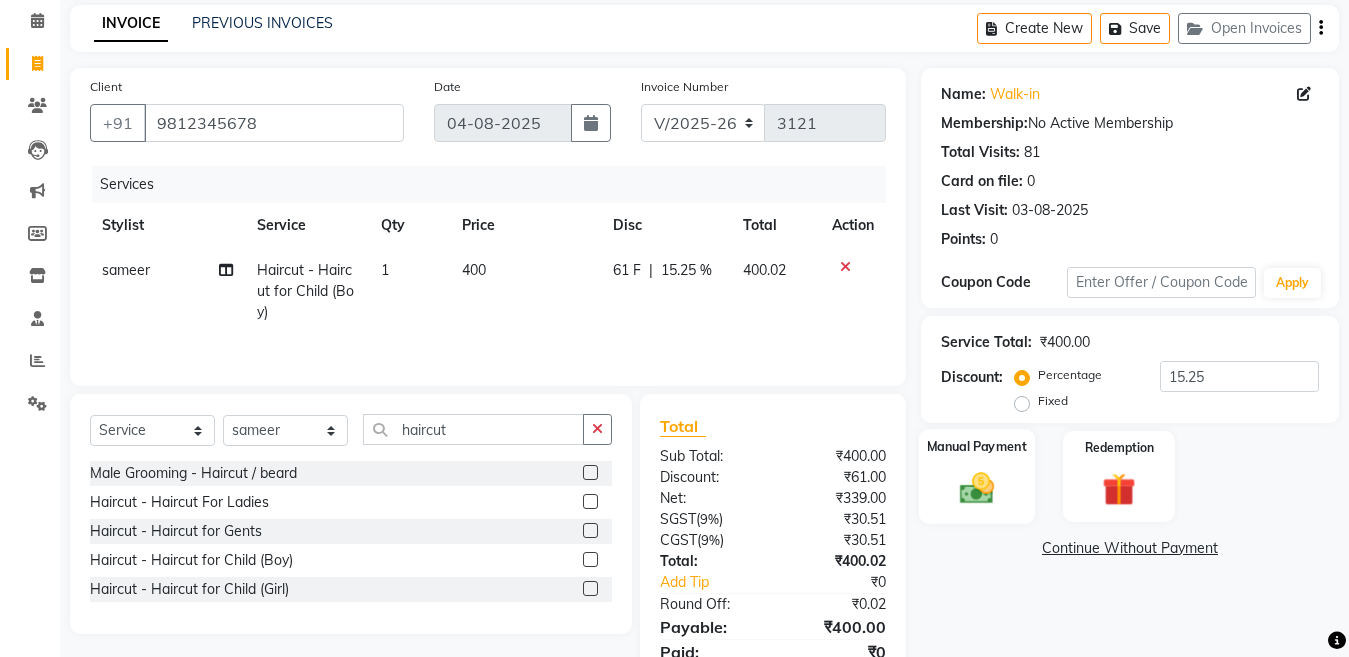 click 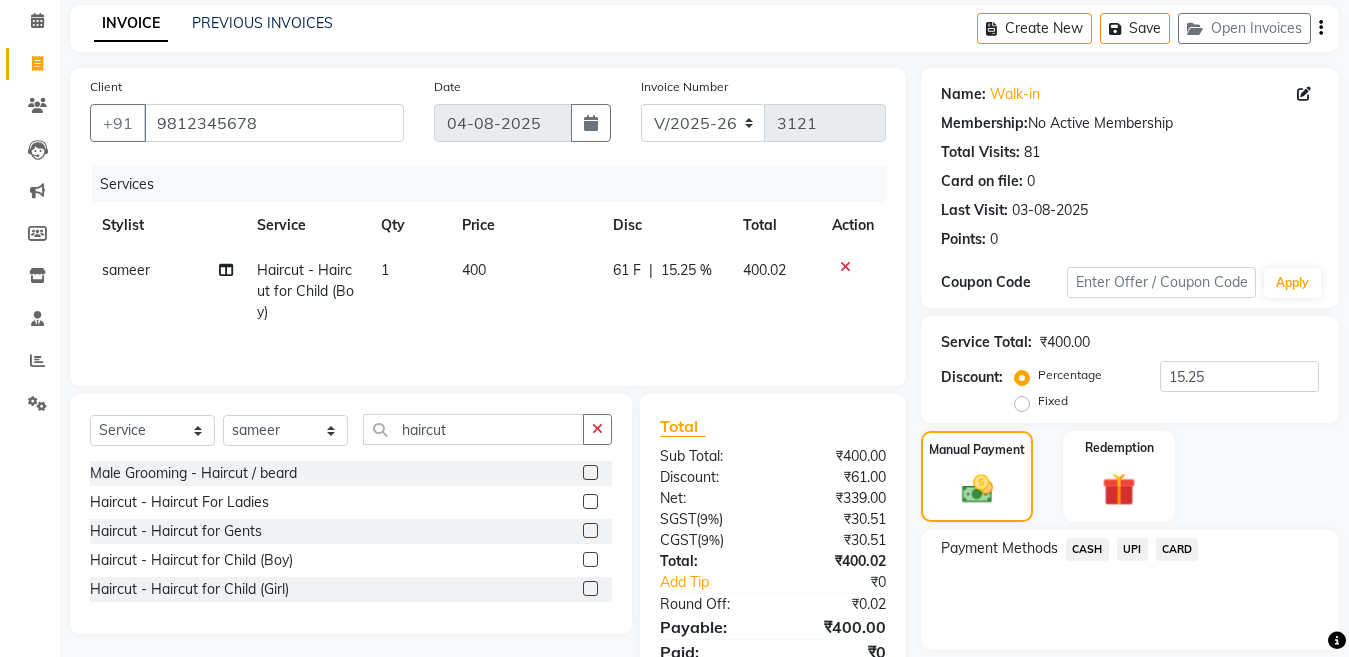 click on "400" 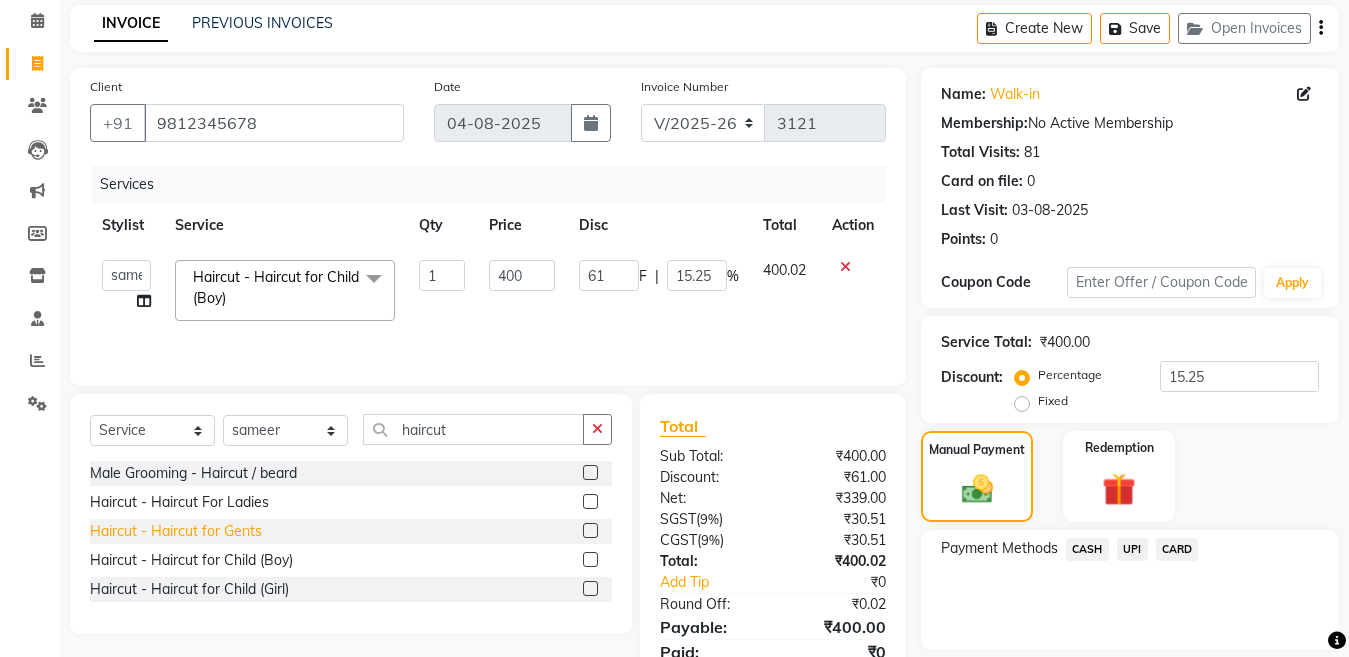 click on "Haircut - Haircut for Gents" 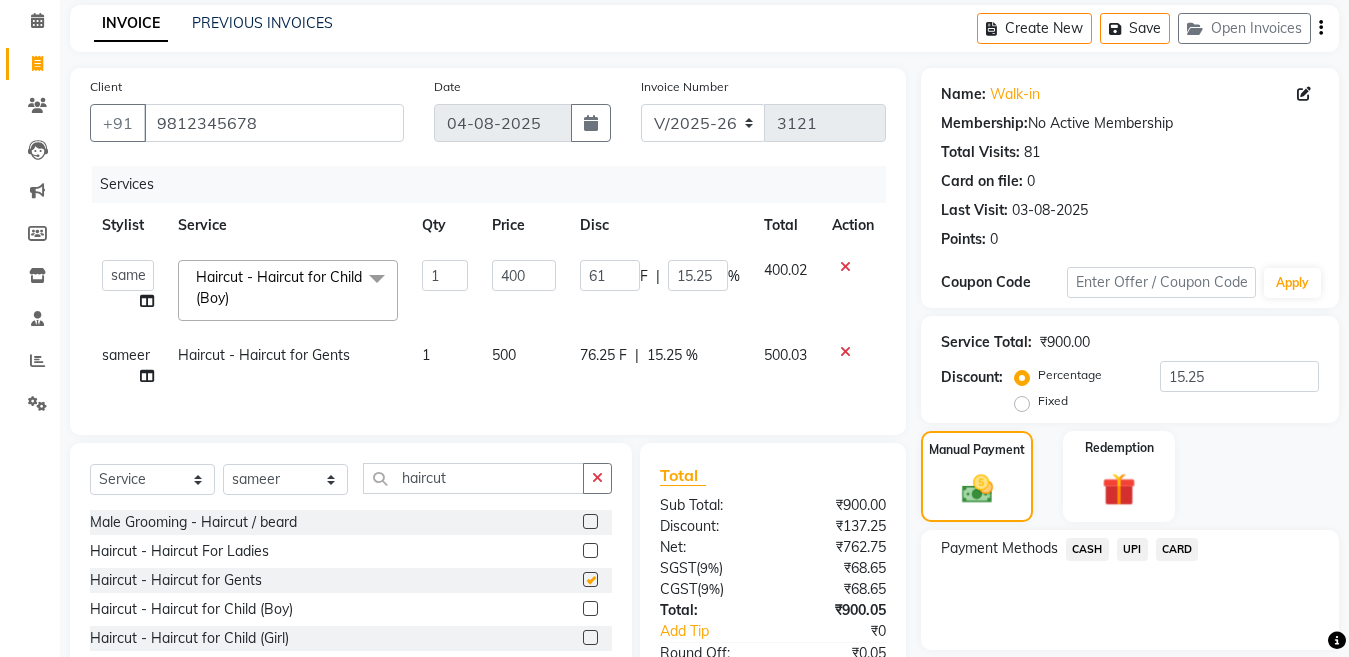 checkbox on "false" 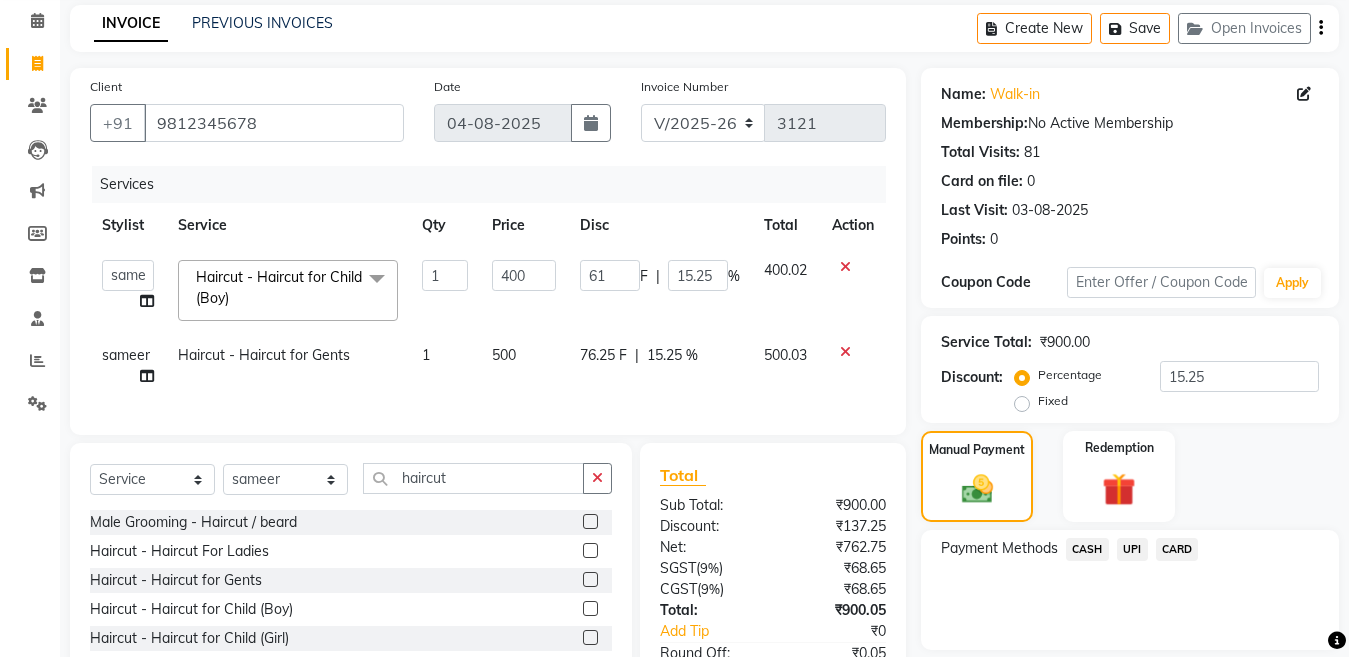 click 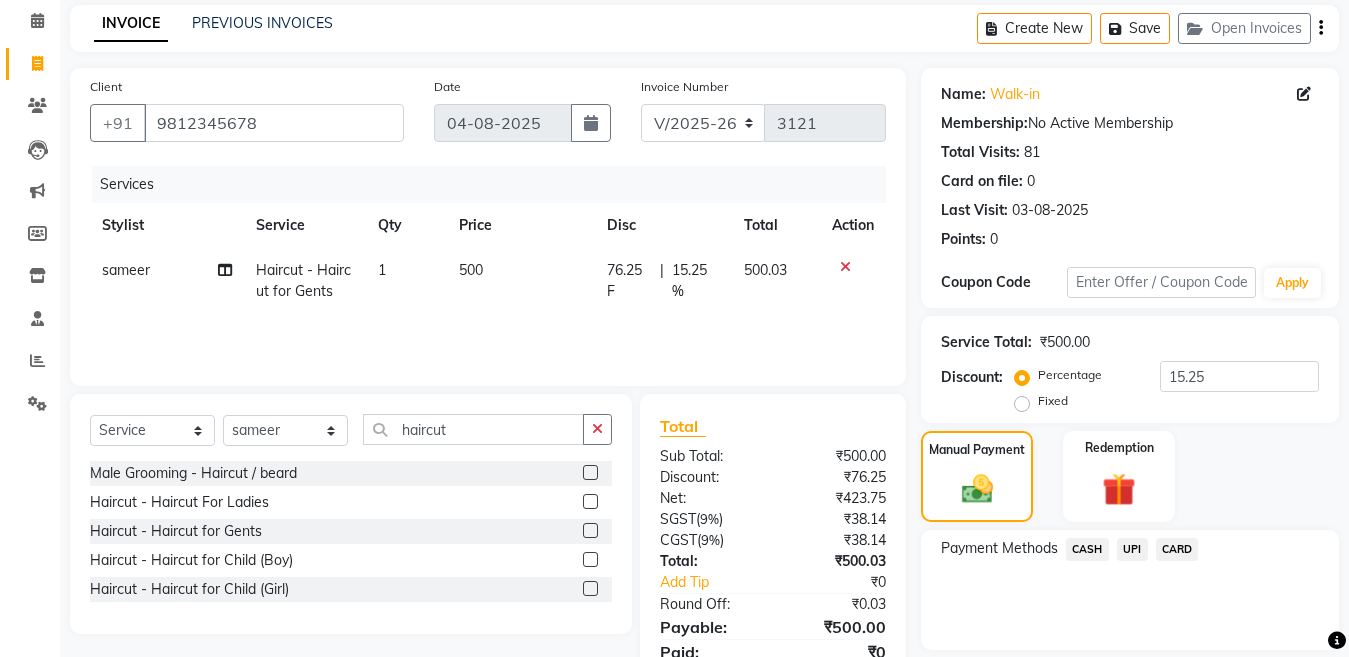 click on "500" 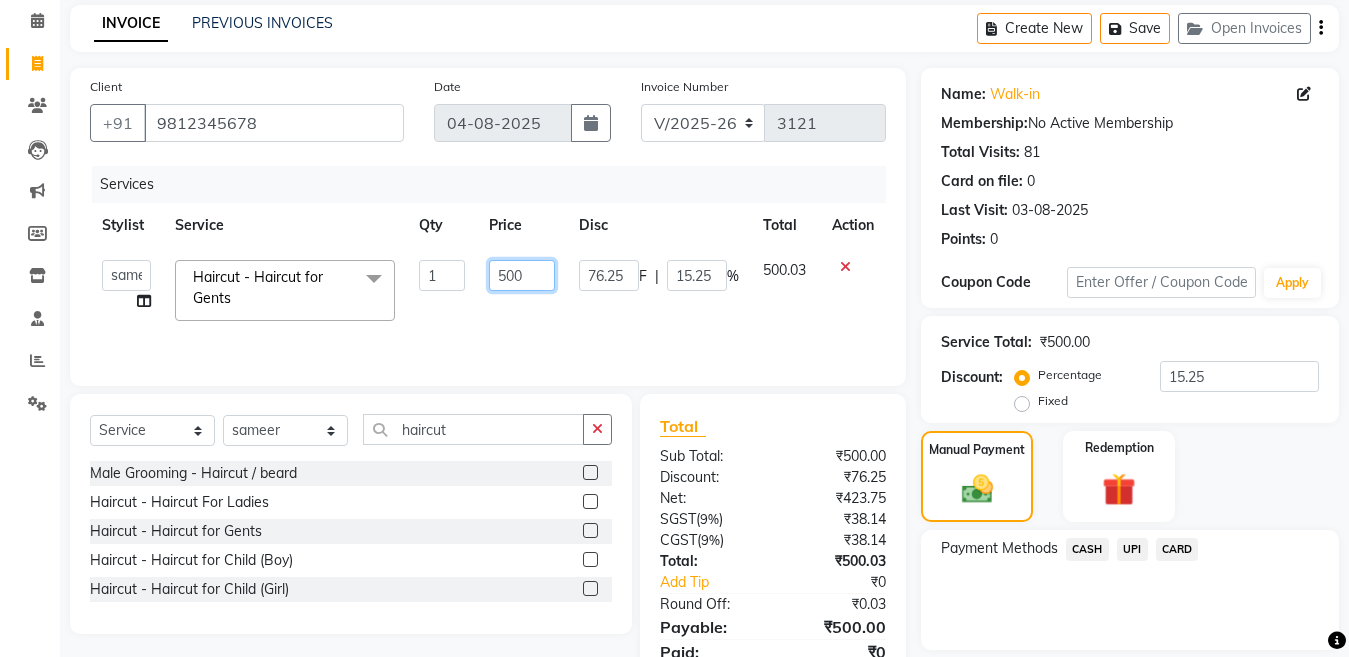 click on "500" 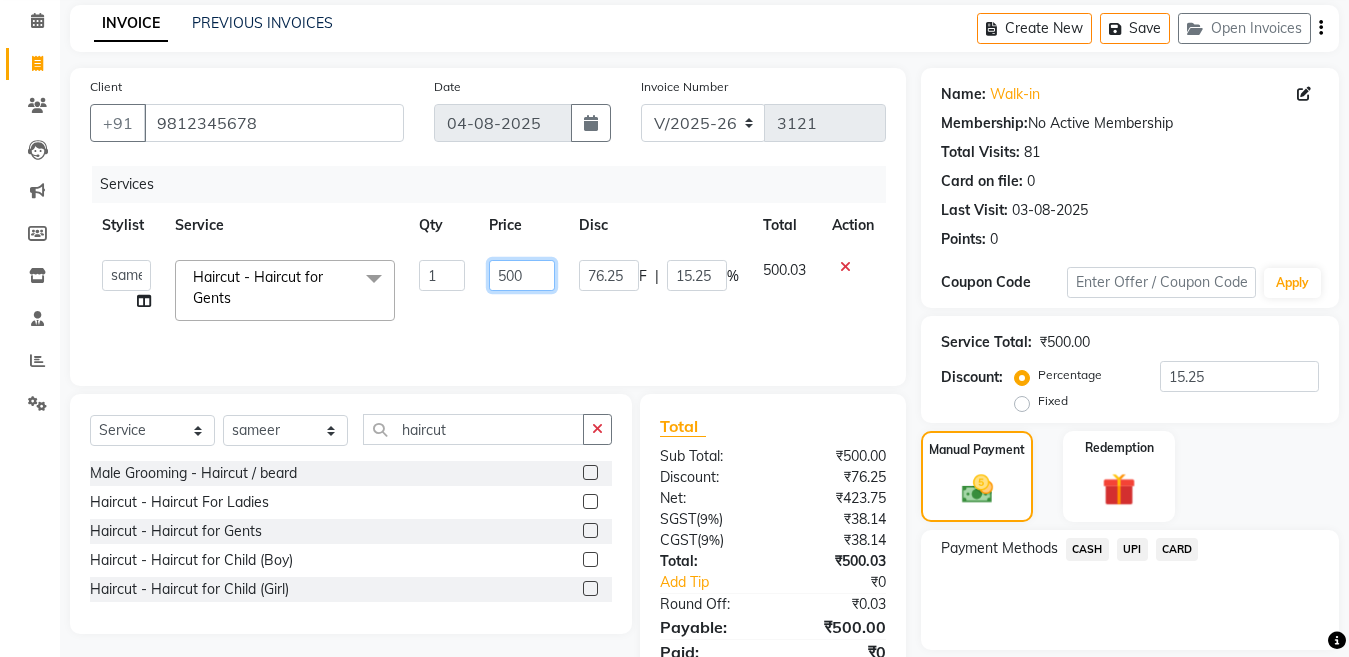 type on "600" 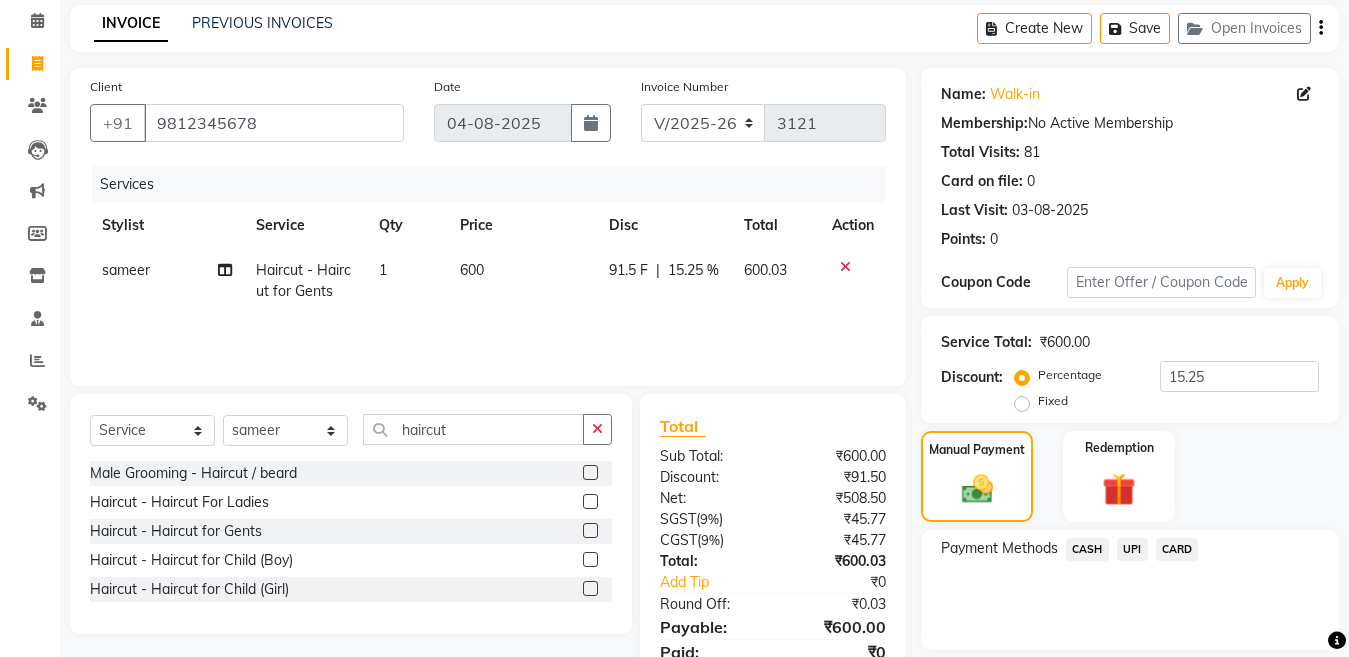 click on "UPI" 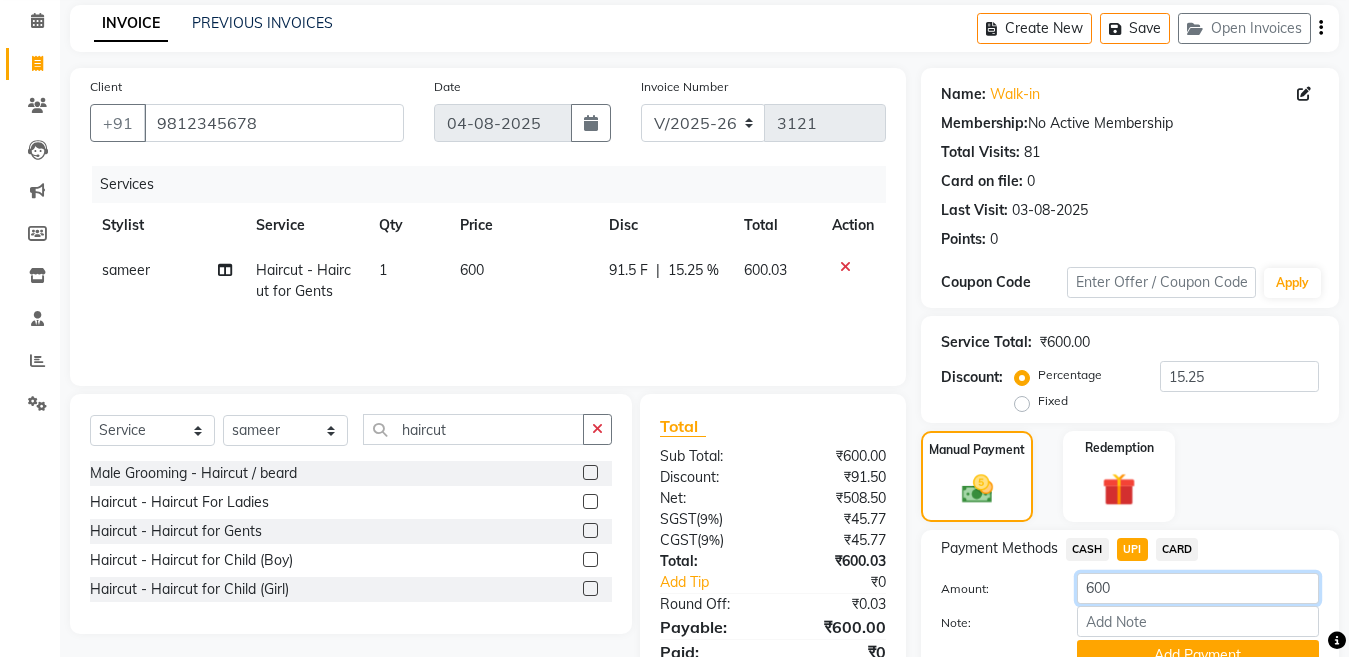 drag, startPoint x: 1133, startPoint y: 580, endPoint x: 1000, endPoint y: 594, distance: 133.73482 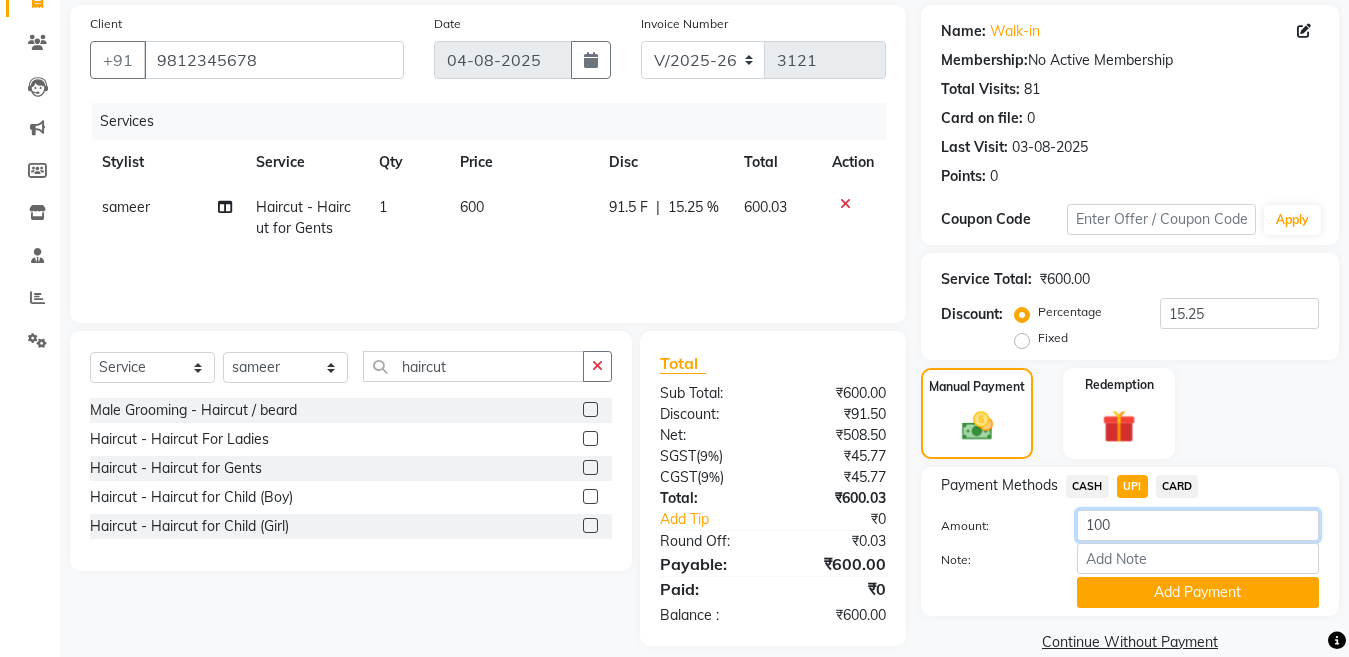 scroll, scrollTop: 175, scrollLeft: 0, axis: vertical 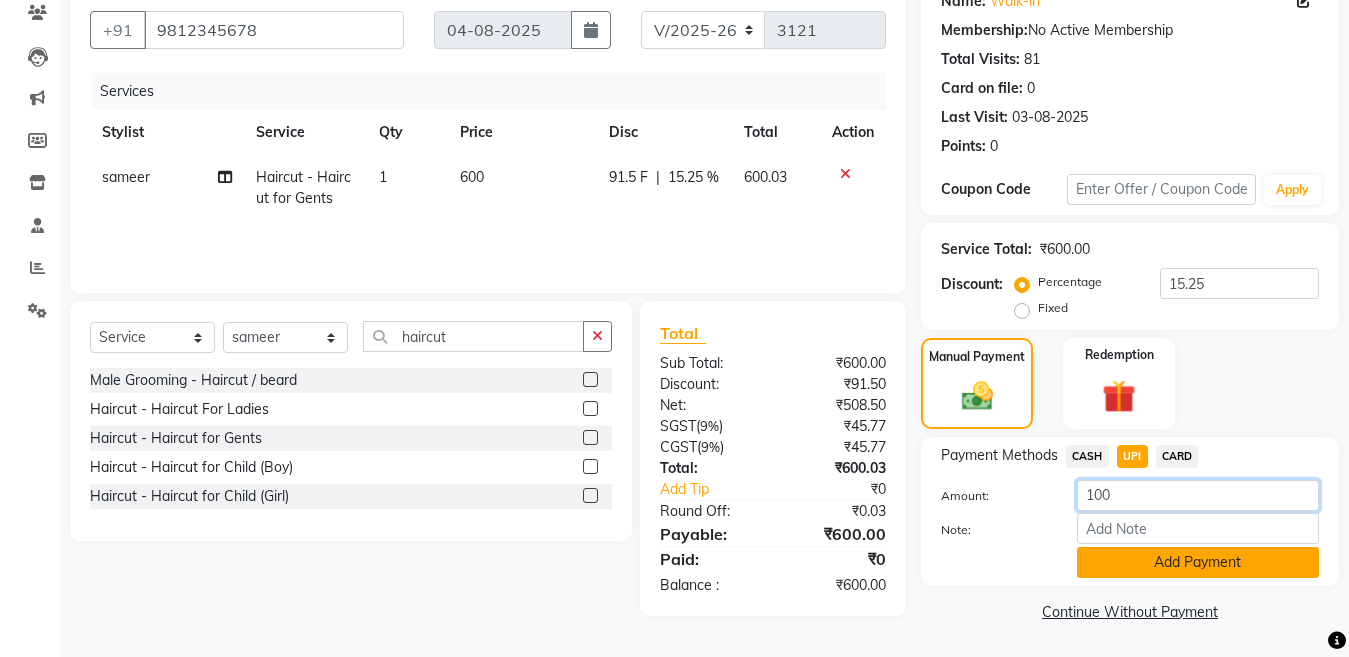 type on "100" 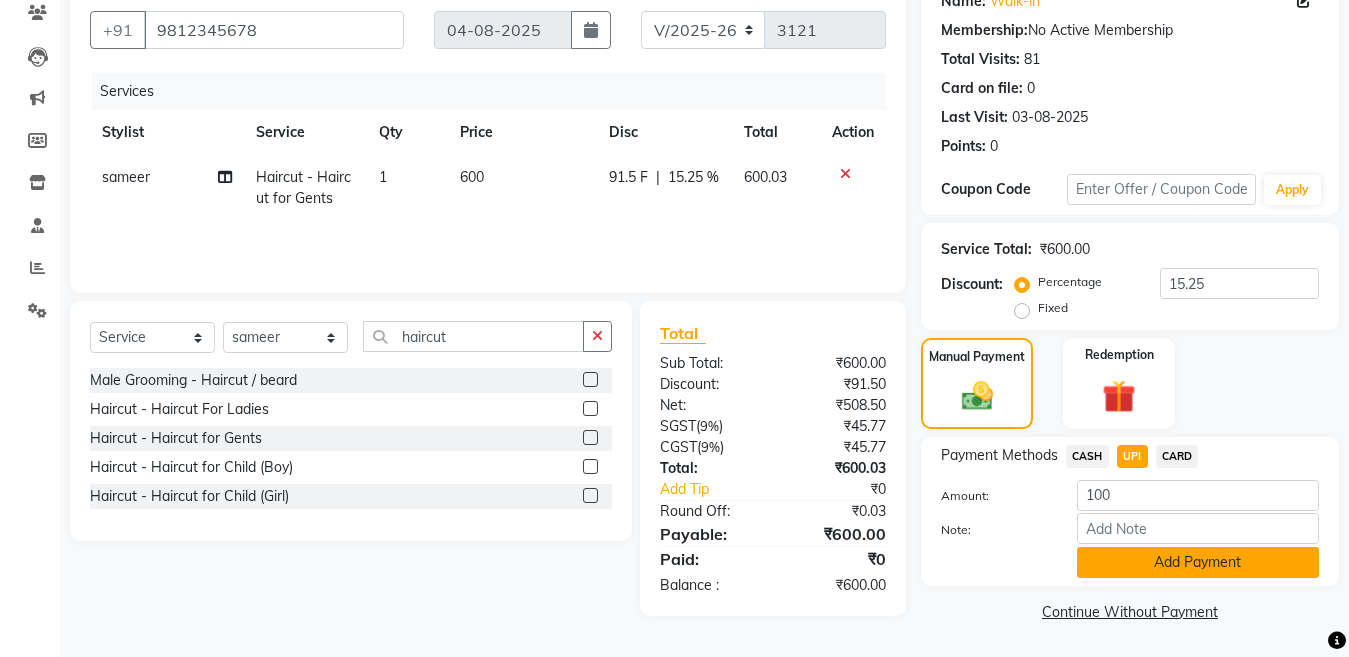 click on "Add Payment" 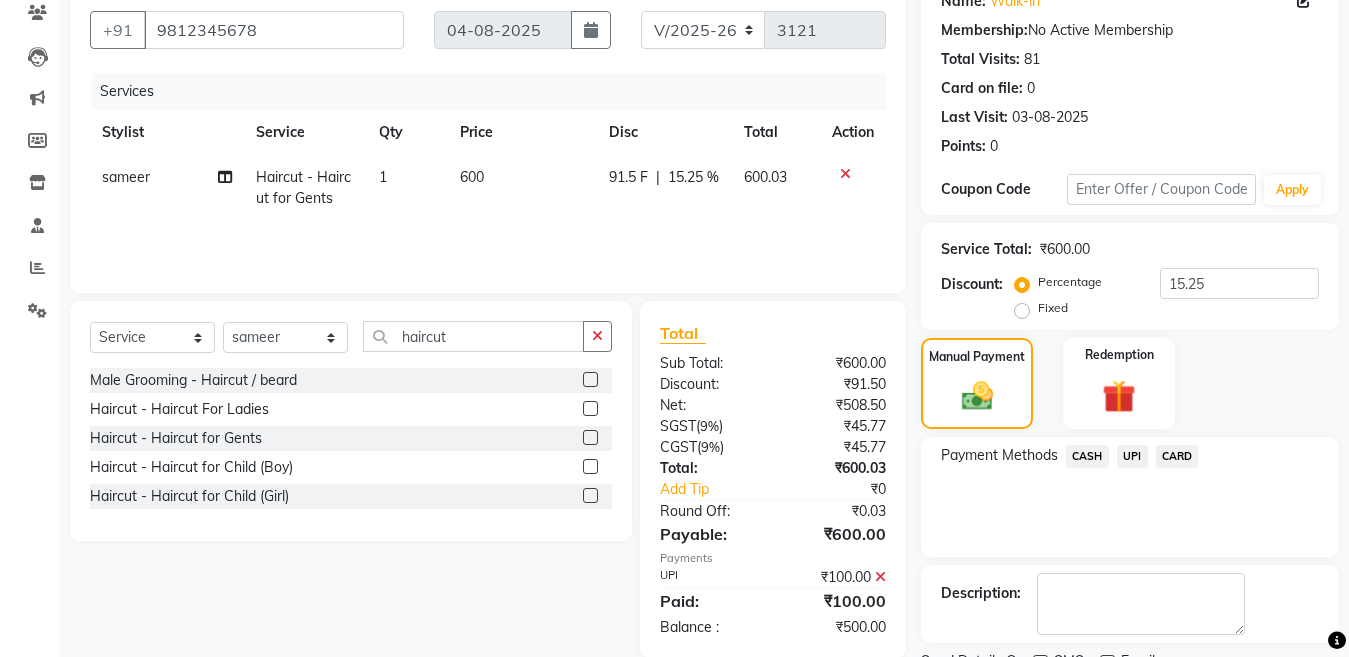 click on "CASH" 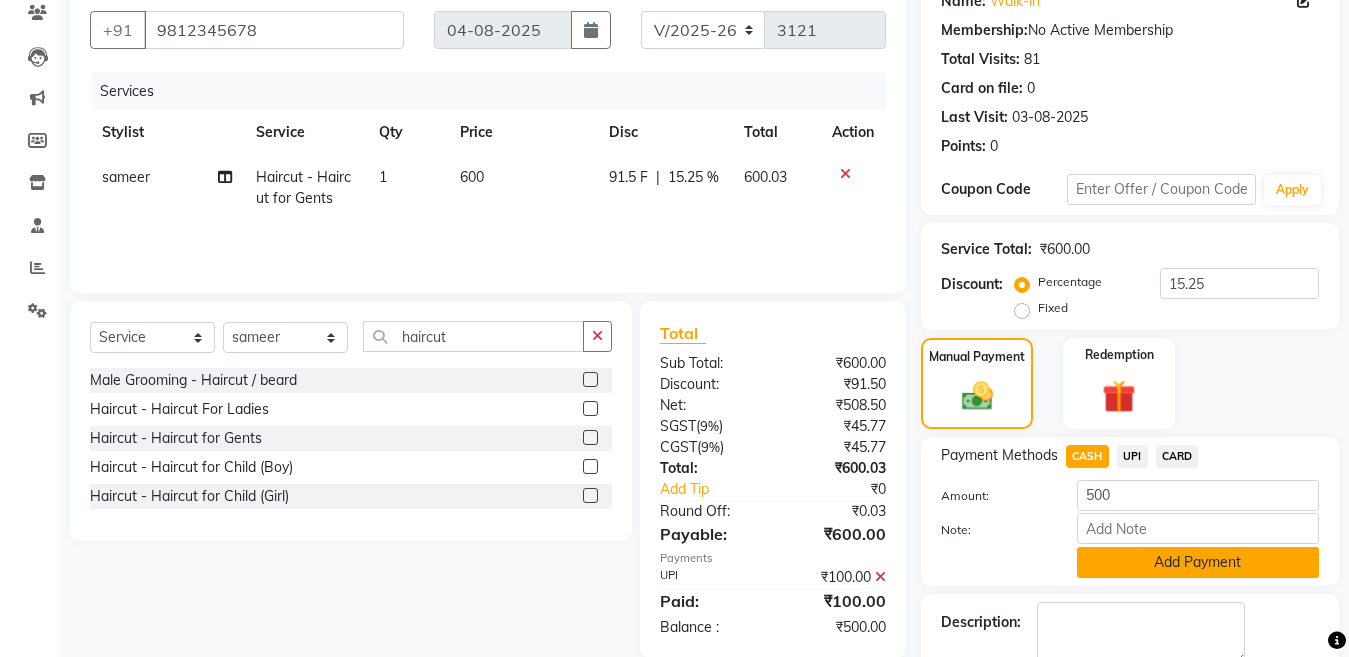 click on "Add Payment" 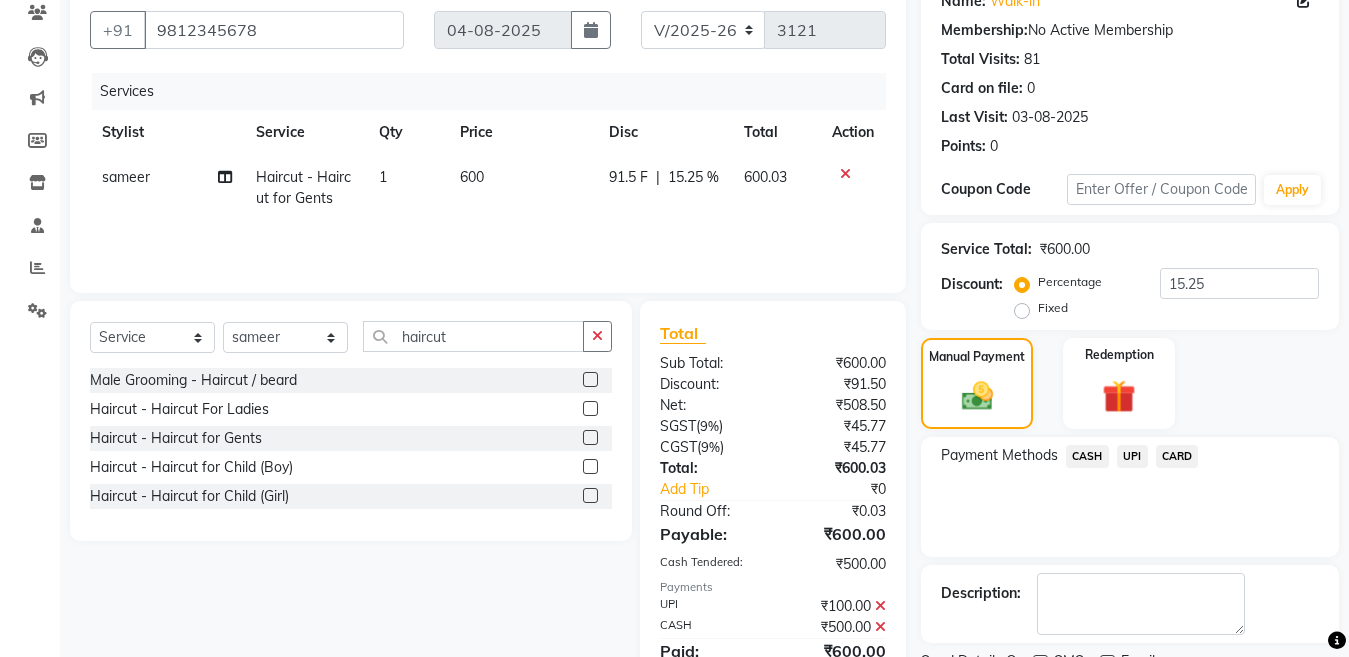 scroll, scrollTop: 259, scrollLeft: 0, axis: vertical 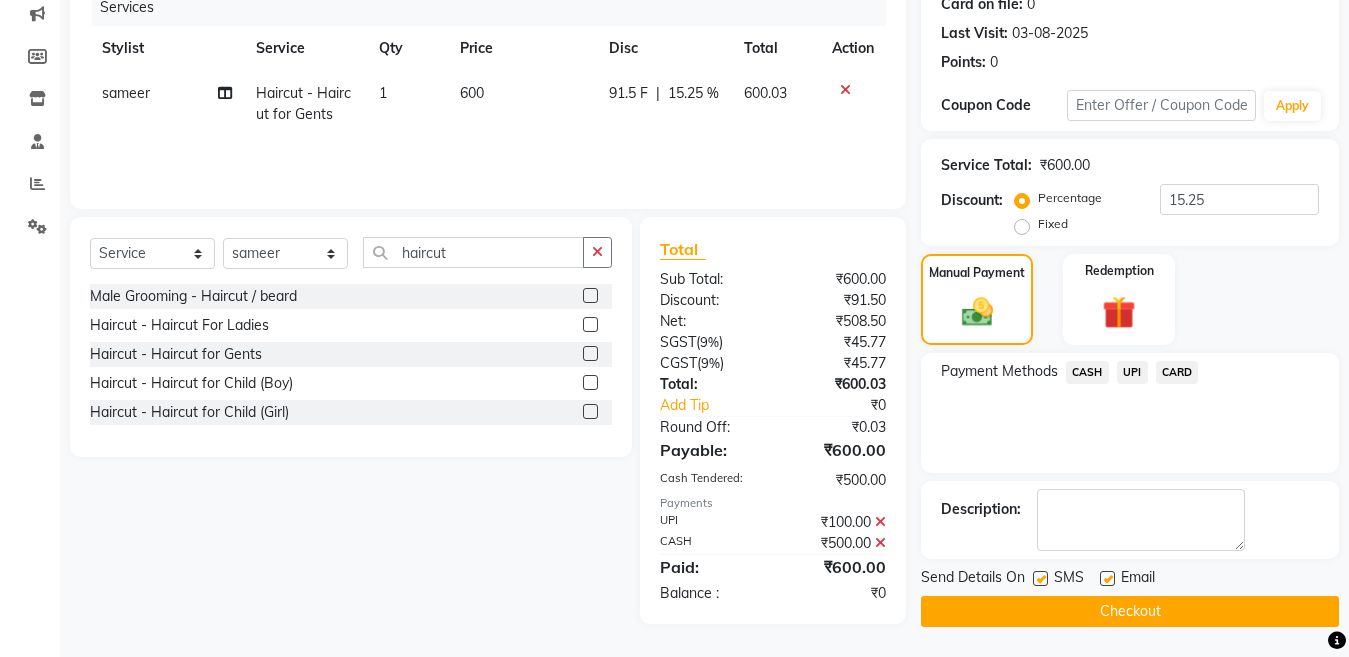 click 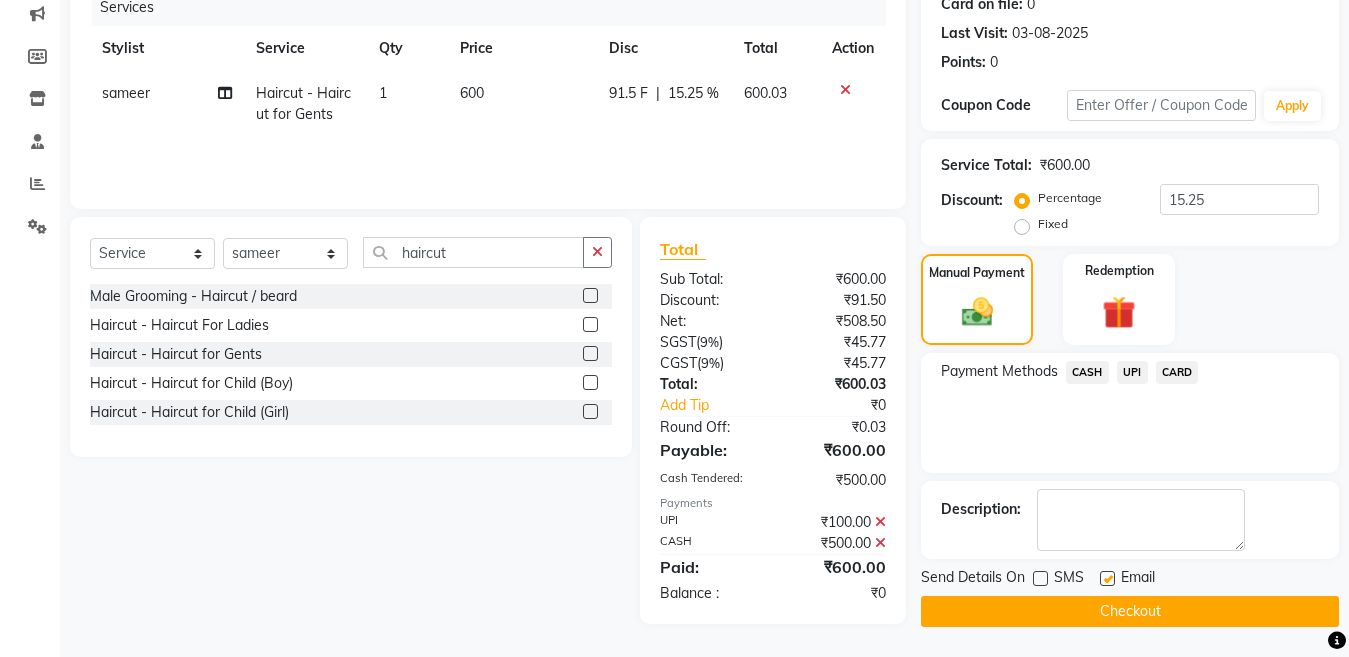 click on "Checkout" 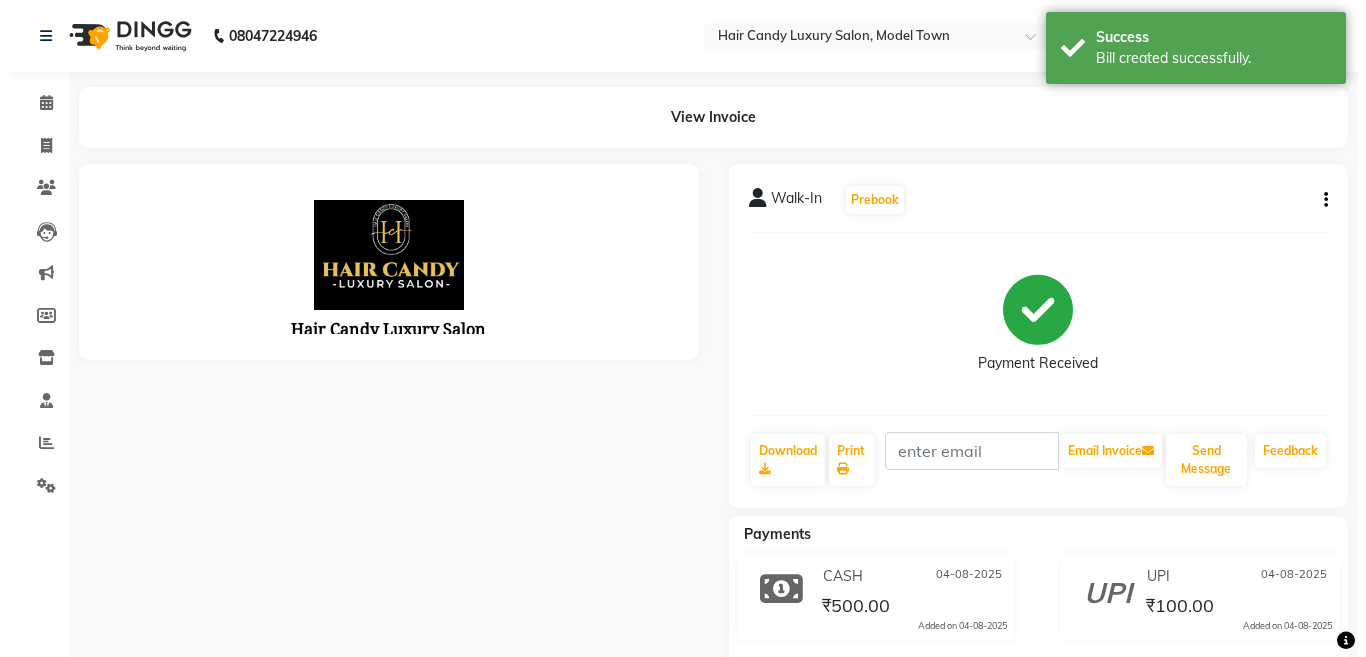 scroll, scrollTop: 0, scrollLeft: 0, axis: both 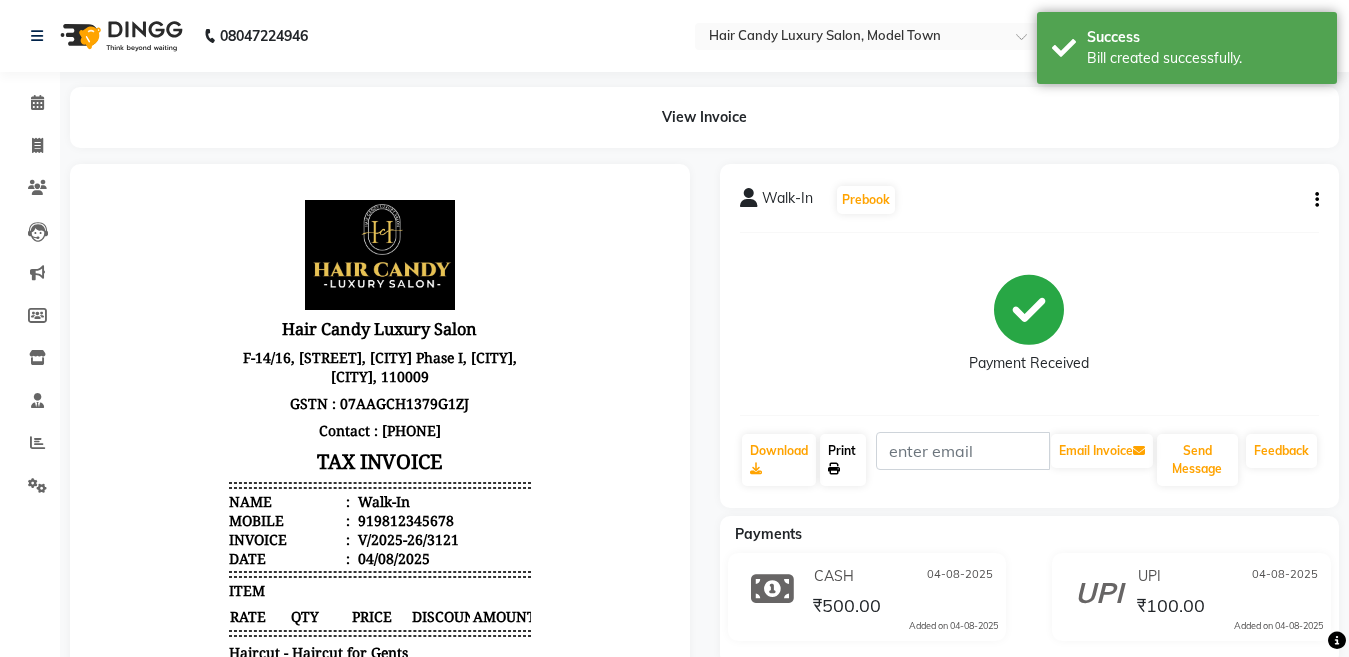 click on "Print" 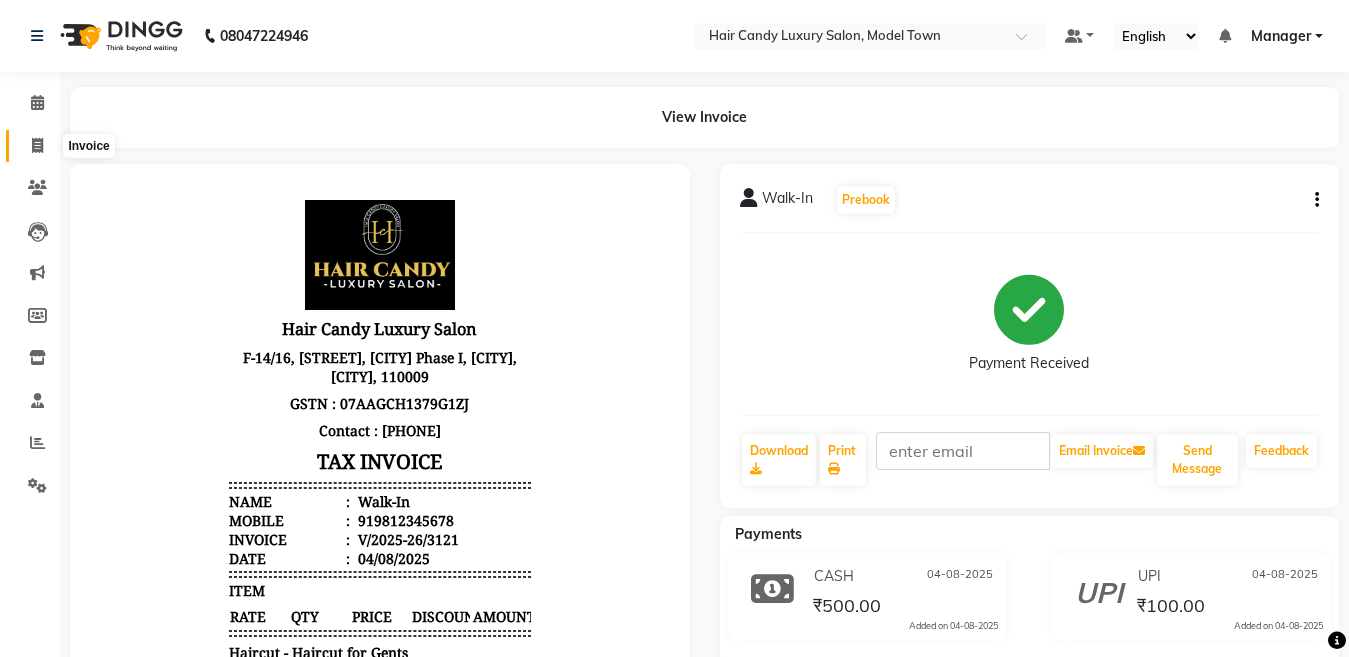 click 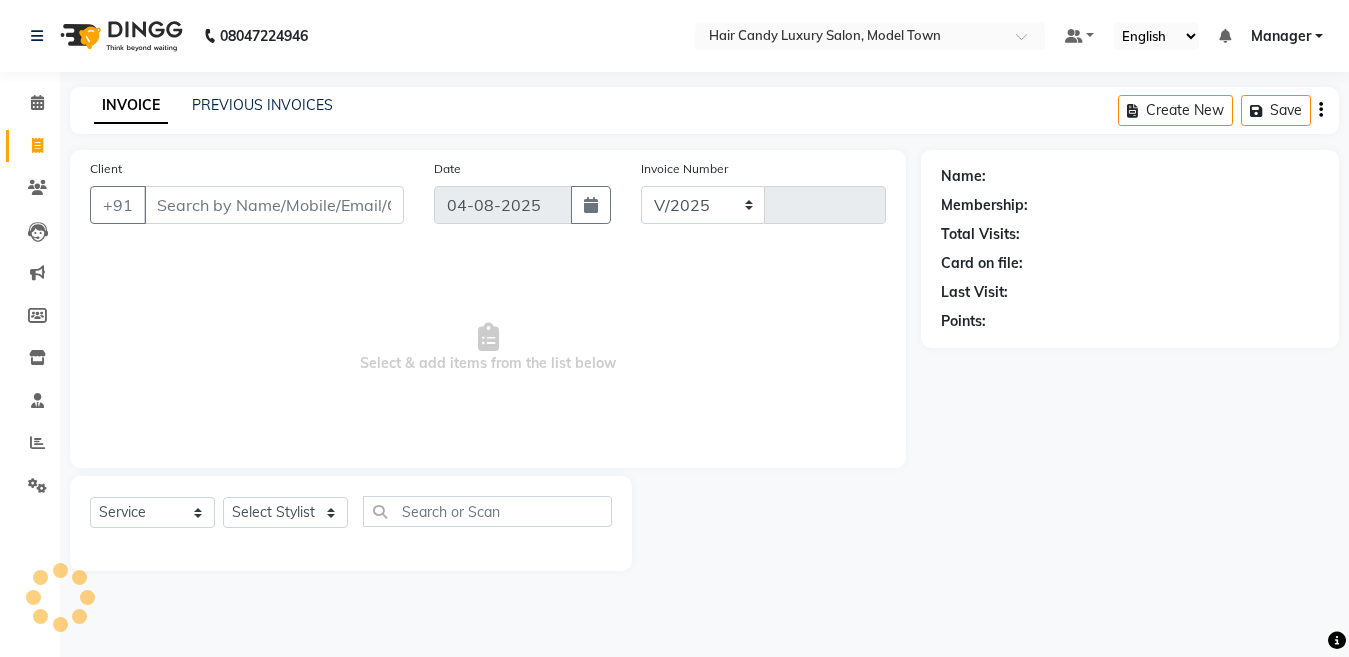 select on "4716" 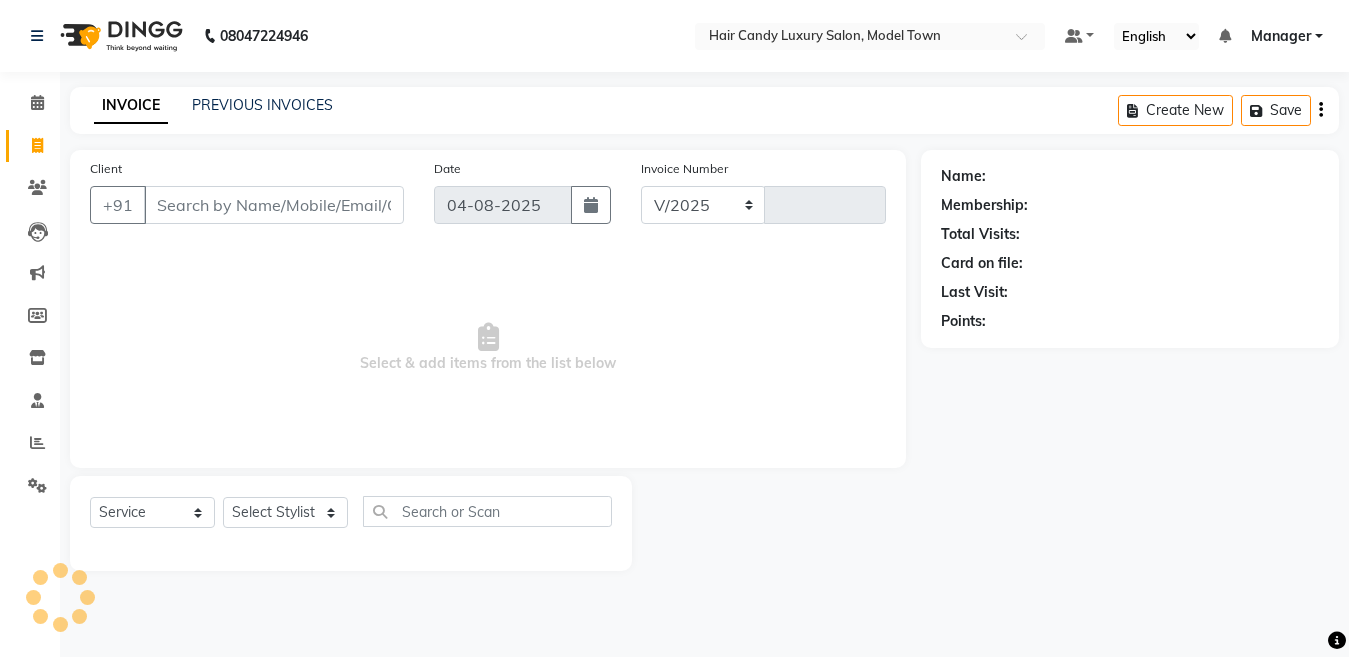 type on "3122" 